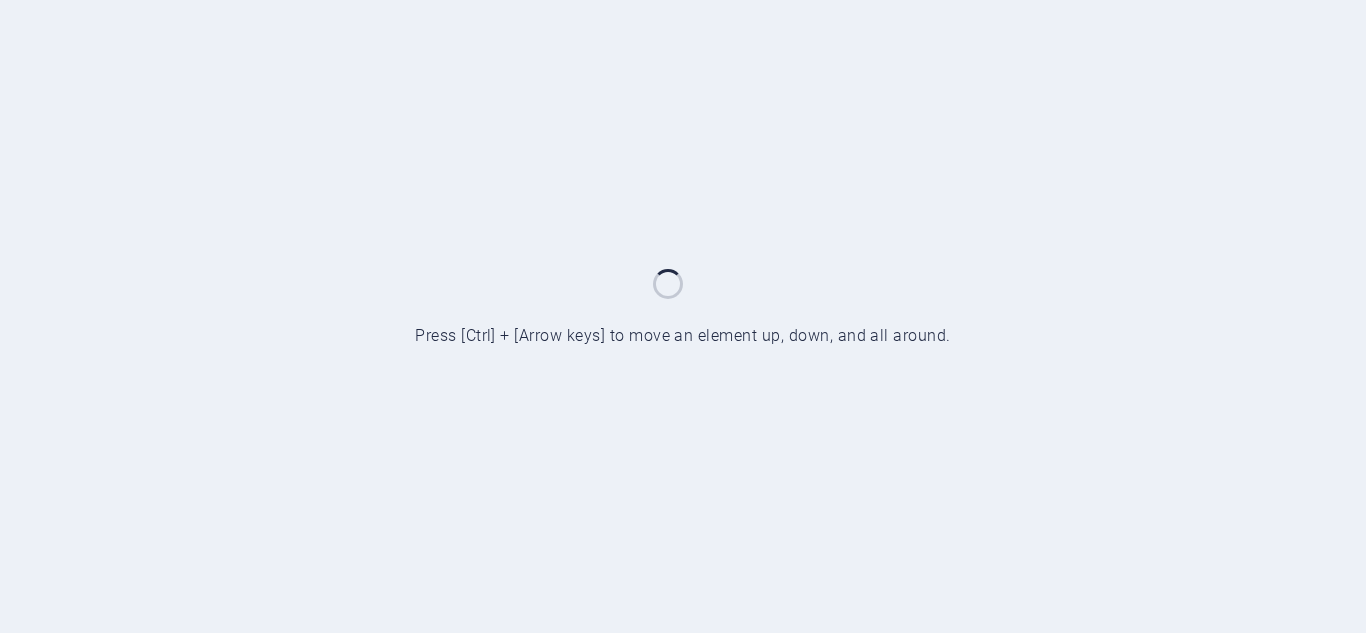 scroll, scrollTop: 0, scrollLeft: 0, axis: both 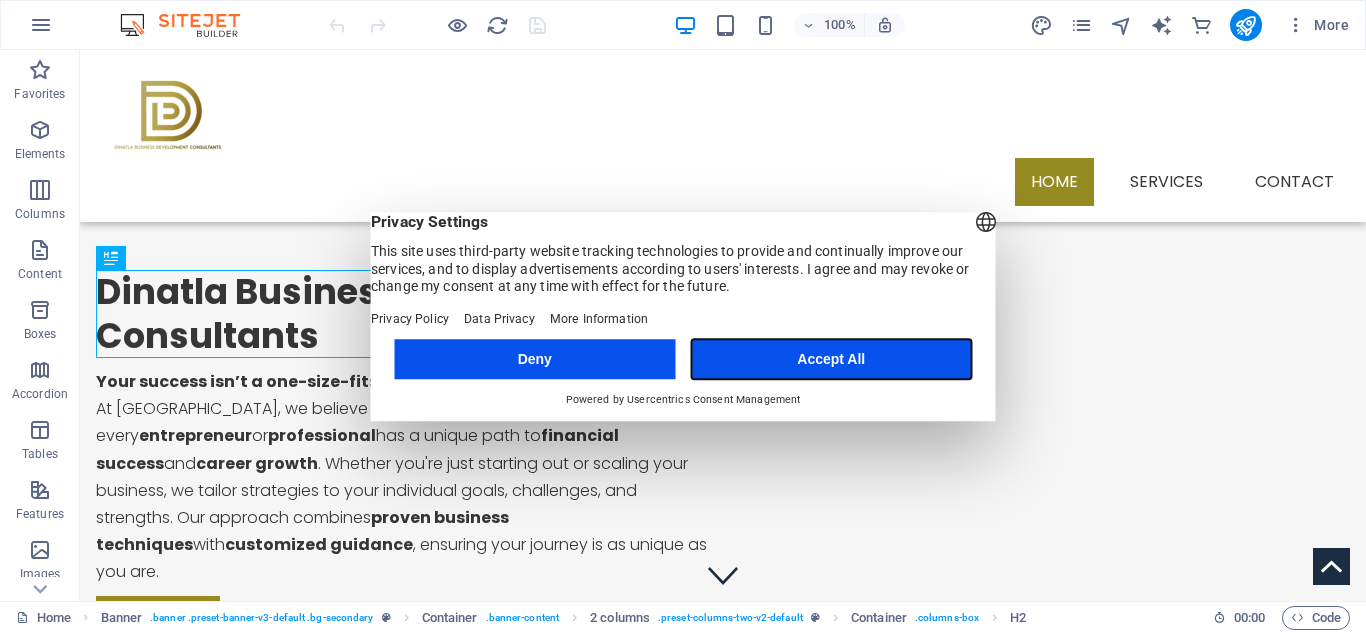 click on "Accept All" at bounding box center (831, 359) 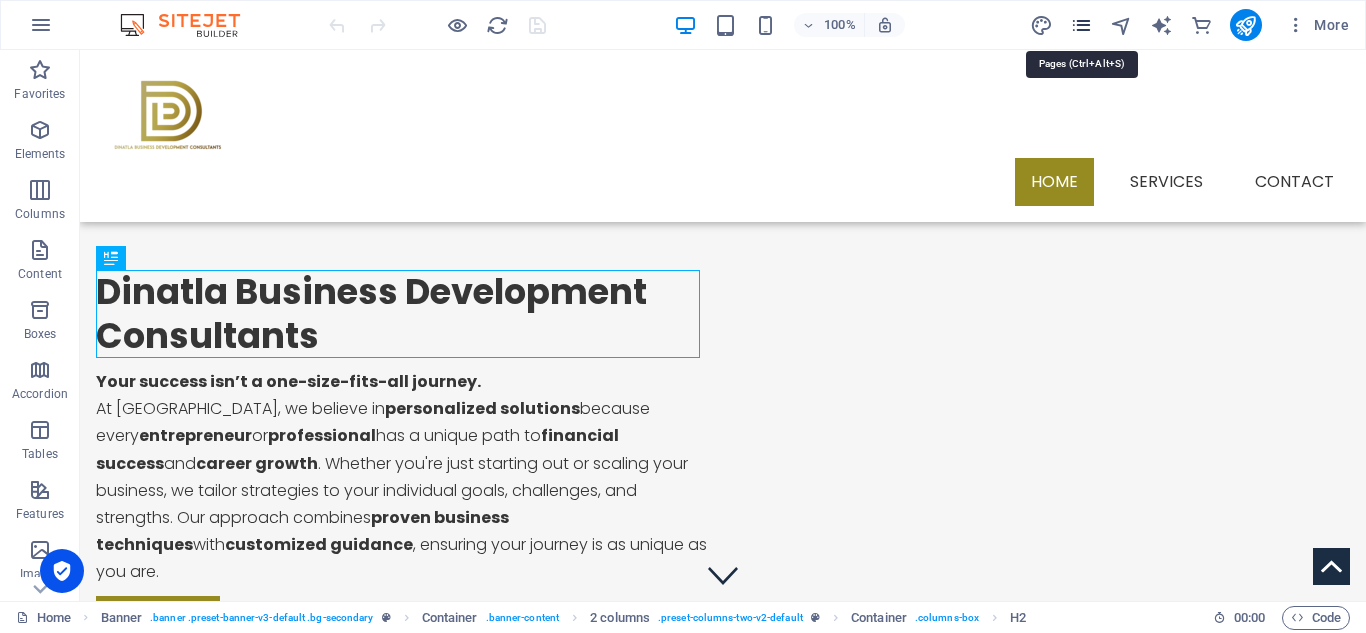 click at bounding box center (1081, 25) 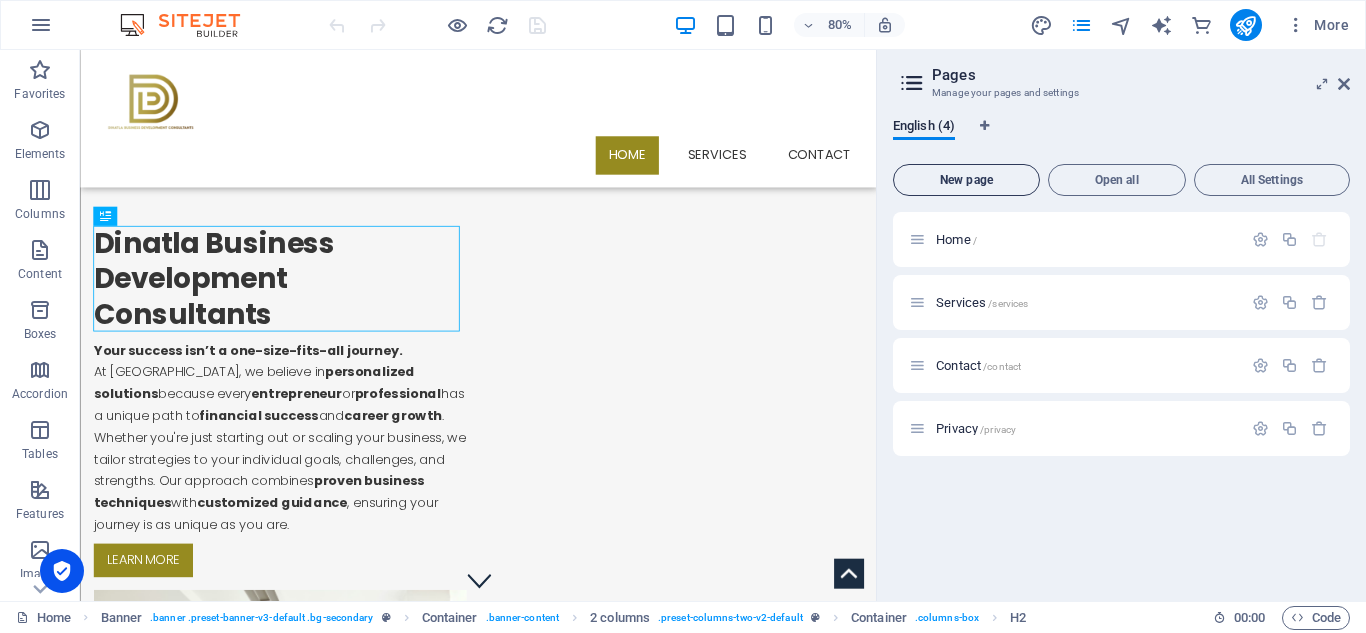 click on "New page" at bounding box center (966, 180) 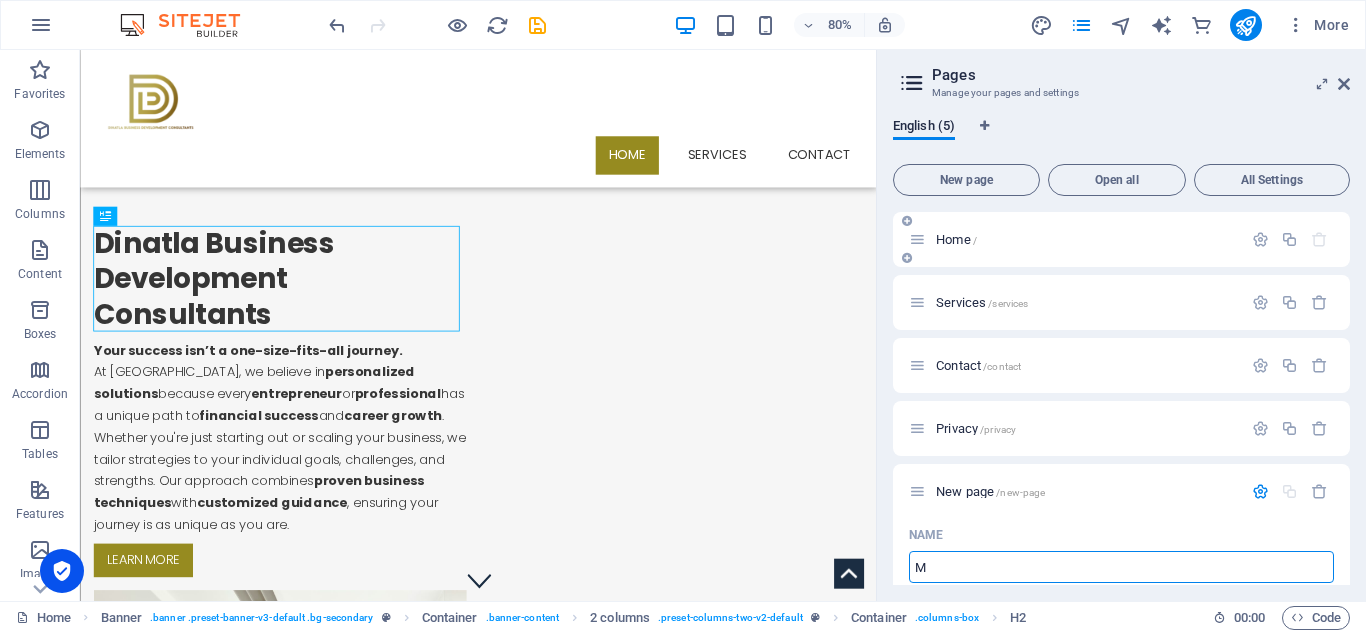 type on "M" 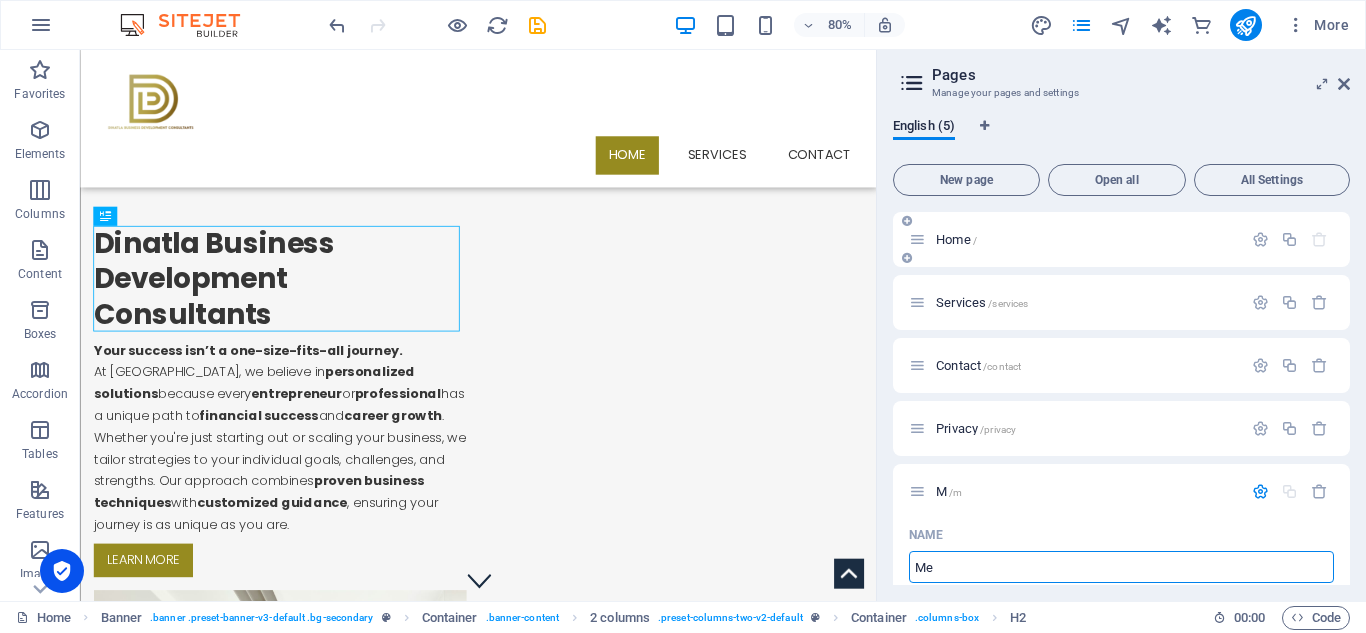 type on "Me" 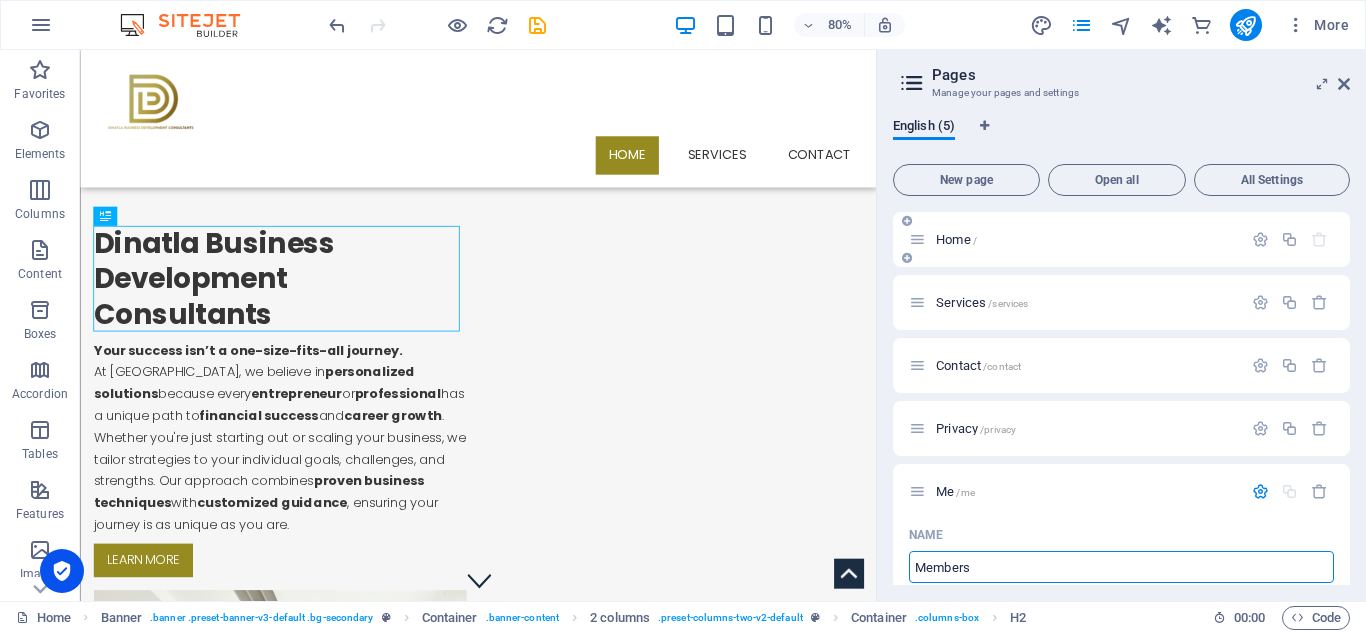 type on "Membersh" 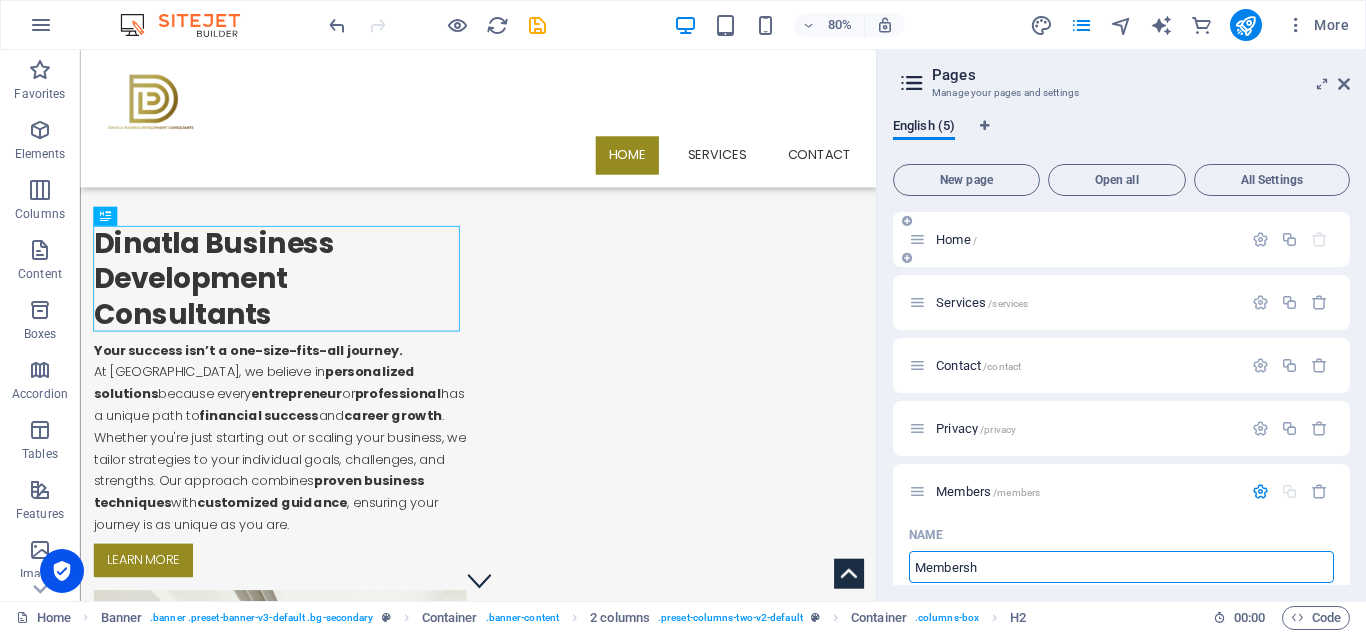 type on "/members" 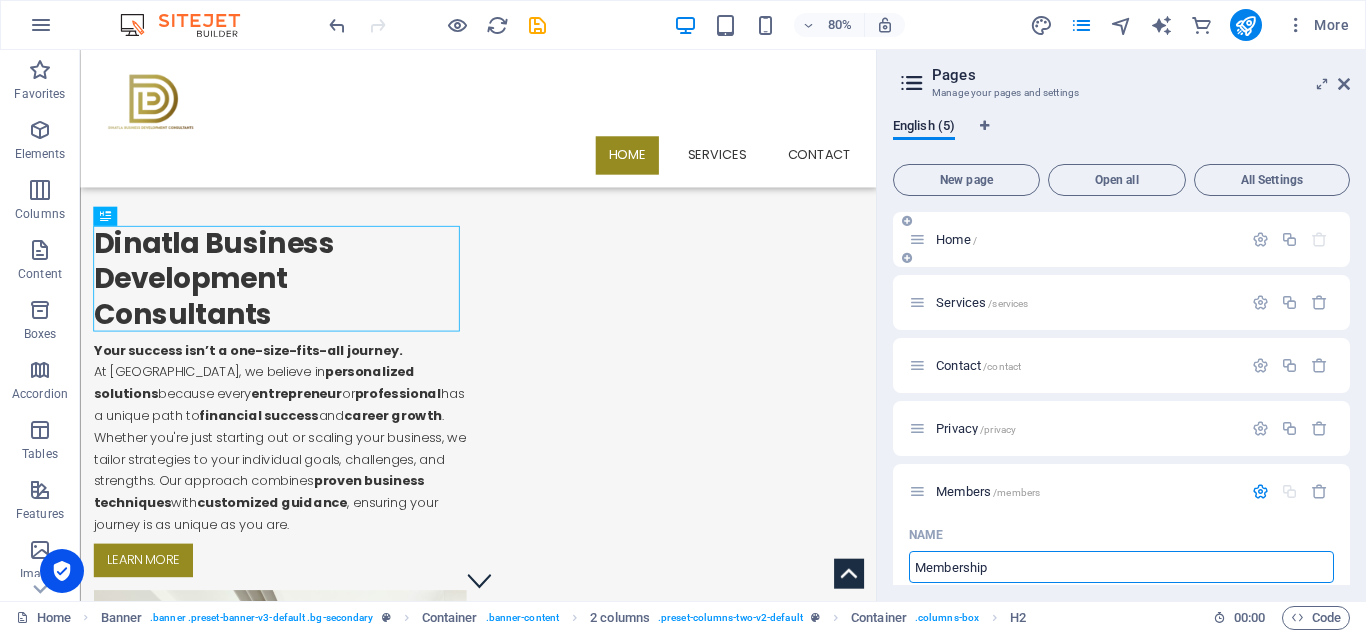 type on "Membership" 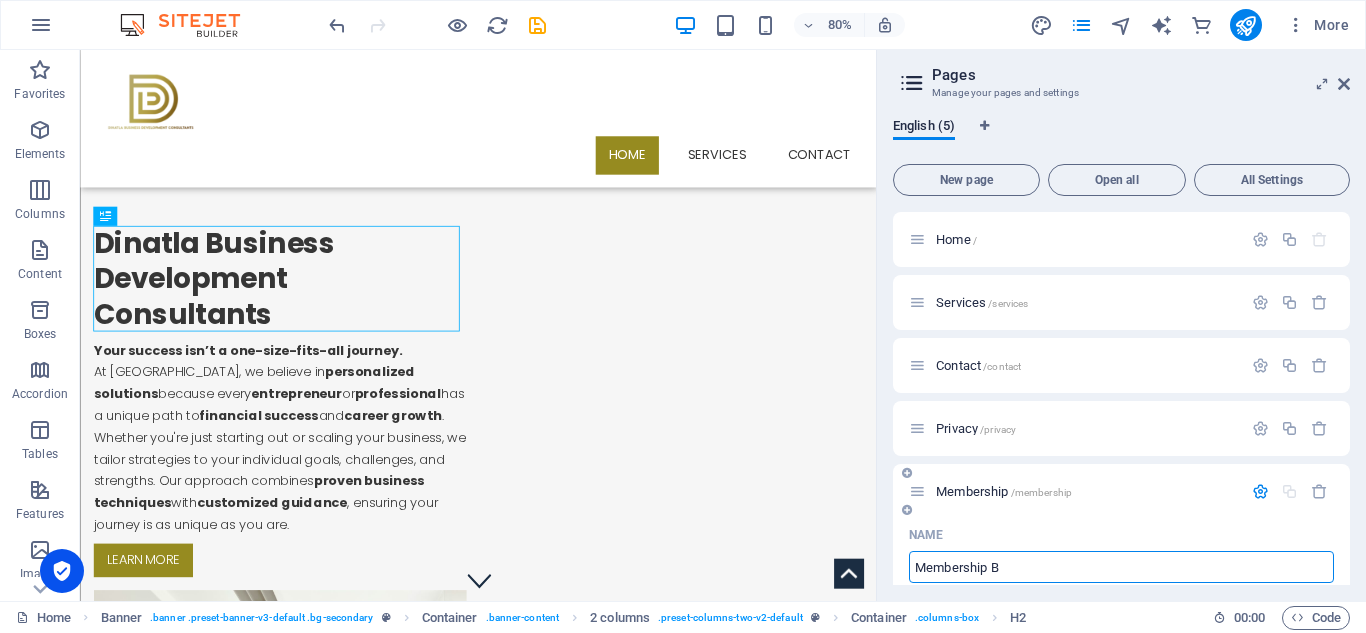type on "Membership B" 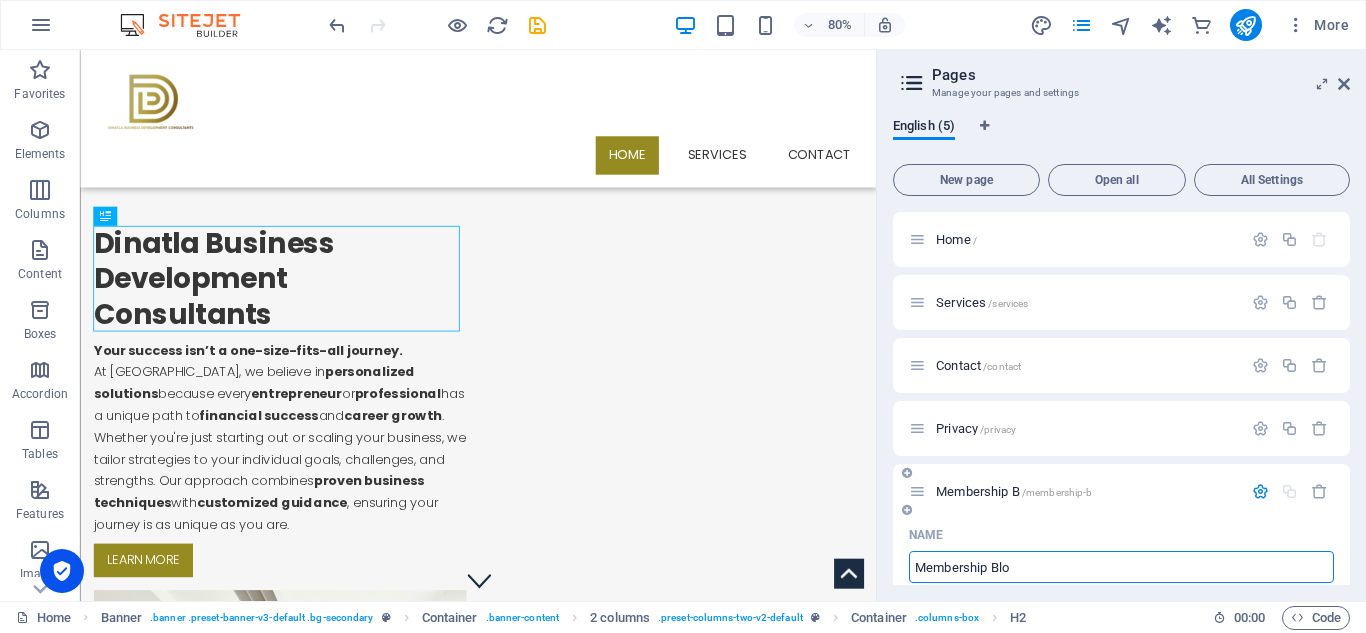 type on "Membership Blog" 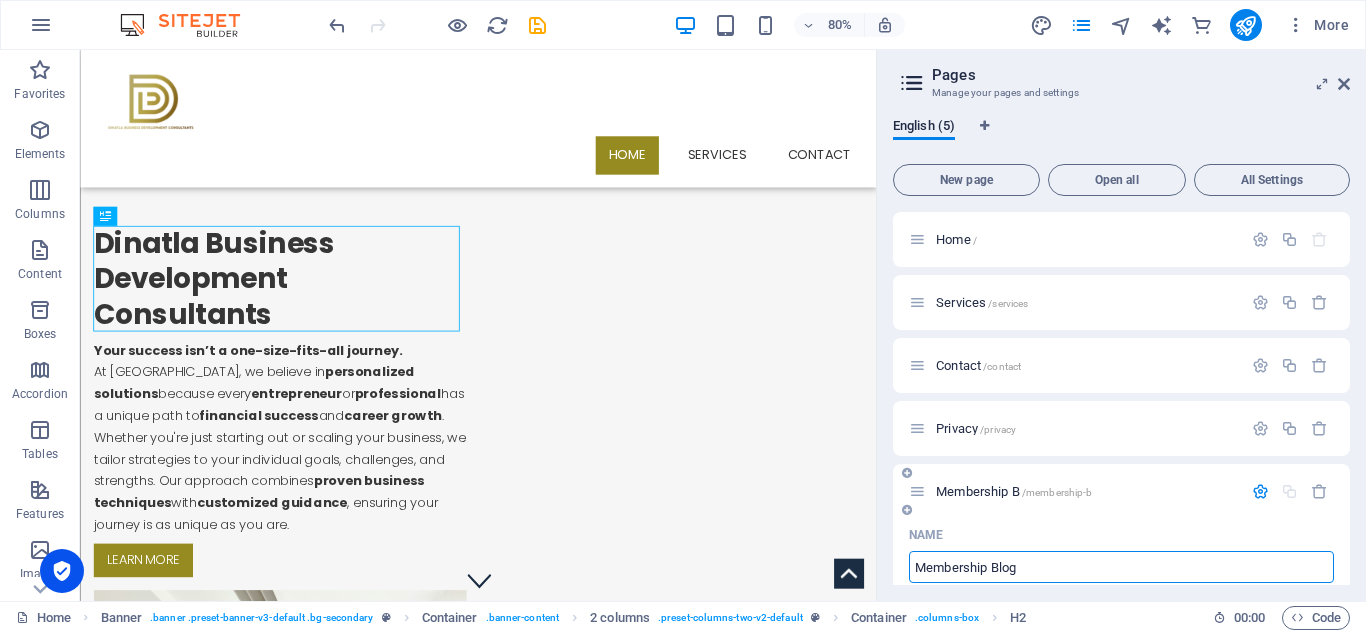 type on "/membership-blo" 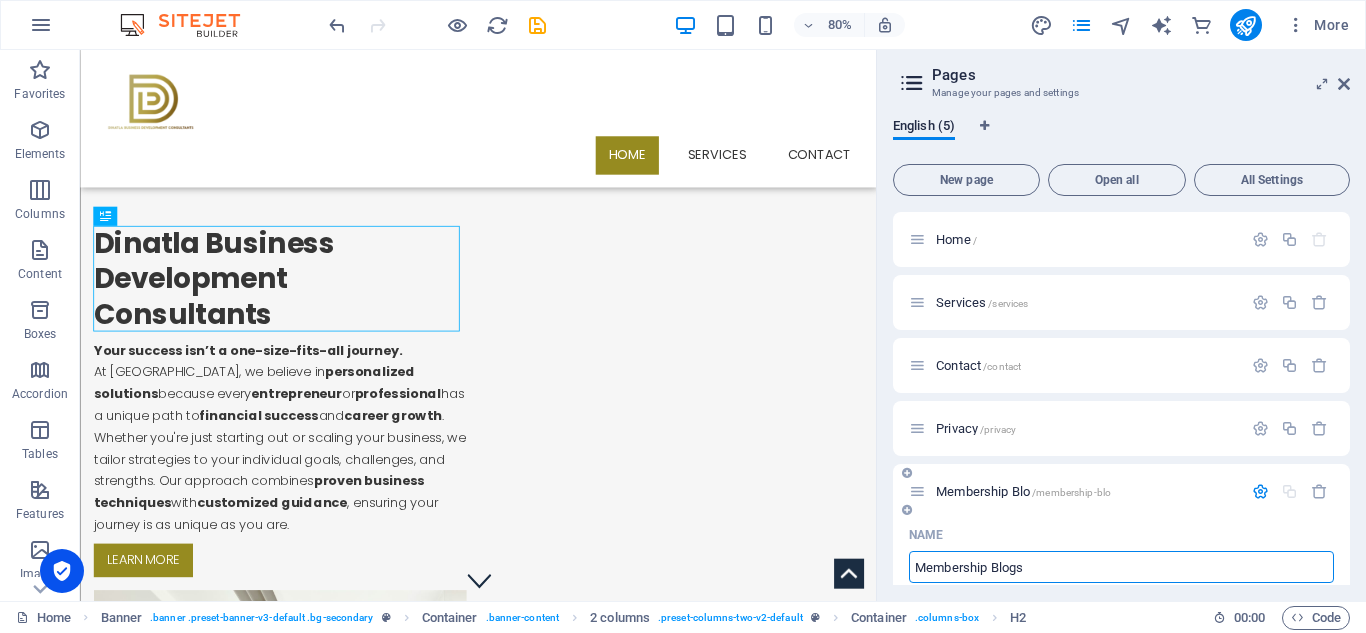 type on "Membership Blogs" 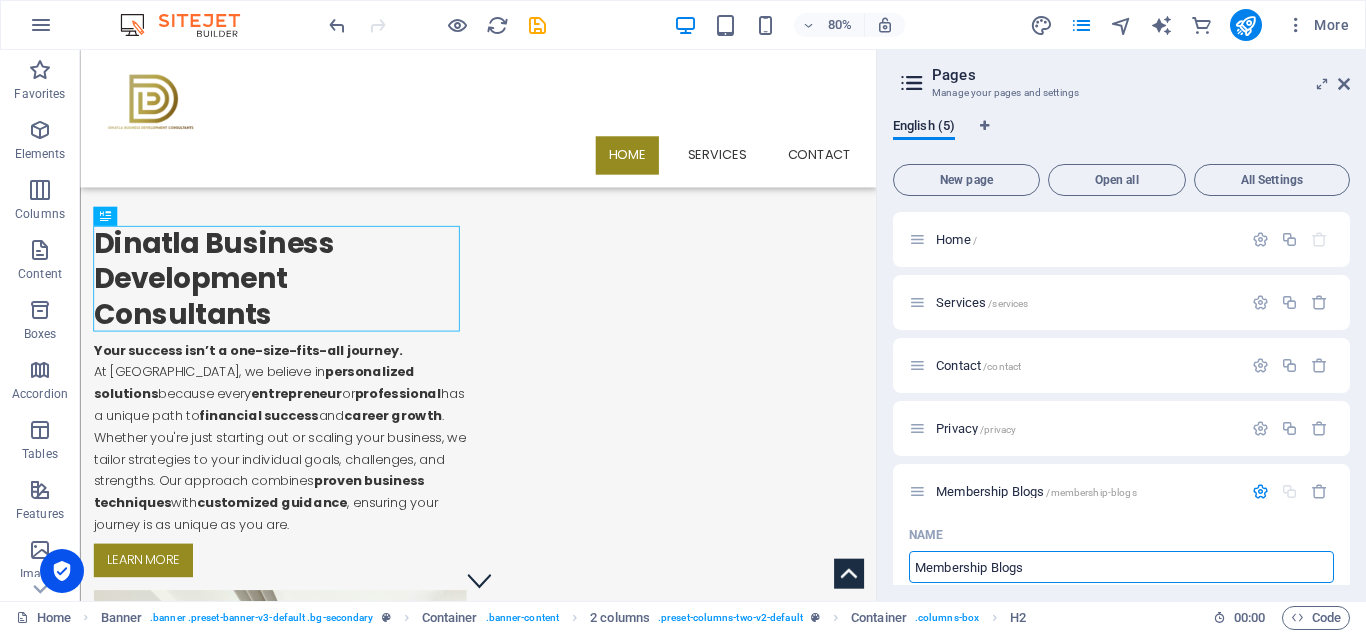 type on "Membership Blogs" 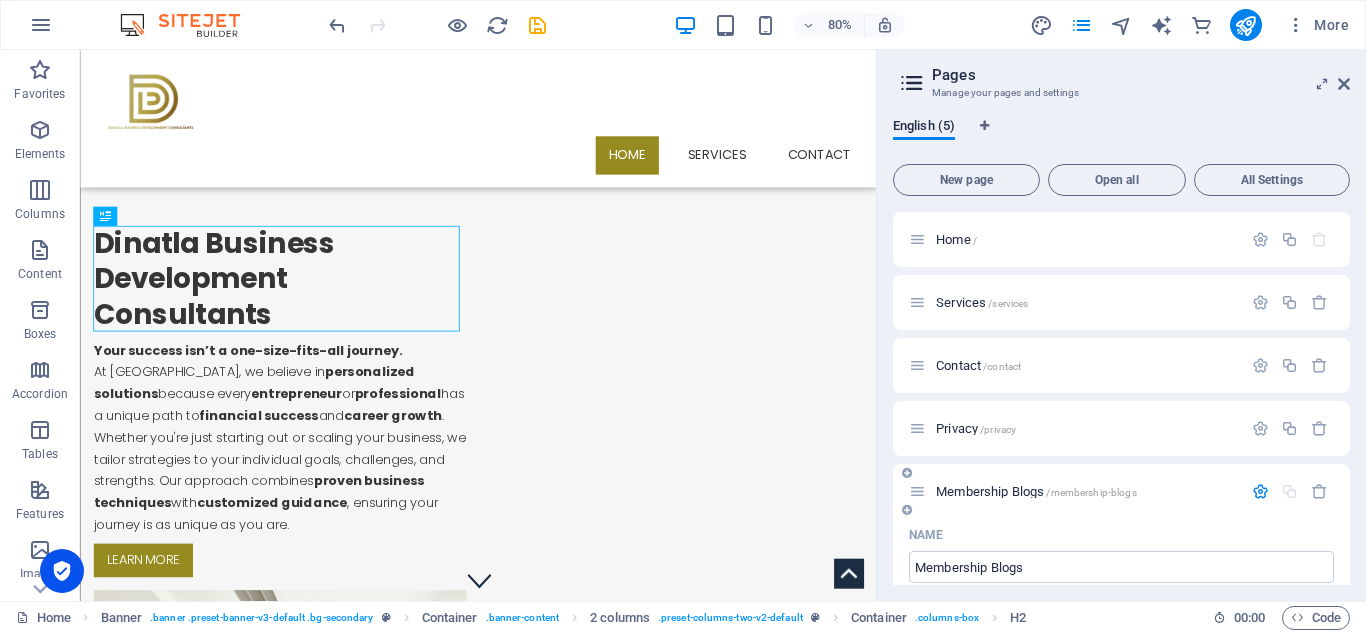 click on "Membership Blogs /membership-blogs" at bounding box center (1036, 491) 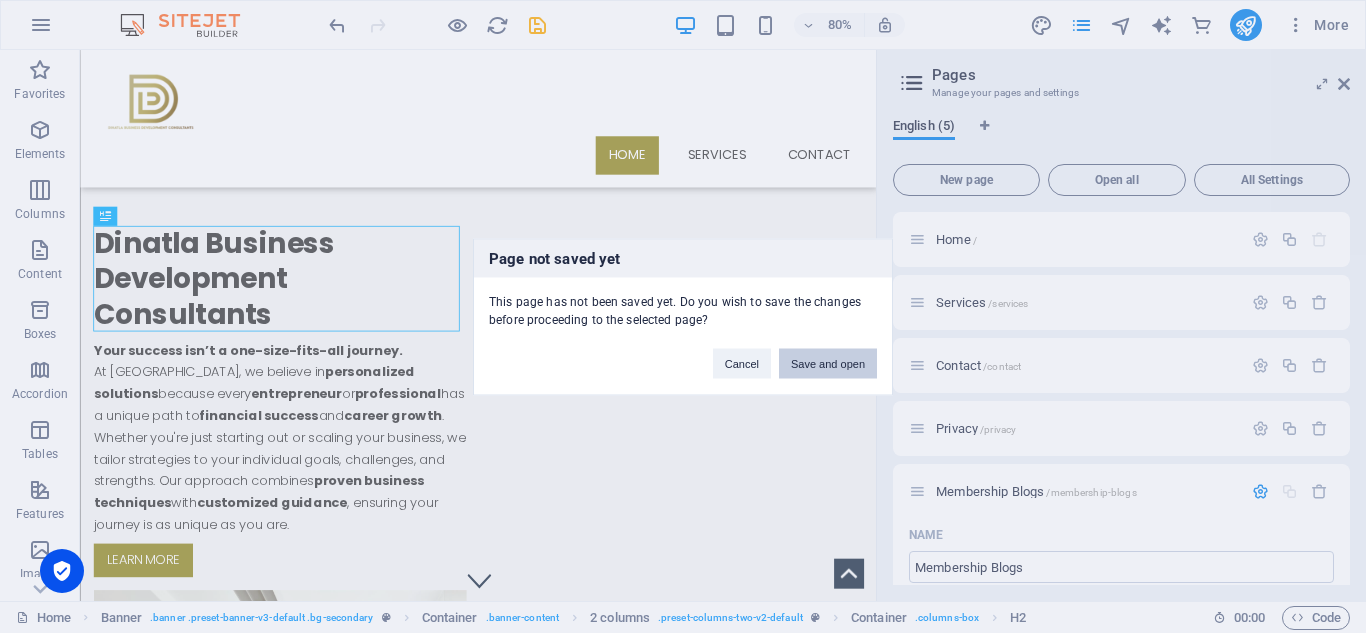 click on "Save and open" at bounding box center (828, 363) 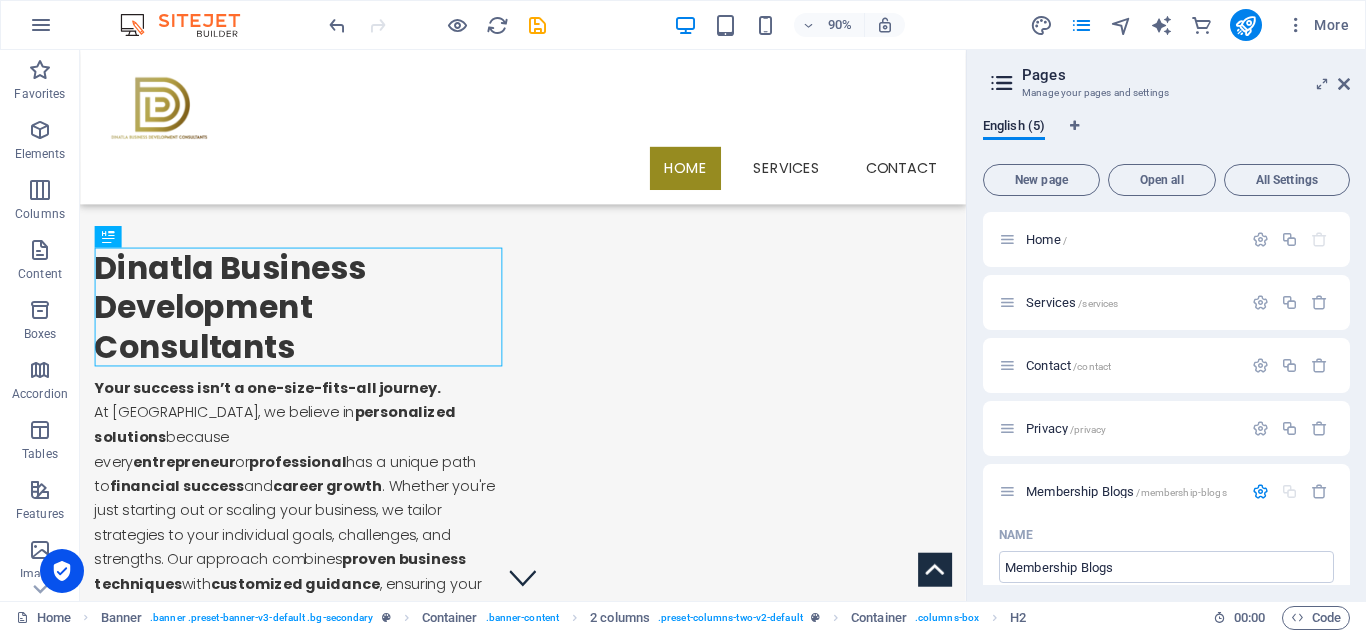 drag, startPoint x: 877, startPoint y: 144, endPoint x: 967, endPoint y: 195, distance: 103.44564 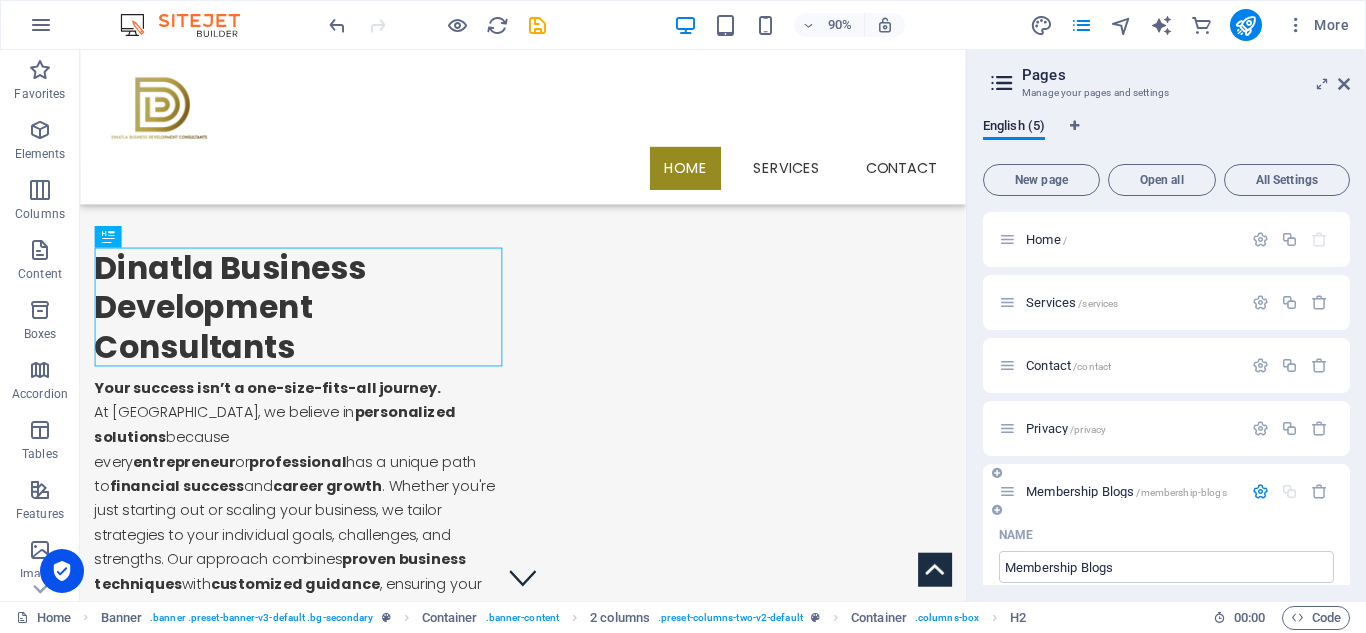 click on "Membership Blogs /membership-blogs" at bounding box center (1126, 491) 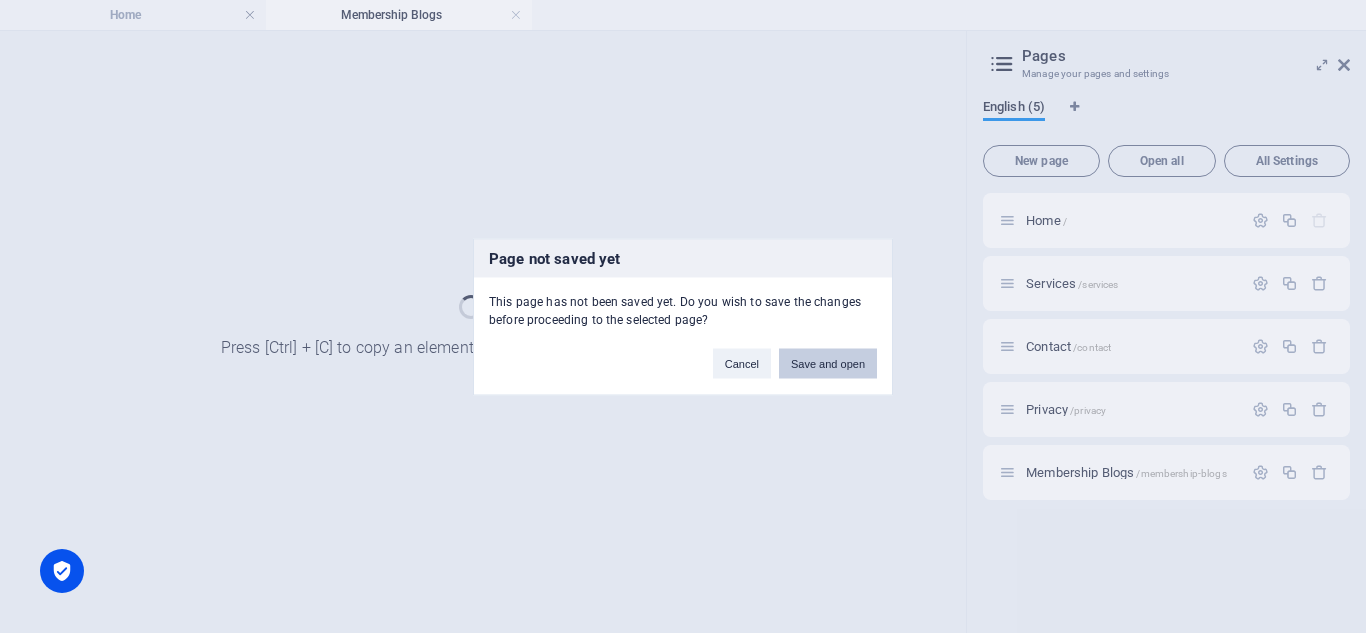 click on "Save and open" at bounding box center (828, 363) 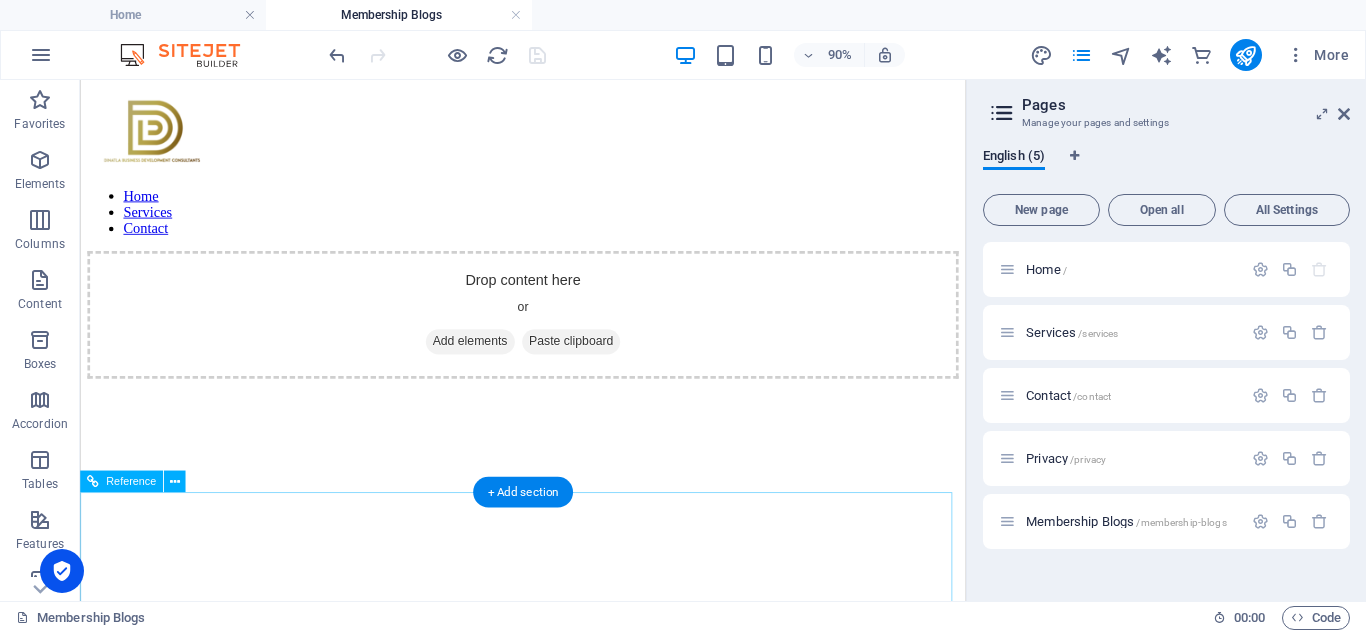 scroll, scrollTop: 0, scrollLeft: 0, axis: both 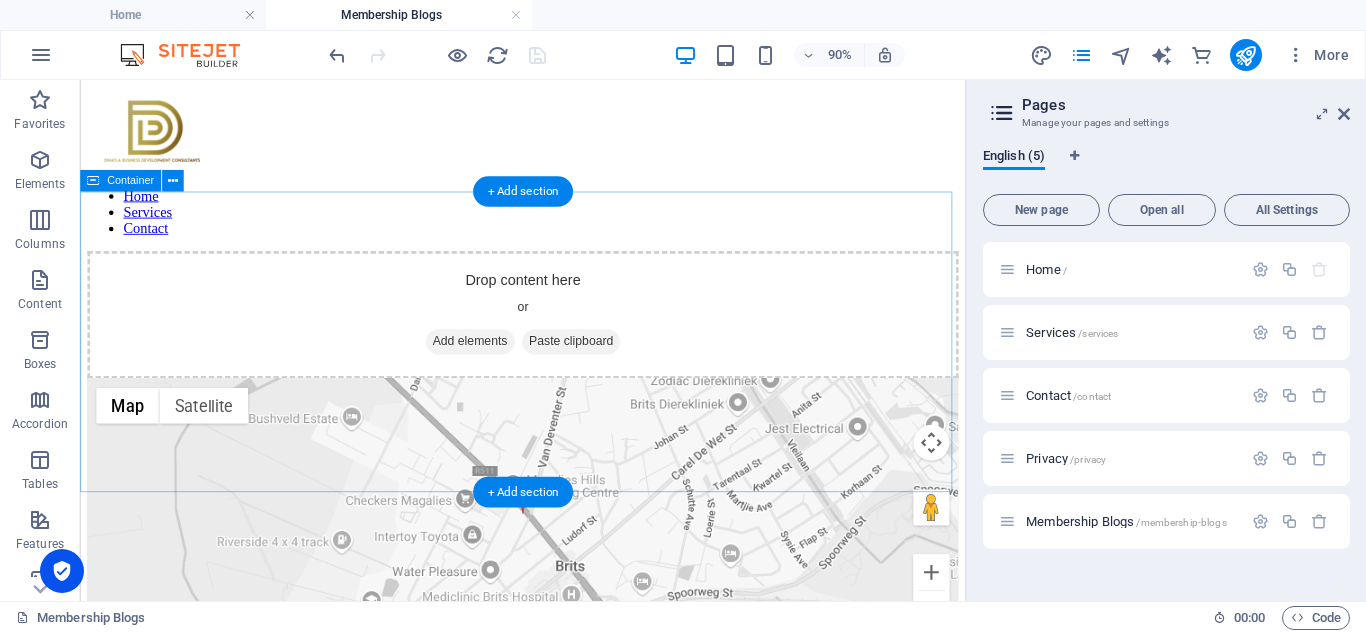 click on "Add elements" at bounding box center [513, 371] 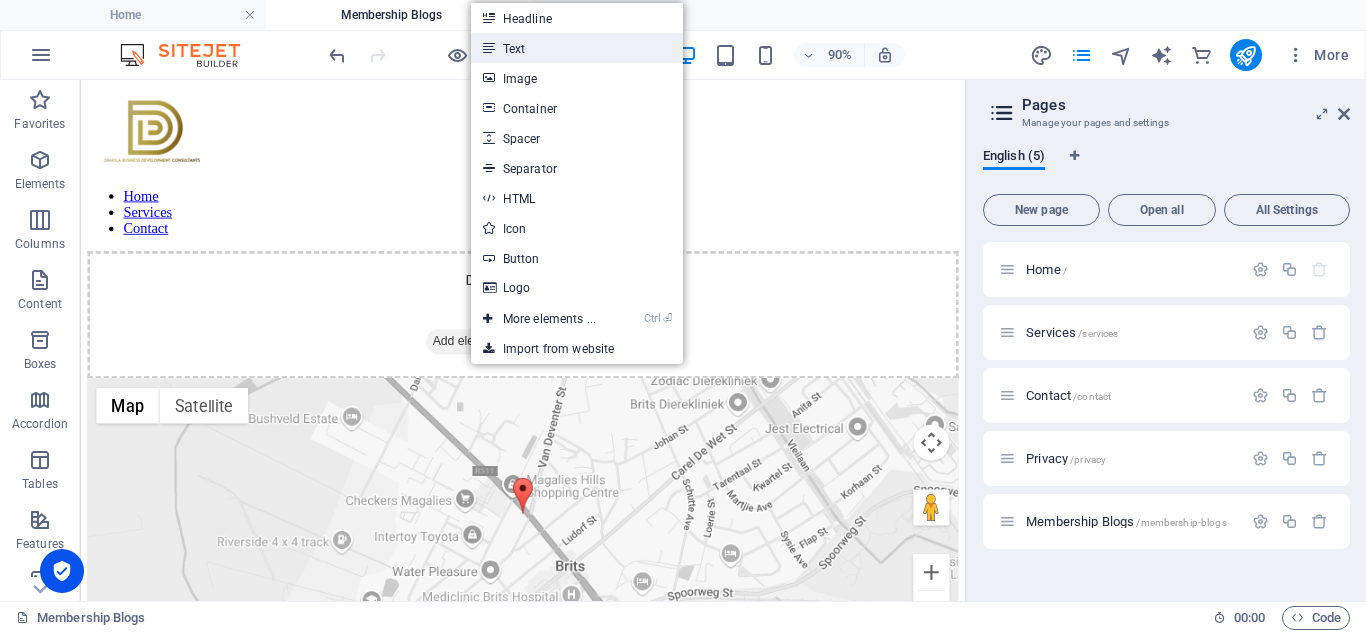 click on "Text" at bounding box center [577, 48] 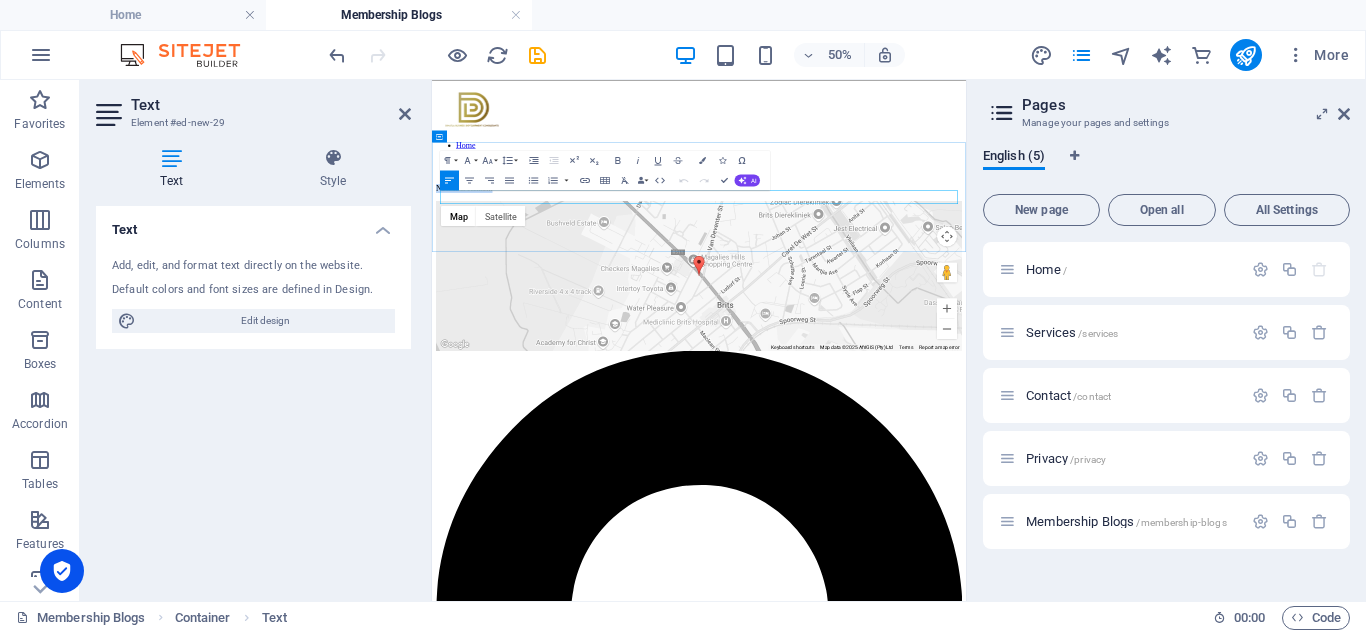 click on "New text element" at bounding box center (966, 295) 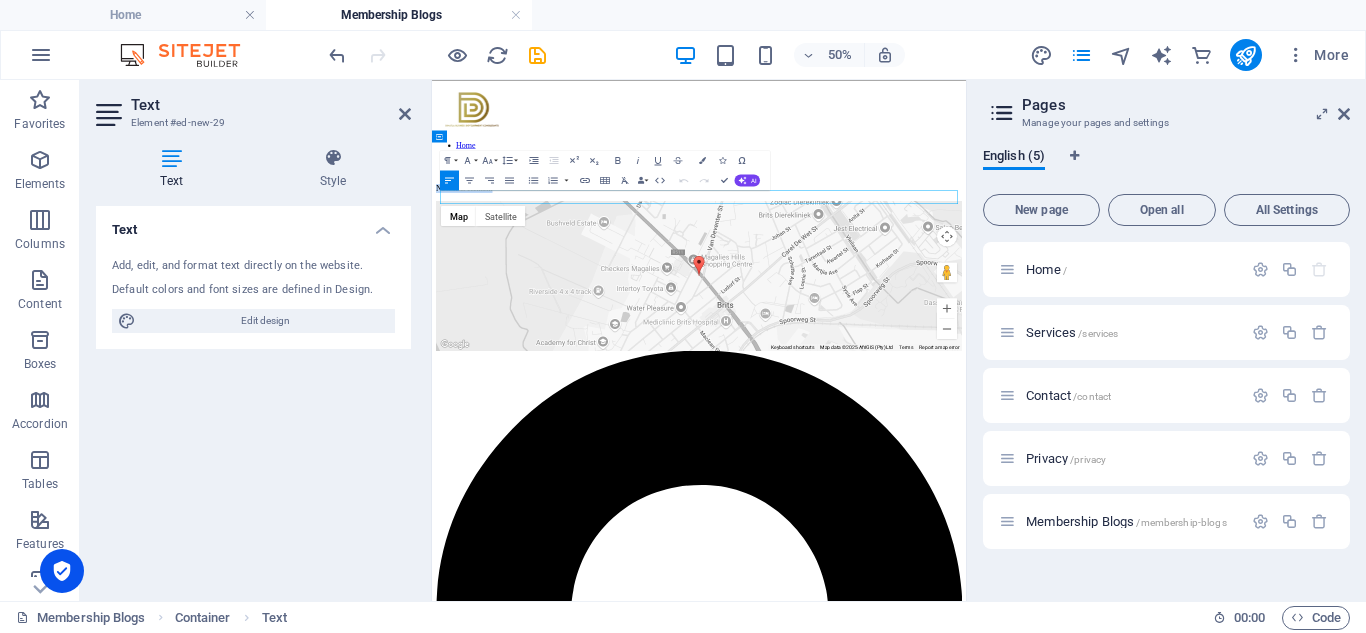 drag, startPoint x: 602, startPoint y: 316, endPoint x: 398, endPoint y: 306, distance: 204.24495 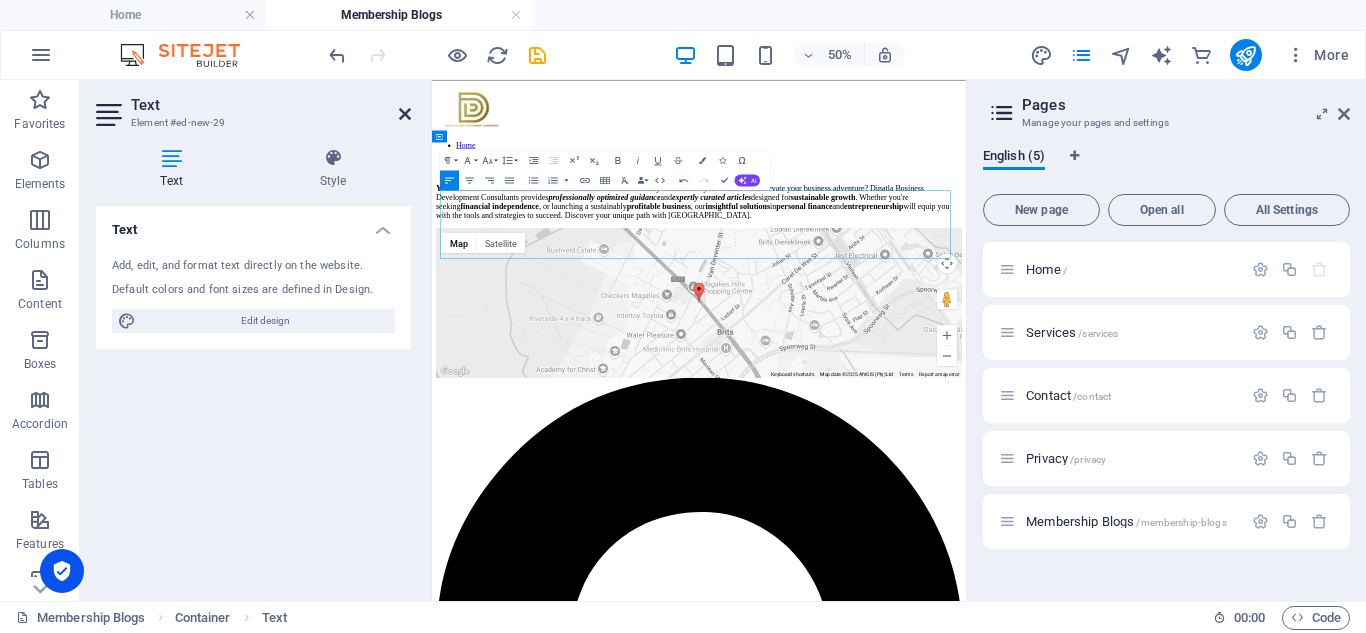 click at bounding box center (405, 114) 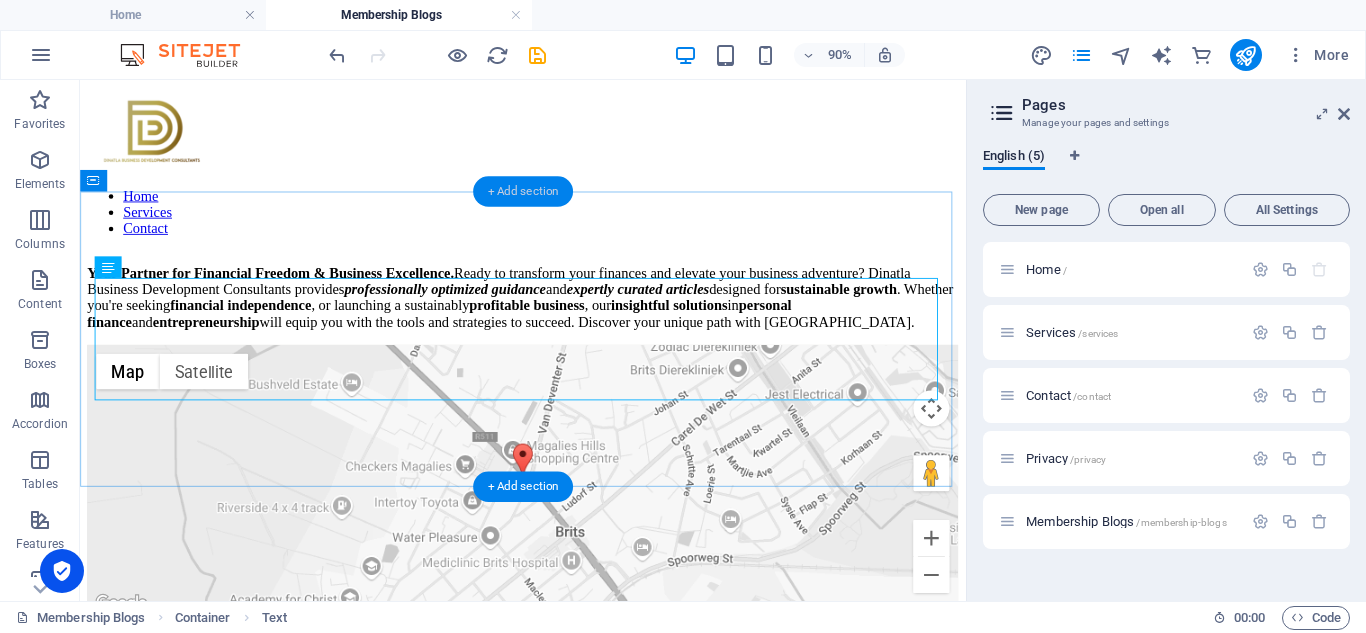 click on "+ Add section" at bounding box center [523, 191] 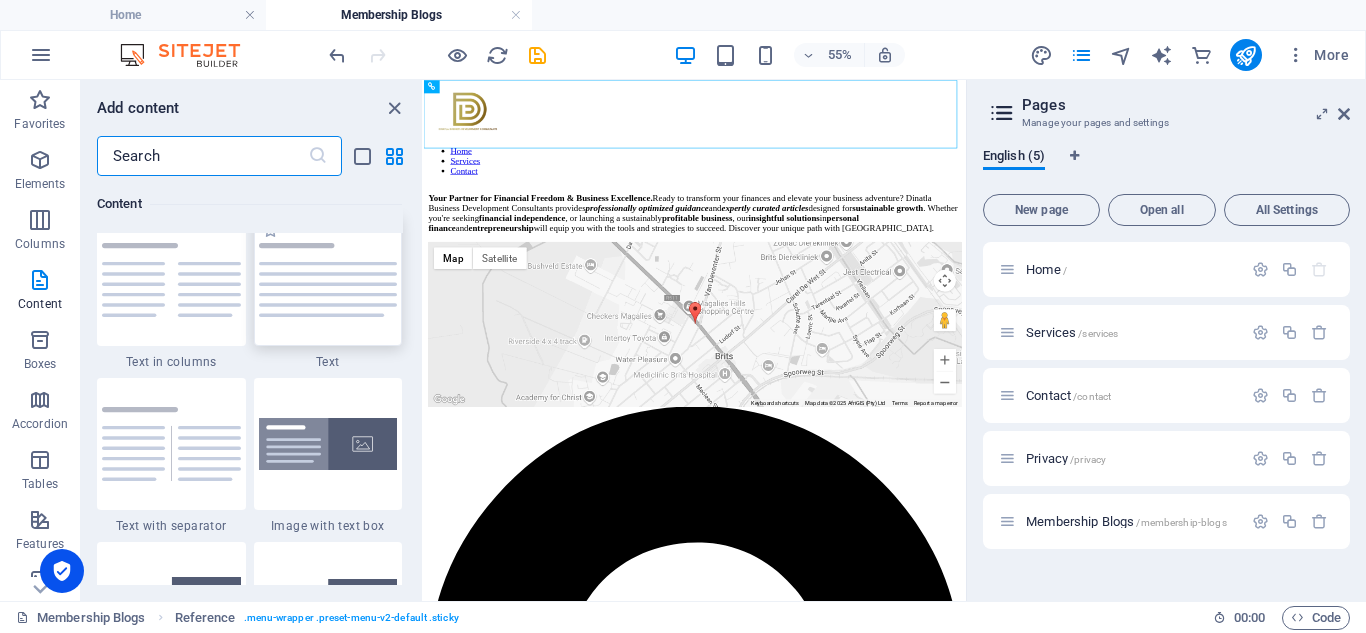scroll, scrollTop: 3499, scrollLeft: 0, axis: vertical 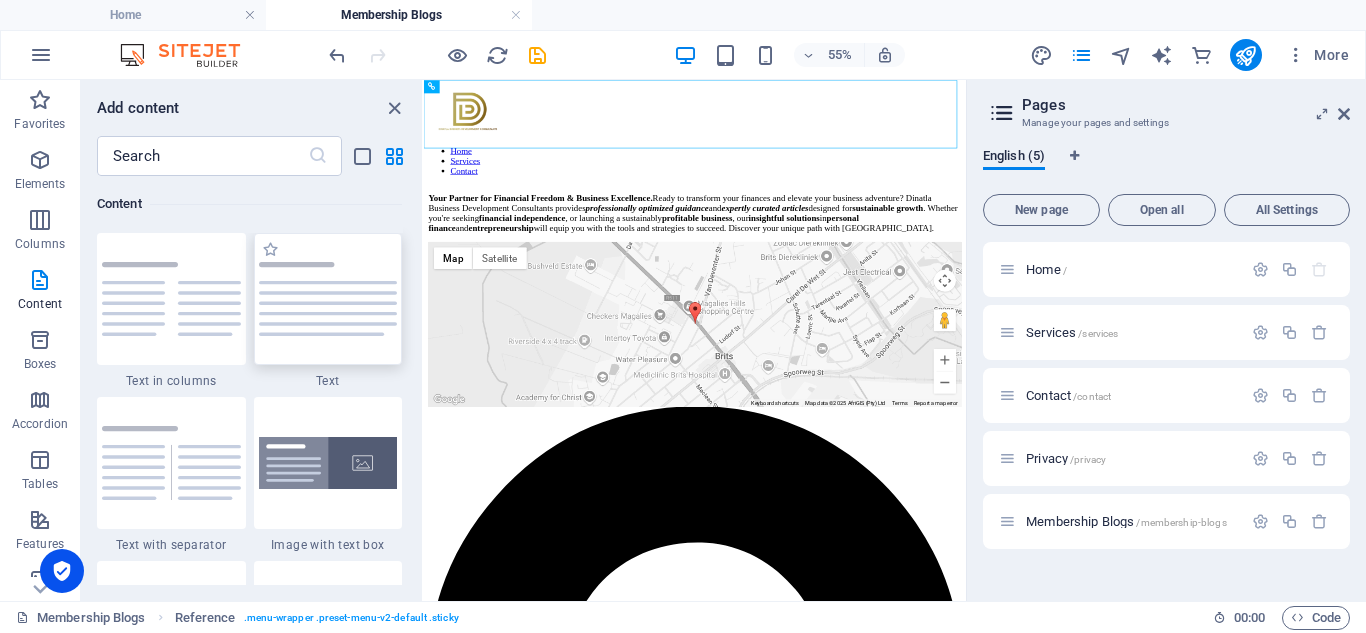 click at bounding box center [328, 299] 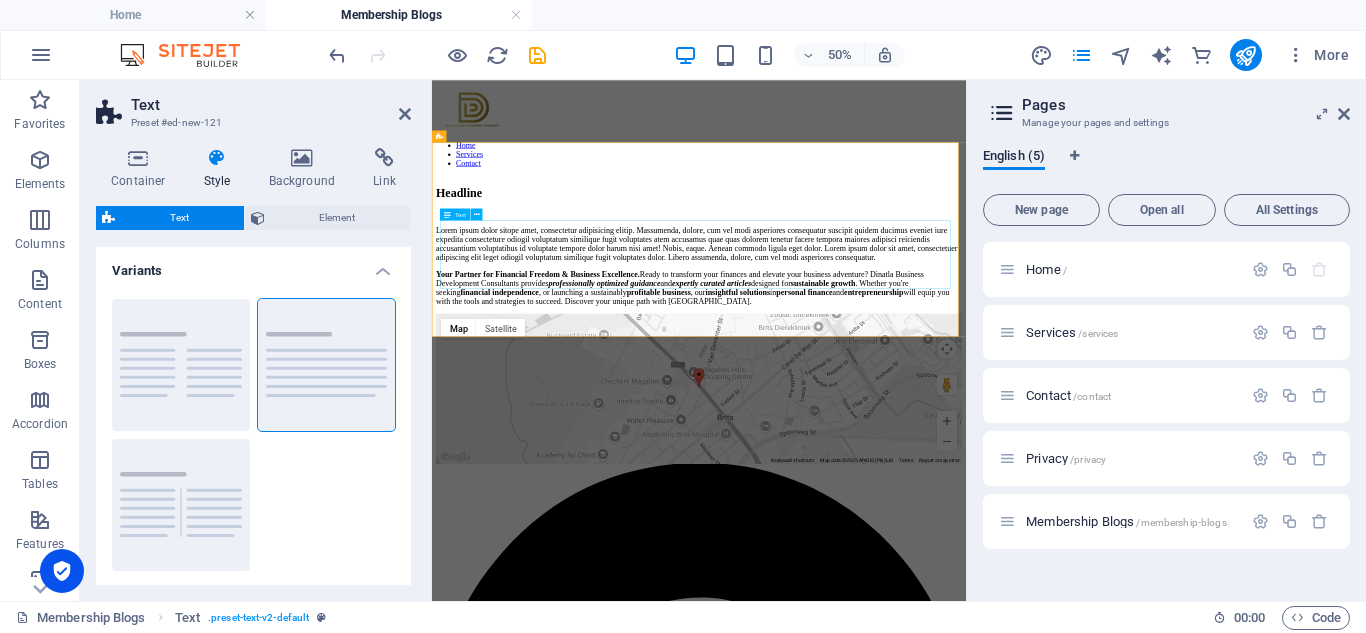 click on "Lorem ipsum dolor sitope amet, consectetur adipisicing elitip. Massumenda, dolore, cum vel modi asperiores consequatur suscipit quidem ducimus eveniet iure expedita consecteture odiogil voluptatum similique fugit voluptates atem accusamus quae quas dolorem tenetur facere tempora maiores adipisci reiciendis accusantium voluptatibus id voluptate tempore dolor harum nisi amet! Nobis, eaque. Aenean commodo ligula eget dolor. Lorem ipsum dolor sit amet, consectetuer adipiscing elit leget odiogil voluptatum similique fugit voluptates dolor. Libero assumenda, dolore, cum vel modi asperiores consequatur." at bounding box center (966, 405) 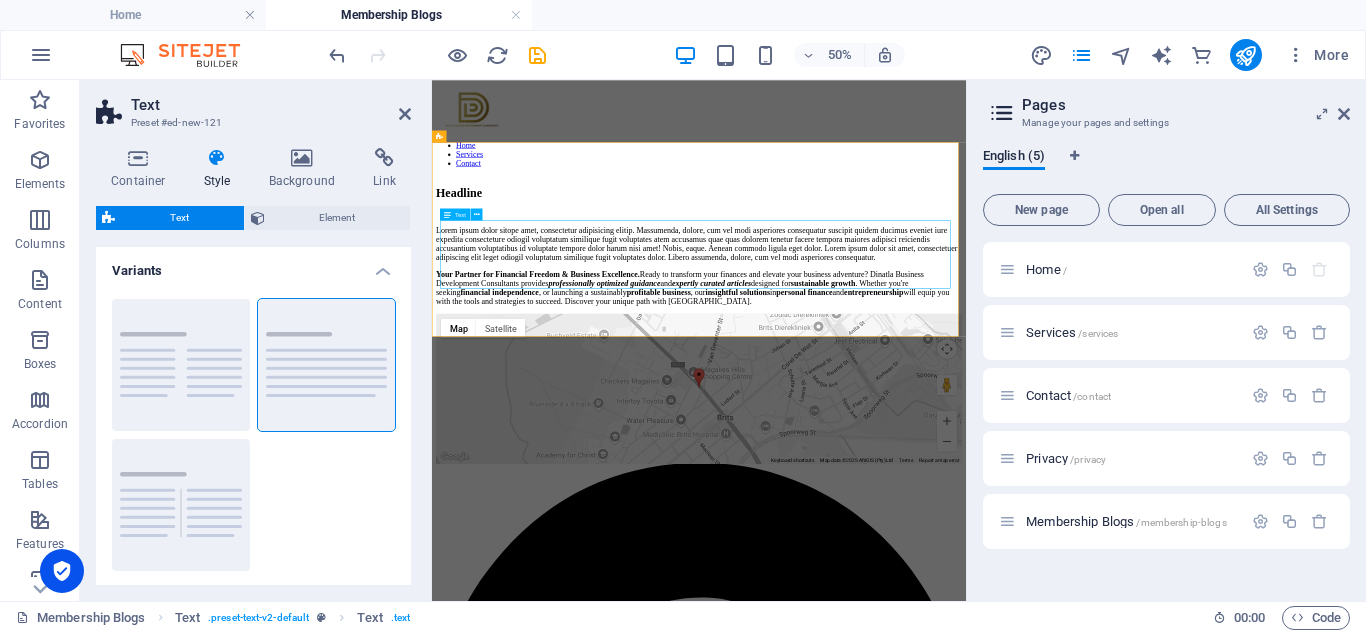 click on "Lorem ipsum dolor sitope amet, consectetur adipisicing elitip. Massumenda, dolore, cum vel modi asperiores consequatur suscipit quidem ducimus eveniet iure expedita consecteture odiogil voluptatum similique fugit voluptates atem accusamus quae quas dolorem tenetur facere tempora maiores adipisci reiciendis accusantium voluptatibus id voluptate tempore dolor harum nisi amet! Nobis, eaque. Aenean commodo ligula eget dolor. Lorem ipsum dolor sit amet, consectetuer adipiscing elit leget odiogil voluptatum similique fugit voluptates dolor. Libero assumenda, dolore, cum vel modi asperiores consequatur." at bounding box center (966, 405) 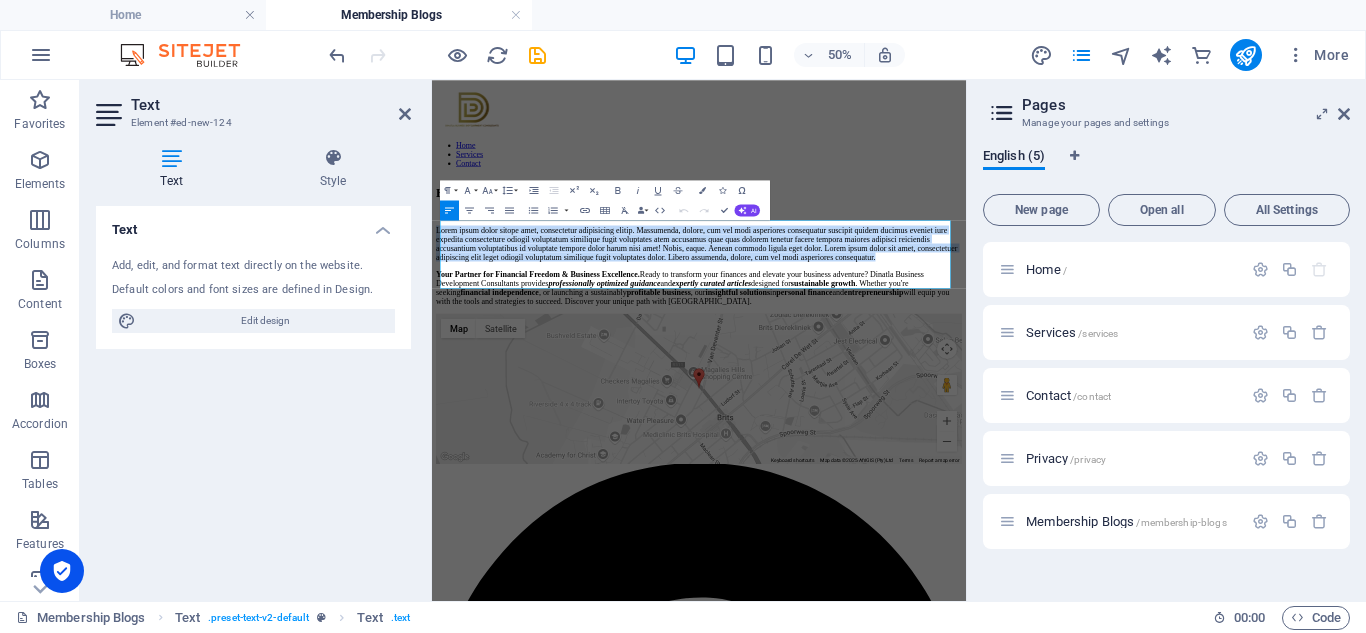 drag, startPoint x: 1424, startPoint y: 484, endPoint x: 242, endPoint y: 138, distance: 1231.6006 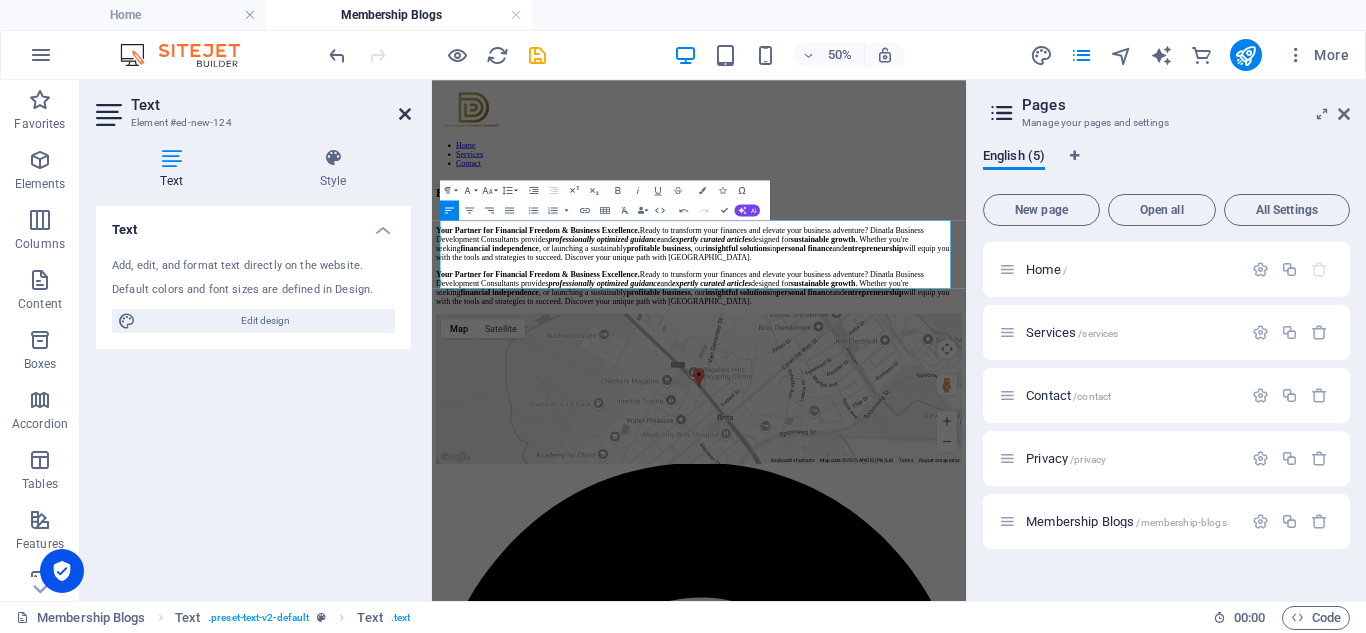 click at bounding box center [405, 114] 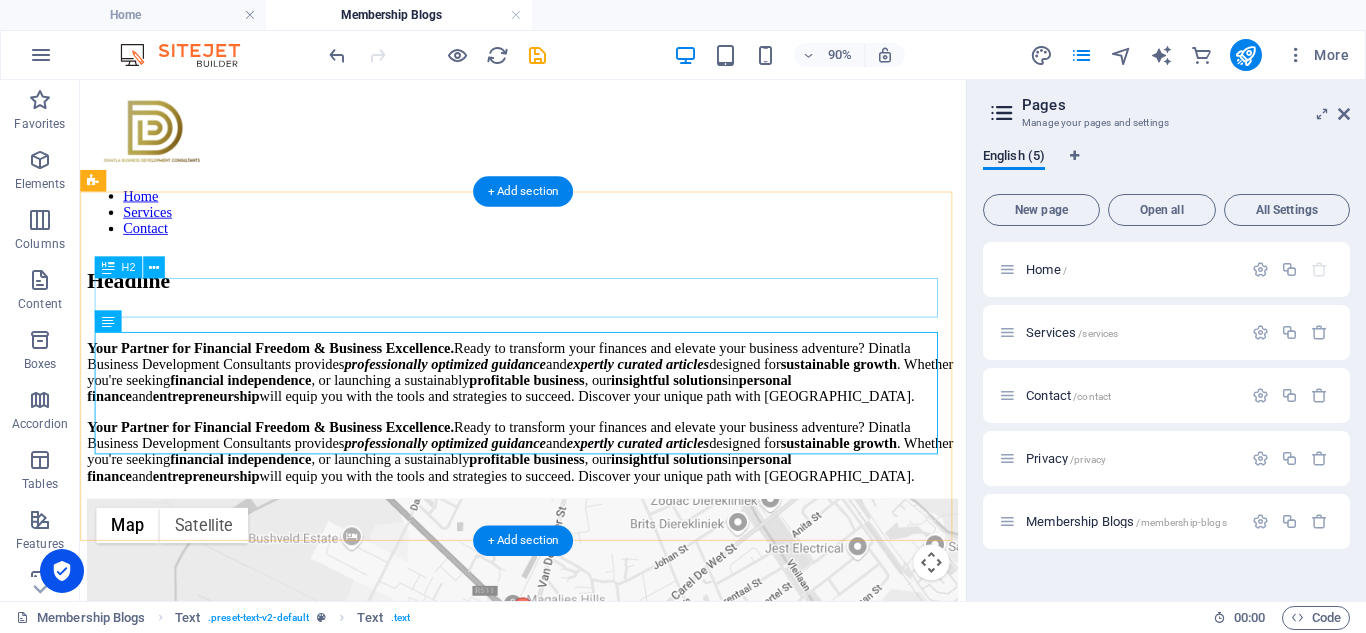 click on "Headline" at bounding box center [572, 303] 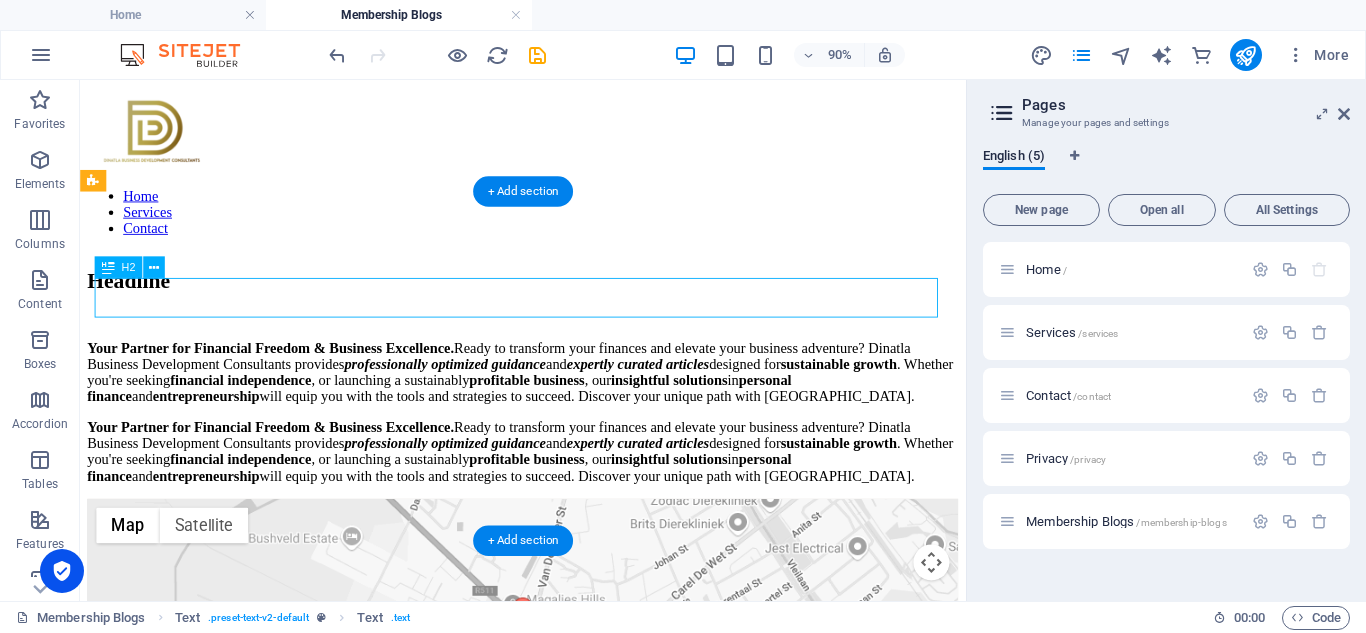 click on "Headline" at bounding box center (572, 303) 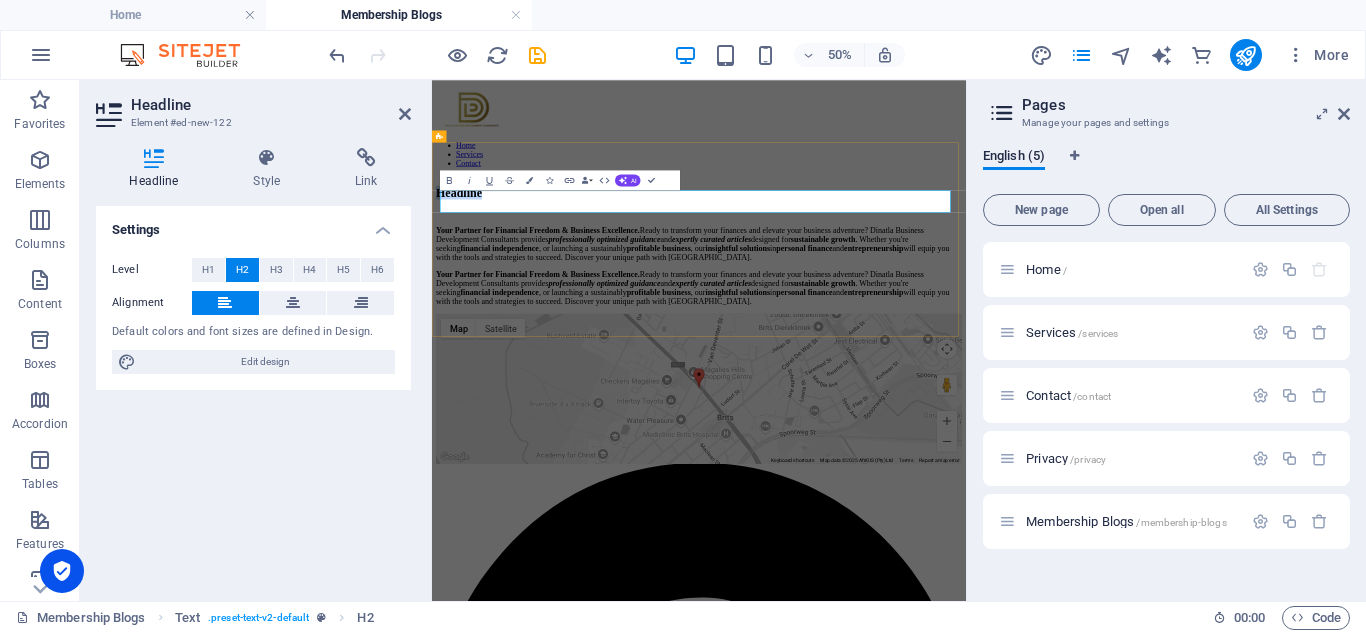 click on "Headline" at bounding box center (966, 303) 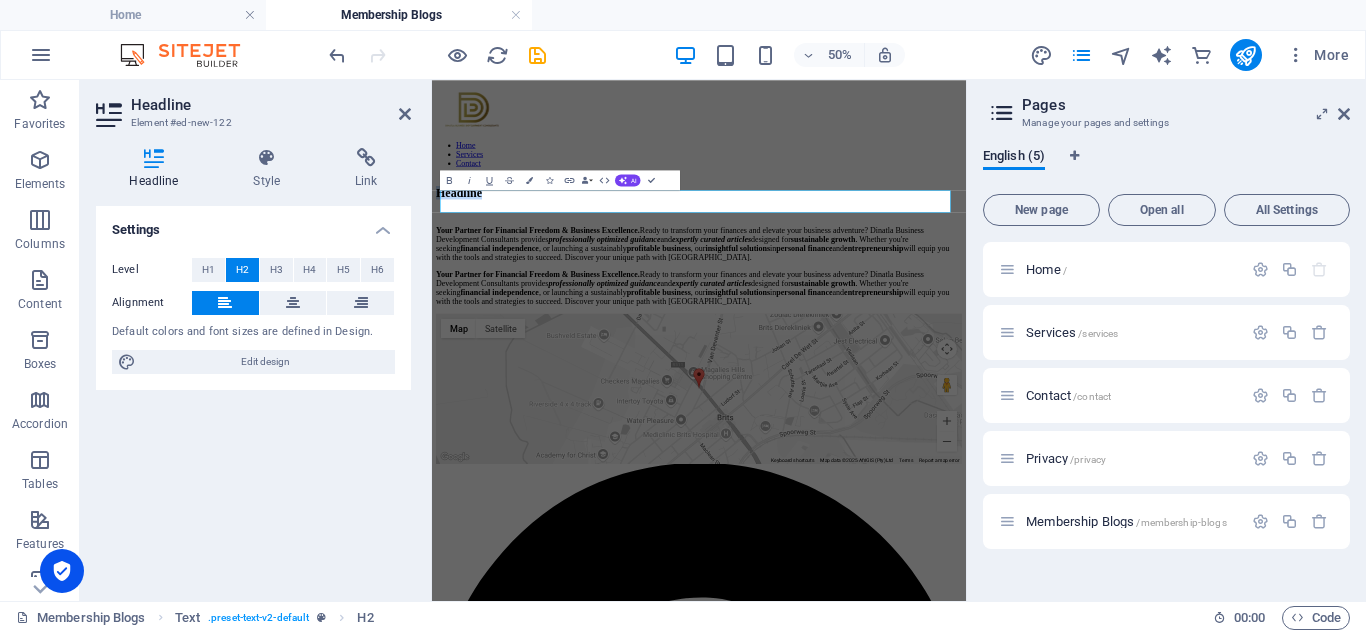 drag, startPoint x: 628, startPoint y: 314, endPoint x: 254, endPoint y: 284, distance: 375.2013 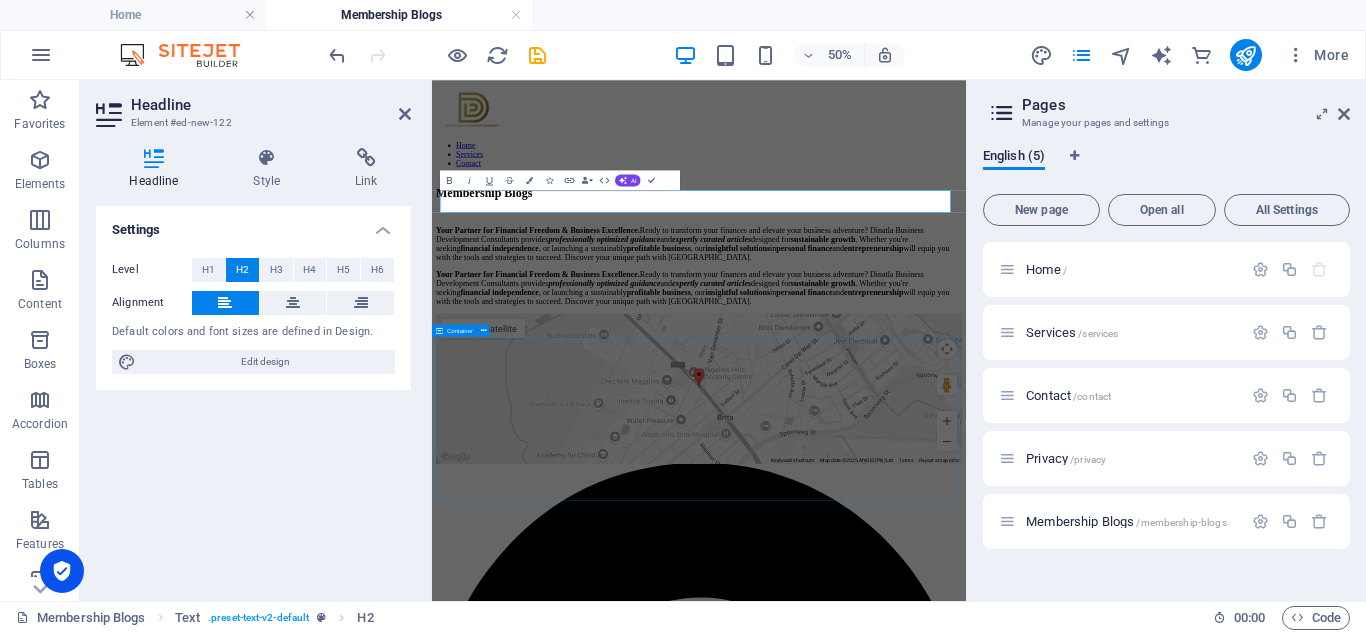 click on "Your Partner for Financial Freedom & Business Excellence.  Ready to transform your finances and elevate your business adventure? Dinatla Business Development Consultants provides  professionally optimized   guidance  and  expertly curated articles  designed for  sustainable growth . Whether you're seeking  financial independence , or launching a sustainably  profitable business , our  insightful   solutions  in  personal finance  and  entrepreneurship  will equip you with the tools and strategies to succeed. Discover your unique path with [GEOGRAPHIC_DATA]." at bounding box center (966, 493) 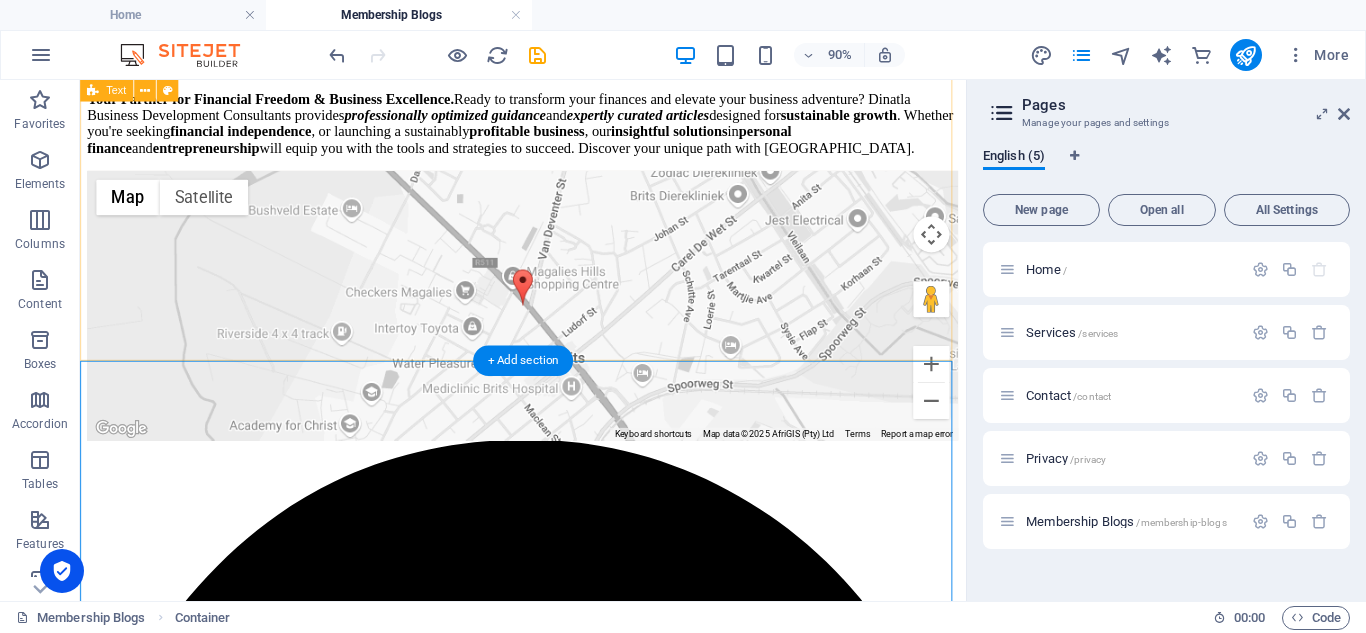 scroll, scrollTop: 500, scrollLeft: 0, axis: vertical 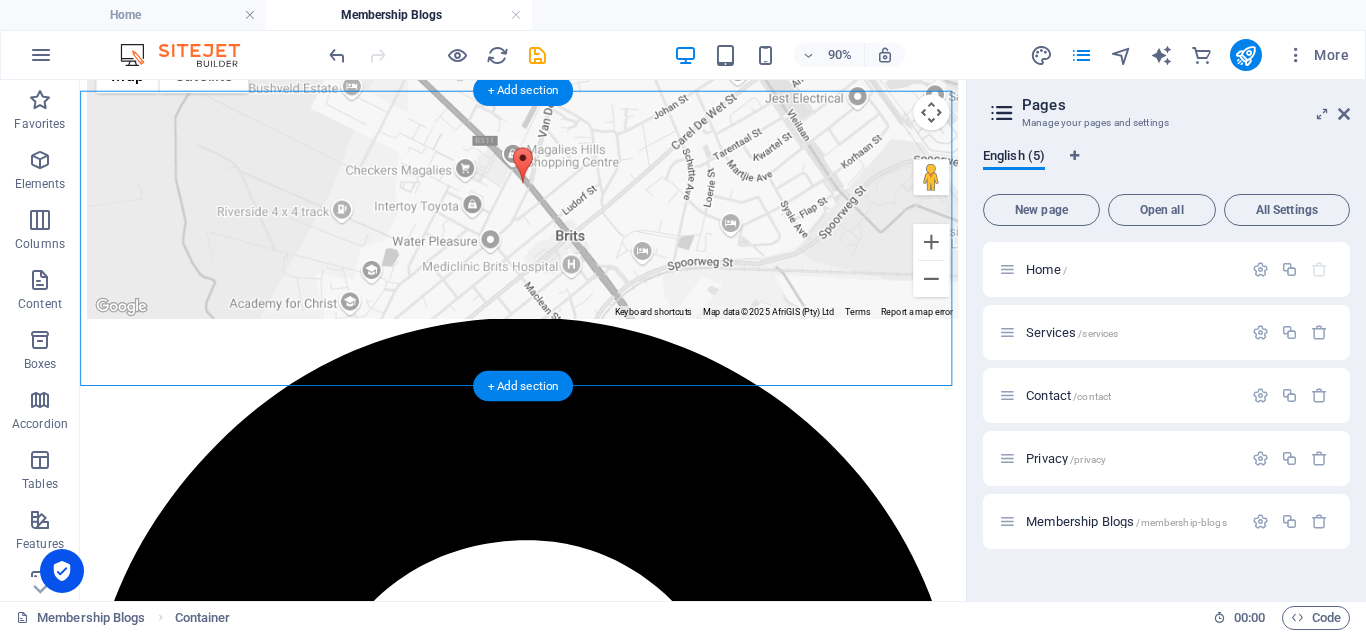 click on "Your Partner for Financial Freedom & Business Excellence.  Ready to transform your finances and elevate your business adventure? Dinatla Business Development Consultants provides  professionally optimized   guidance  and  expertly curated articles  designed for  sustainable growth . Whether you're seeking  financial independence , or launching a sustainably  profitable business , our  insightful   solutions  in  personal finance  and  entrepreneurship  will equip you with the tools and strategies to succeed. Discover your unique path with [GEOGRAPHIC_DATA]." at bounding box center [572, -7] 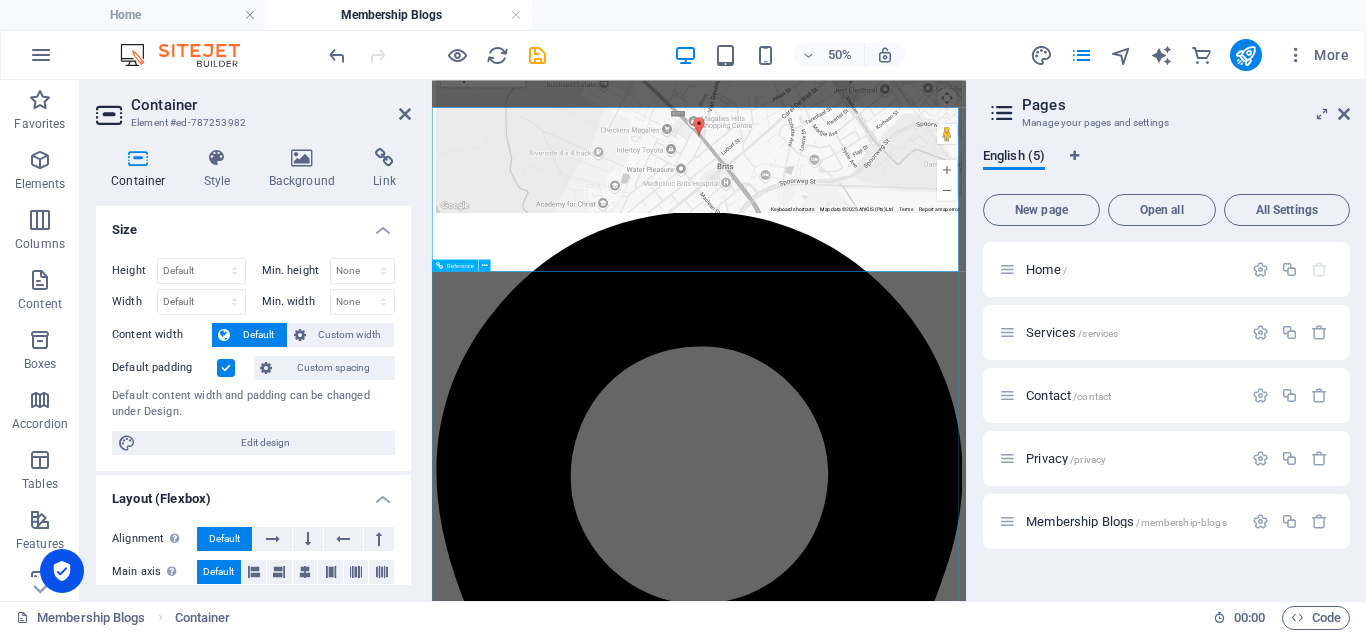 scroll, scrollTop: 458, scrollLeft: 0, axis: vertical 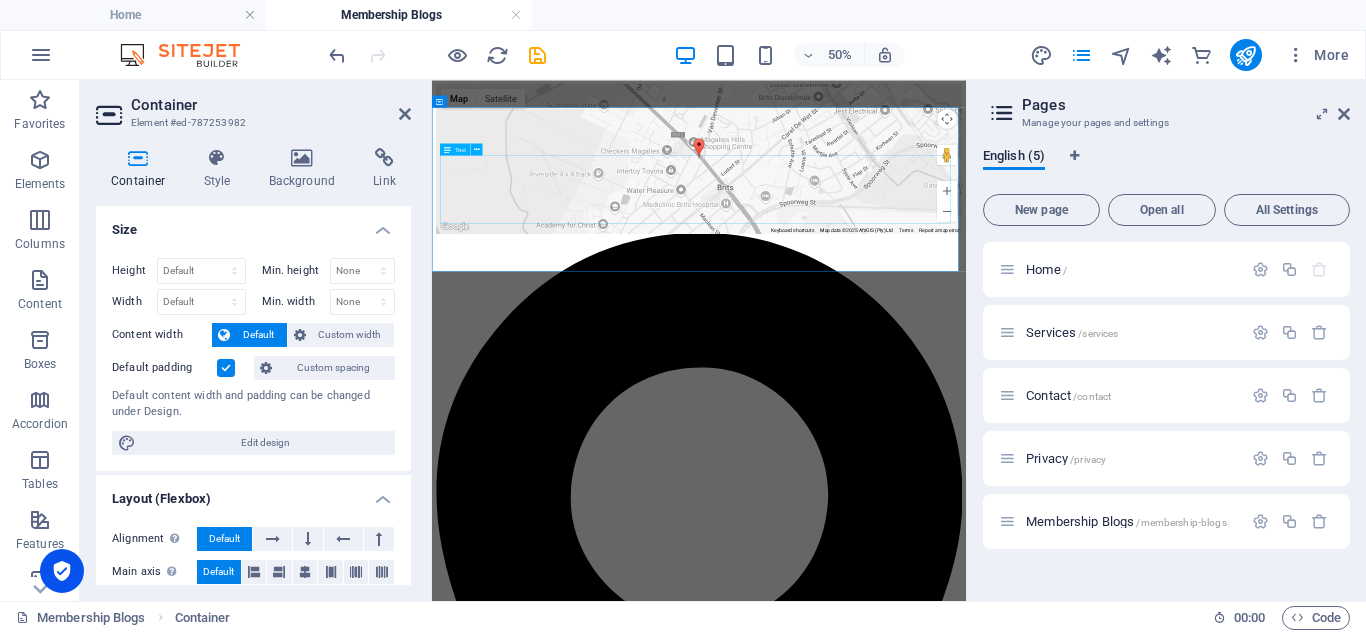 click on "Your Partner for Financial Freedom & Business Excellence.  Ready to transform your finances and elevate your business adventure? Dinatla Business Development Consultants provides  professionally optimized   guidance  and  expertly curated articles  designed for  sustainable growth . Whether you're seeking  financial independence , or launching a sustainably  profitable business , our  insightful   solutions  in  personal finance  and  entrepreneurship  will equip you with the tools and strategies to succeed. Discover your unique path with [GEOGRAPHIC_DATA]." at bounding box center (966, 35) 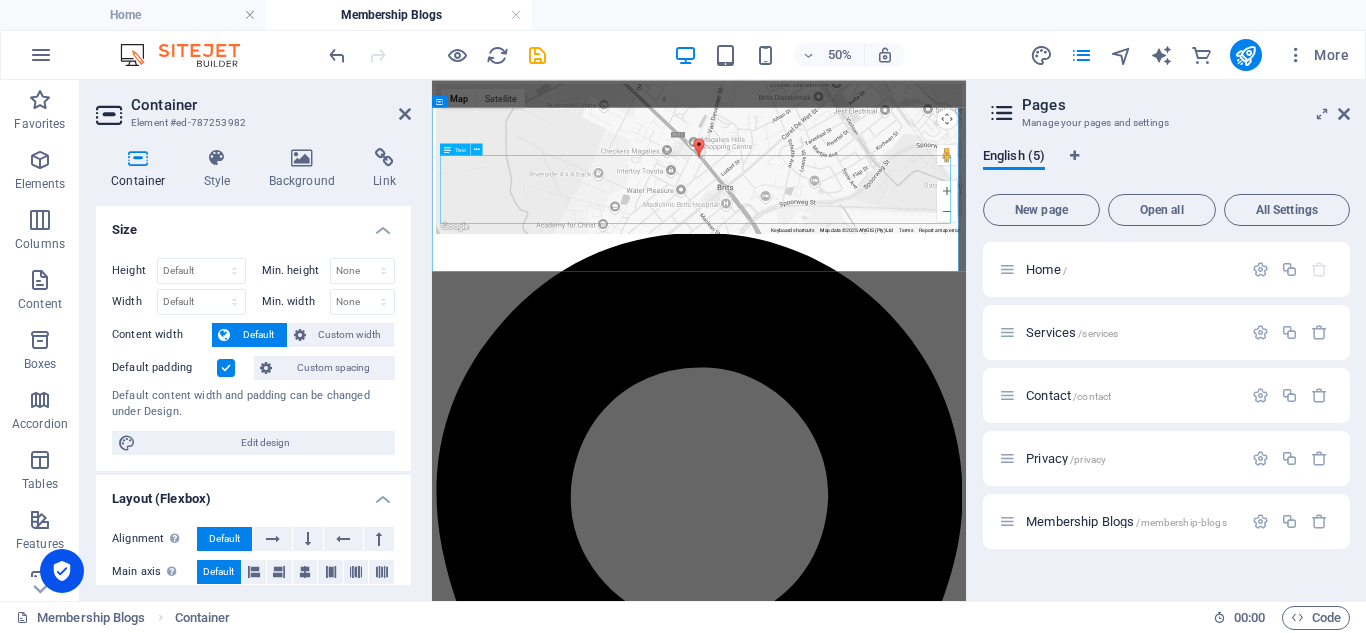click on "Your Partner for Financial Freedom & Business Excellence.  Ready to transform your finances and elevate your business adventure? Dinatla Business Development Consultants provides  professionally optimized   guidance  and  expertly curated articles  designed for  sustainable growth . Whether you're seeking  financial independence , or launching a sustainably  profitable business , our  insightful   solutions  in  personal finance  and  entrepreneurship  will equip you with the tools and strategies to succeed. Discover your unique path with [GEOGRAPHIC_DATA]." at bounding box center [966, 35] 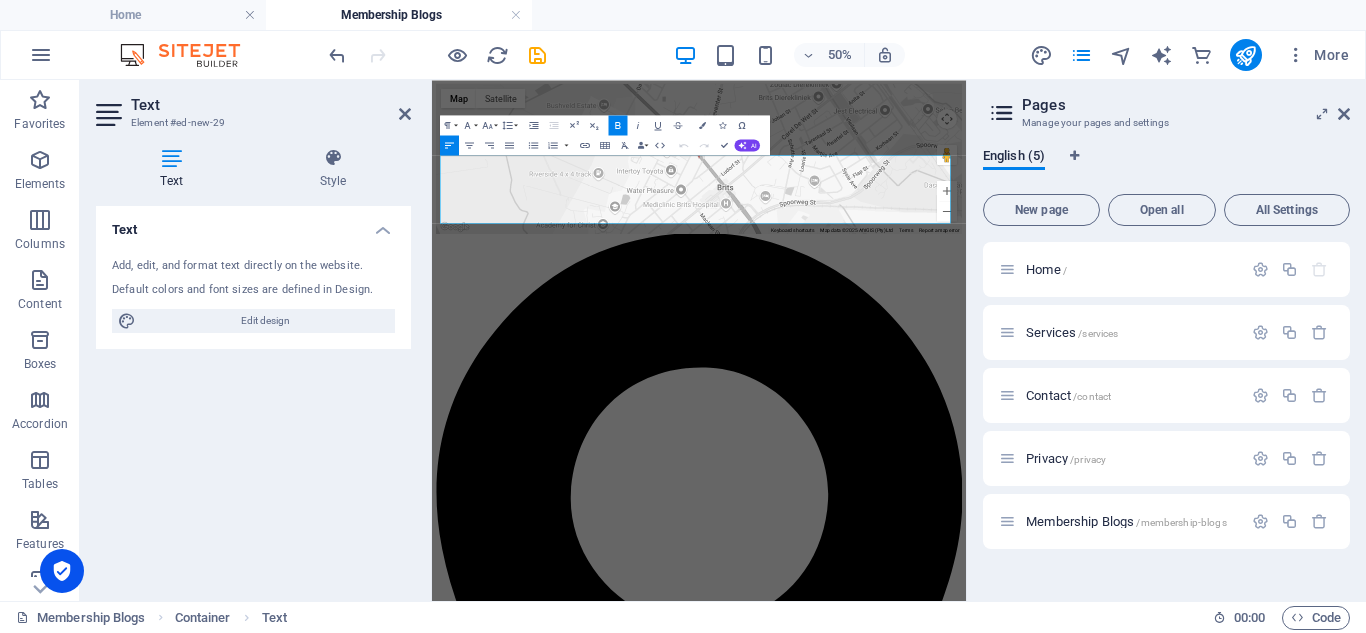drag, startPoint x: 942, startPoint y: 350, endPoint x: 838, endPoint y: 184, distance: 195.88773 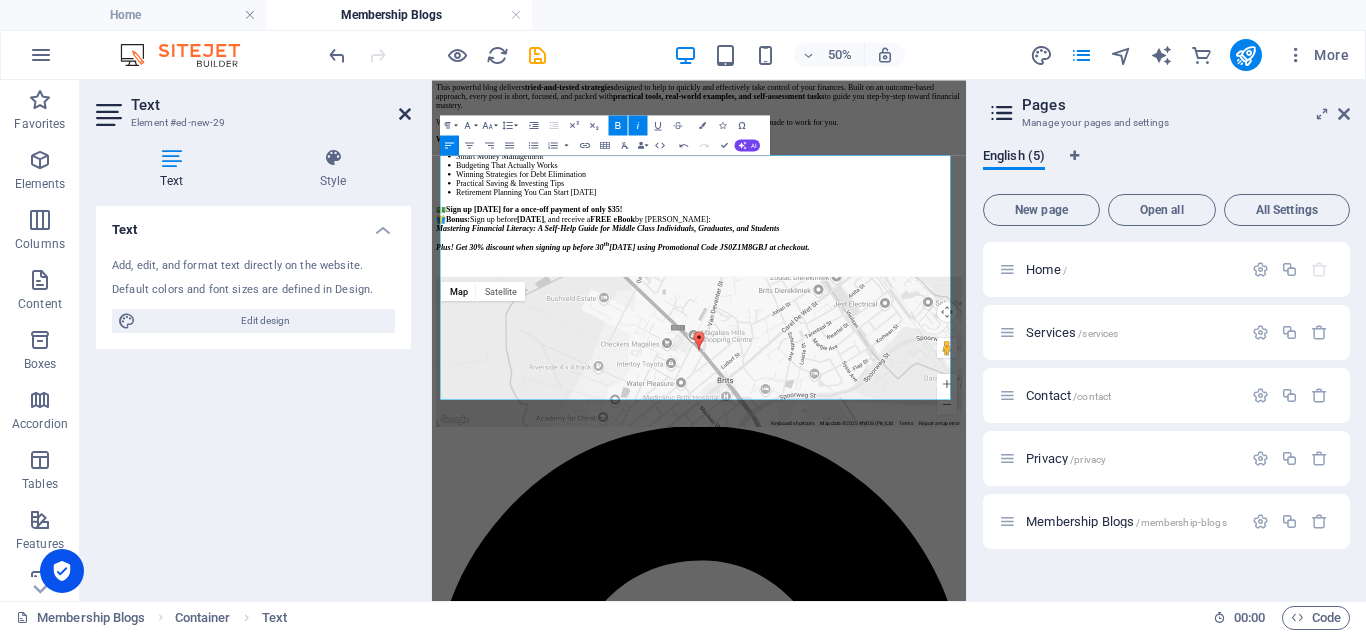 click at bounding box center [405, 114] 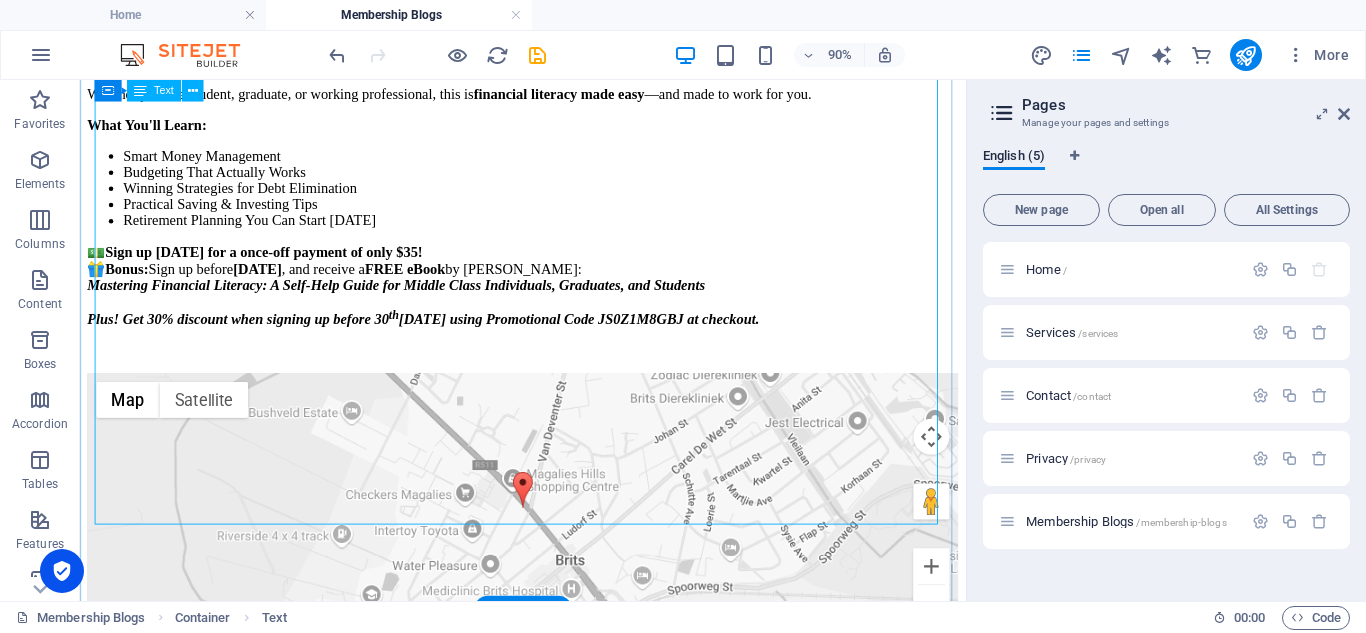 scroll, scrollTop: 358, scrollLeft: 0, axis: vertical 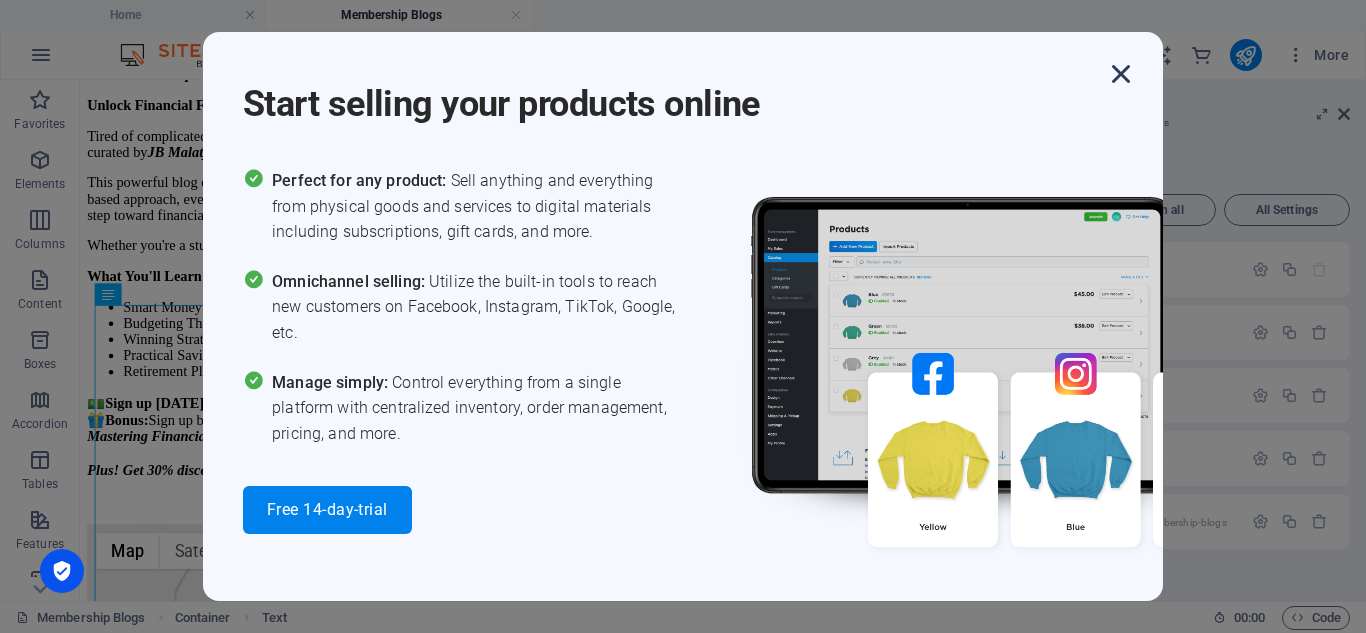 click at bounding box center [1121, 74] 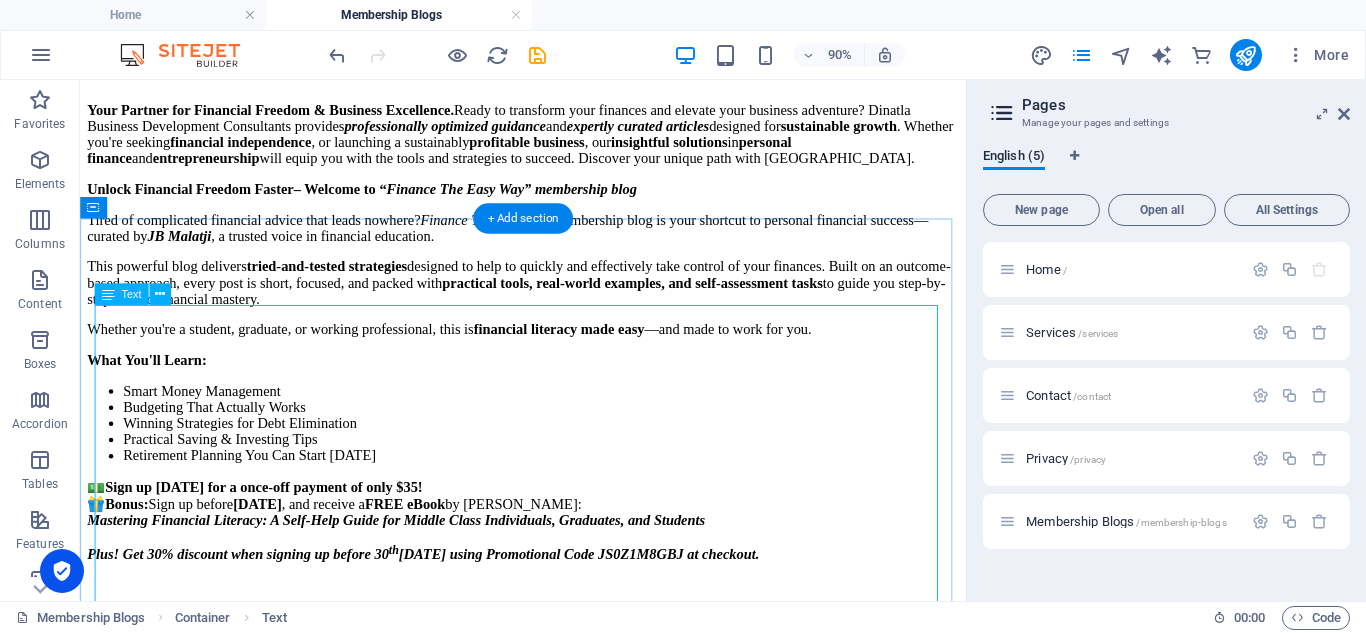 scroll, scrollTop: 158, scrollLeft: 0, axis: vertical 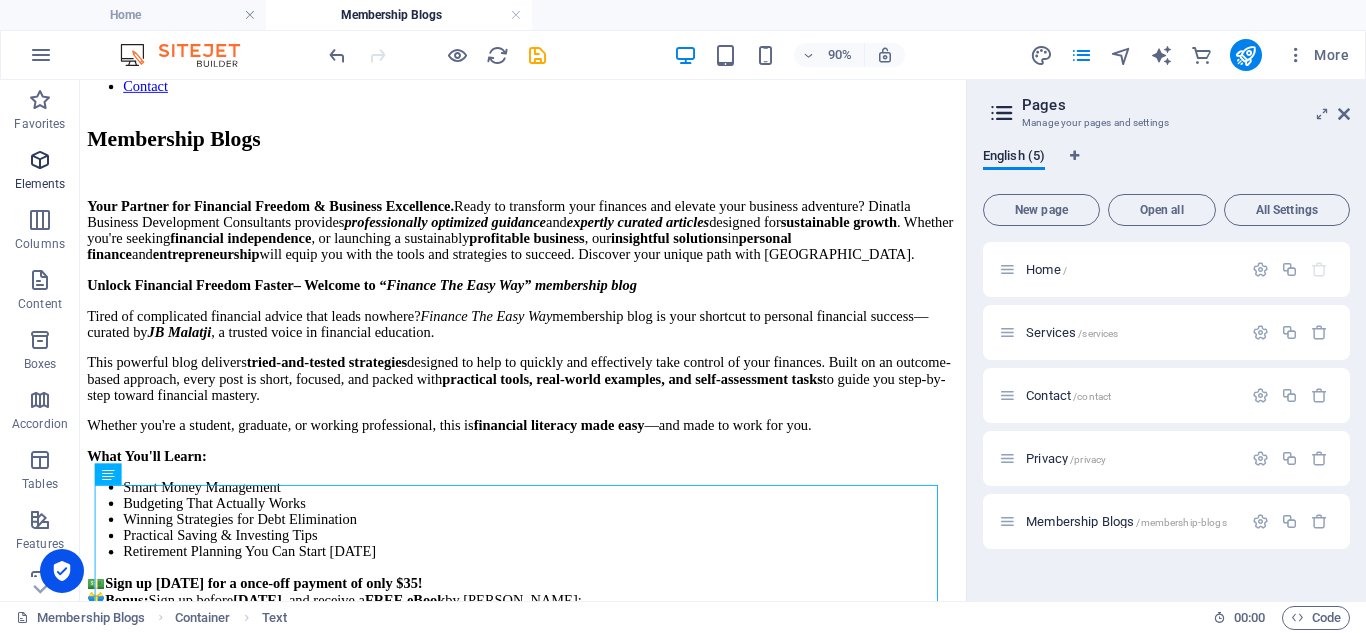 click on "Elements" at bounding box center [40, 172] 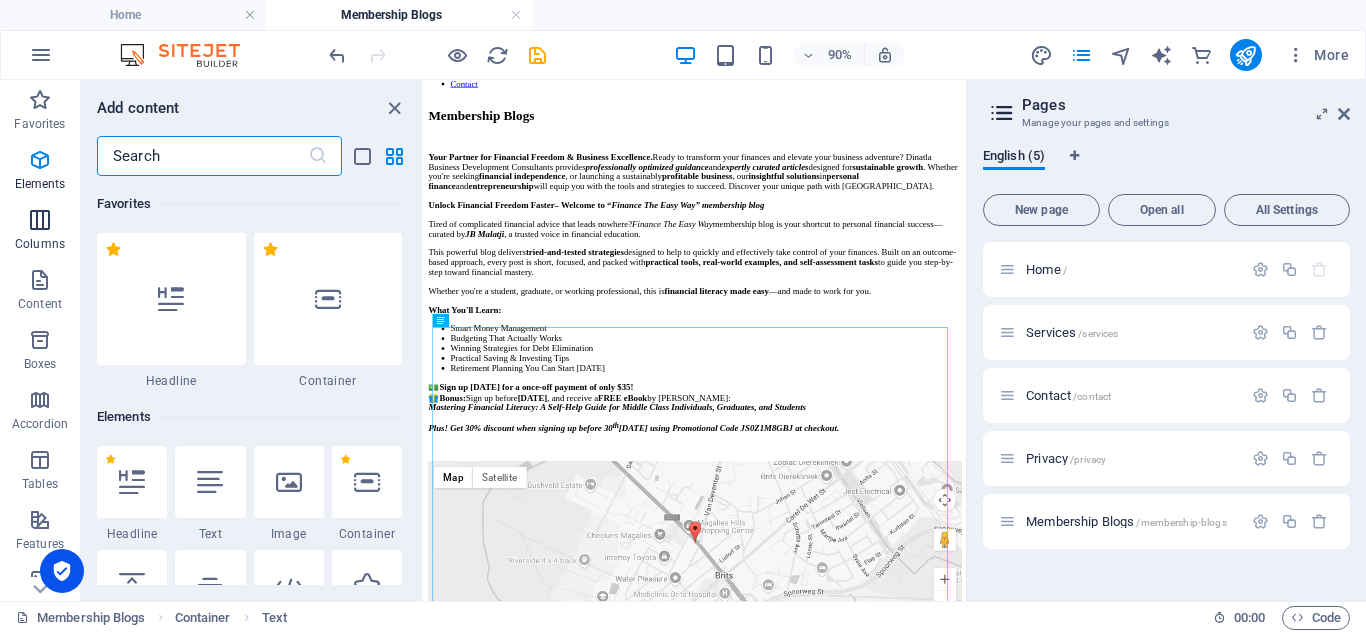 scroll, scrollTop: 159, scrollLeft: 0, axis: vertical 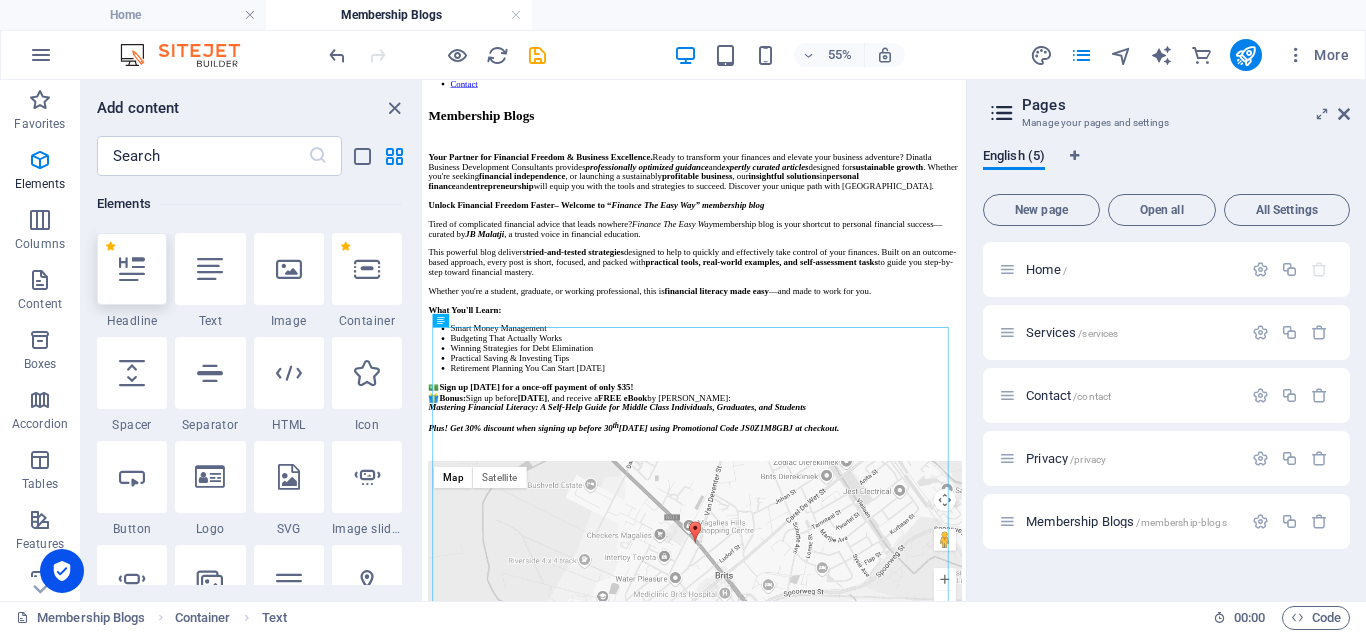 click at bounding box center (132, 269) 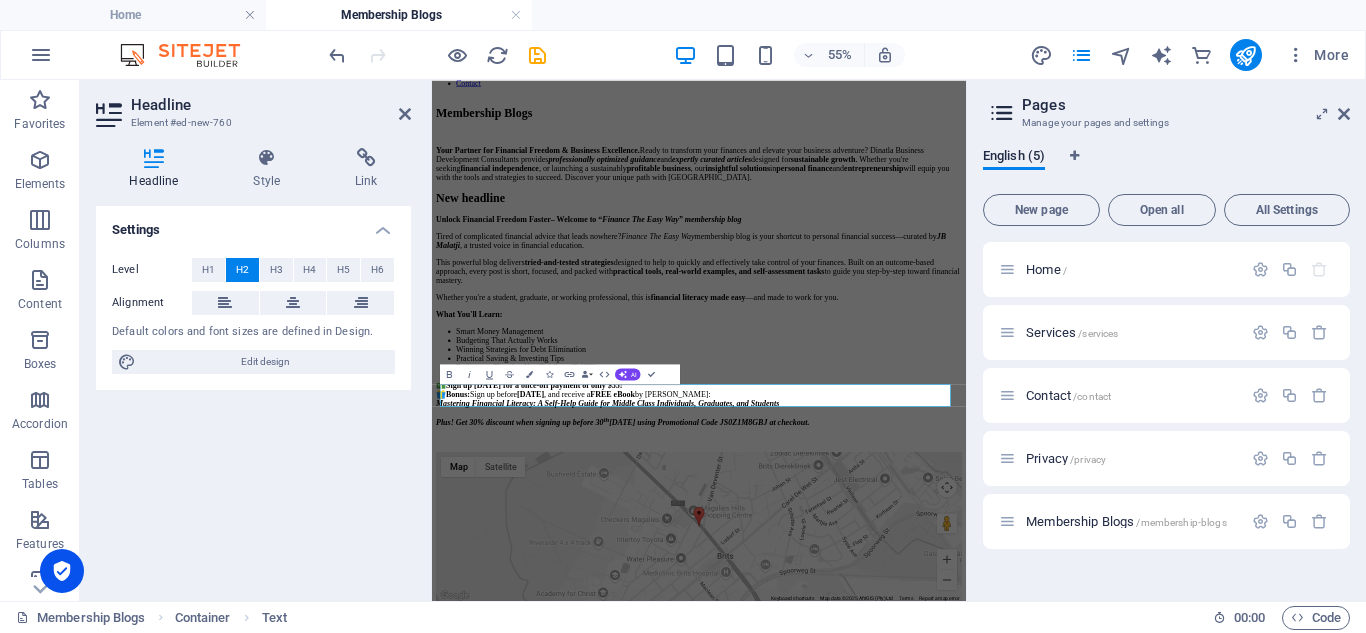 scroll, scrollTop: 0, scrollLeft: 0, axis: both 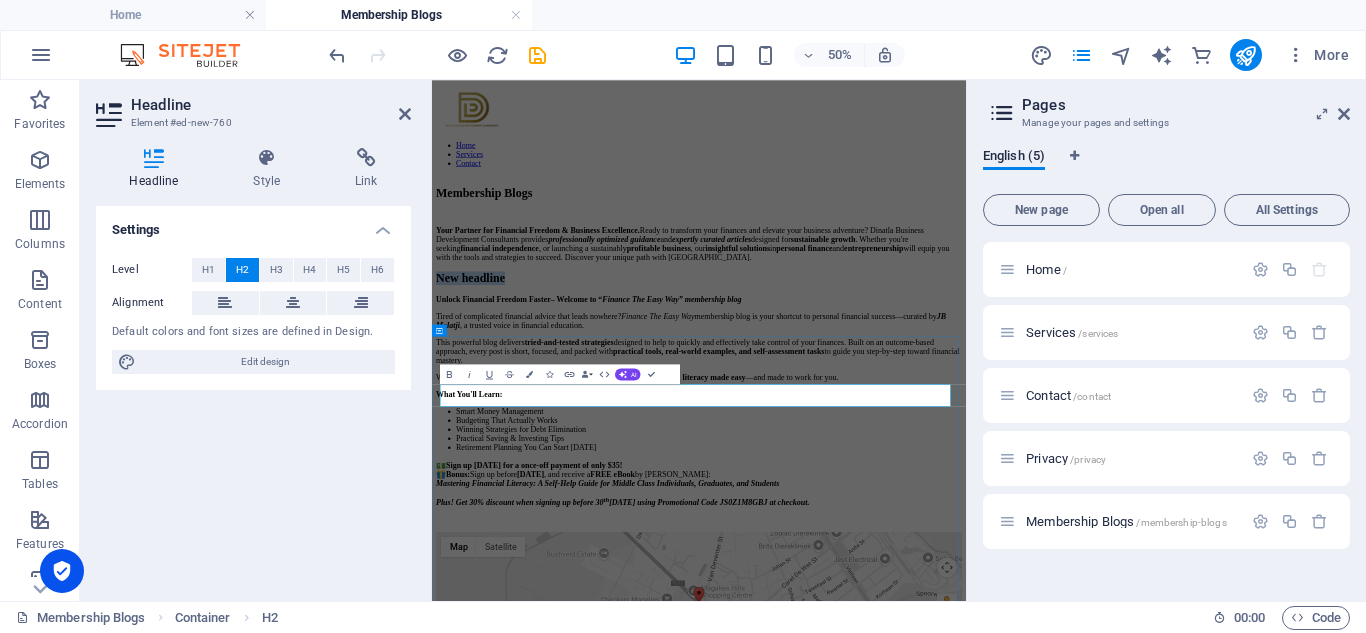 click on "New headline" at bounding box center [966, 474] 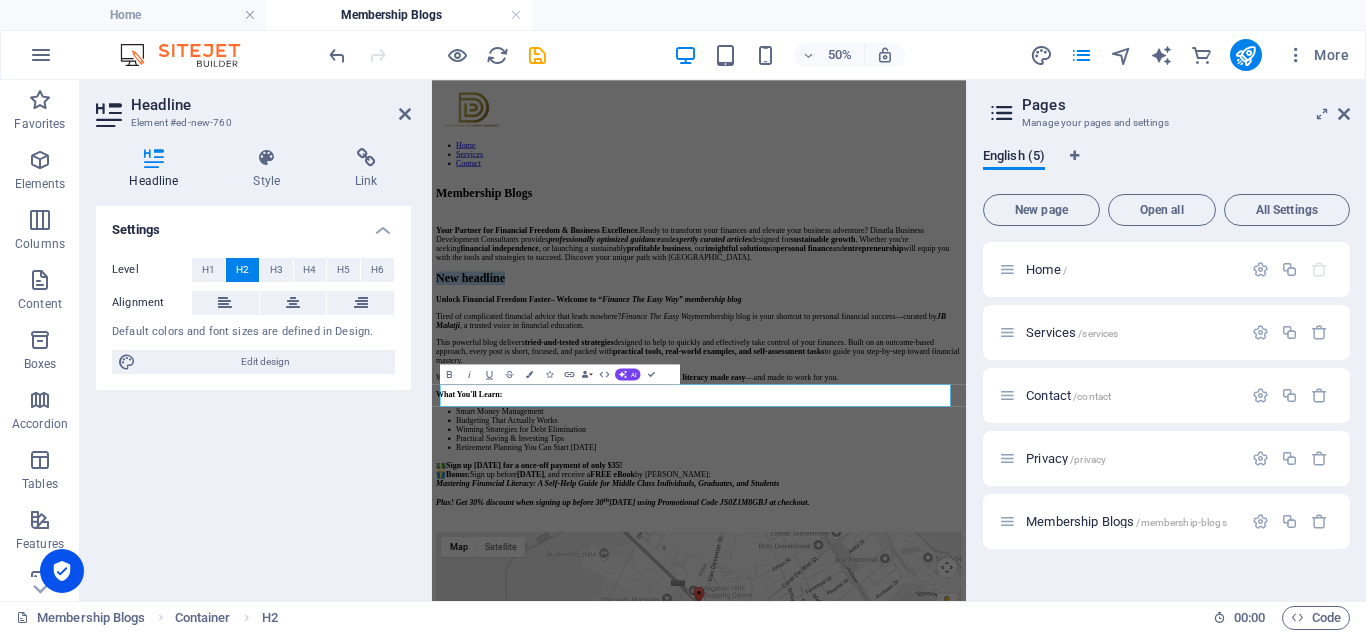 drag, startPoint x: 708, startPoint y: 716, endPoint x: 408, endPoint y: 664, distance: 304.47333 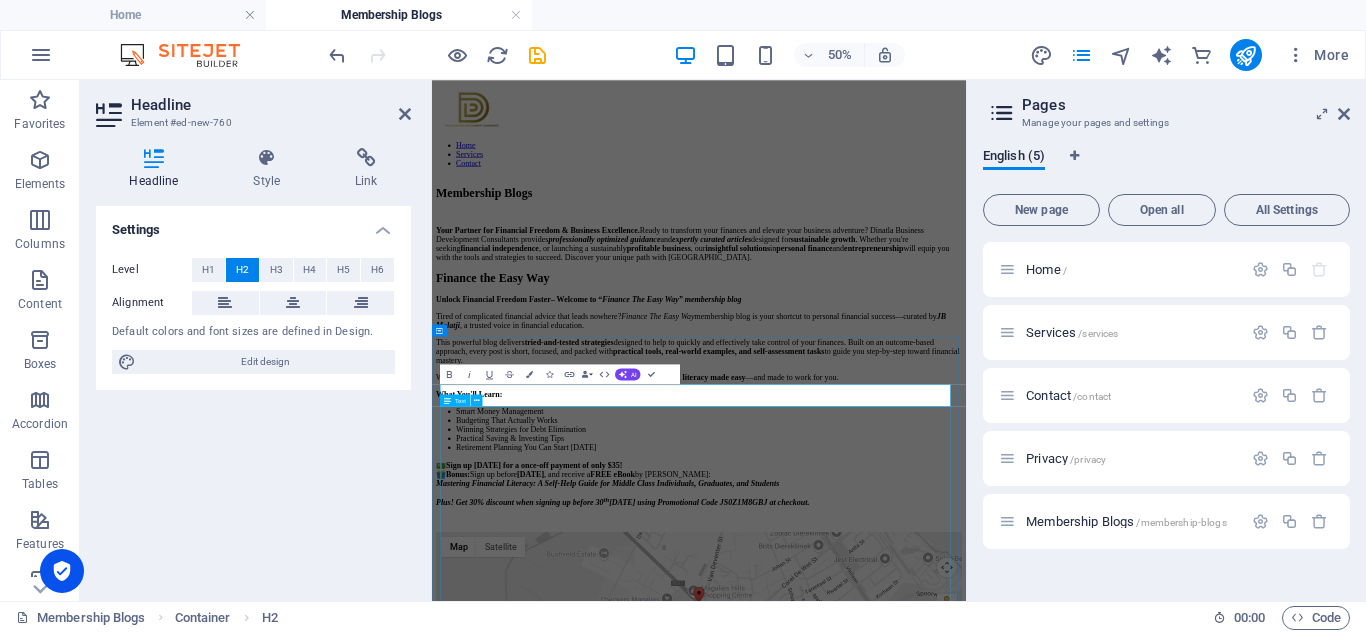 click on "Unlock Financial Freedom Faster  – Welcome to “ Finance The Easy Way” membership blog Tired of complicated financial advice that leads nowhere?  Finance The Easy Way  membership blog is your shortcut to personal financial success—curated by  [PERSON_NAME] , a trusted voice in financial education. This powerful blog delivers  tried-and-tested strategies  designed to help to quickly and effectively take control of your finances. Built on an outcome-based approach, every post is short, focused, and packed with  practical tools, real-world examples, and self-assessment tasks  to guide you step-by-step toward financial mastery. Whether you're a student, graduate, or working professional, this is  financial literacy made easy —and made to work for you. What You'll Learn: Smart Money Management Budgeting That Actually Works Winning Strategies for Debt Elimination Practical Saving & Investing Tips Retirement Planning You Can Start [DATE] 💵  Sign up [DATE] for a once-off payment of only $35! 🎁  Bonus: th" at bounding box center (966, 737) 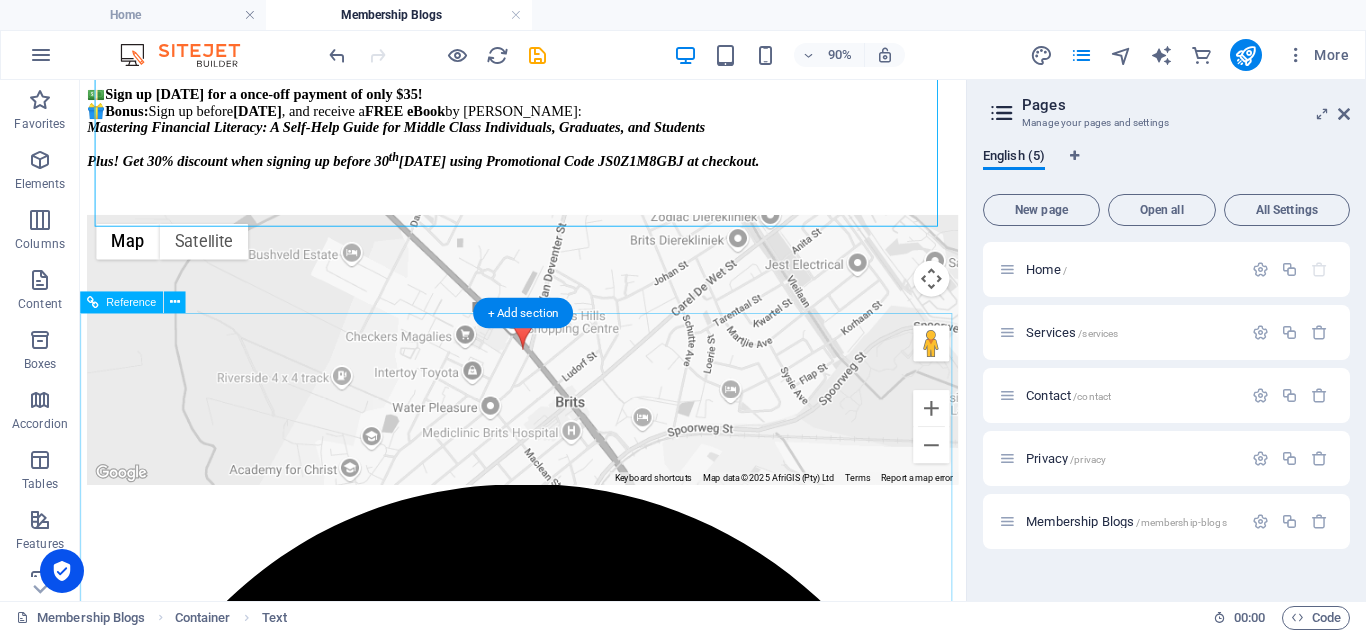 scroll, scrollTop: 734, scrollLeft: 0, axis: vertical 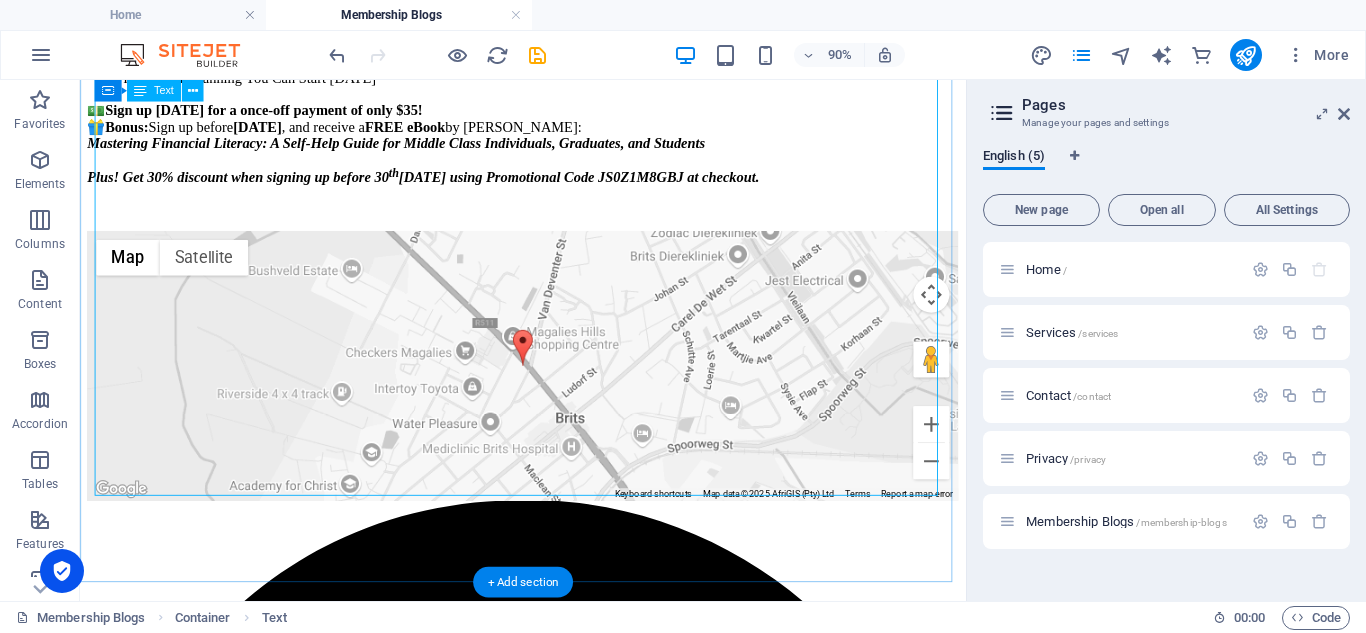 click on "Unlock Financial Freedom Faster  – Welcome to “ Finance The Easy Way” membership blog Tired of complicated financial advice that leads nowhere?  Finance The Easy Way  membership blog is your shortcut to personal financial success—curated by  [PERSON_NAME] , a trusted voice in financial education. This powerful blog delivers  tried-and-tested strategies  designed to help to quickly and effectively take control of your finances. Built on an outcome-based approach, every post is short, focused, and packed with  practical tools, real-world examples, and self-assessment tasks  to guide you step-by-step toward financial mastery. Whether you're a student, graduate, or working professional, this is  financial literacy made easy —and made to work for you. What You'll Learn: Smart Money Management Budgeting That Actually Works Winning Strategies for Debt Elimination Practical Saving & Investing Tips Retirement Planning You Can Start [DATE] 💵  Sign up [DATE] for a once-off payment of only $35! 🎁  Bonus: th" at bounding box center [572, 3] 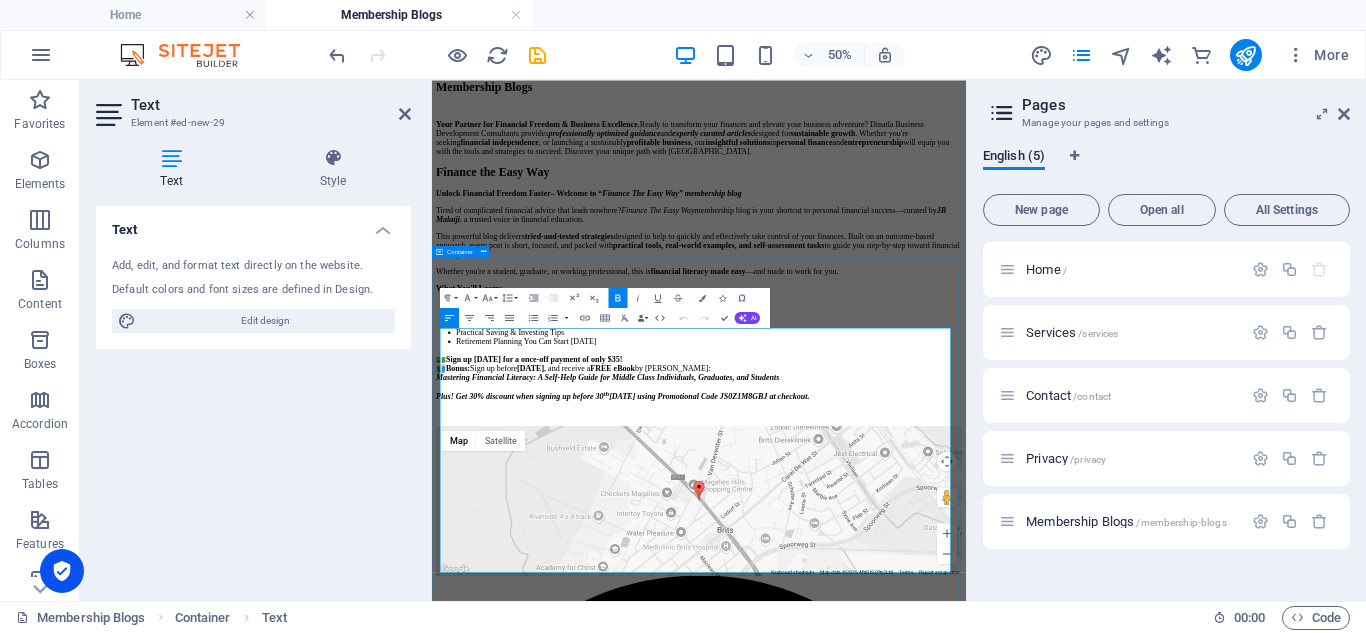 scroll, scrollTop: 244, scrollLeft: 0, axis: vertical 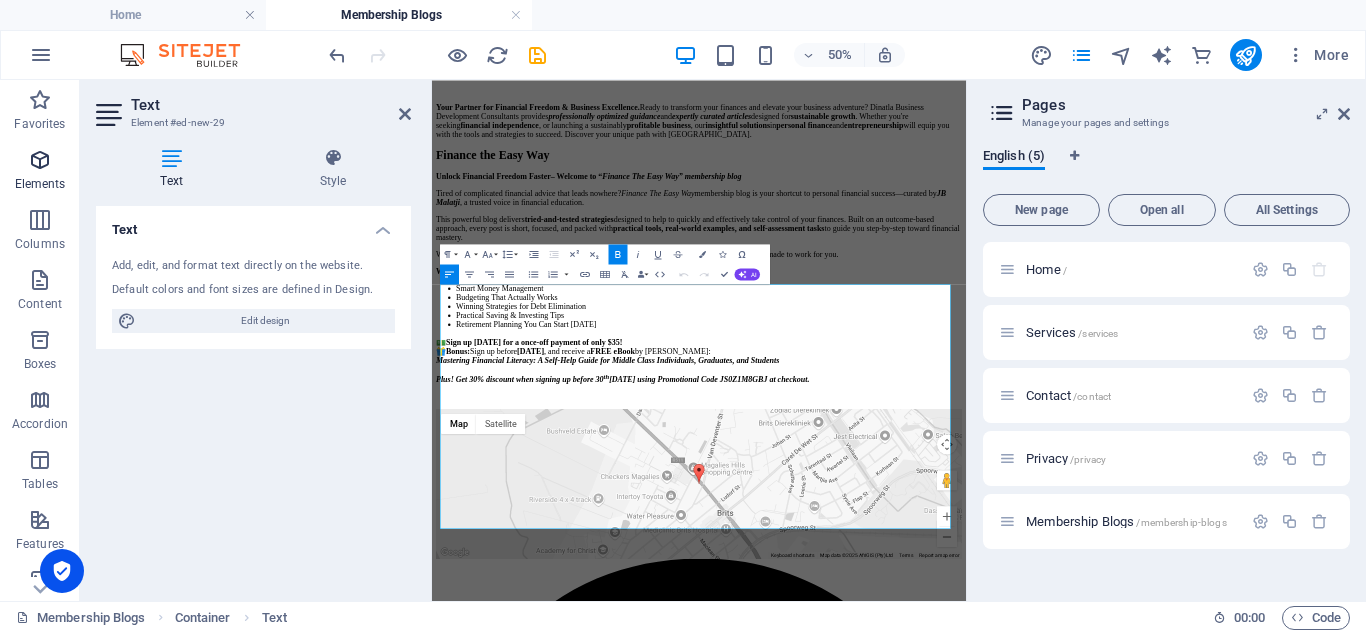 click at bounding box center [40, 160] 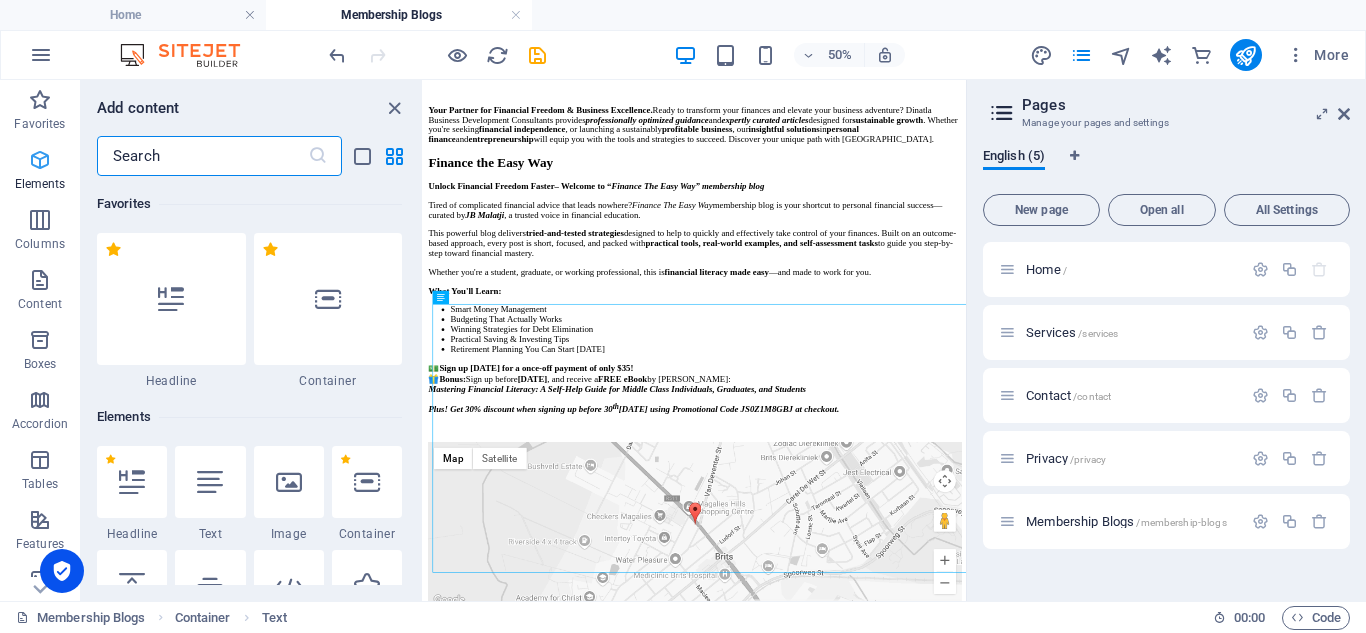 scroll, scrollTop: 245, scrollLeft: 0, axis: vertical 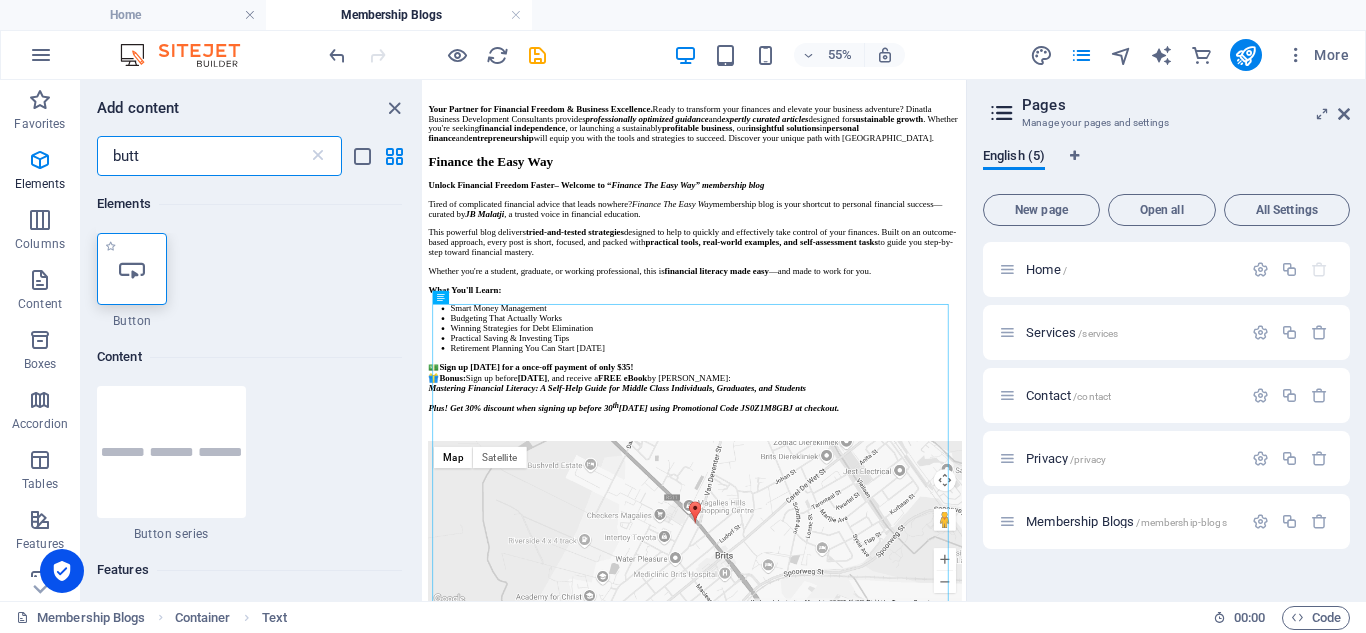 type on "butt" 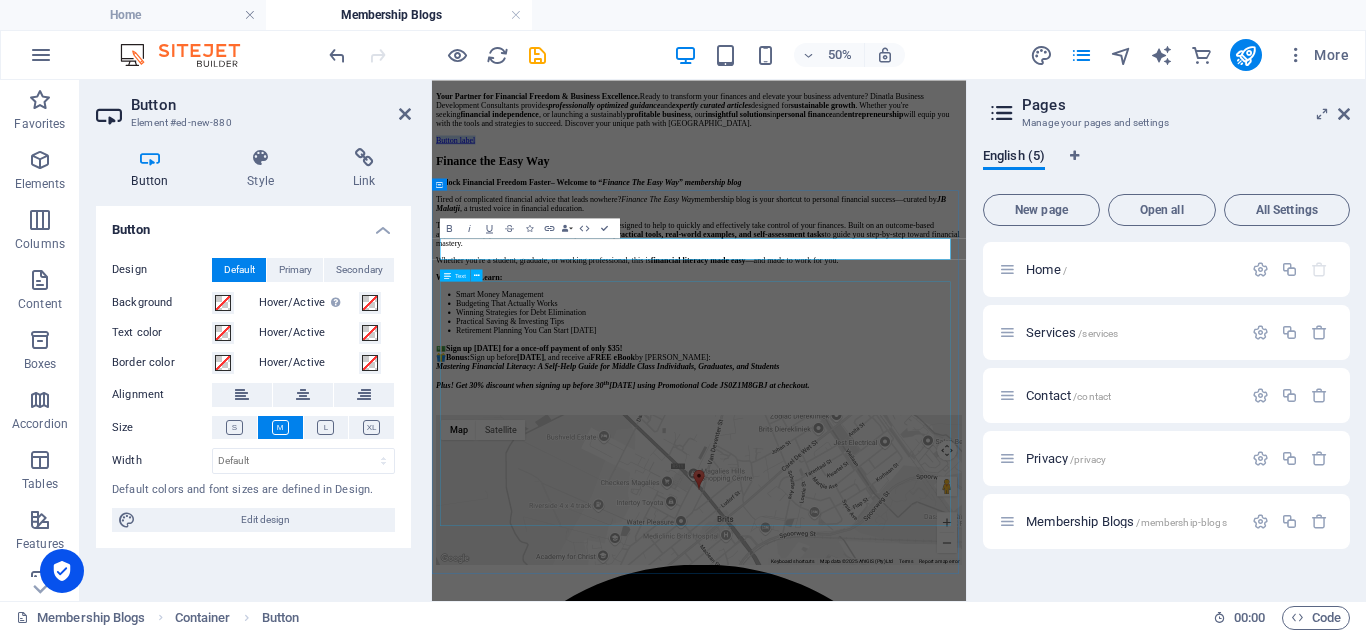 scroll, scrollTop: 300, scrollLeft: 0, axis: vertical 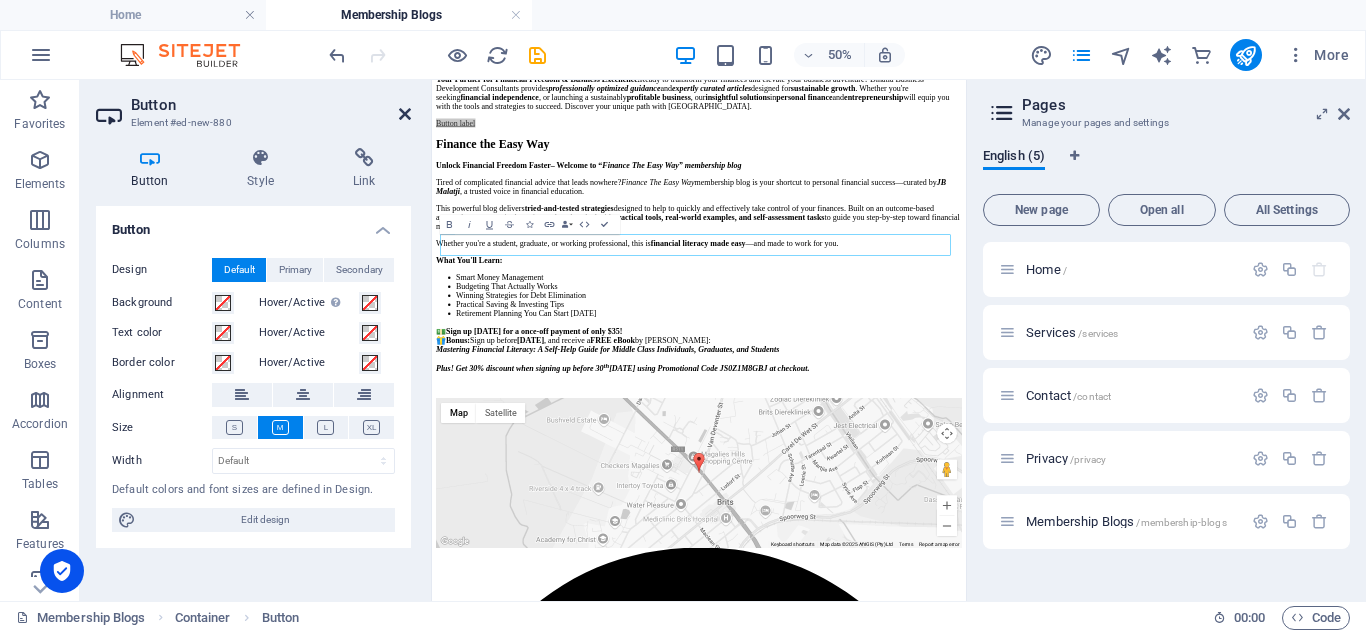 click at bounding box center (405, 114) 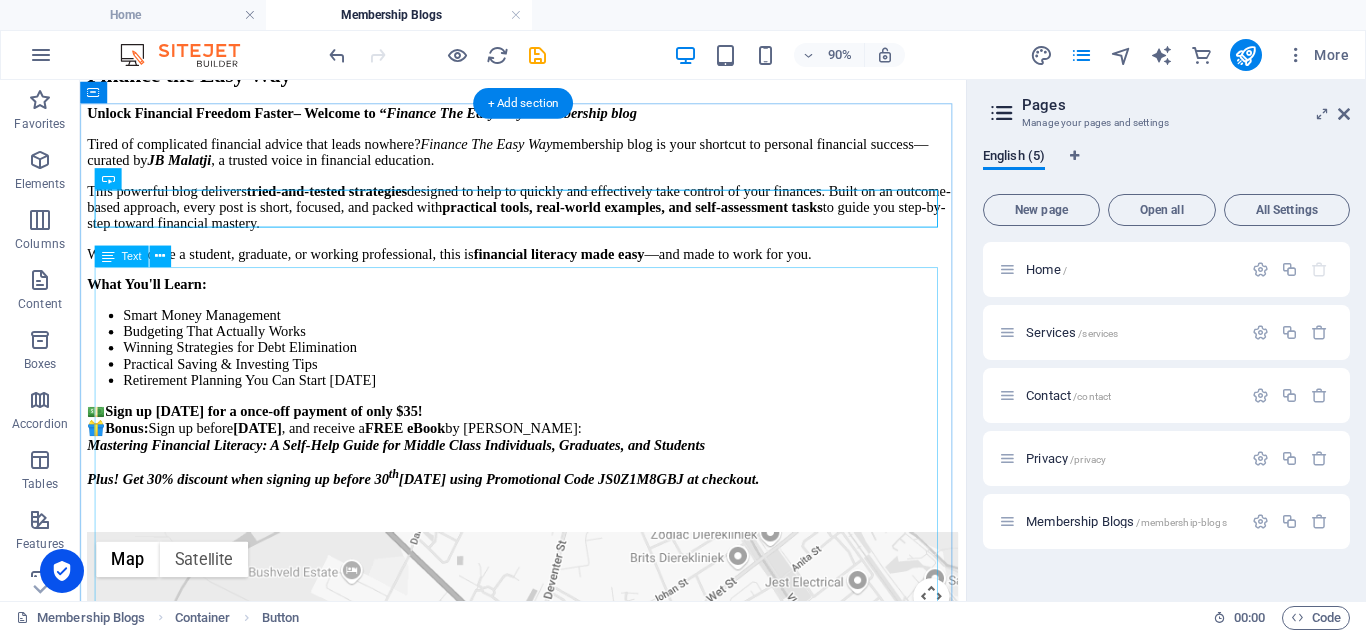 scroll, scrollTop: 400, scrollLeft: 0, axis: vertical 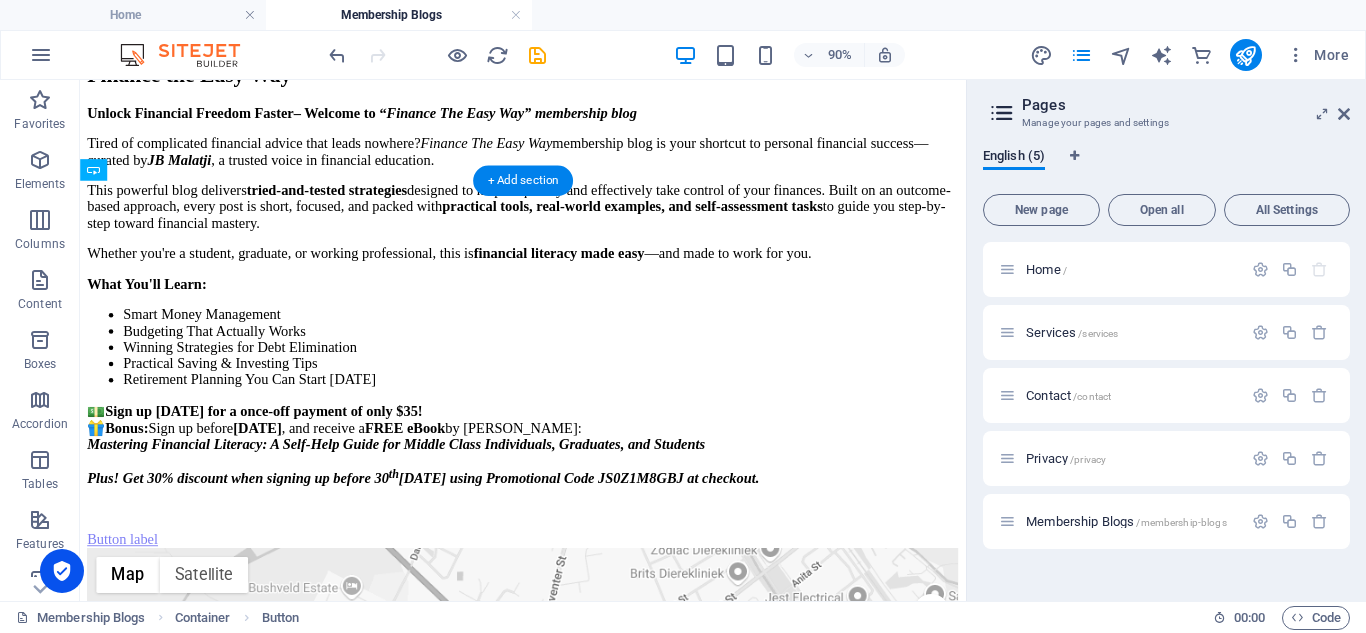 drag, startPoint x: 206, startPoint y: 319, endPoint x: 307, endPoint y: 548, distance: 250.28384 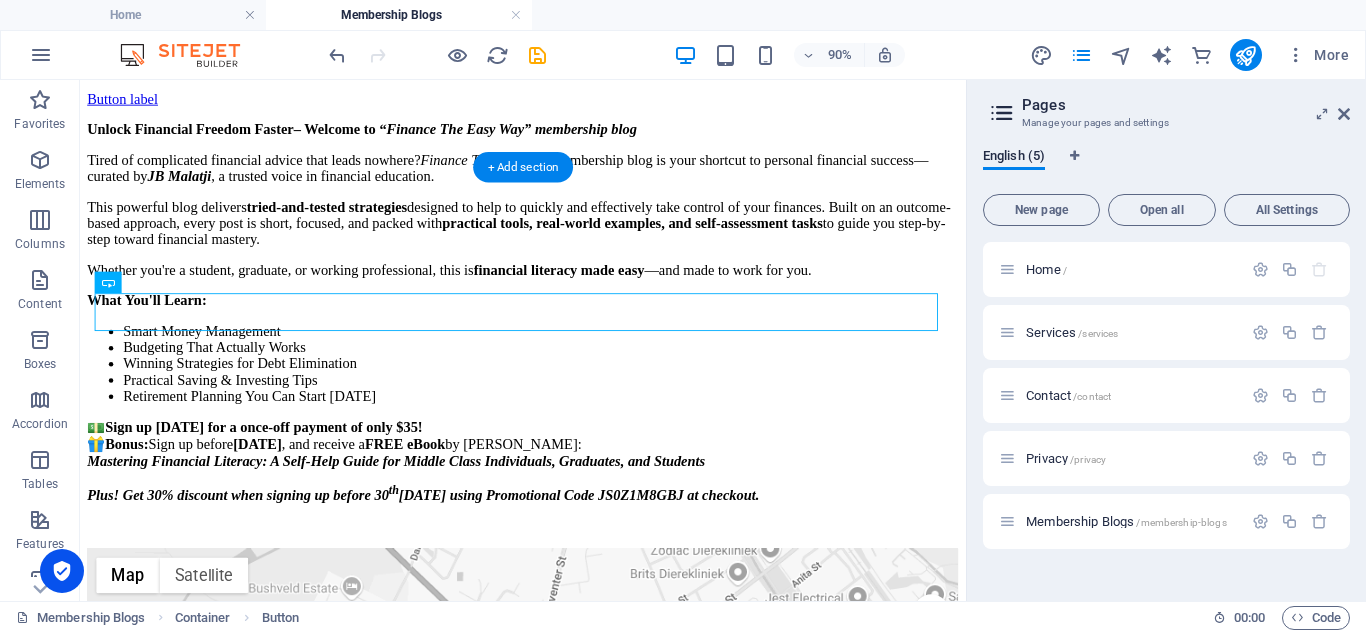 scroll, scrollTop: 500, scrollLeft: 0, axis: vertical 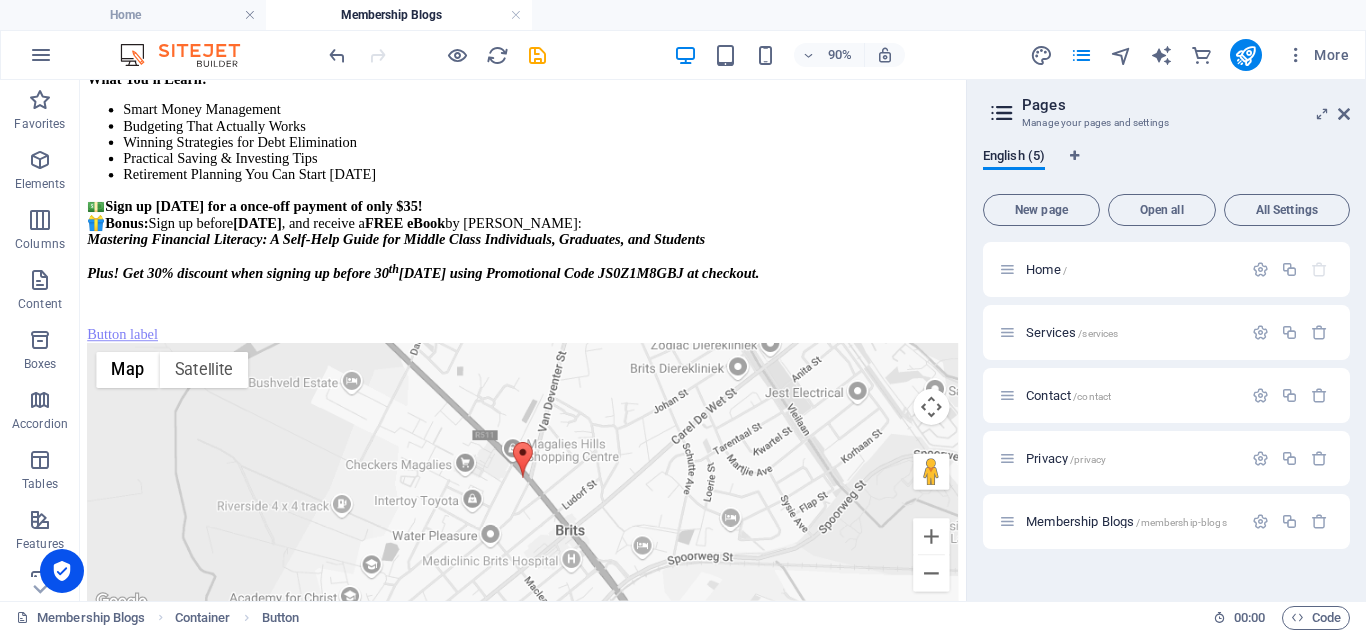 drag, startPoint x: 192, startPoint y: 251, endPoint x: 392, endPoint y: 534, distance: 346.5386 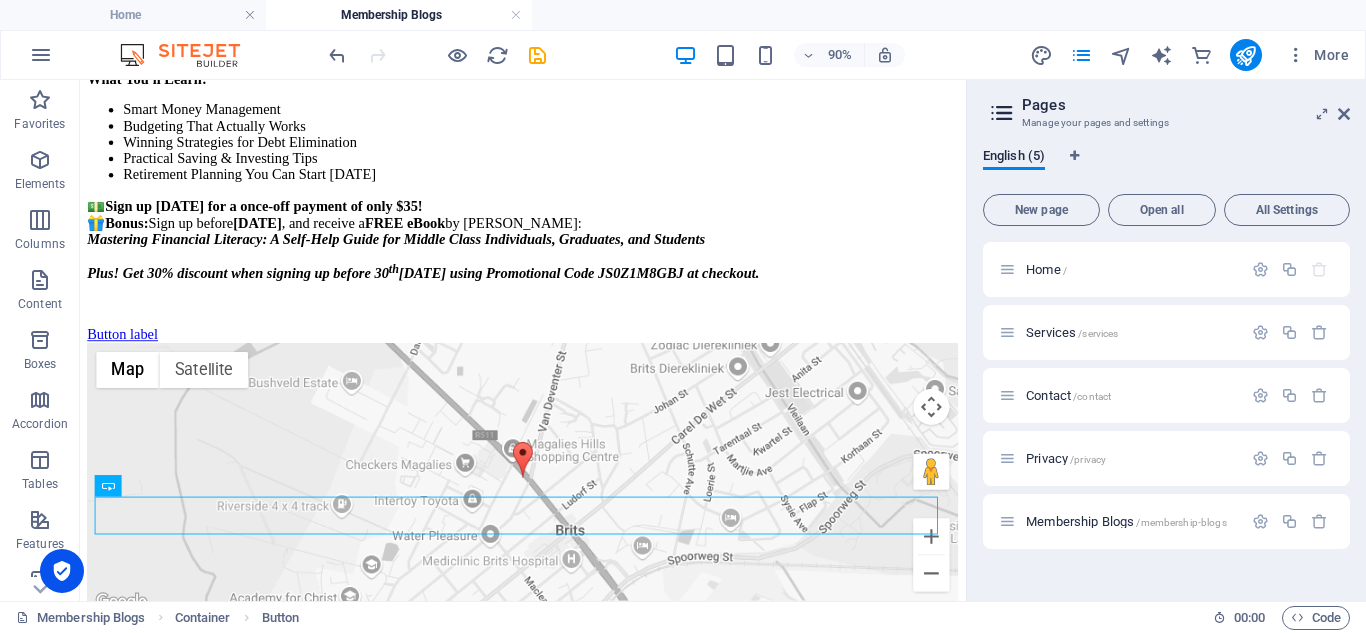 scroll, scrollTop: 928, scrollLeft: 0, axis: vertical 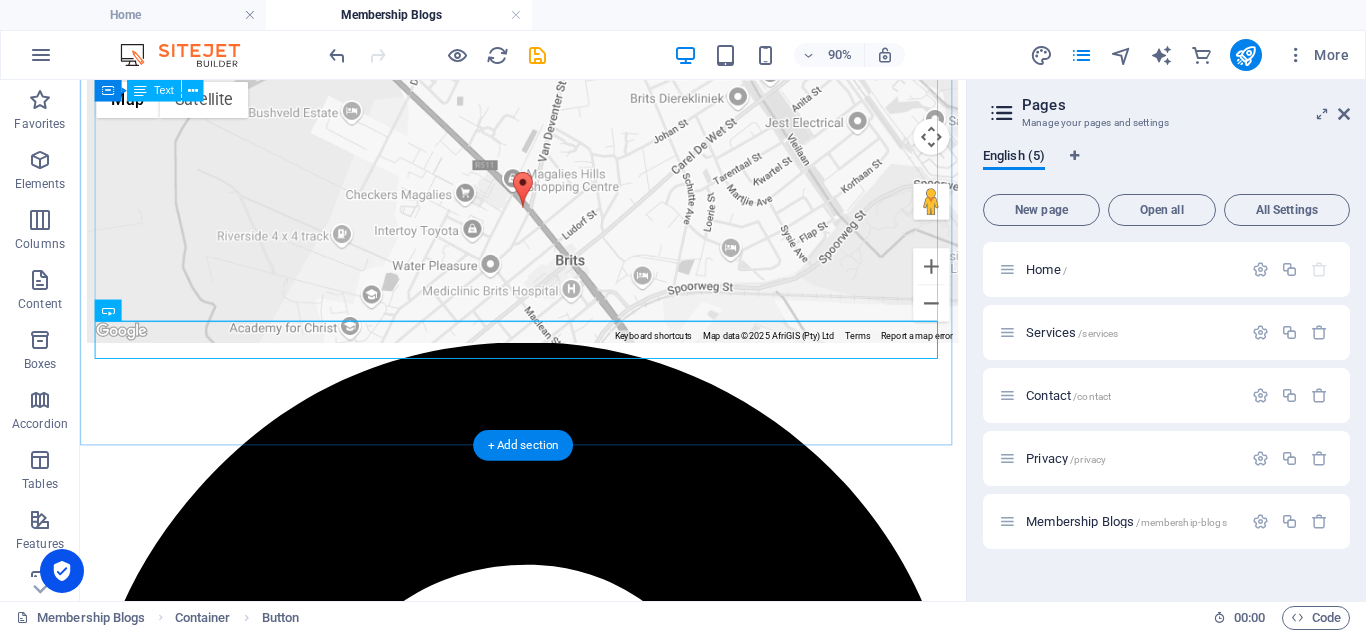 click on "Unlock Financial Freedom Faster  – Welcome to “ Finance The Easy Way” membership blog Tired of complicated financial advice that leads nowhere?  Finance The Easy Way  membership blog is your shortcut to personal financial success—curated by  [PERSON_NAME] , a trusted voice in financial education. This powerful blog delivers  tried-and-tested strategies  designed to help to quickly and effectively take control of your finances. Built on an outcome-based approach, every post is short, focused, and packed with  practical tools, real-world examples, and self-assessment tasks  to guide you step-by-step toward financial mastery. Whether you're a student, graduate, or working professional, this is  financial literacy made easy —and made to work for you. What You'll Learn: Smart Money Management Budgeting That Actually Works Winning Strategies for Debt Elimination Practical Saving & Investing Tips Retirement Planning You Can Start [DATE] 💵  Sign up [DATE] for a once-off payment of only $35! 🎁  Bonus: th" at bounding box center [572, -191] 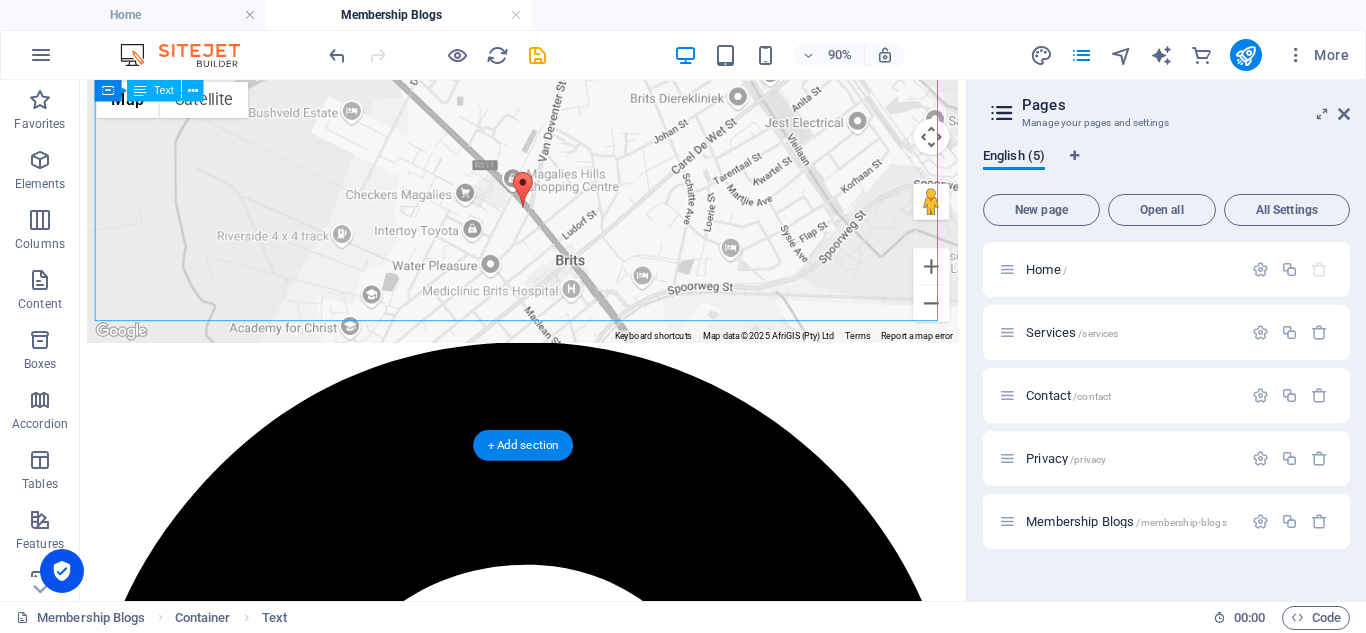 scroll, scrollTop: 728, scrollLeft: 0, axis: vertical 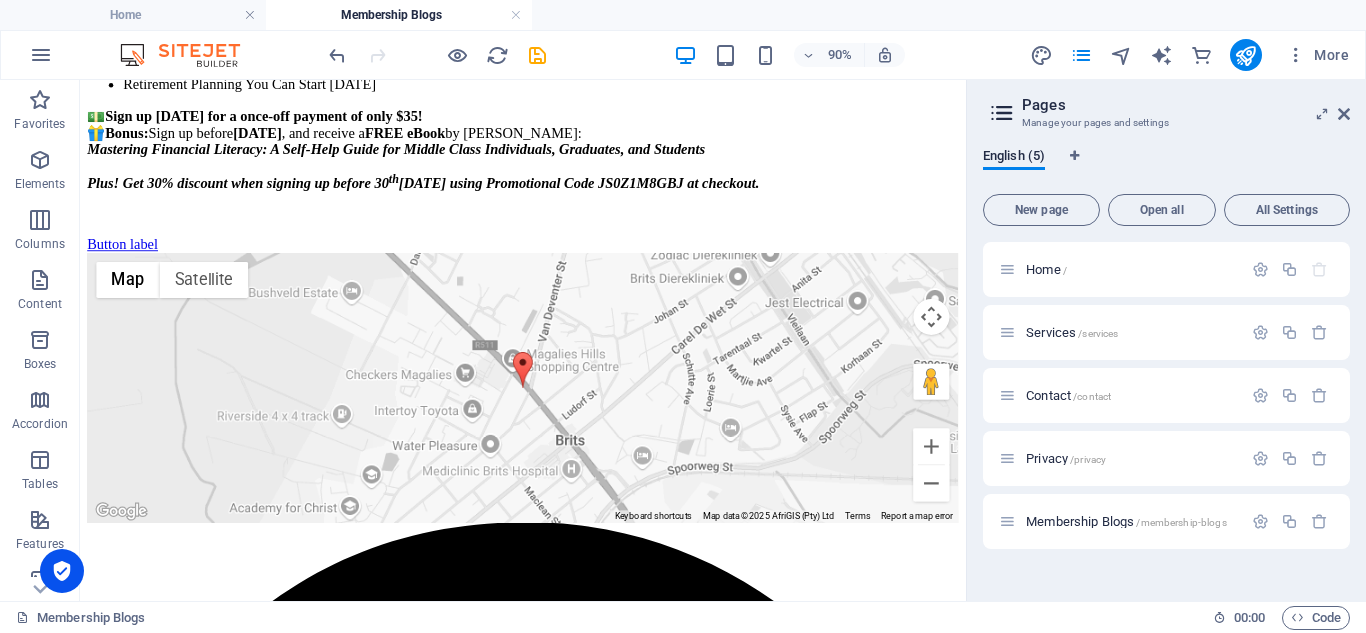 drag, startPoint x: 206, startPoint y: 572, endPoint x: 218, endPoint y: 562, distance: 15.6205 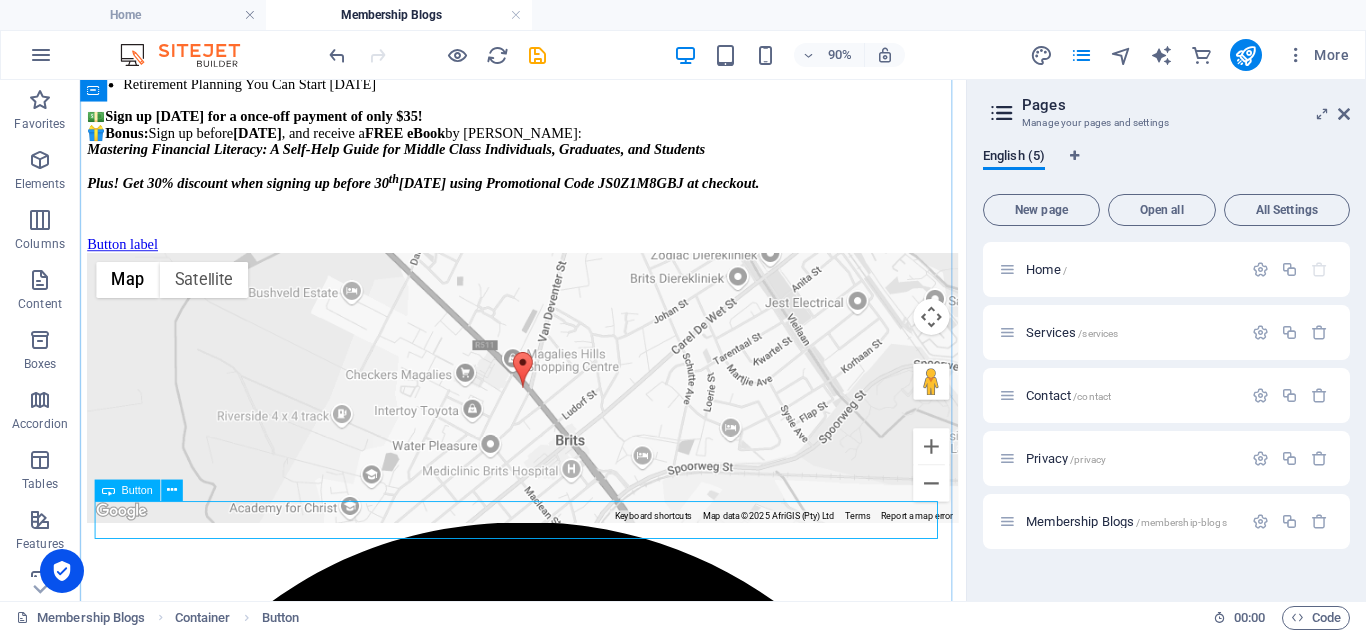 click on "Button label" at bounding box center [572, 263] 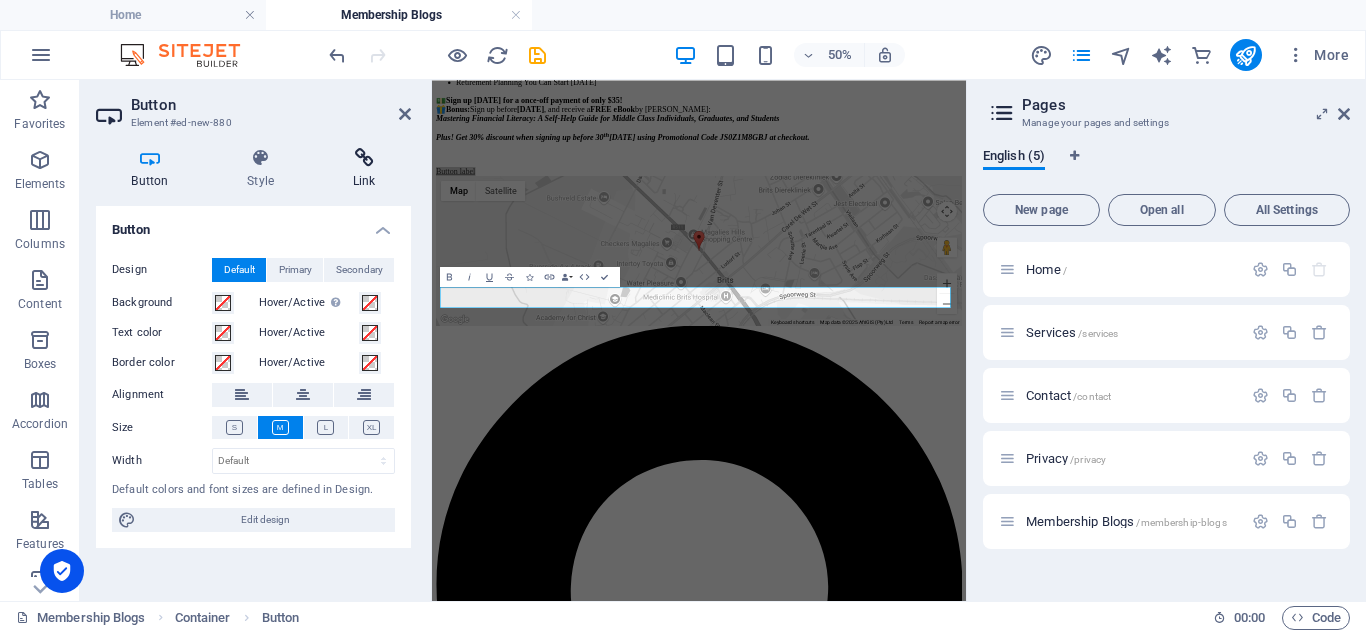 click at bounding box center (364, 158) 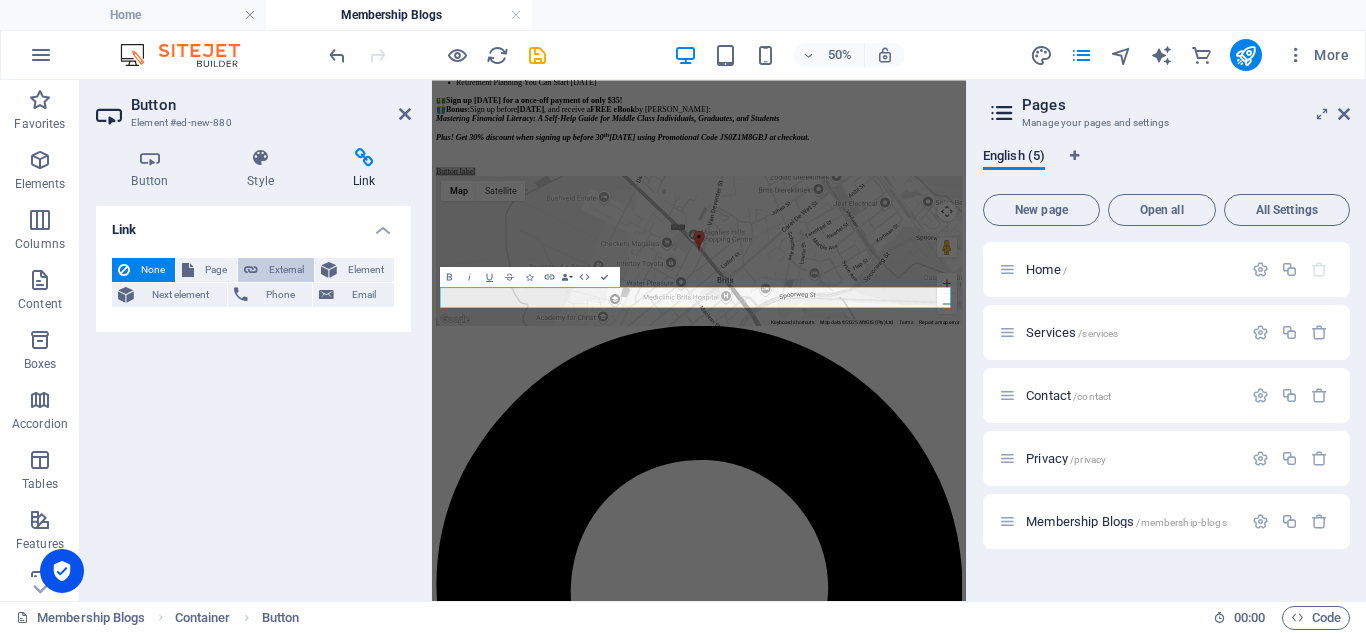 click on "External" at bounding box center (286, 270) 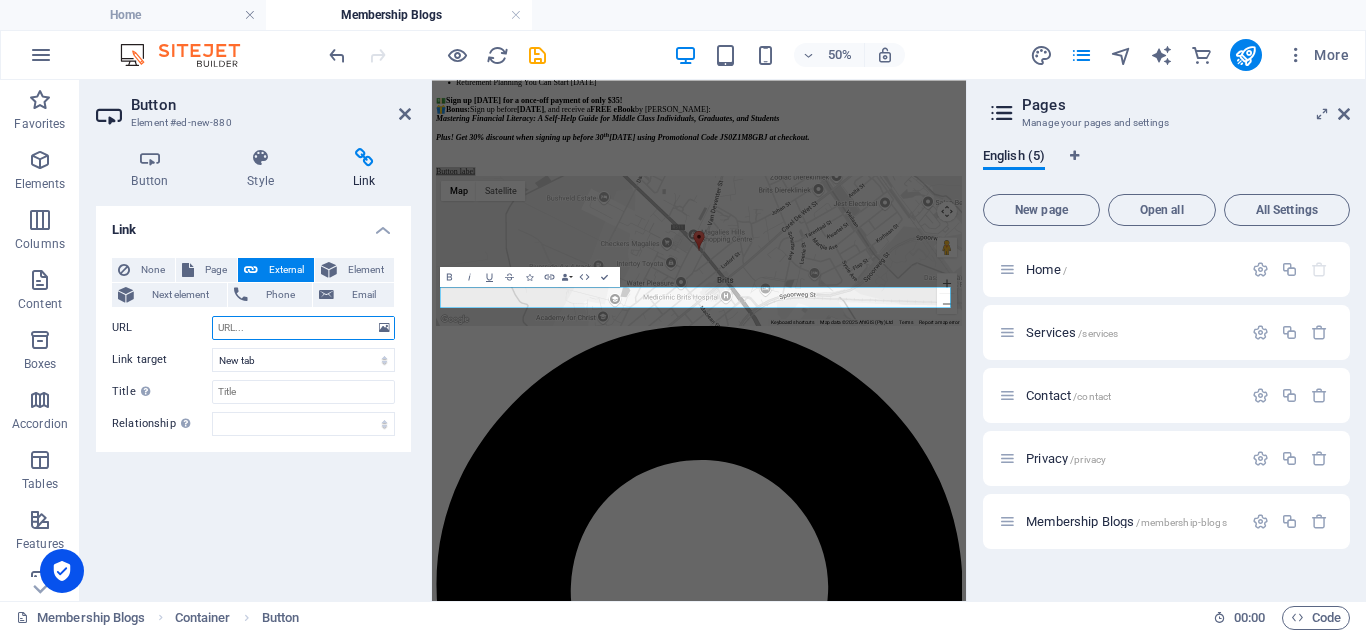 click on "URL" at bounding box center (303, 328) 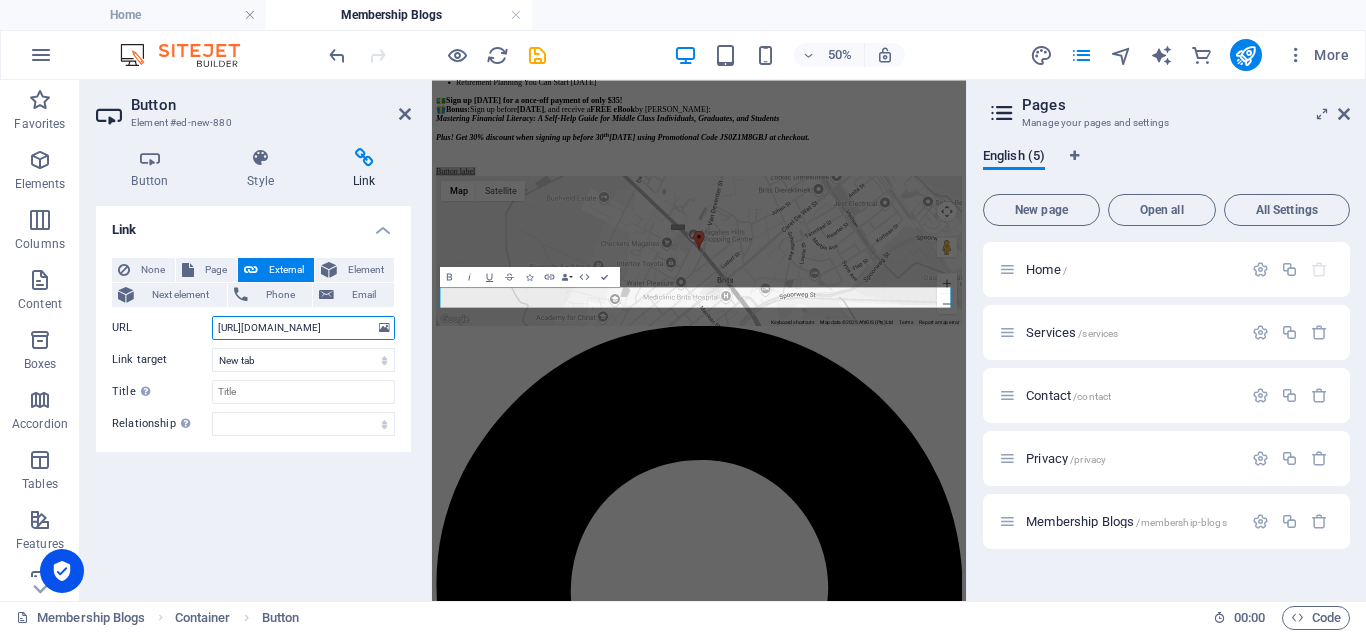 type on "[URL][DOMAIN_NAME]" 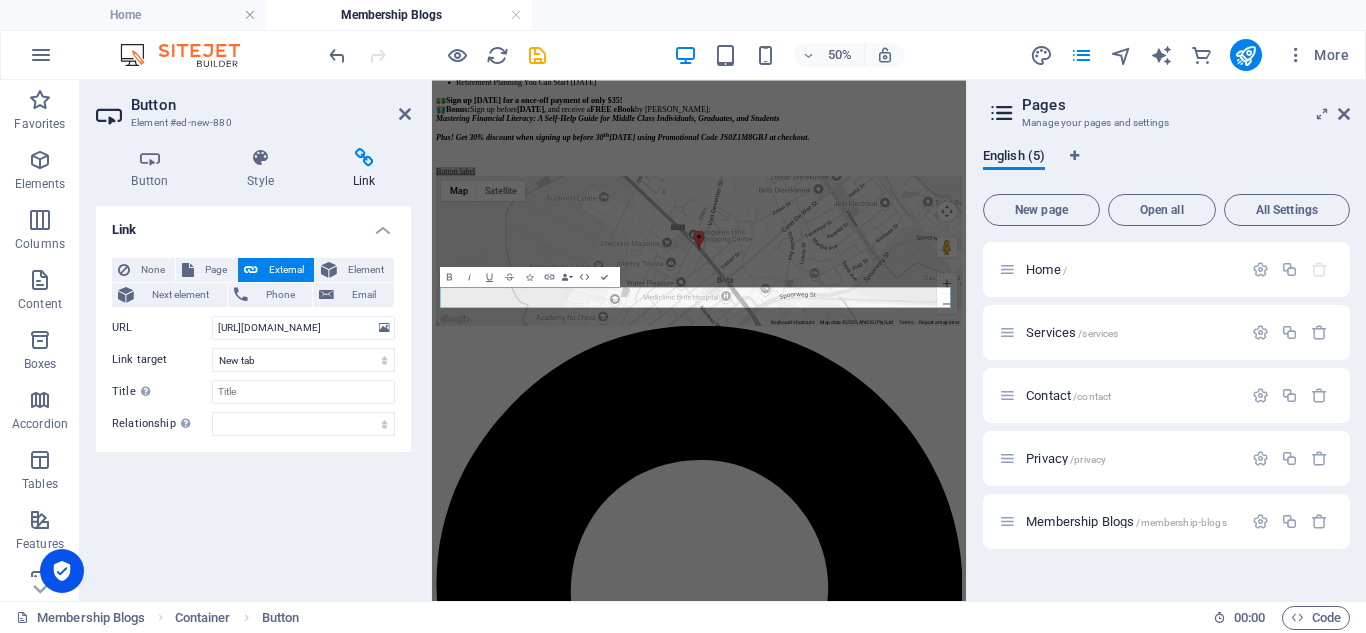 click on "Link None Page External Element Next element Phone Email Page Home Services Contact Privacy Membership Blogs Element
URL [URL][DOMAIN_NAME] Phone Email Link target New tab Same tab Overlay Title Additional link description, should not be the same as the link text. The title is most often shown as a tooltip text when the mouse moves over the element. Leave empty if uncertain. Relationship Sets the  relationship of this link to the link target . For example, the value "nofollow" instructs search engines not to follow the link. Can be left empty. alternate author bookmark external help license next nofollow noreferrer noopener prev search tag" at bounding box center (253, 395) 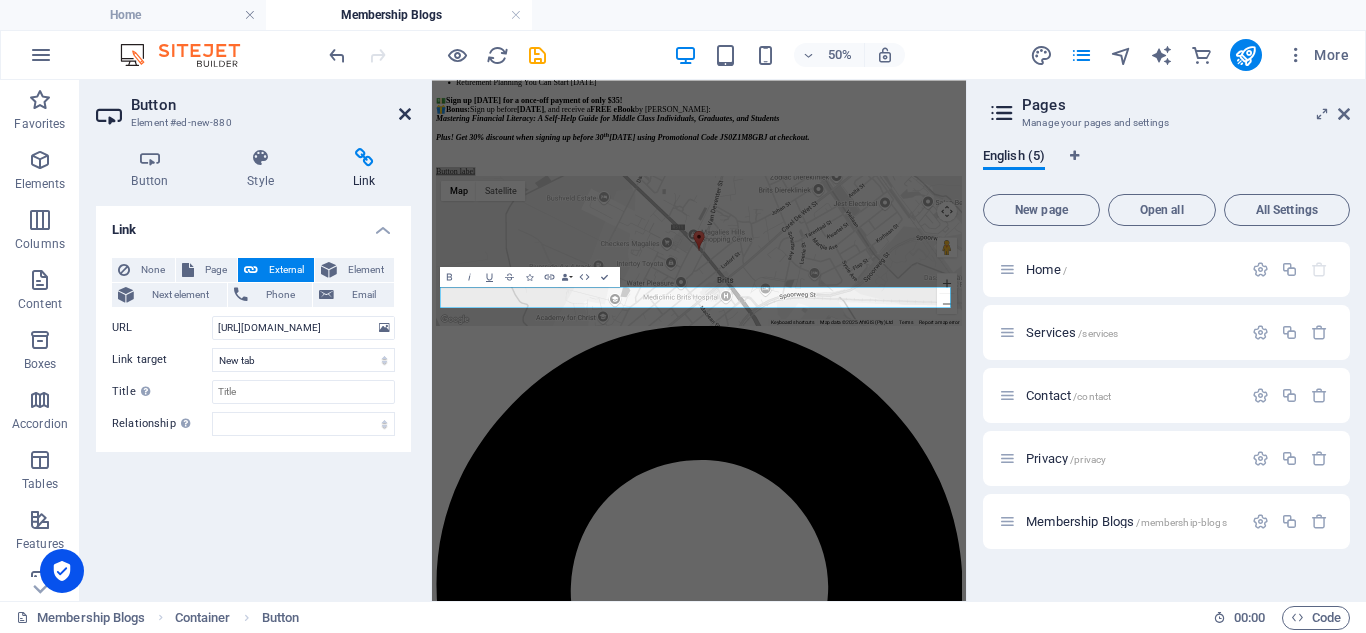 drag, startPoint x: 405, startPoint y: 114, endPoint x: 381, endPoint y: 96, distance: 30 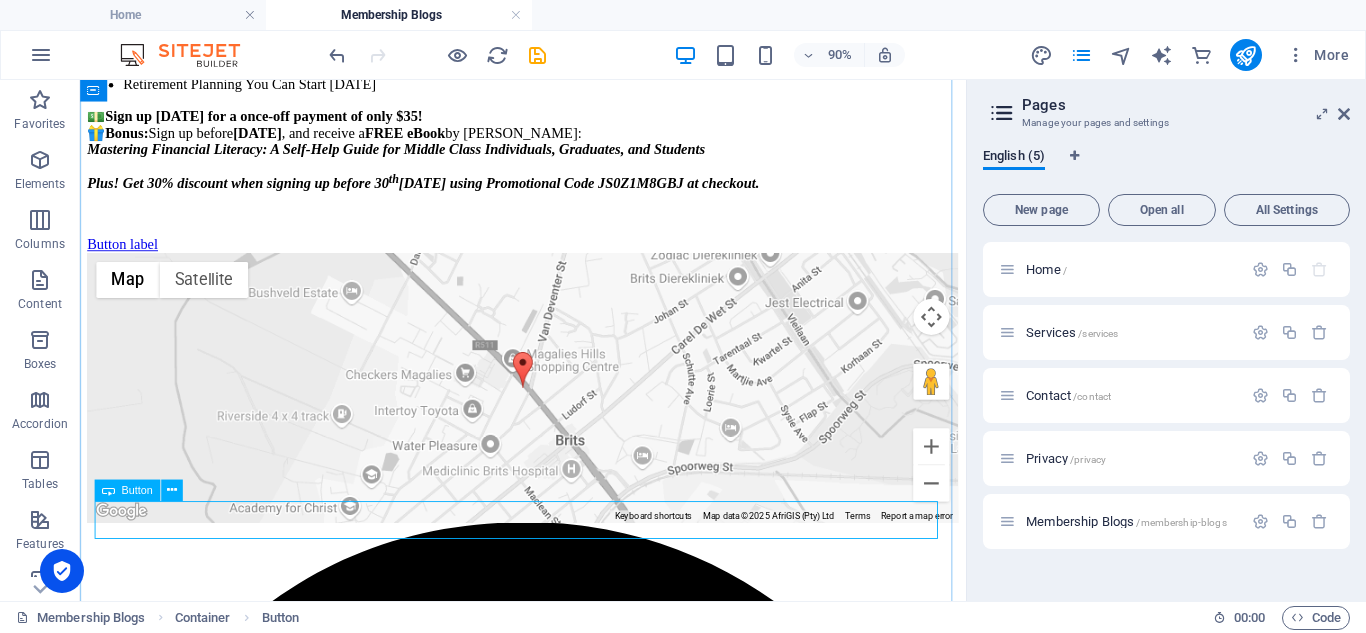 click on "Button label" at bounding box center (572, 263) 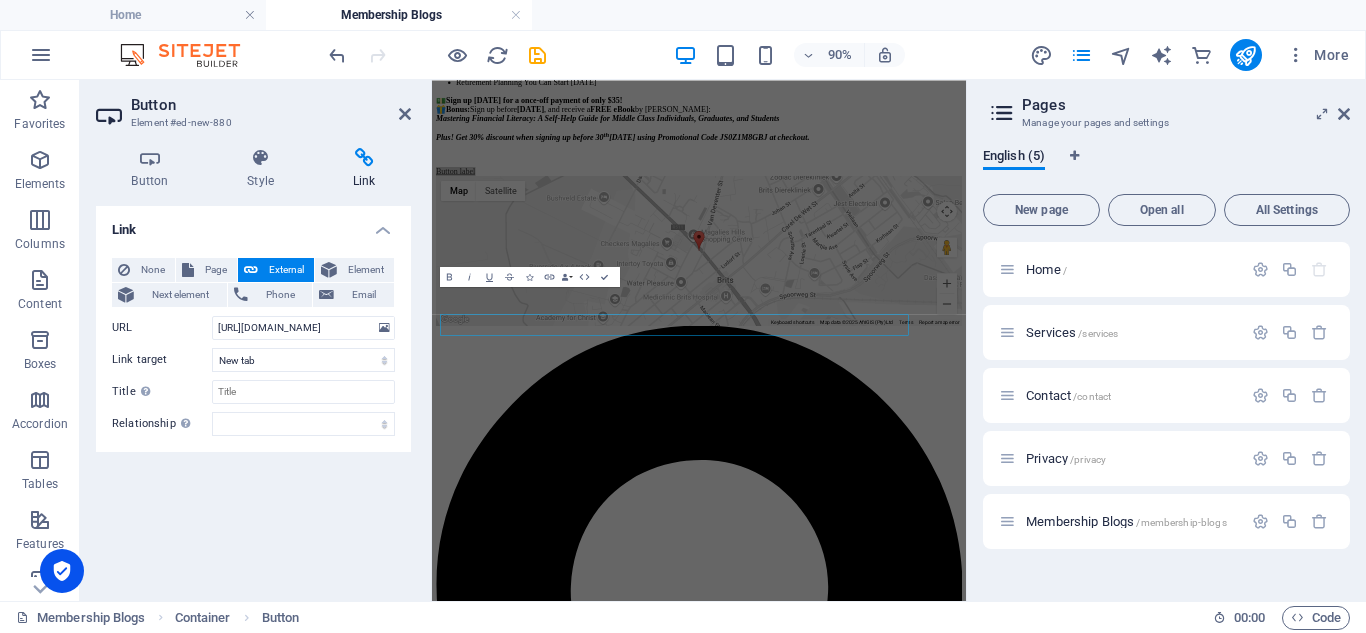 click on "Link None Page External Element Next element Phone Email Page Home Services Contact Privacy Membership Blogs Element
URL [URL][DOMAIN_NAME] Phone Email Link target New tab Same tab Overlay Title Additional link description, should not be the same as the link text. The title is most often shown as a tooltip text when the mouse moves over the element. Leave empty if uncertain. Relationship Sets the  relationship of this link to the link target . For example, the value "nofollow" instructs search engines not to follow the link. Can be left empty. alternate author bookmark external help license next nofollow noreferrer noopener prev search tag" at bounding box center [253, 395] 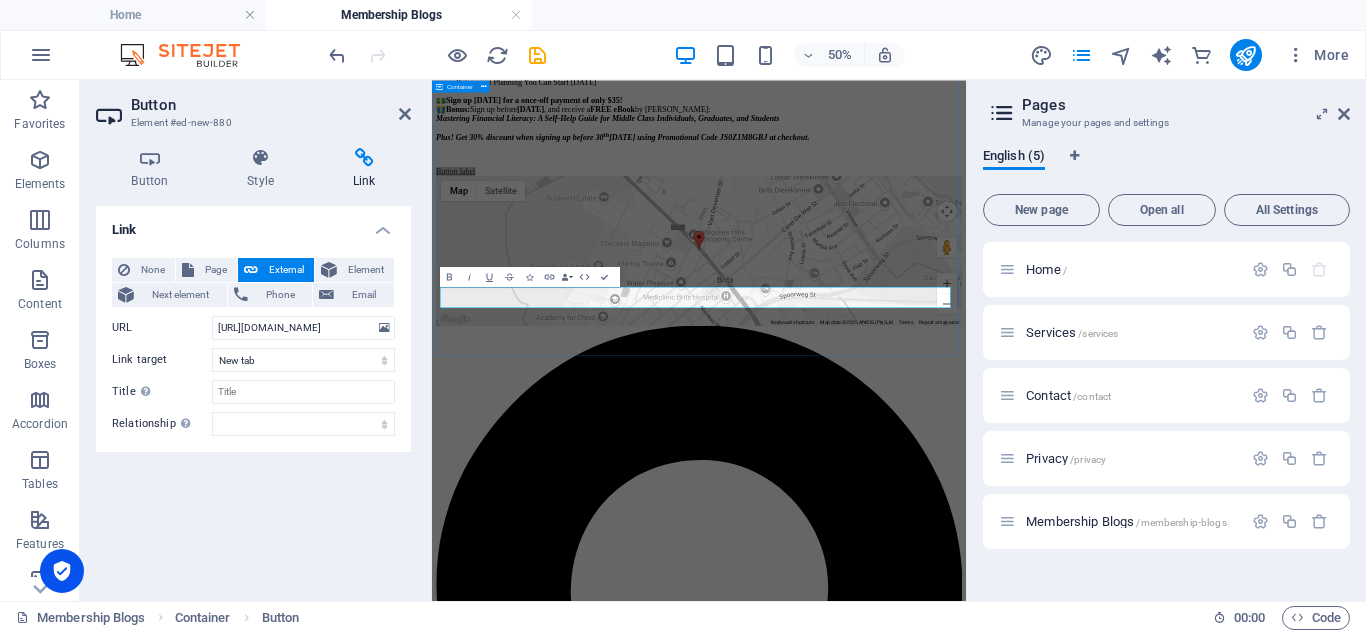 click on "Finance the Easy Way Unlock Financial Freedom Faster  – Welcome to “ Finance The Easy Way” membership blog Tired of complicated financial advice that leads nowhere?  Finance The Easy Way  membership blog is your shortcut to personal financial success—curated by  [PERSON_NAME] , a trusted voice in financial education. This powerful blog delivers  tried-and-tested strategies  designed to help to quickly and effectively take control of your finances. Built on an outcome-based approach, every post is short, focused, and packed with  practical tools, real-world examples, and self-assessment tasks  to guide you step-by-step toward financial mastery. Whether you're a student, graduate, or working professional, this is  financial literacy made easy —and made to work for you. What You'll Learn: Smart Money Management Budgeting That Actually Works Winning Strategies for Debt Elimination Practical Saving & Investing Tips Retirement Planning You Can Start [DATE] 💵  🎁  Bonus:  Sign up before  FREE eBook th" at bounding box center (966, 2) 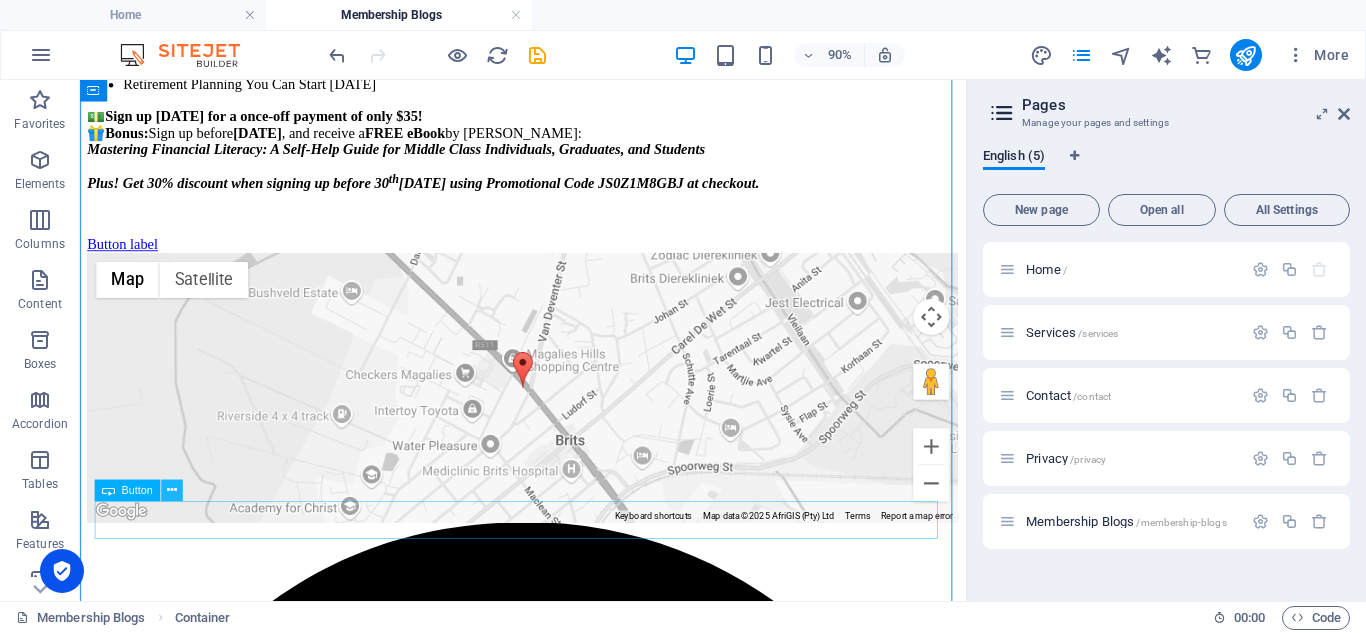 click at bounding box center [172, 490] 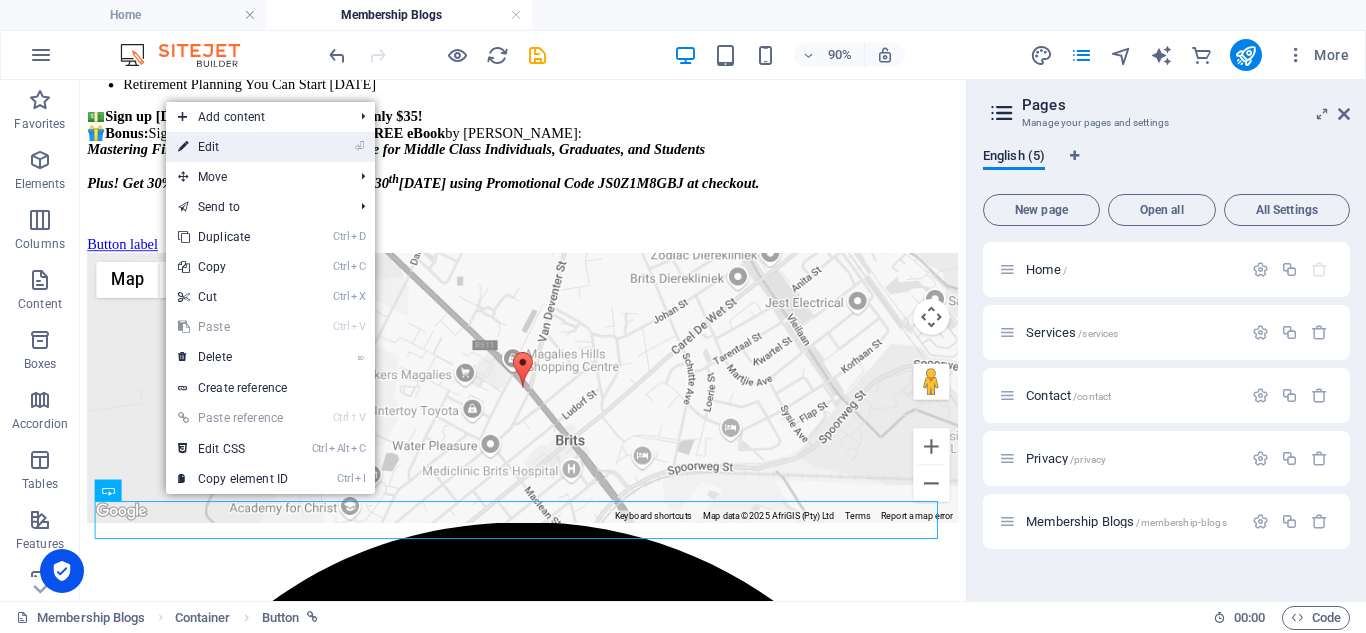 click on "⏎  Edit" at bounding box center [233, 147] 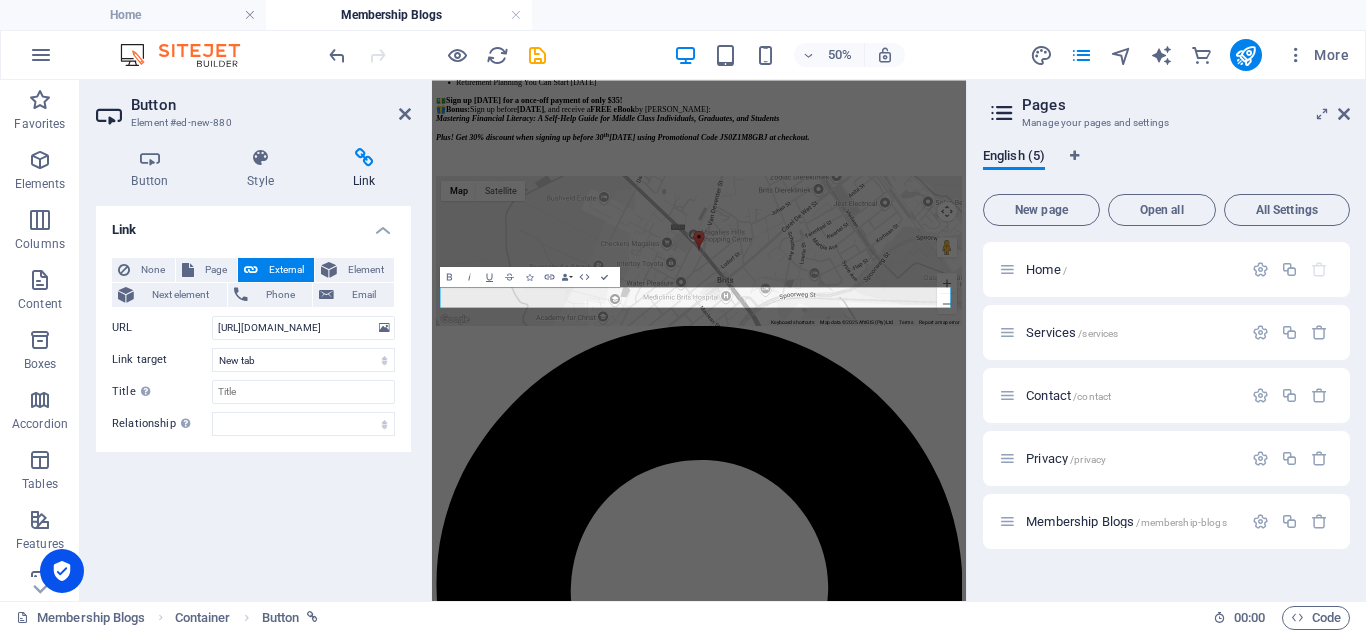 type 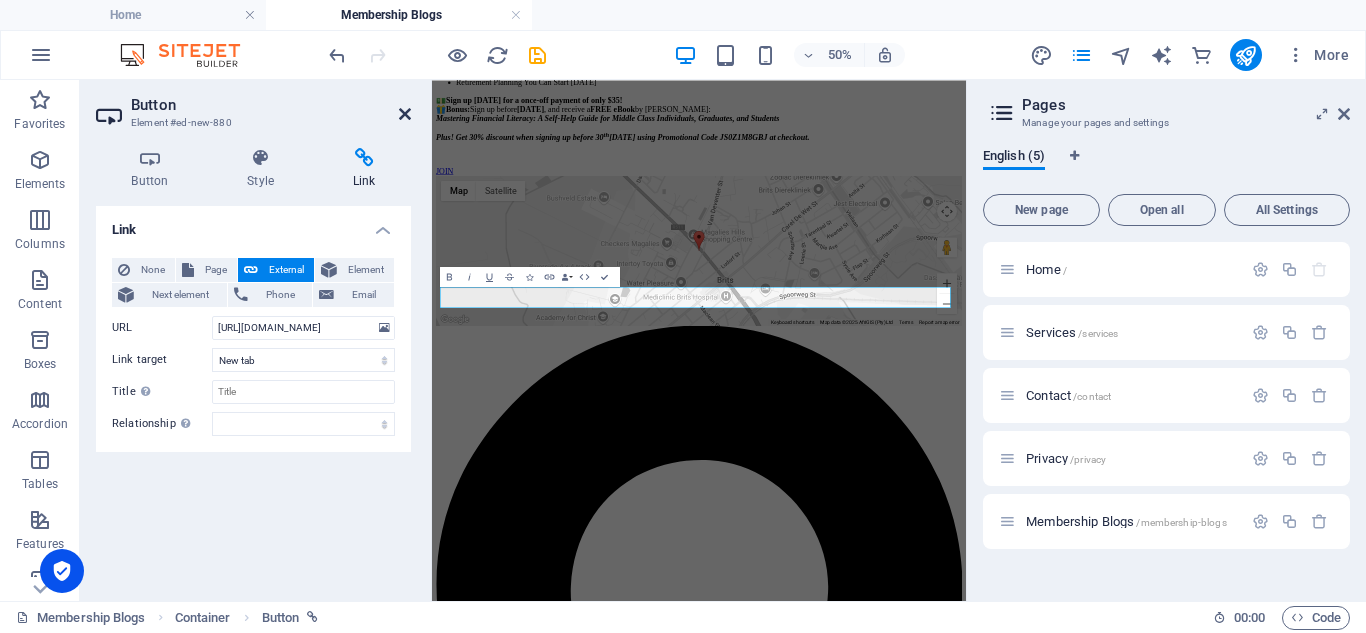 click at bounding box center [405, 114] 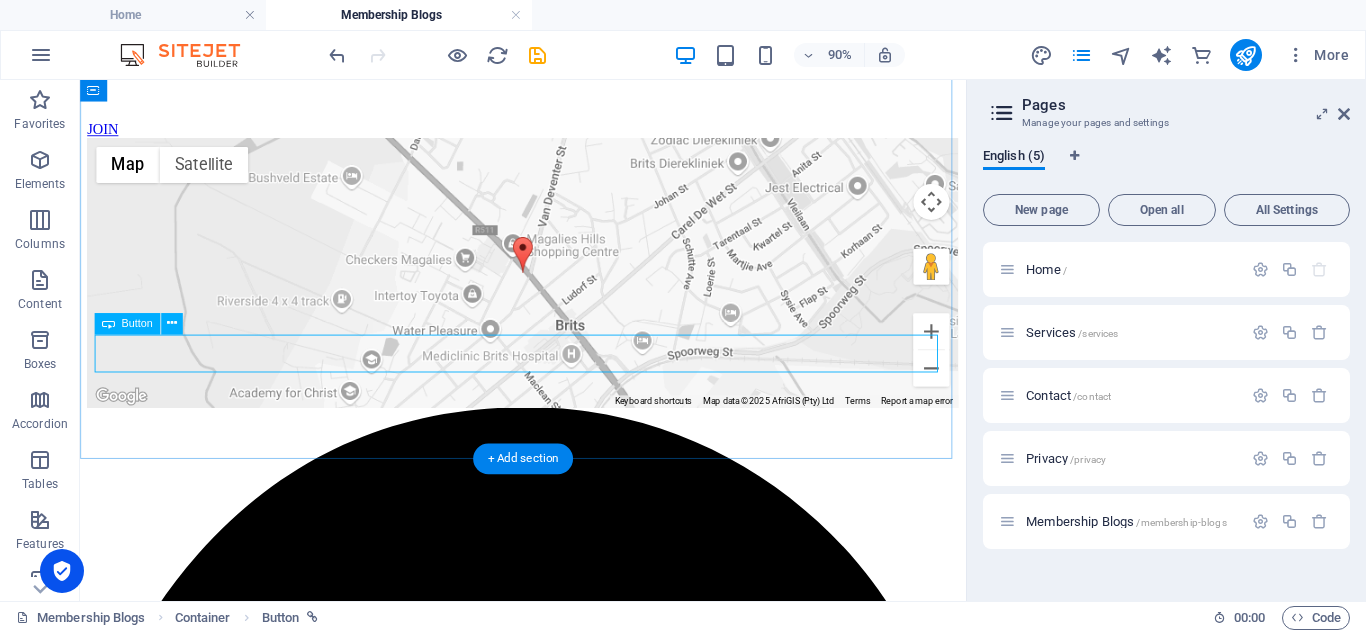 scroll, scrollTop: 828, scrollLeft: 0, axis: vertical 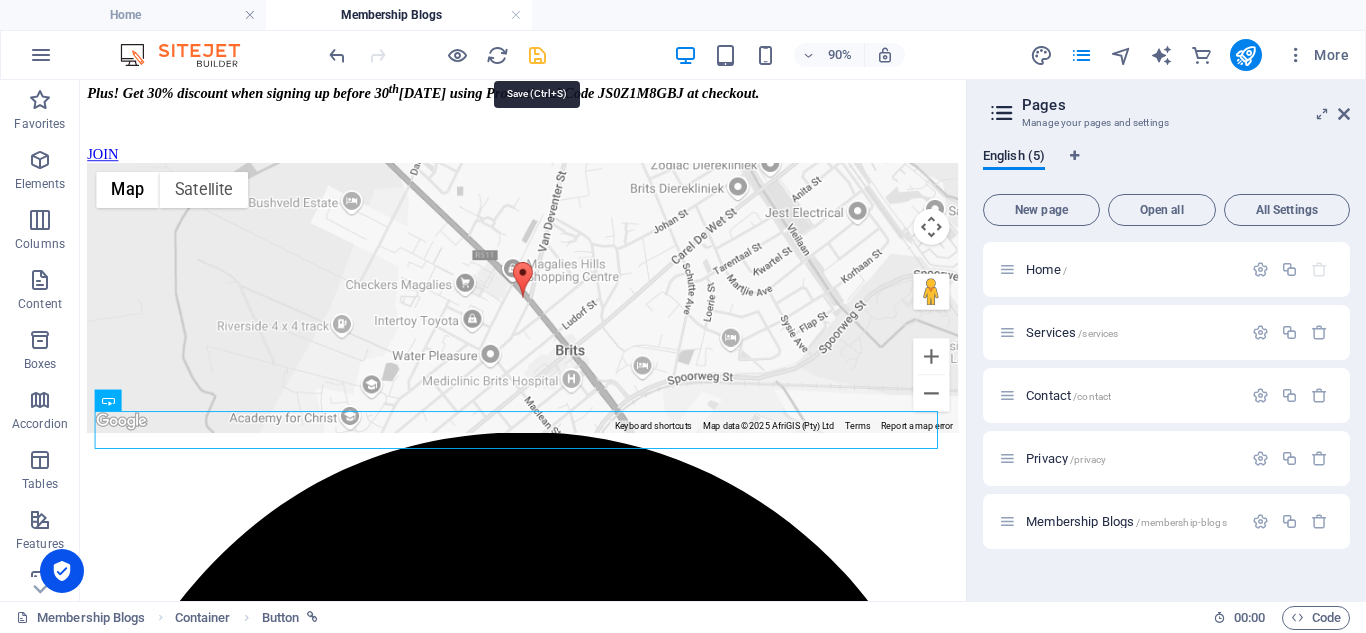 click at bounding box center (537, 55) 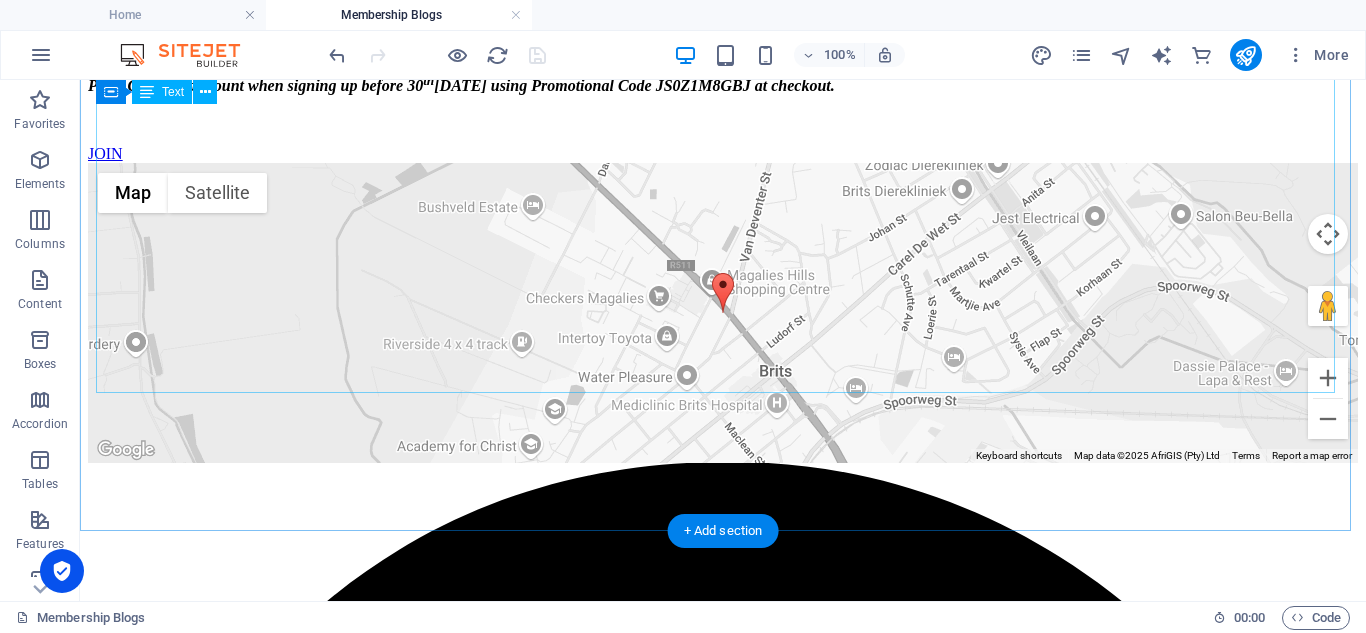 scroll, scrollTop: 701, scrollLeft: 0, axis: vertical 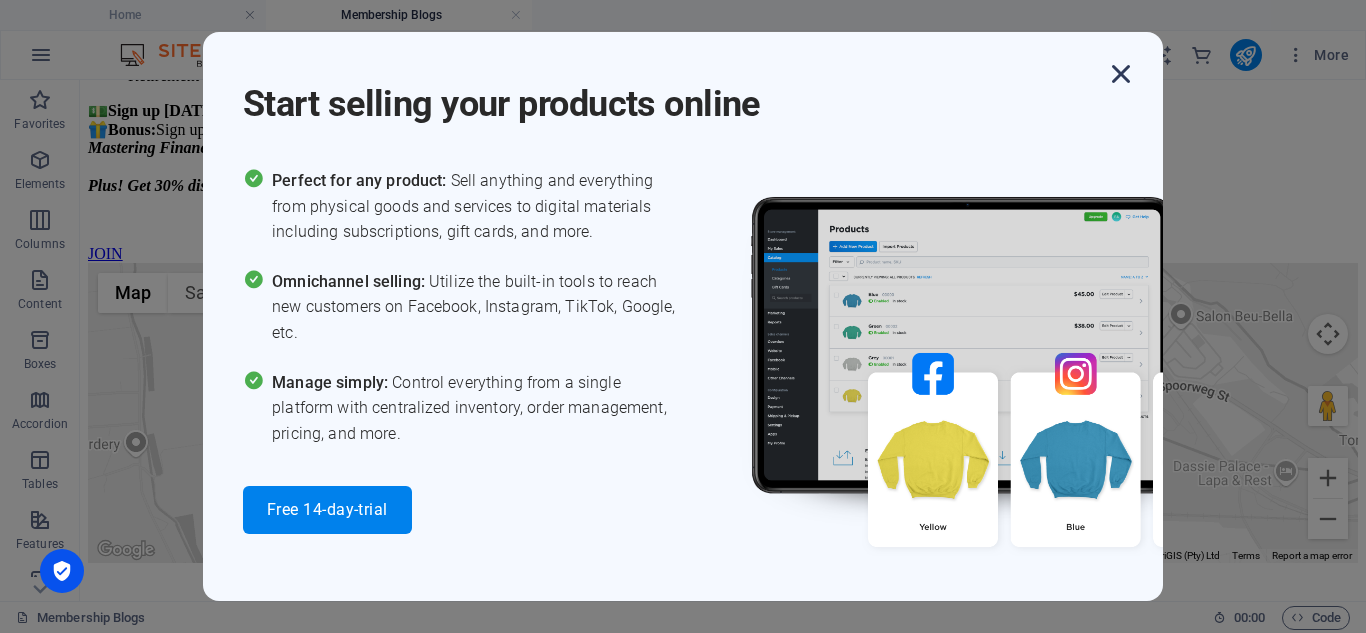 click at bounding box center (1121, 74) 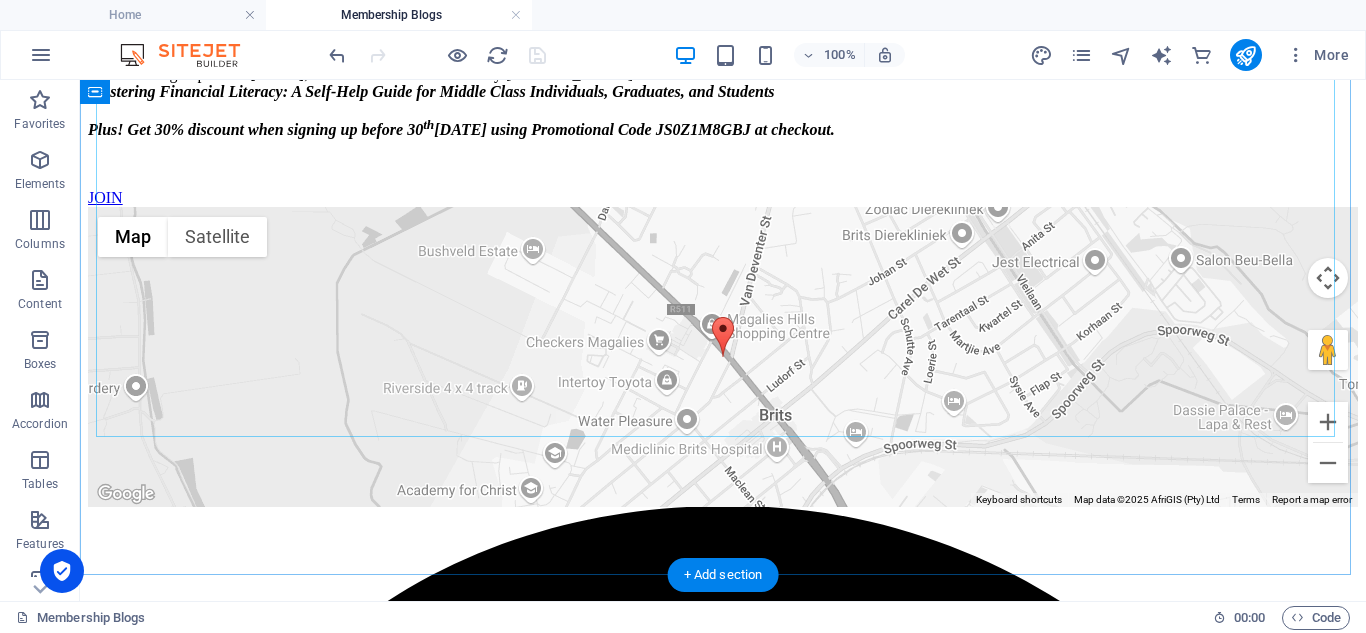 scroll, scrollTop: 1001, scrollLeft: 0, axis: vertical 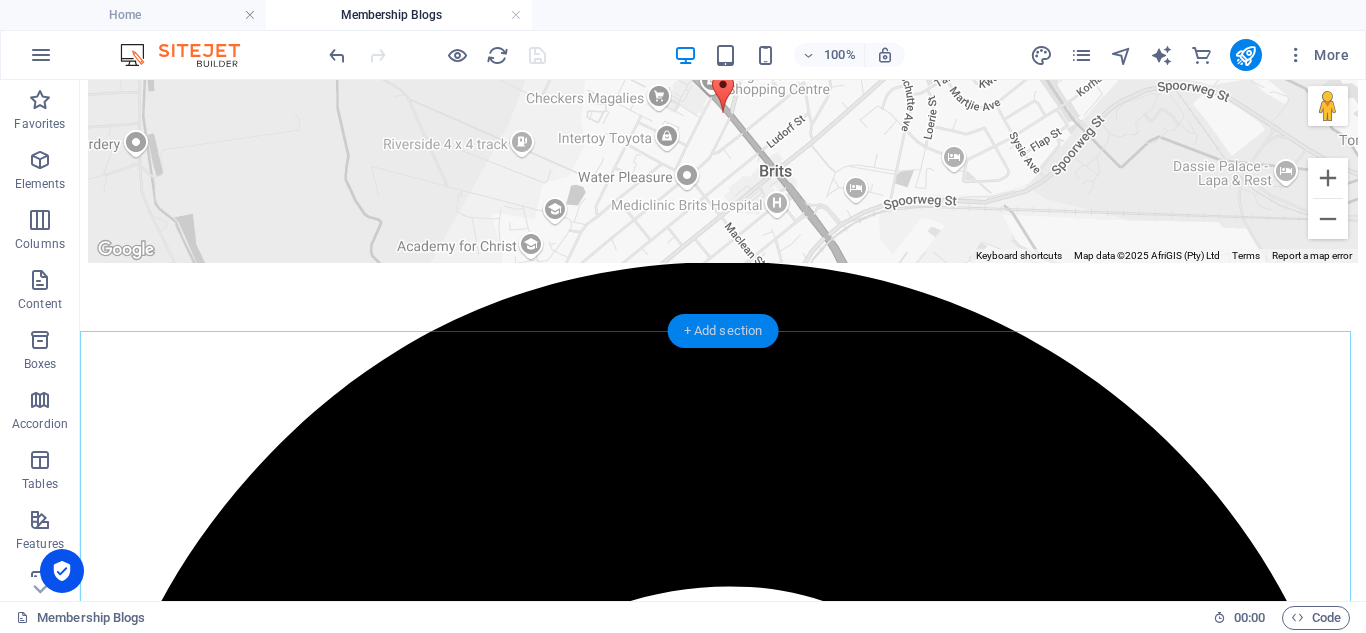 click on "+ Add section" at bounding box center [723, 331] 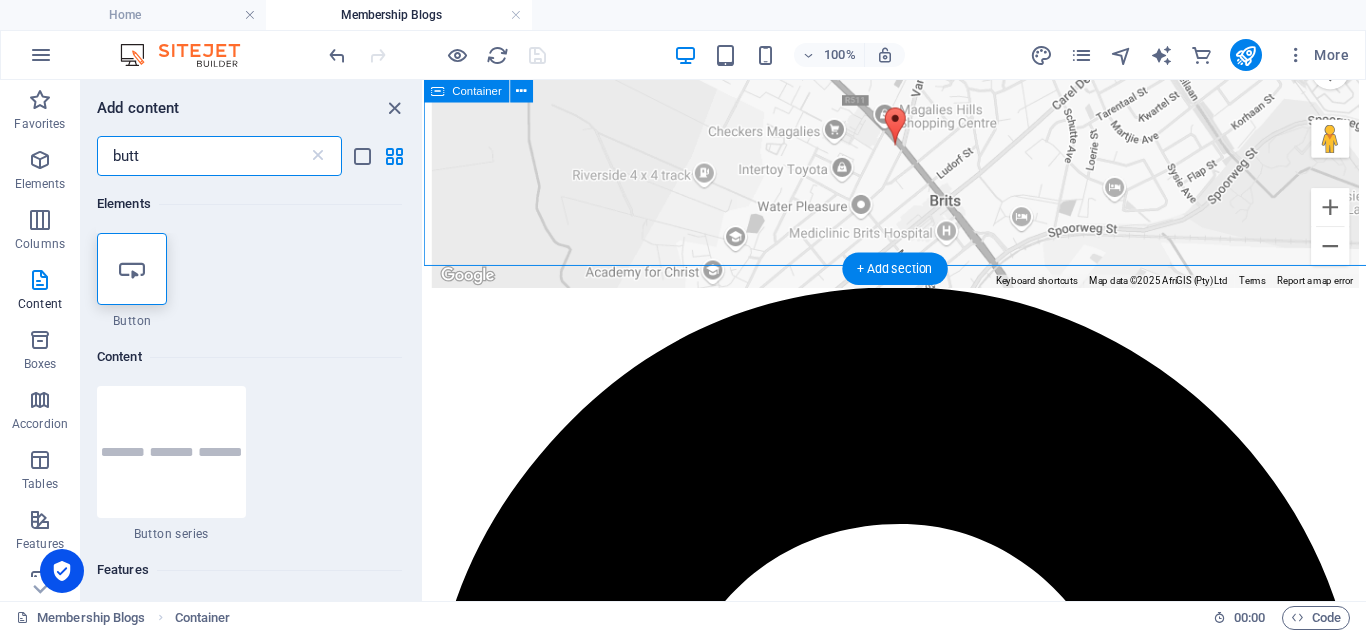 scroll, scrollTop: 1056, scrollLeft: 0, axis: vertical 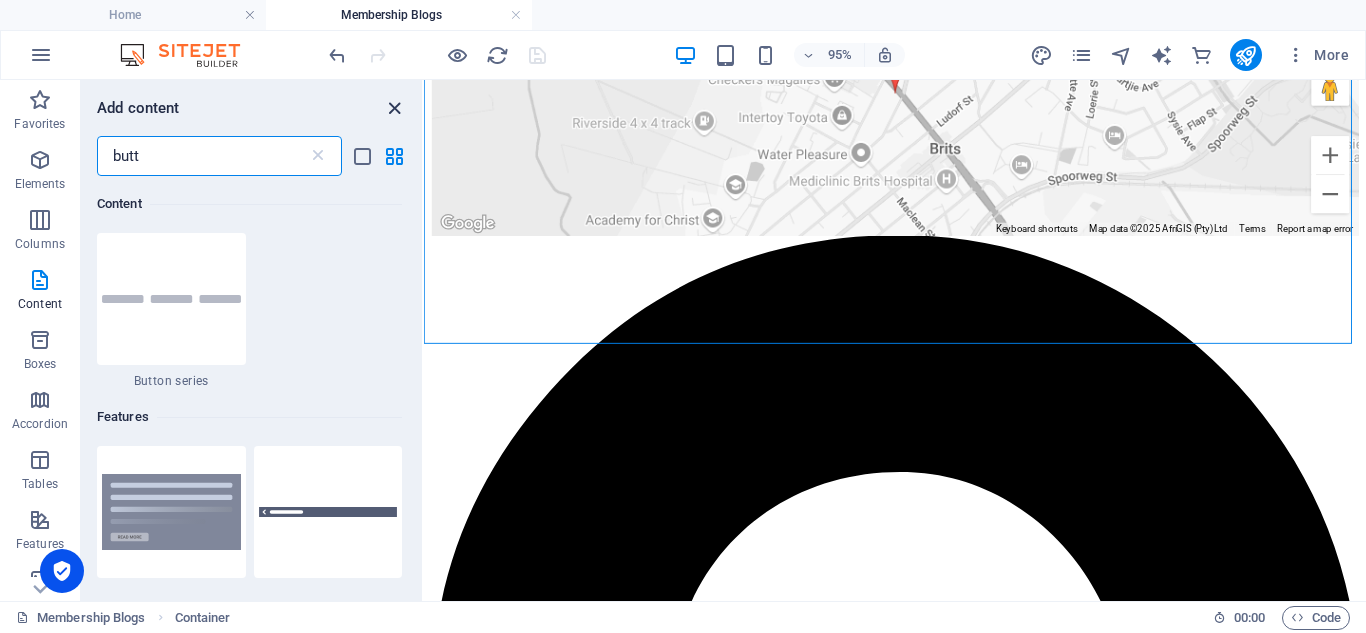 click at bounding box center [394, 108] 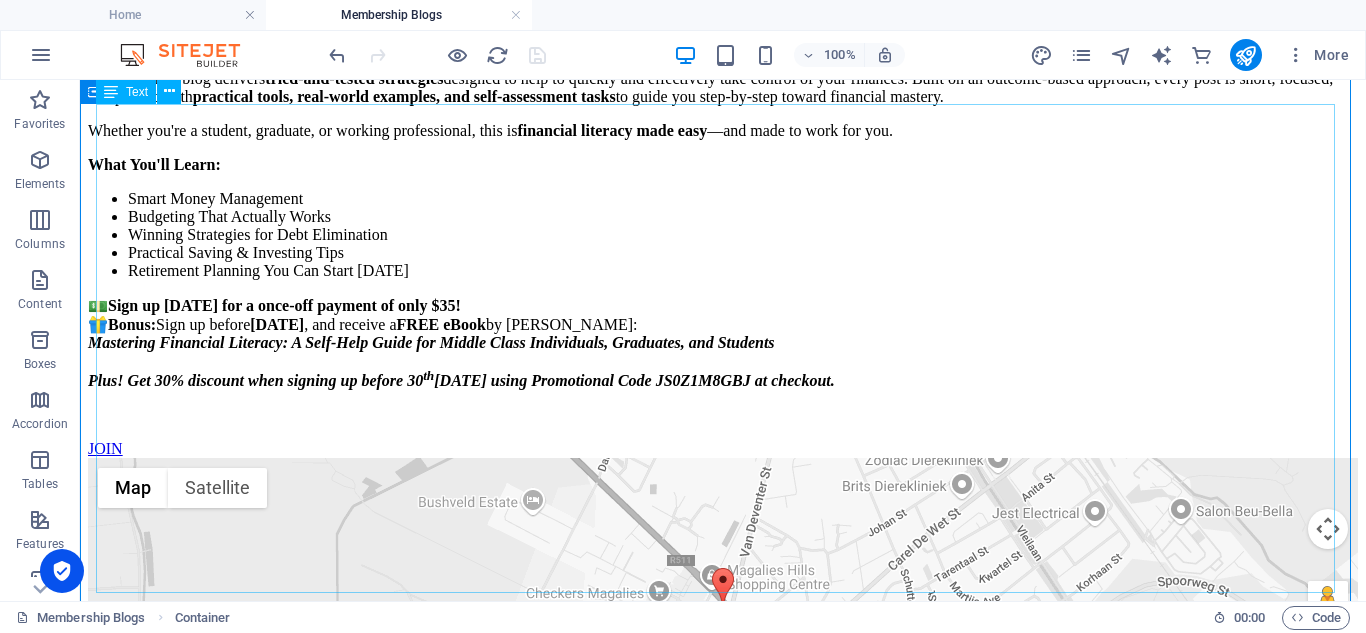 scroll, scrollTop: 401, scrollLeft: 0, axis: vertical 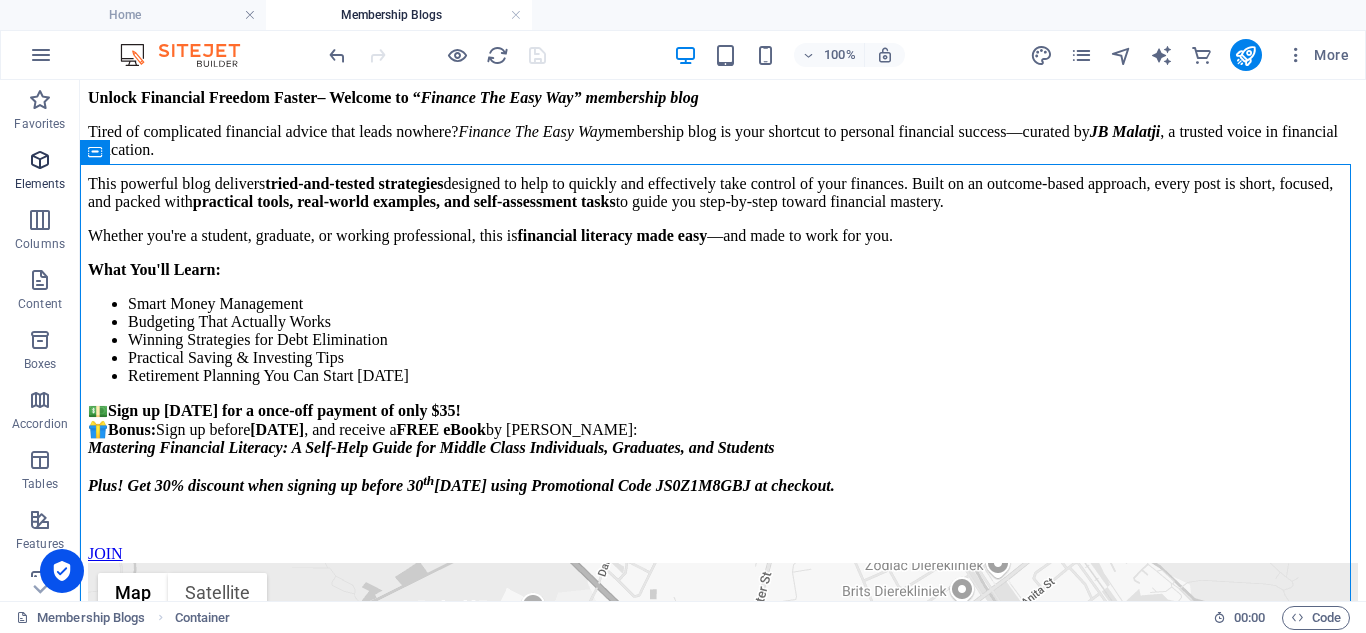 click at bounding box center [40, 160] 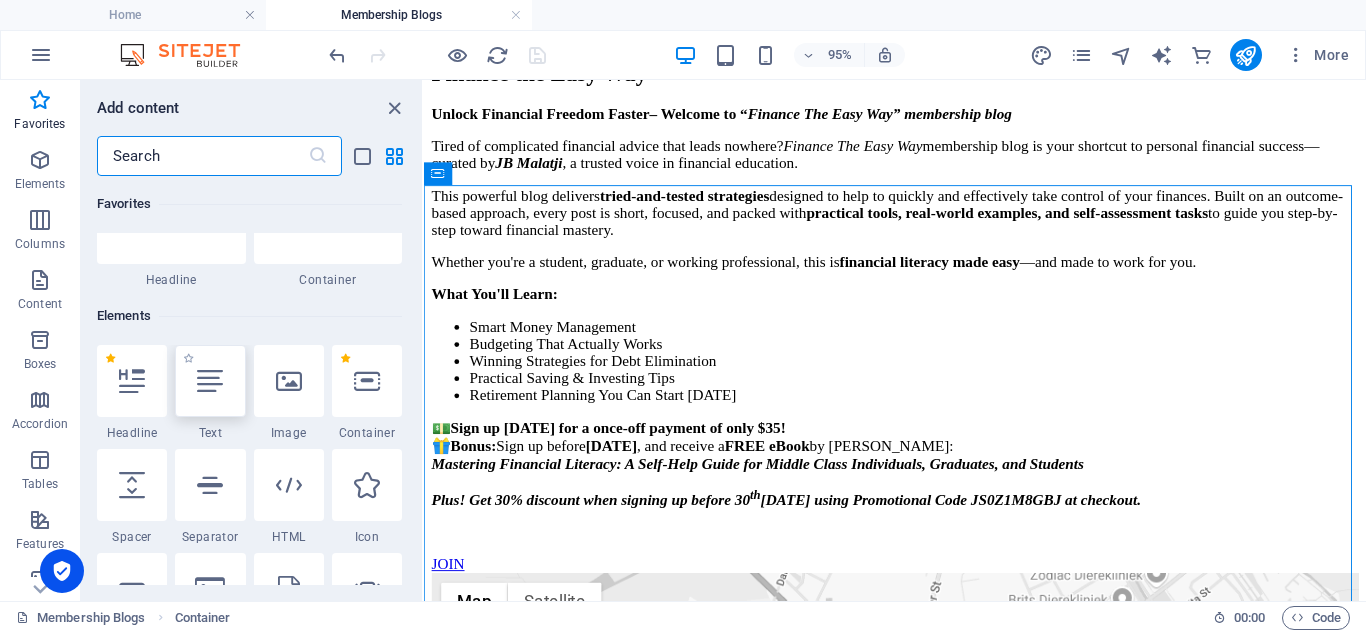 scroll, scrollTop: 200, scrollLeft: 0, axis: vertical 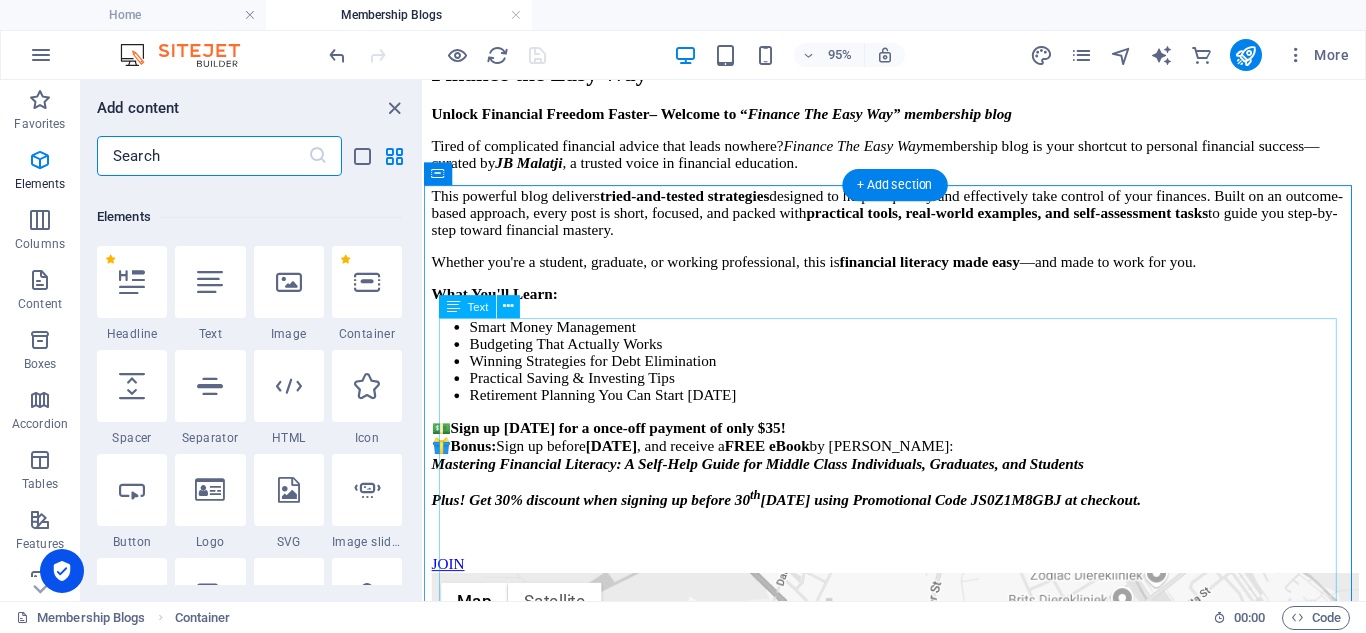 click on "Unlock Financial Freedom Faster  – Welcome to “ Finance The Easy Way” membership blog Tired of complicated financial advice that leads nowhere?  Finance The Easy Way  membership blog is your shortcut to personal financial success—curated by  [PERSON_NAME] , a trusted voice in financial education. This powerful blog delivers  tried-and-tested strategies  designed to help to quickly and effectively take control of your finances. Built on an outcome-based approach, every post is short, focused, and packed with  practical tools, real-world examples, and self-assessment tasks  to guide you step-by-step toward financial mastery. Whether you're a student, graduate, or working professional, this is  financial literacy made easy —and made to work for you. What You'll Learn: Smart Money Management Budgeting That Actually Works Winning Strategies for Debt Elimination Practical Saving & Investing Tips Retirement Planning You Can Start [DATE] 💵  Sign up [DATE] for a once-off payment of only $35! 🎁  Bonus: th" at bounding box center (920, 336) 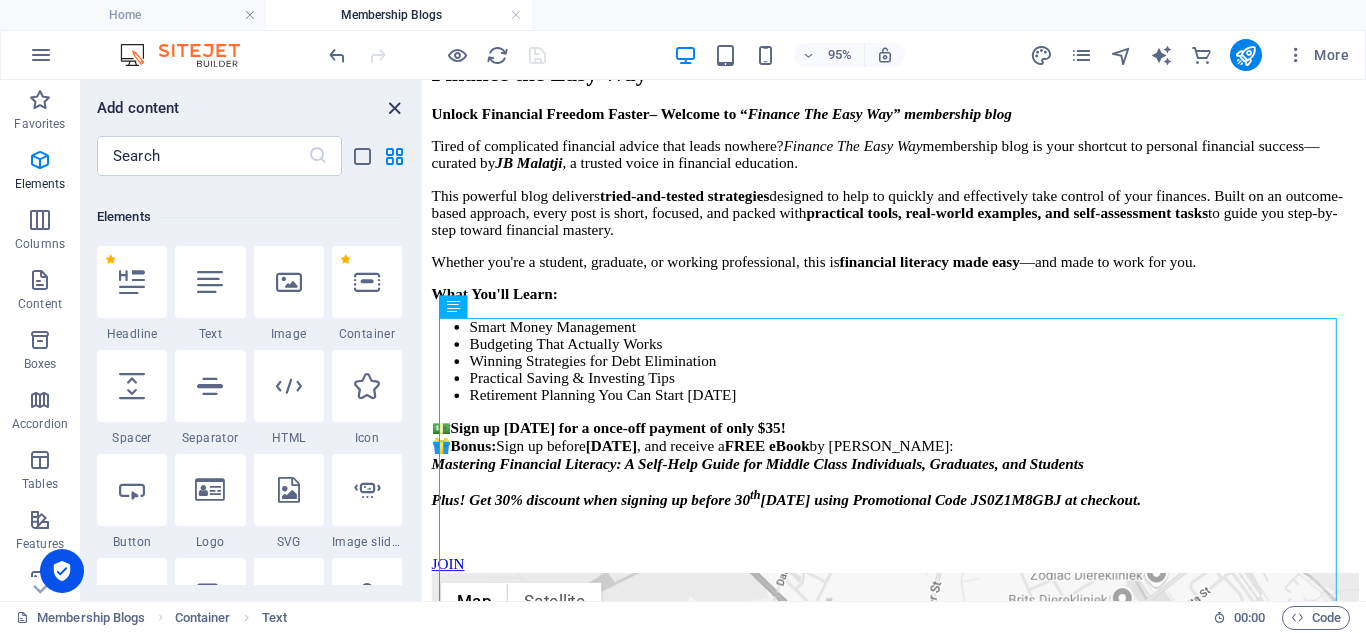 click at bounding box center (394, 108) 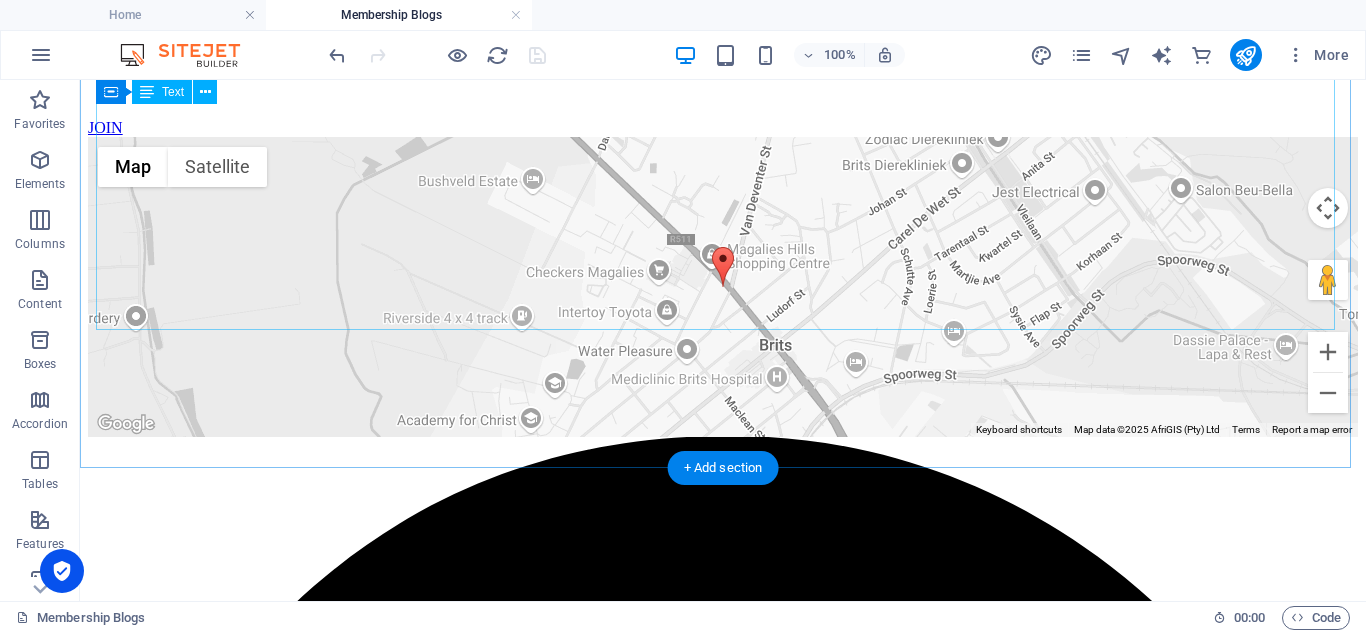 scroll, scrollTop: 800, scrollLeft: 0, axis: vertical 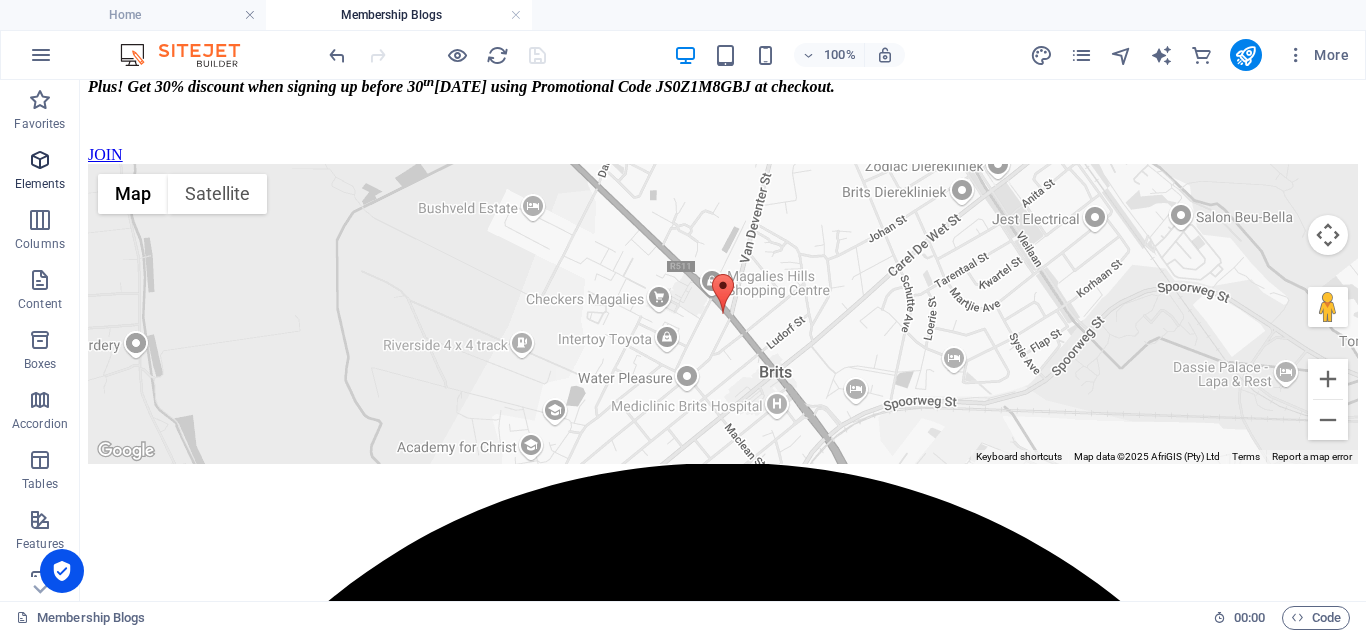 click at bounding box center (40, 160) 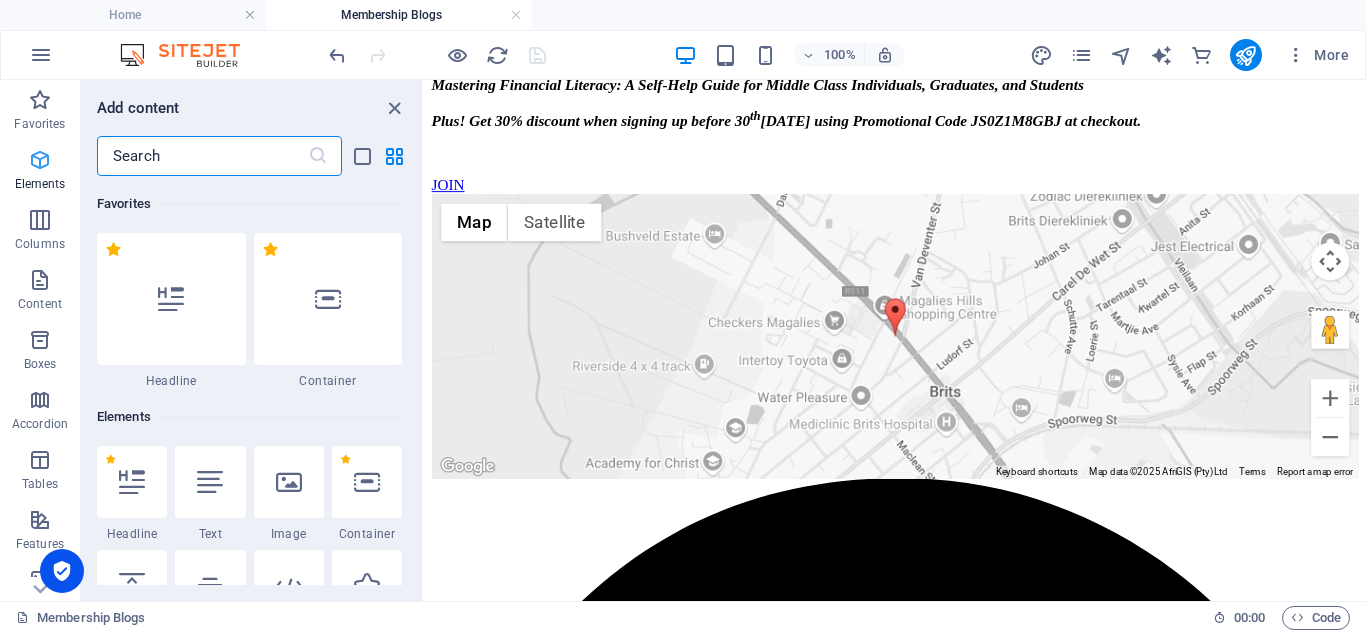 scroll, scrollTop: 827, scrollLeft: 0, axis: vertical 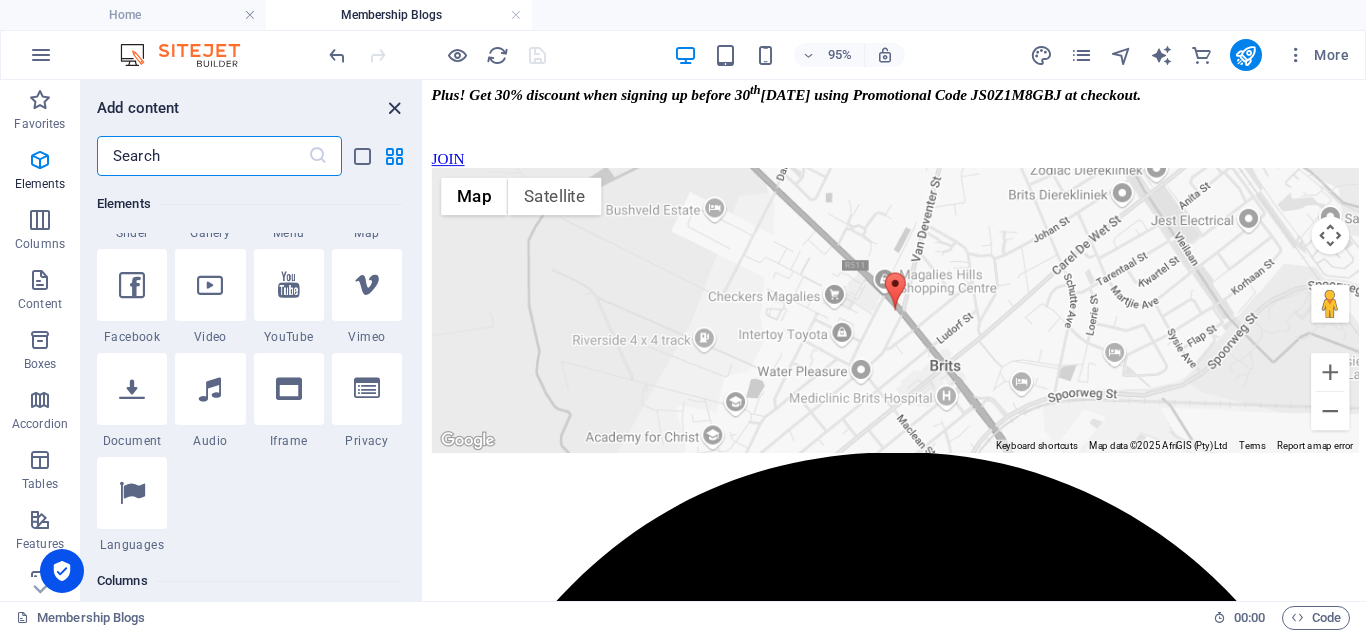 click at bounding box center [394, 108] 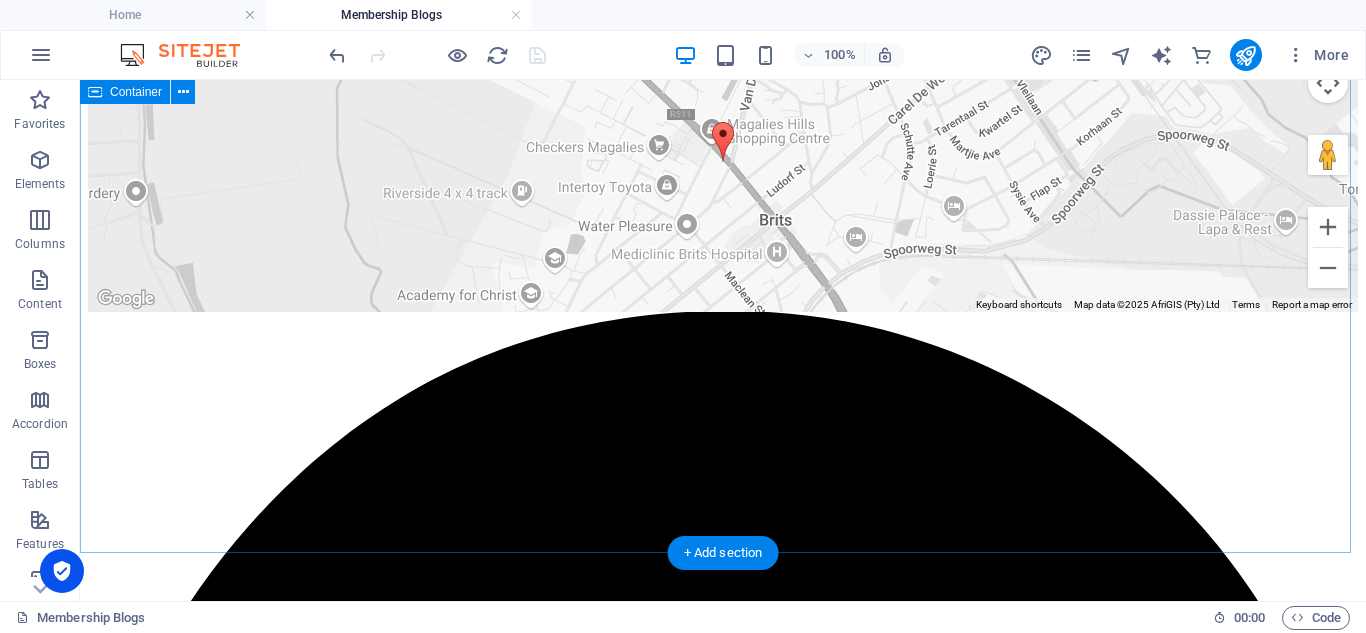 scroll, scrollTop: 964, scrollLeft: 0, axis: vertical 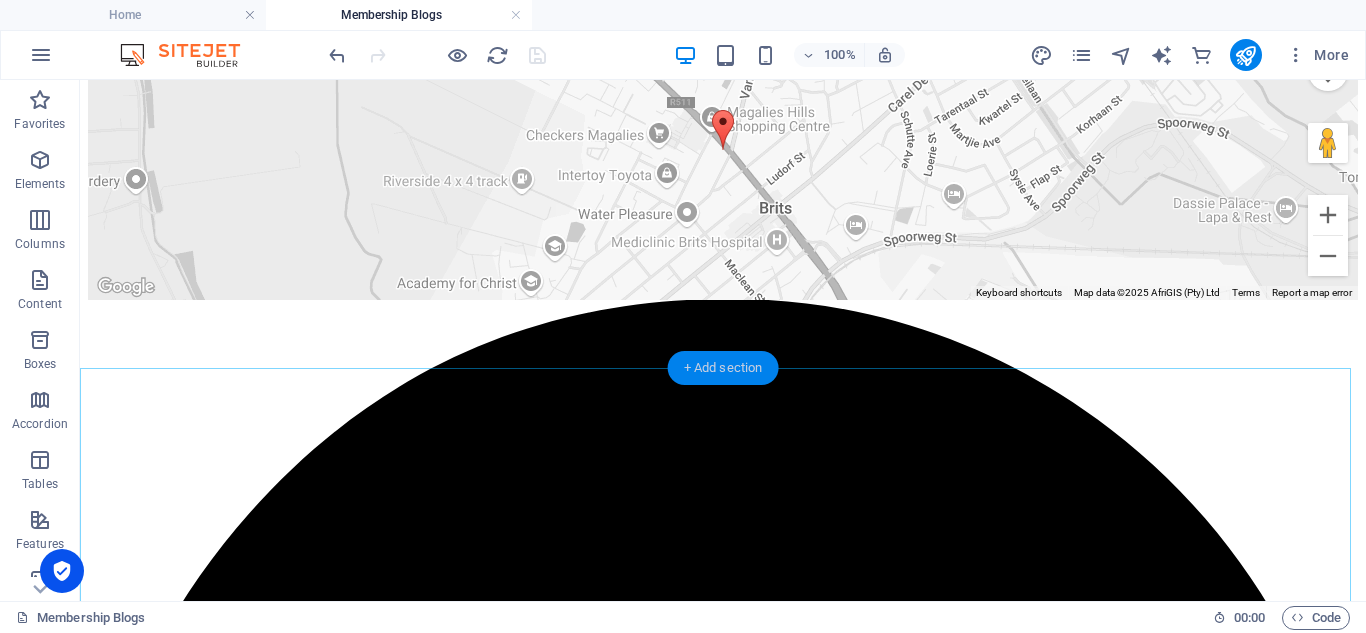 click on "+ Add section" at bounding box center (723, 368) 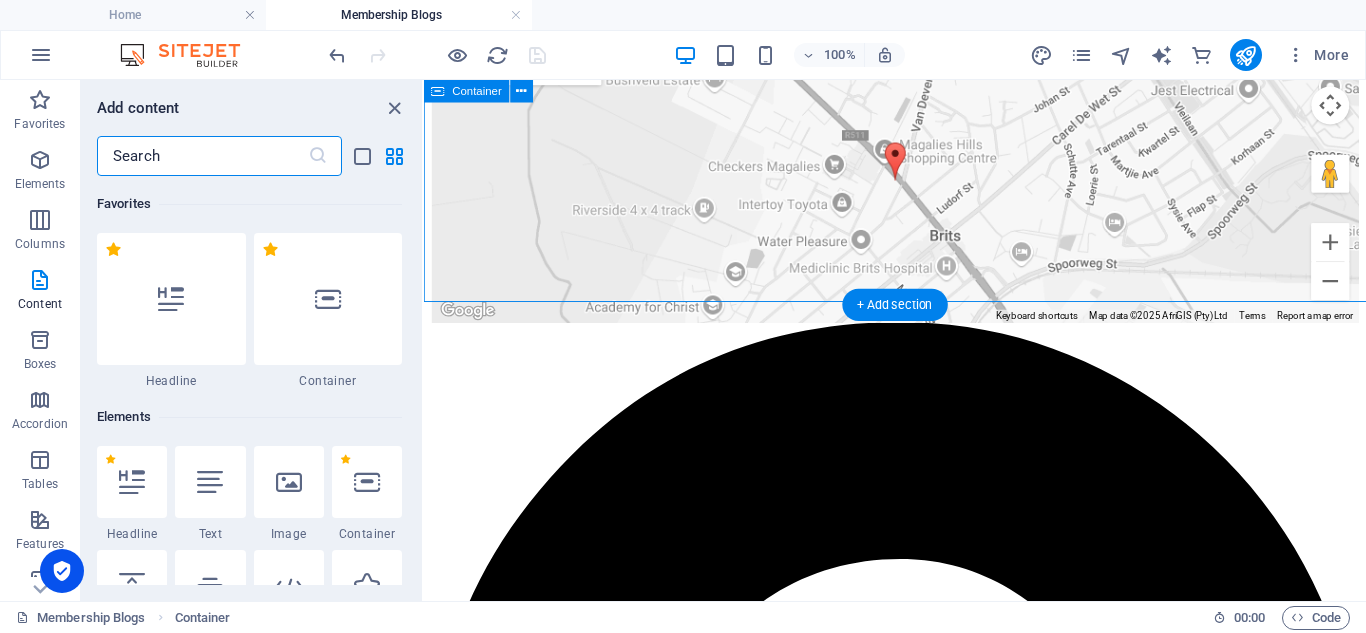 scroll, scrollTop: 1018, scrollLeft: 0, axis: vertical 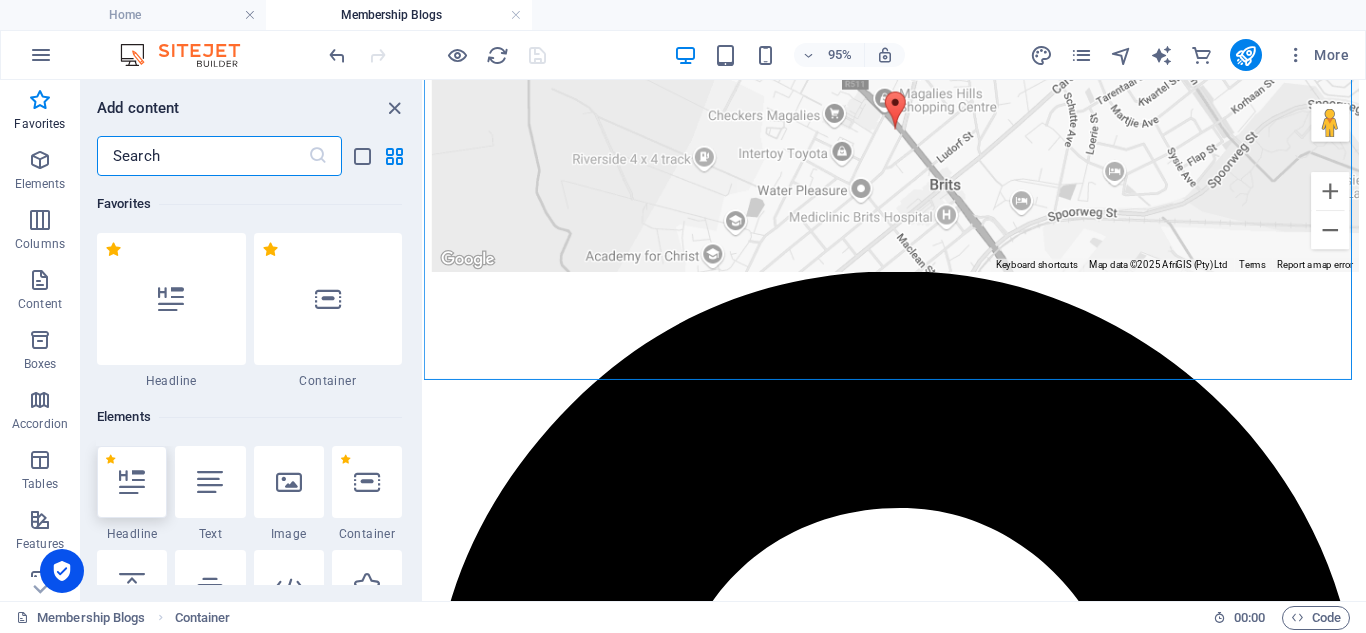 click at bounding box center (132, 482) 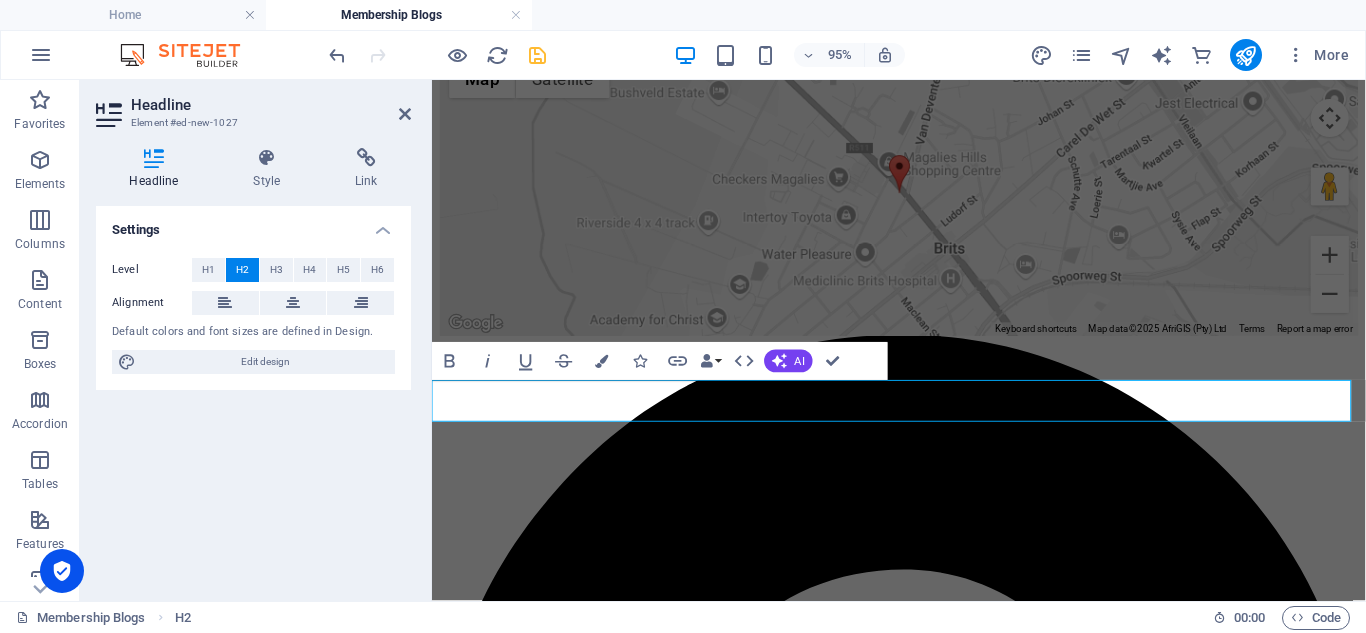 click on "New headline" at bounding box center [923, 15] 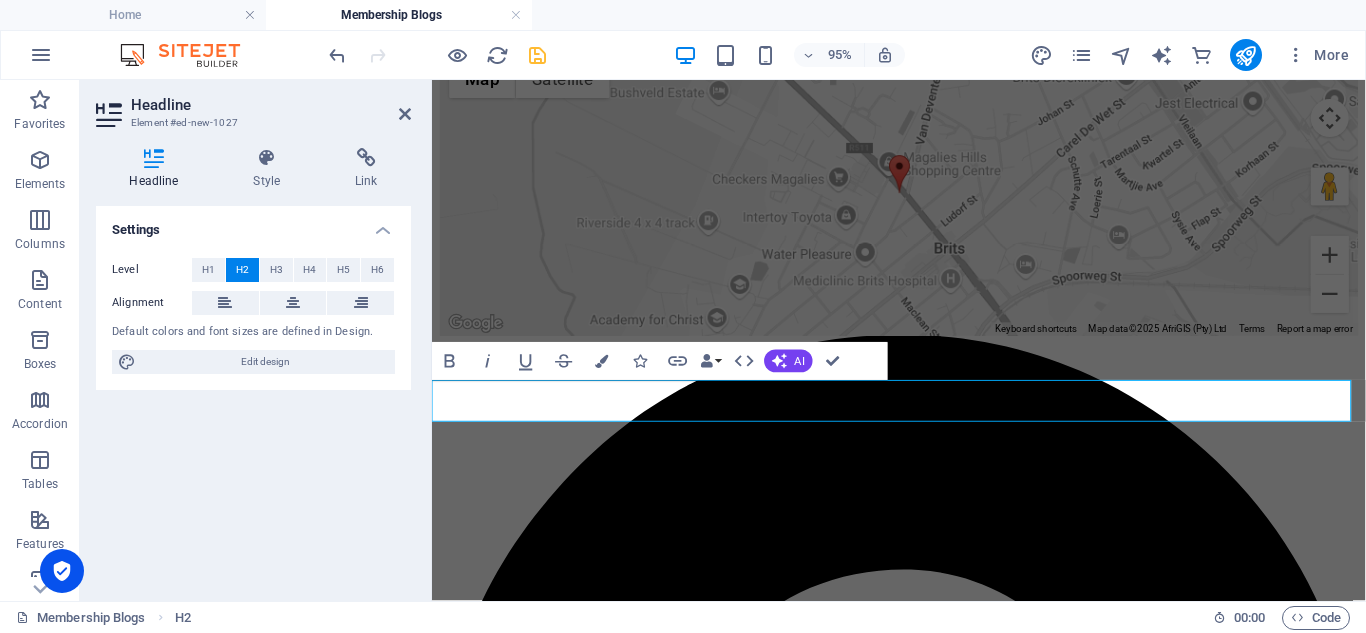 drag, startPoint x: 675, startPoint y: 415, endPoint x: 832, endPoint y: 487, distance: 172.72232 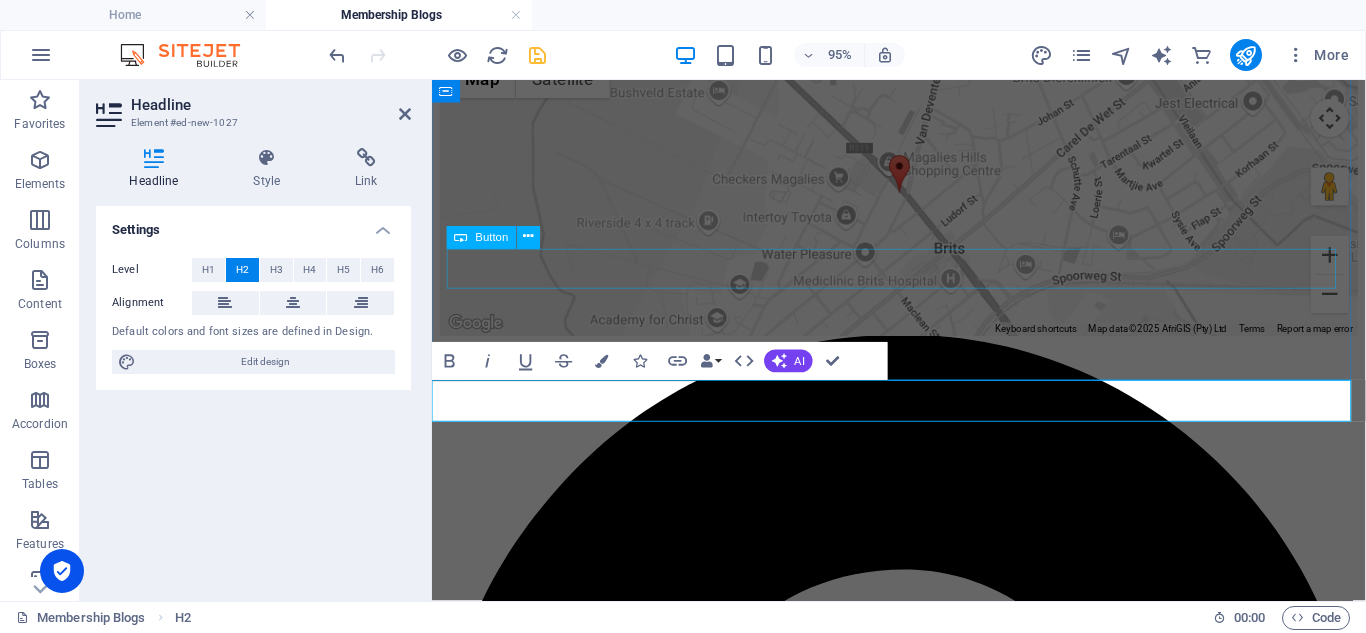 click on "JOIN" at bounding box center [923, -27] 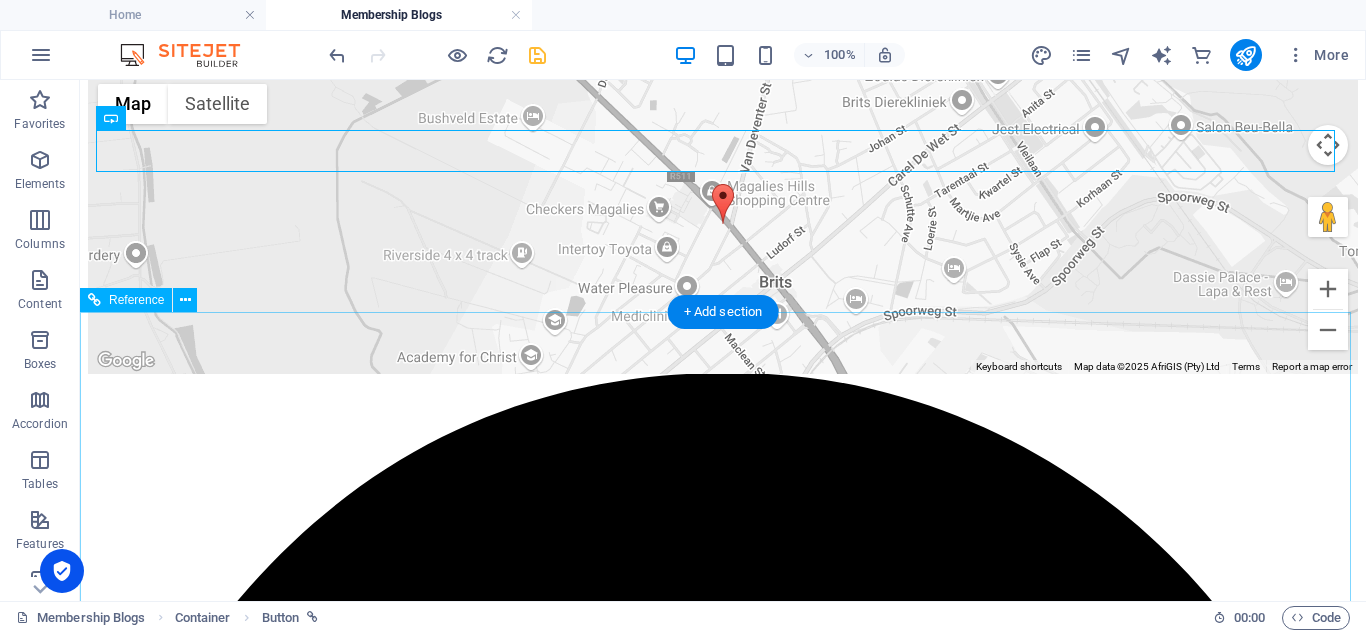 scroll, scrollTop: 864, scrollLeft: 0, axis: vertical 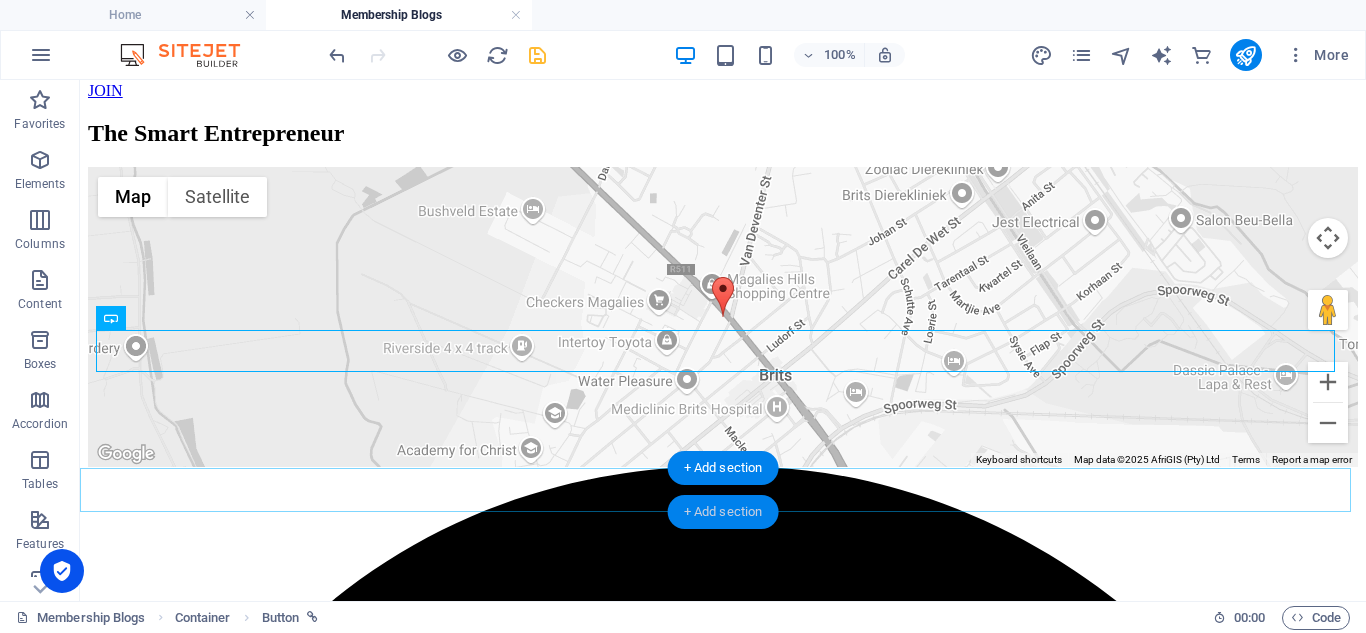 drag, startPoint x: 722, startPoint y: 513, endPoint x: 230, endPoint y: 430, distance: 498.9519 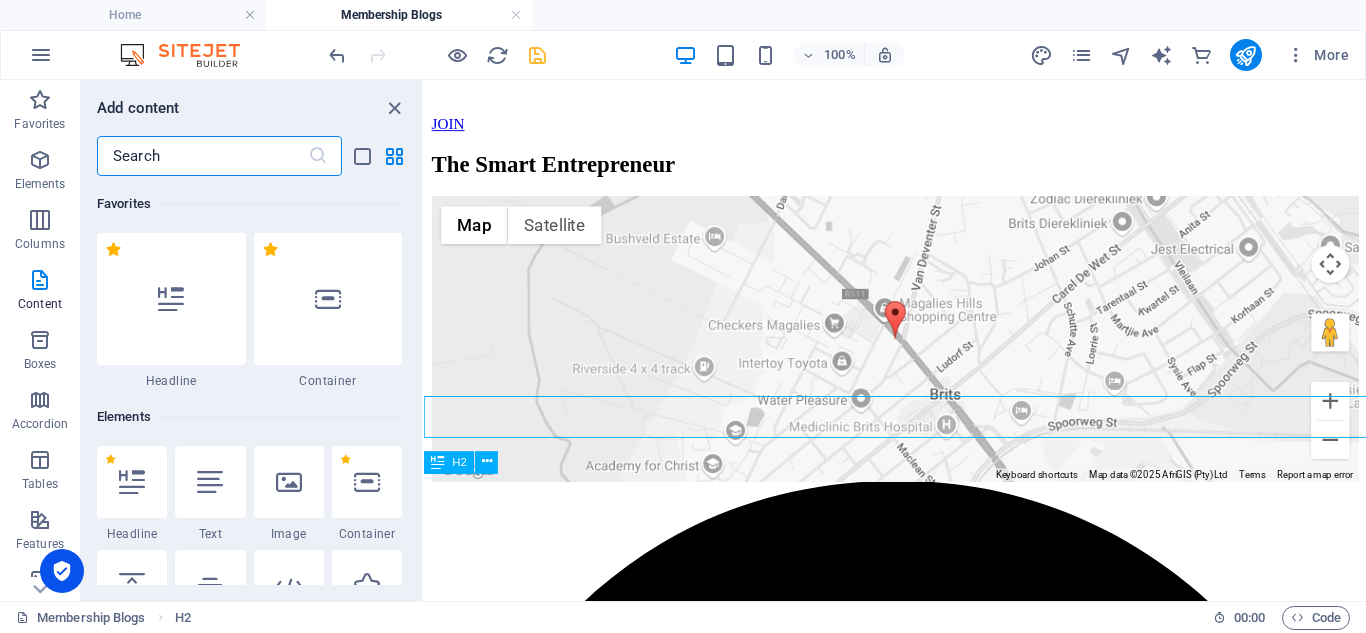 scroll, scrollTop: 919, scrollLeft: 0, axis: vertical 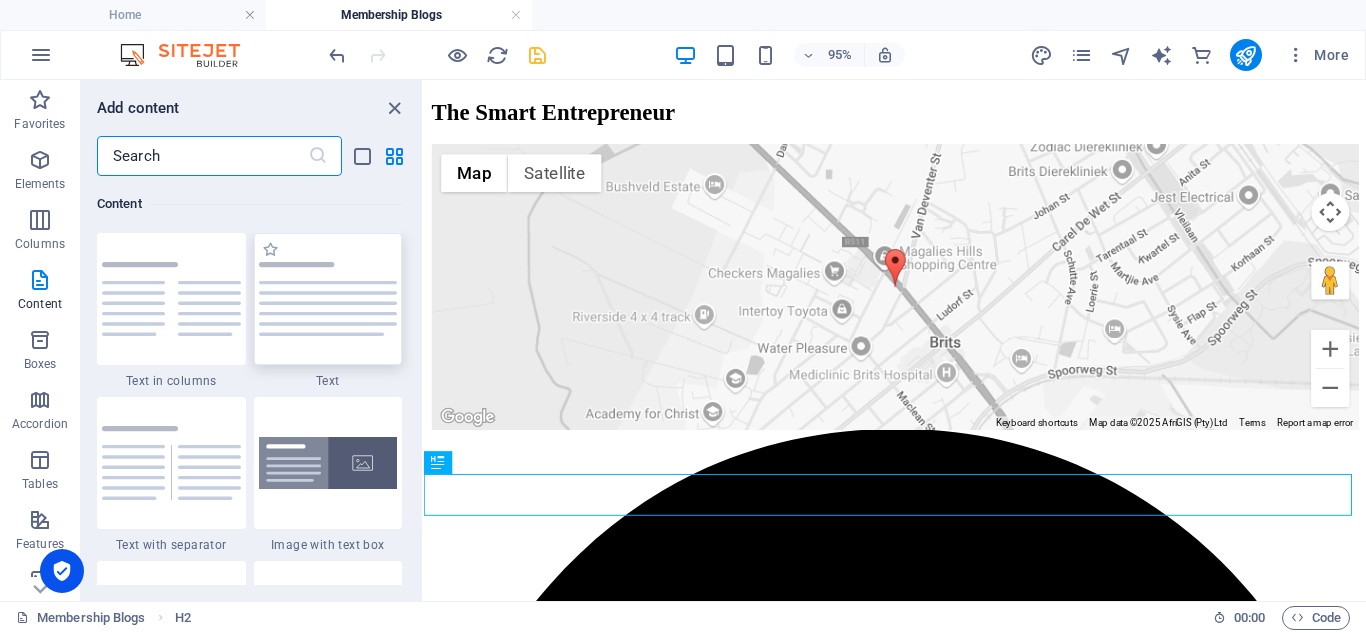 click at bounding box center (328, 299) 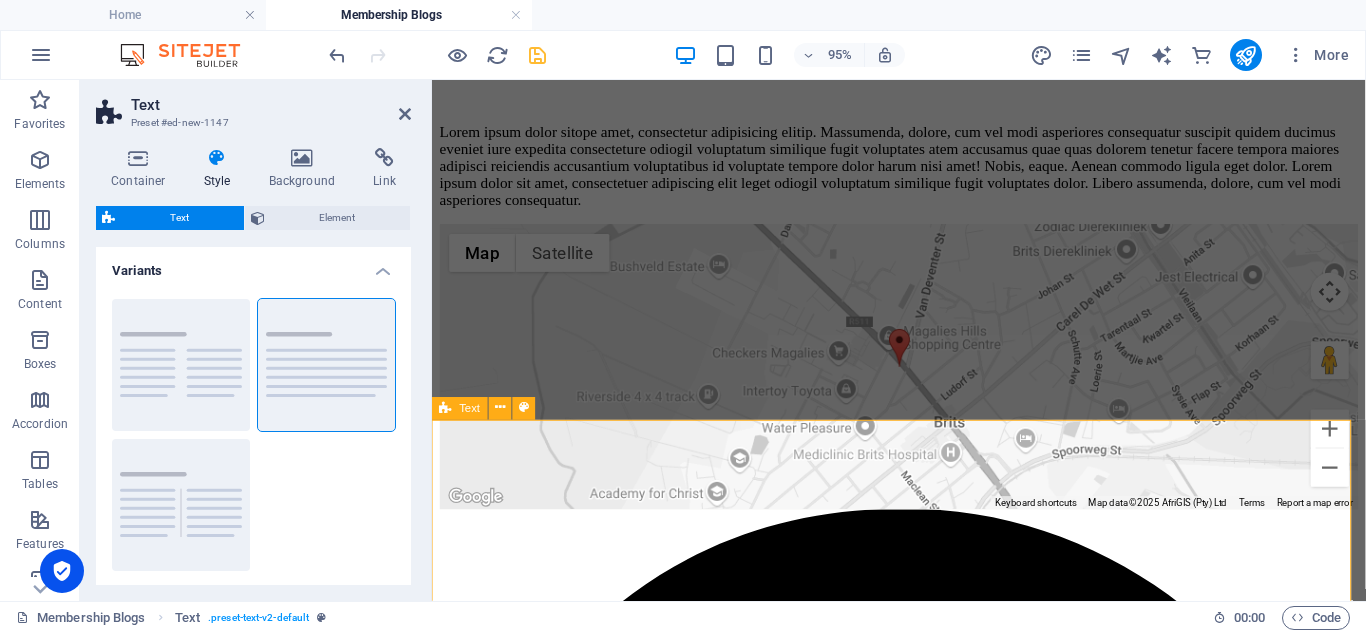 scroll, scrollTop: 1019, scrollLeft: 0, axis: vertical 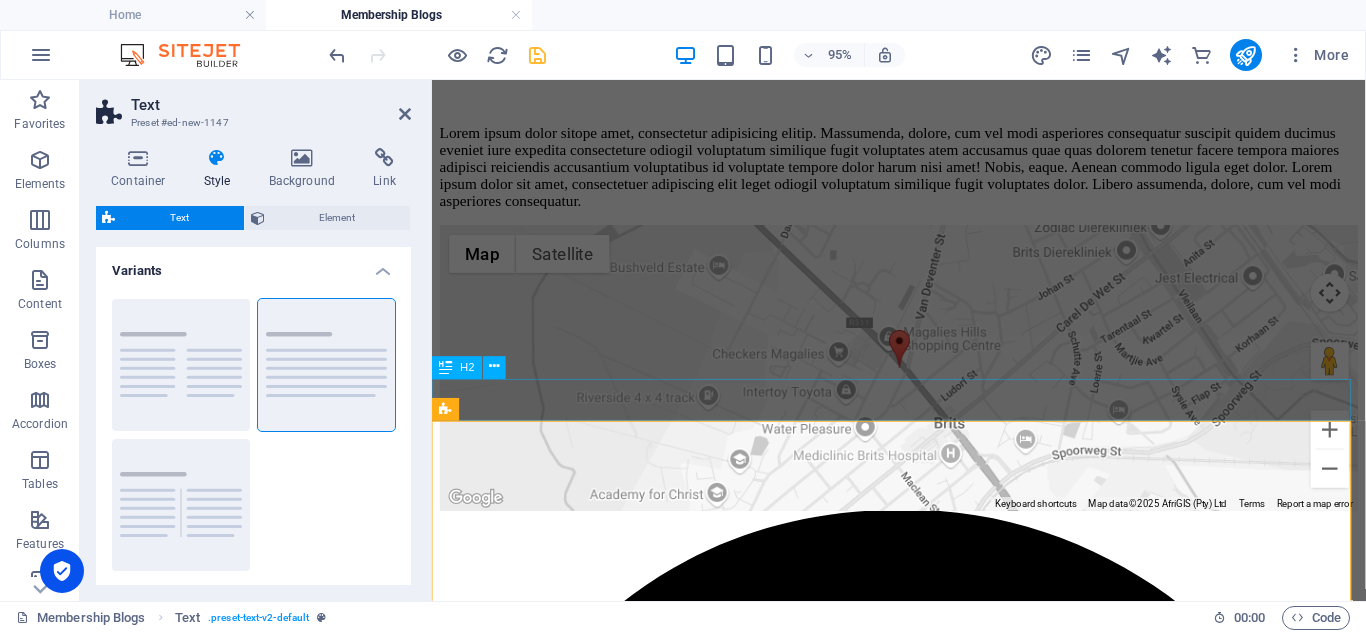 click on "The Smart Entrepreneur" at bounding box center [923, 14] 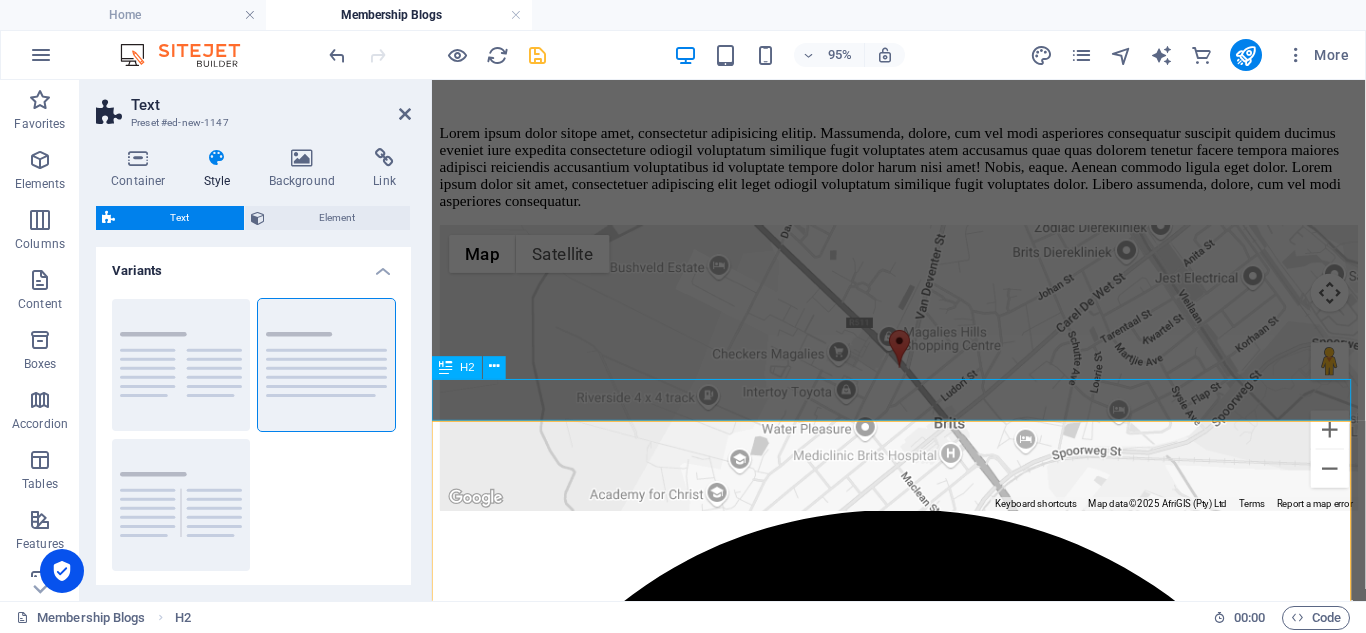 scroll, scrollTop: 965, scrollLeft: 0, axis: vertical 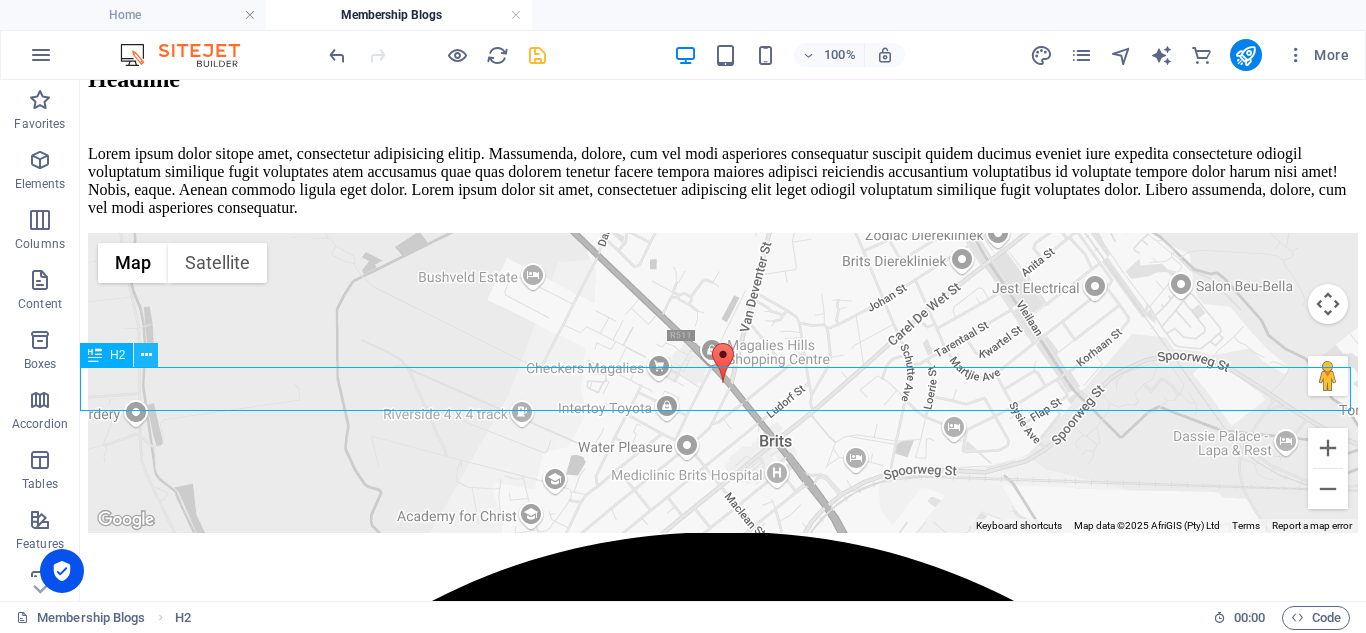 click at bounding box center [146, 355] 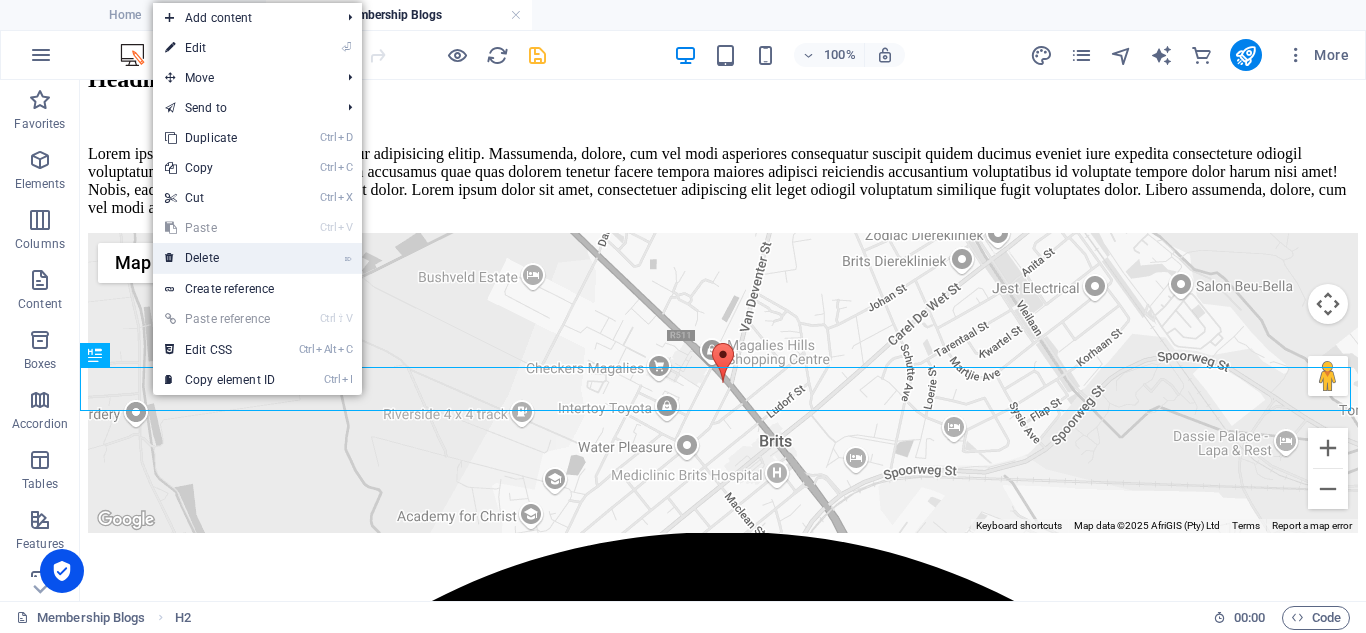 click on "⌦  Delete" at bounding box center [220, 258] 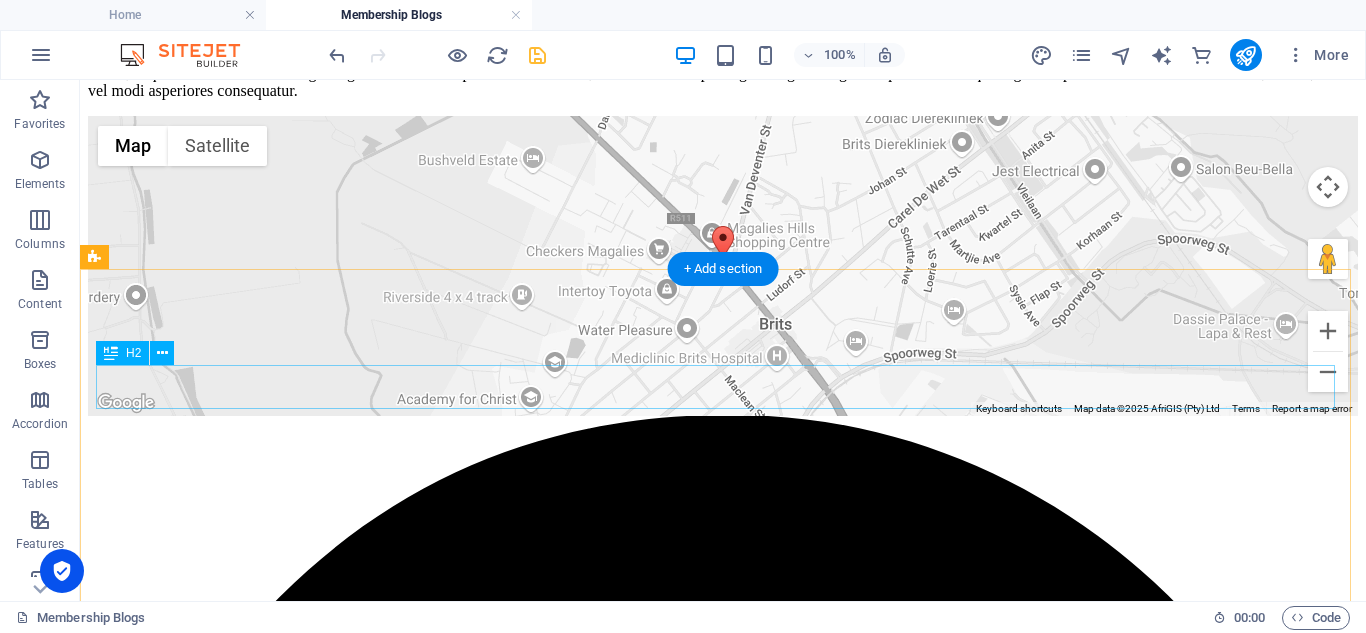 scroll, scrollTop: 1065, scrollLeft: 0, axis: vertical 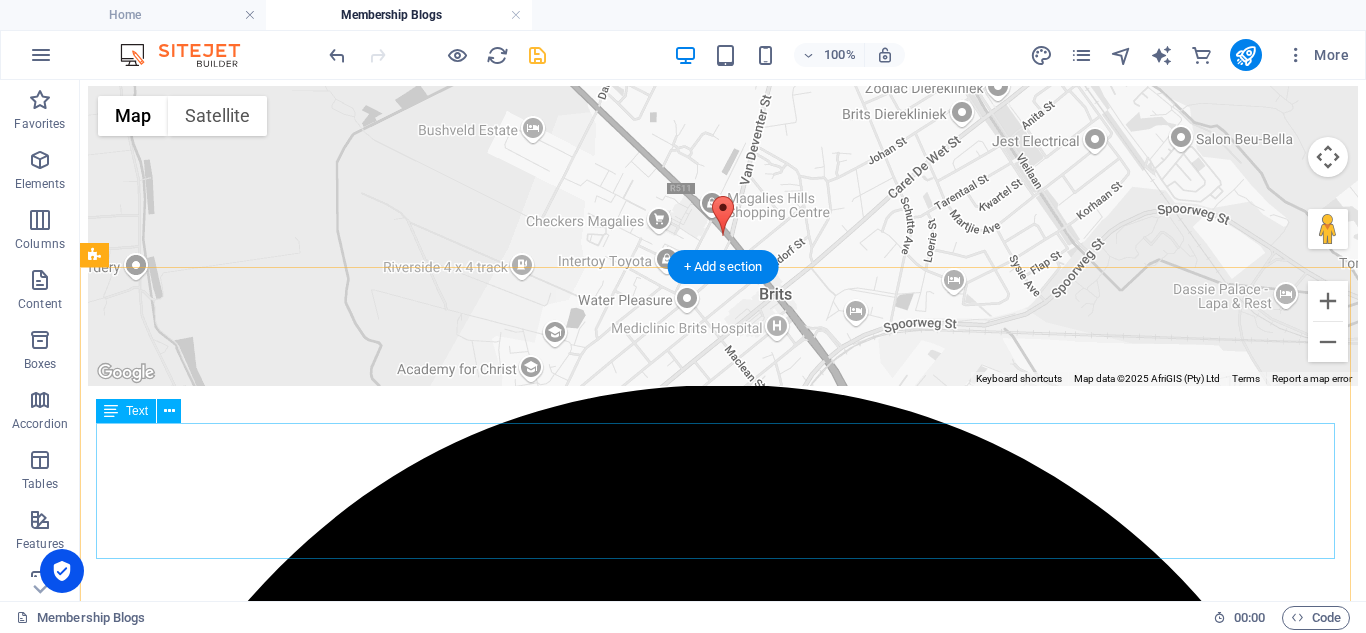 click on "Lorem ipsum dolor sitope amet, consectetur adipisicing elitip. Massumenda, dolore, cum vel modi asperiores consequatur suscipit quidem ducimus eveniet iure expedita consecteture odiogil voluptatum similique fugit voluptates atem accusamus quae quas dolorem tenetur facere tempora maiores adipisci reiciendis accusantium voluptatibus id voluptate tempore dolor harum nisi amet! Nobis, eaque. Aenean commodo ligula eget dolor. Lorem ipsum dolor sit amet, consectetuer adipiscing elit leget odiogil voluptatum similique fugit voluptates dolor. Libero assumenda, dolore, cum vel modi asperiores consequatur." at bounding box center [723, 34] 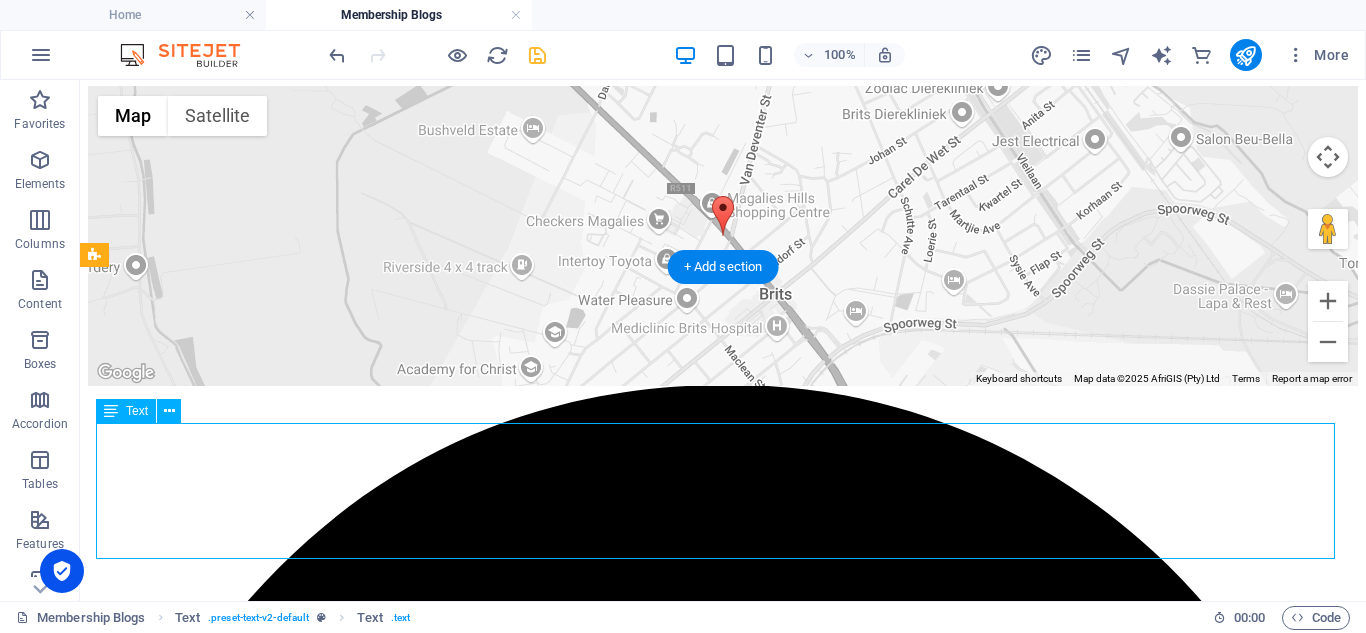 click on "Lorem ipsum dolor sitope amet, consectetur adipisicing elitip. Massumenda, dolore, cum vel modi asperiores consequatur suscipit quidem ducimus eveniet iure expedita consecteture odiogil voluptatum similique fugit voluptates atem accusamus quae quas dolorem tenetur facere tempora maiores adipisci reiciendis accusantium voluptatibus id voluptate tempore dolor harum nisi amet! Nobis, eaque. Aenean commodo ligula eget dolor. Lorem ipsum dolor sit amet, consectetuer adipiscing elit leget odiogil voluptatum similique fugit voluptates dolor. Libero assumenda, dolore, cum vel modi asperiores consequatur." at bounding box center (723, 34) 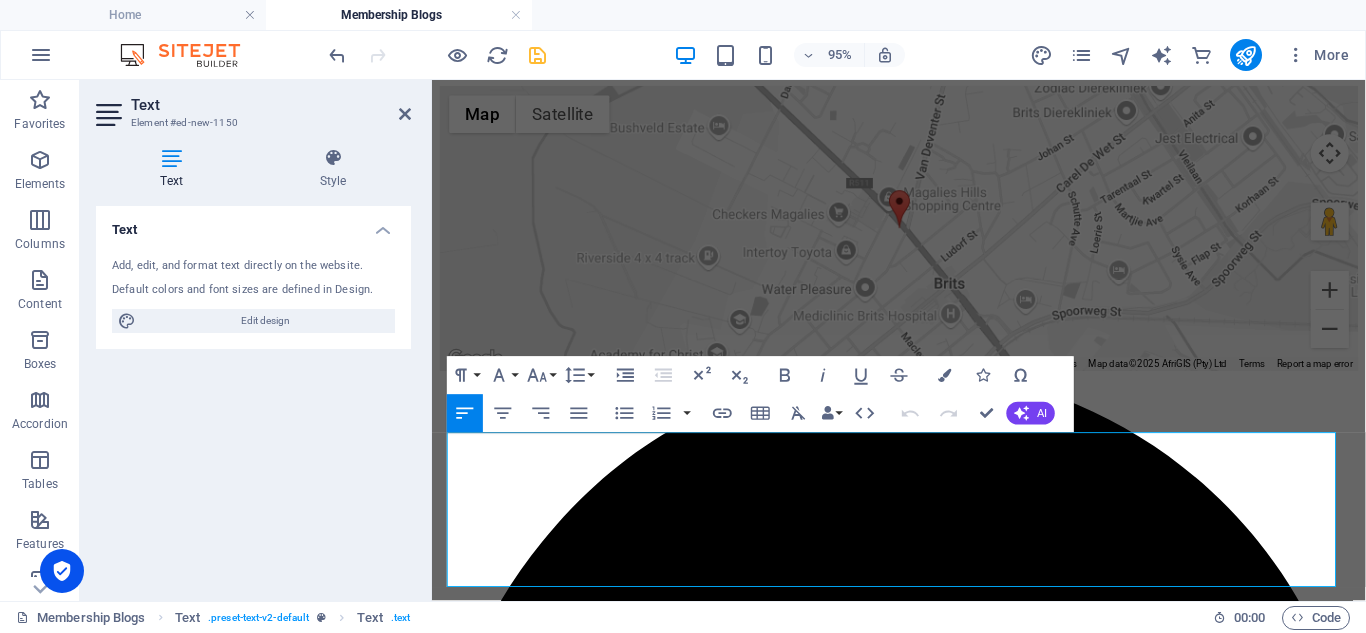 drag, startPoint x: 933, startPoint y: 603, endPoint x: 417, endPoint y: 448, distance: 538.77734 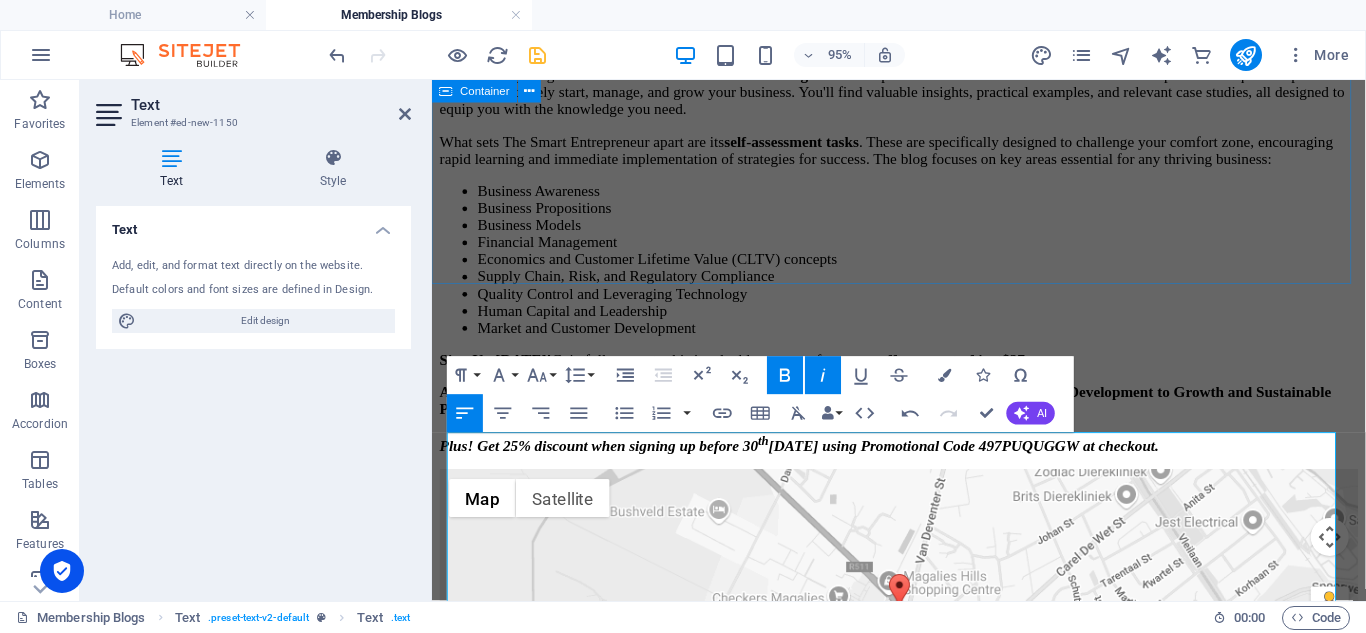 click on "Finance the Easy Way Unlock Financial Freedom Faster  – Welcome to “ Finance The Easy Way” membership blog Tired of complicated financial advice that leads nowhere?  Finance The Easy Way  membership blog is your shortcut to personal financial success—curated by  [PERSON_NAME] , a trusted voice in financial education. This powerful blog delivers  tried-and-tested strategies  designed to help to quickly and effectively take control of your finances. Built on an outcome-based approach, every post is short, focused, and packed with  practical tools, real-world examples, and self-assessment tasks  to guide you step-by-step toward financial mastery. Whether you're a student, graduate, or working professional, this is  financial literacy made easy —and made to work for you. What You'll Learn: Smart Money Management Budgeting That Actually Works Winning Strategies for Debt Elimination Practical Saving & Investing Tips Retirement Planning You Can Start [DATE] 💵  🎁  Bonus:  Sign up before  FREE eBook th" at bounding box center [923, -389] 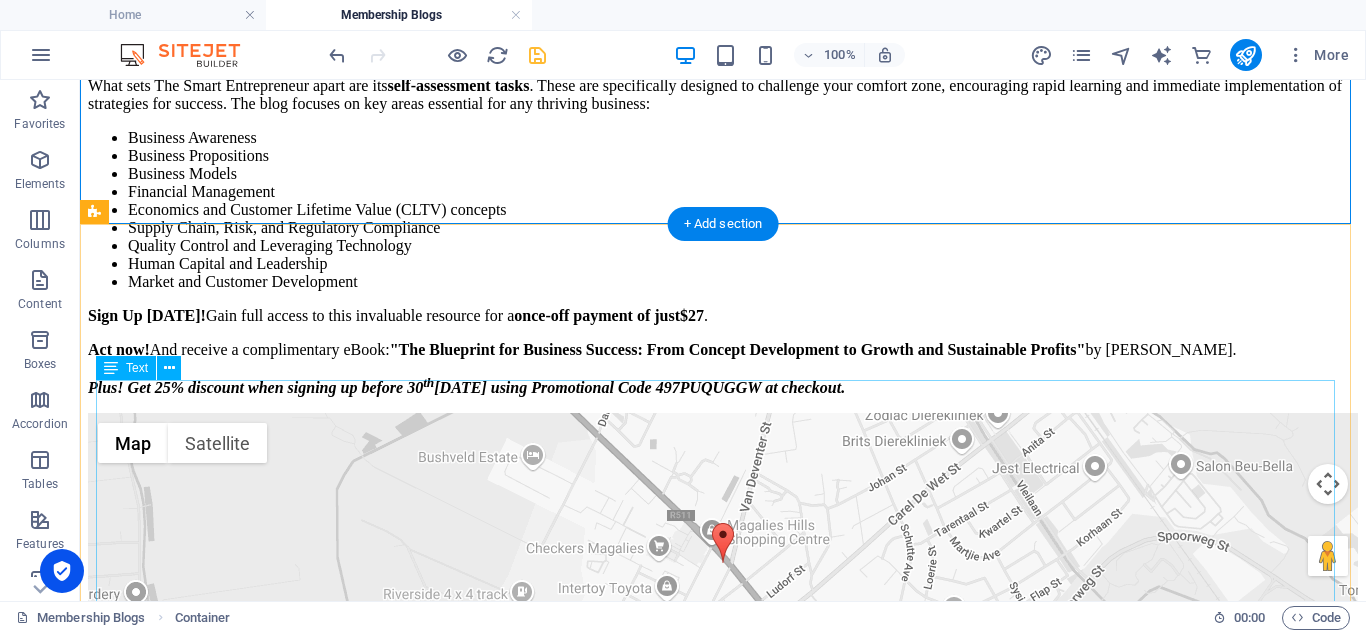 scroll, scrollTop: 1108, scrollLeft: 0, axis: vertical 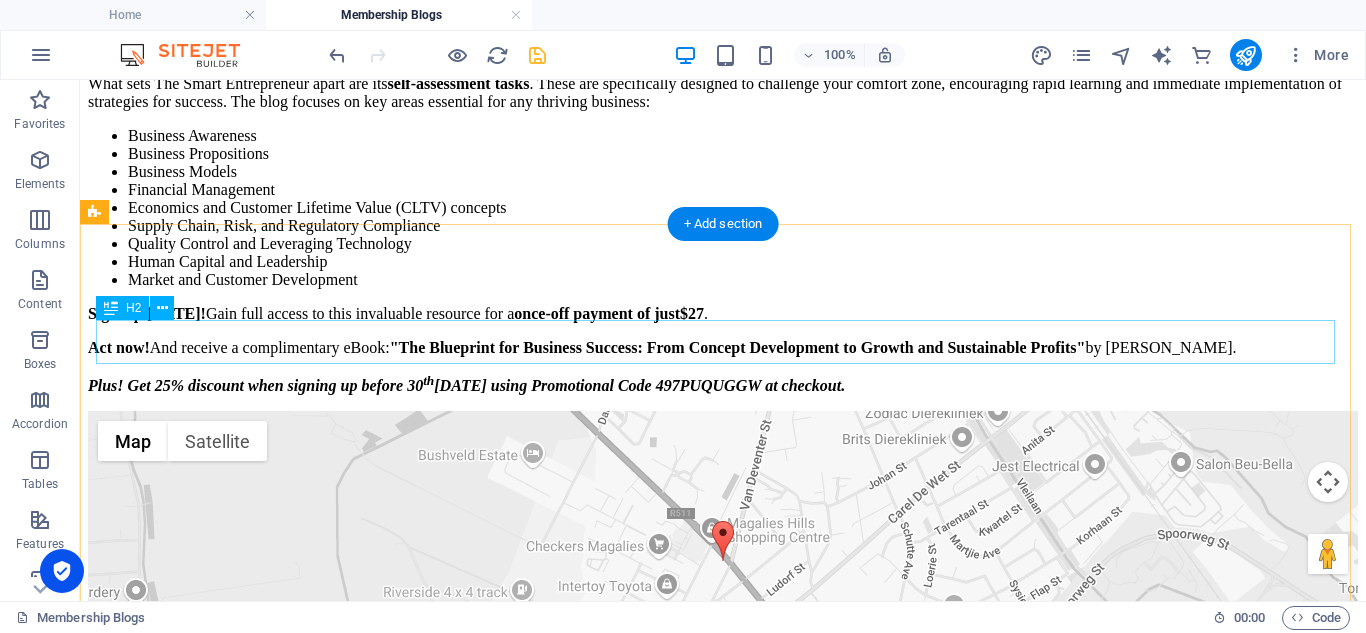 click on "Headline" at bounding box center (723, -111) 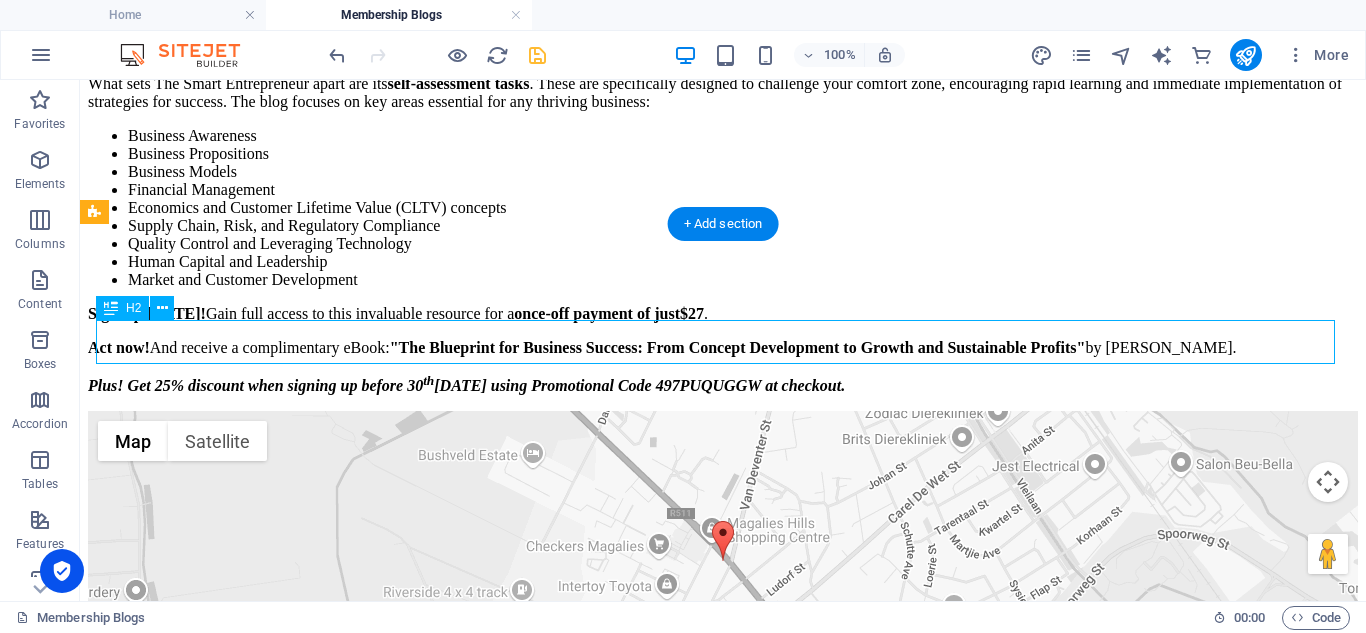 click on "Headline" at bounding box center (723, -111) 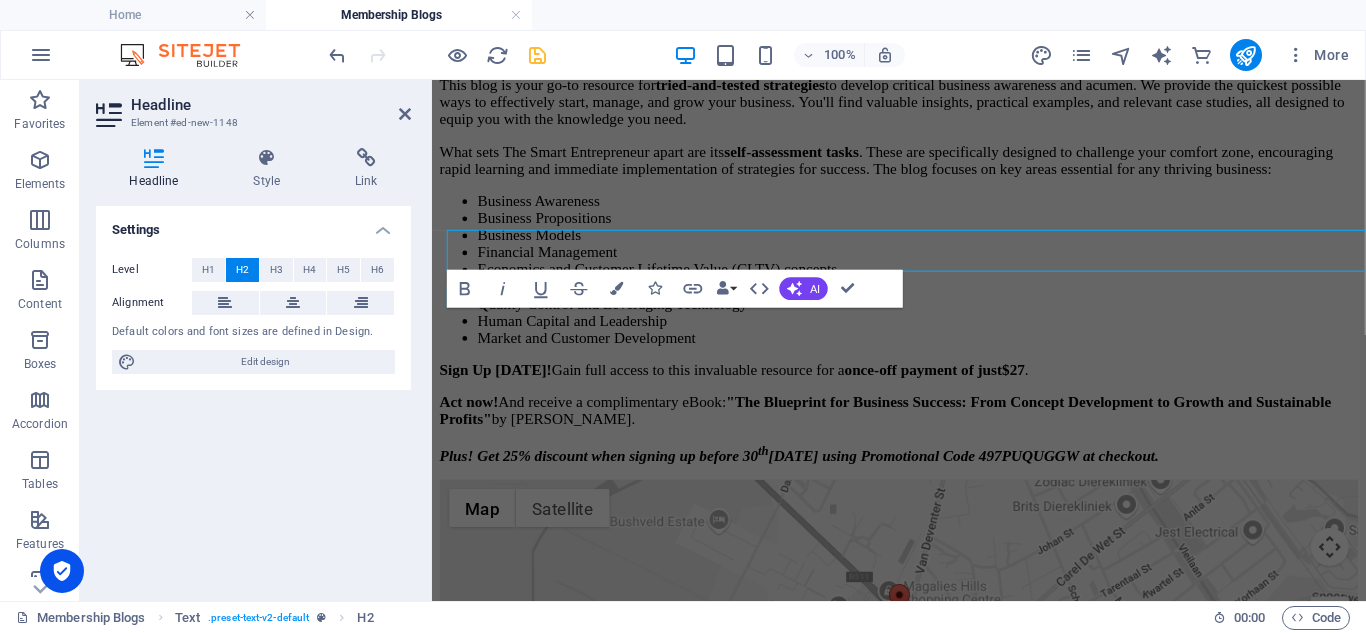 scroll, scrollTop: 1190, scrollLeft: 0, axis: vertical 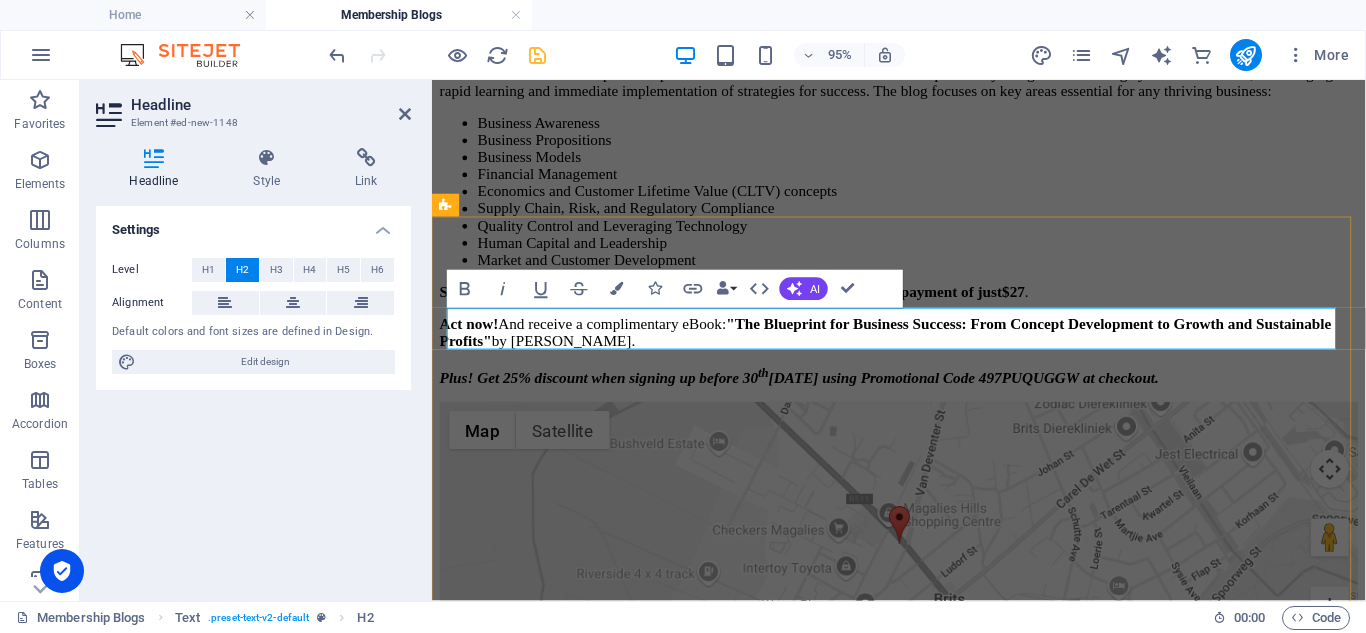 click on "Headline" at bounding box center [923, -157] 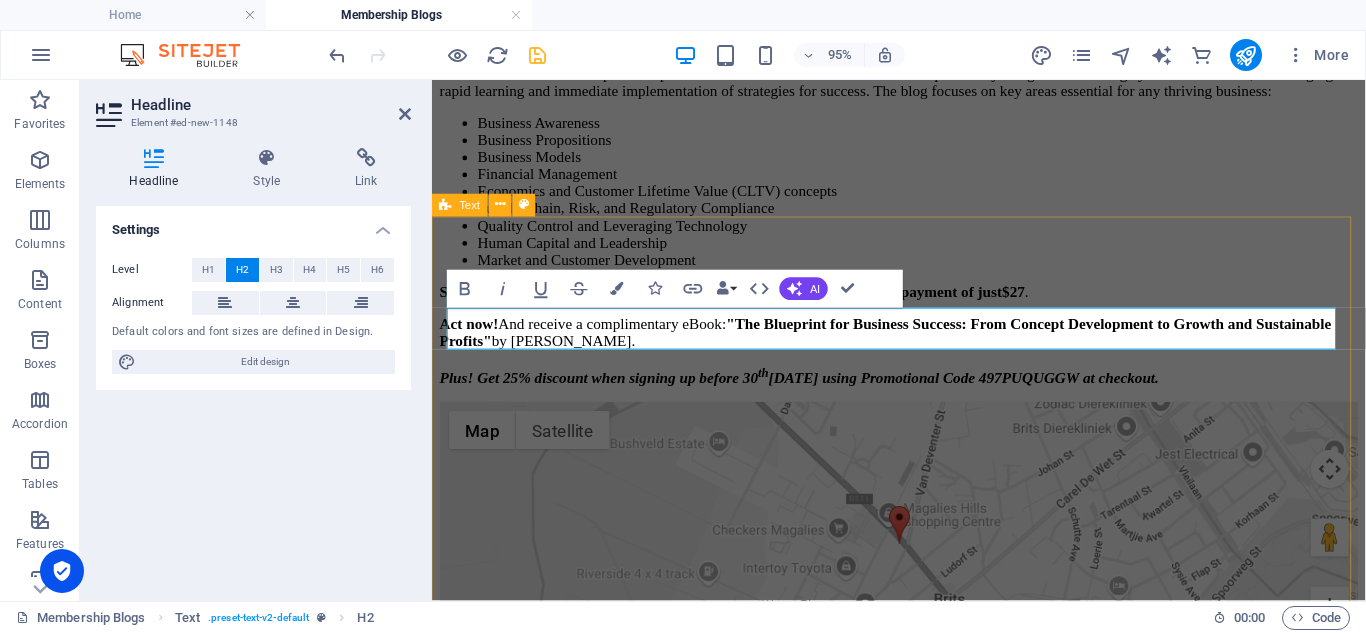 drag, startPoint x: 621, startPoint y: 352, endPoint x: 434, endPoint y: 342, distance: 187.26718 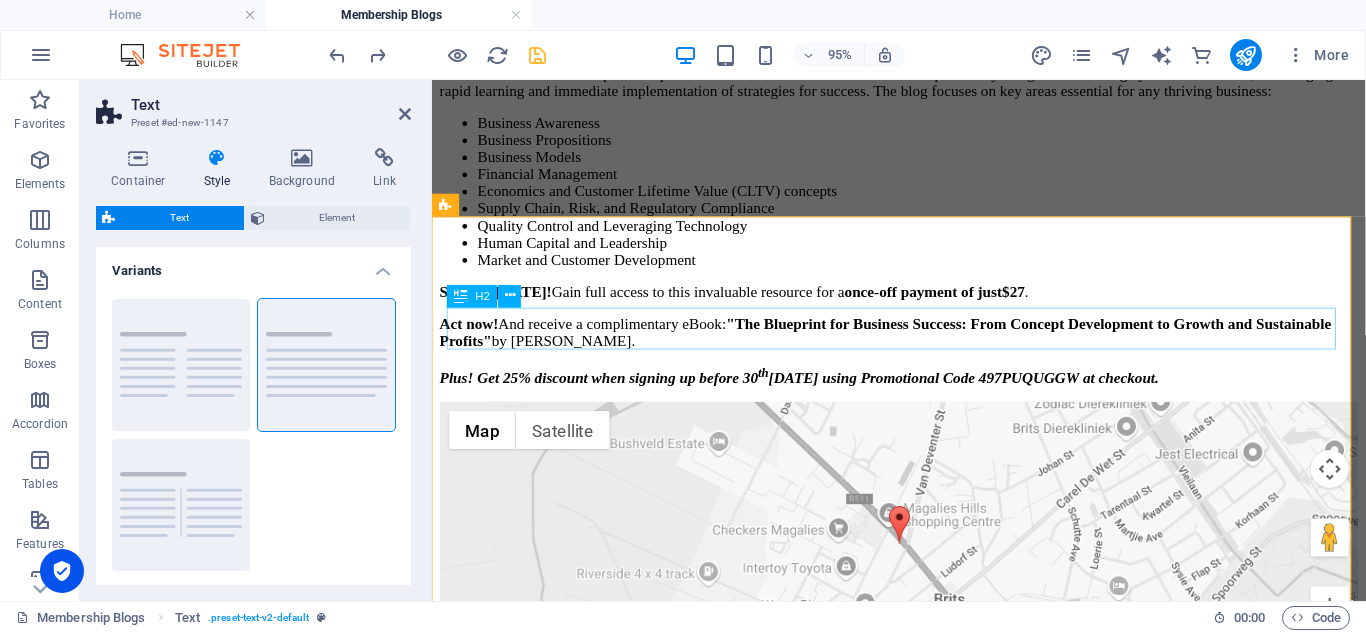 click on "Headline" at bounding box center (923, -157) 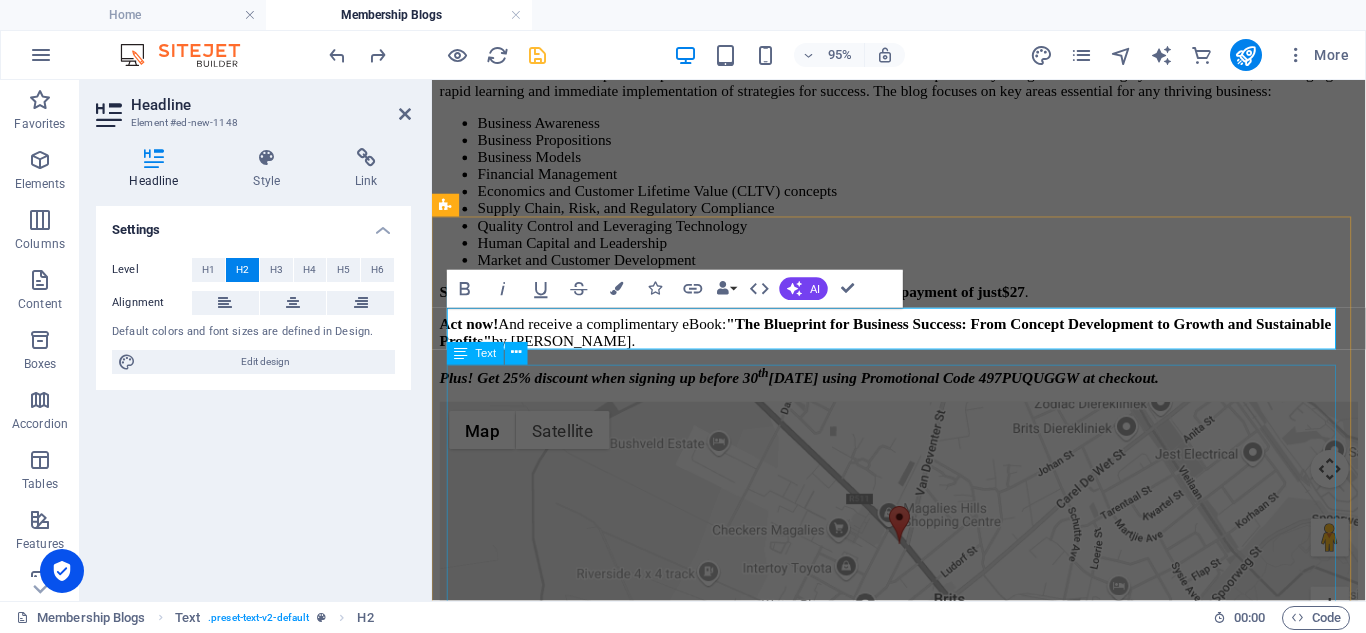 click on "Unlock Your Entrepreneurial Potential with “The Smart Entrepreneur” blog. Are you a budding entrepreneur or an aspiring business owner looking for the fastest and most effective path to success? Look no further than  The Smart Entrepreneur , a new blog by  [PERSON_NAME]. This blog is your go-to resource for  tried-and-tested strategies  to develop critical business awareness and acumen. We provide the quickest possible ways to effectively start, manage, and grow your business. You'll find valuable insights, practical examples, and relevant case studies, all designed to equip you with the knowledge you need. What sets The Smart Entrepreneur apart are its  self-assessment tasks . These are specifically designed to challenge your comfort zone, encouraging rapid learning and immediate implementation of strategies for success. The blog focuses on key areas essential for any thriving business: Business Awareness Business Propositions Business Models Financial Management Quality Control and Leveraging Technology" at bounding box center [923, 156] 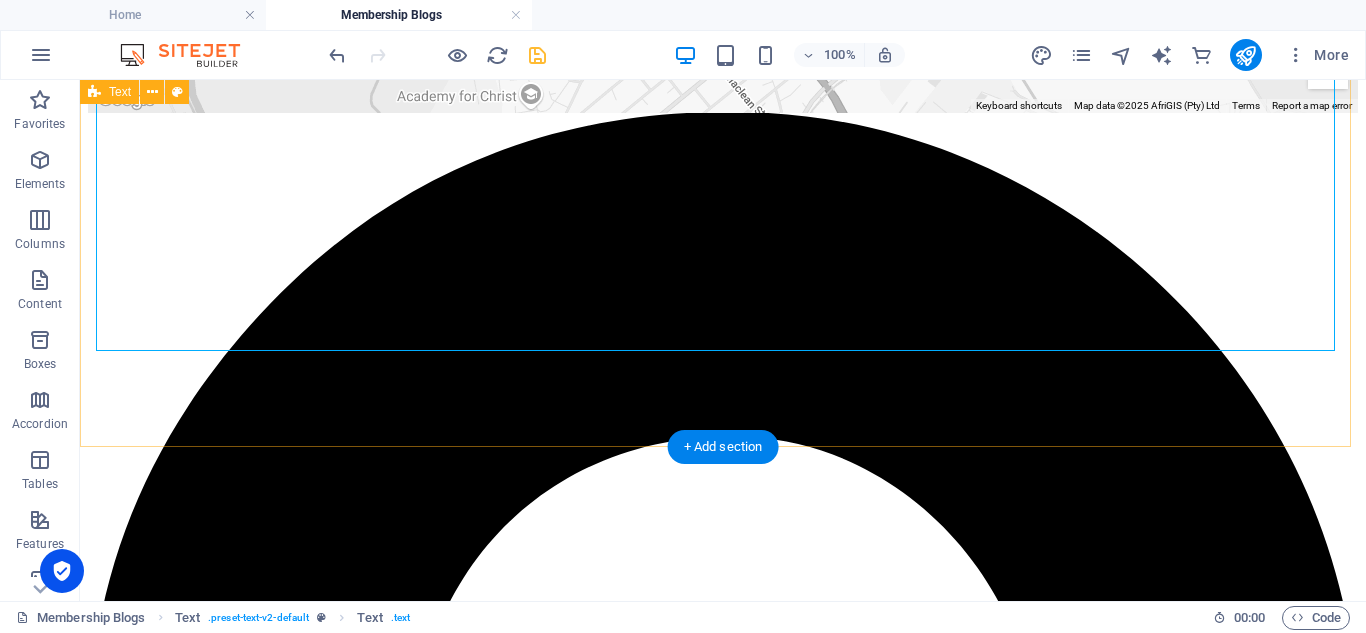 scroll, scrollTop: 1708, scrollLeft: 0, axis: vertical 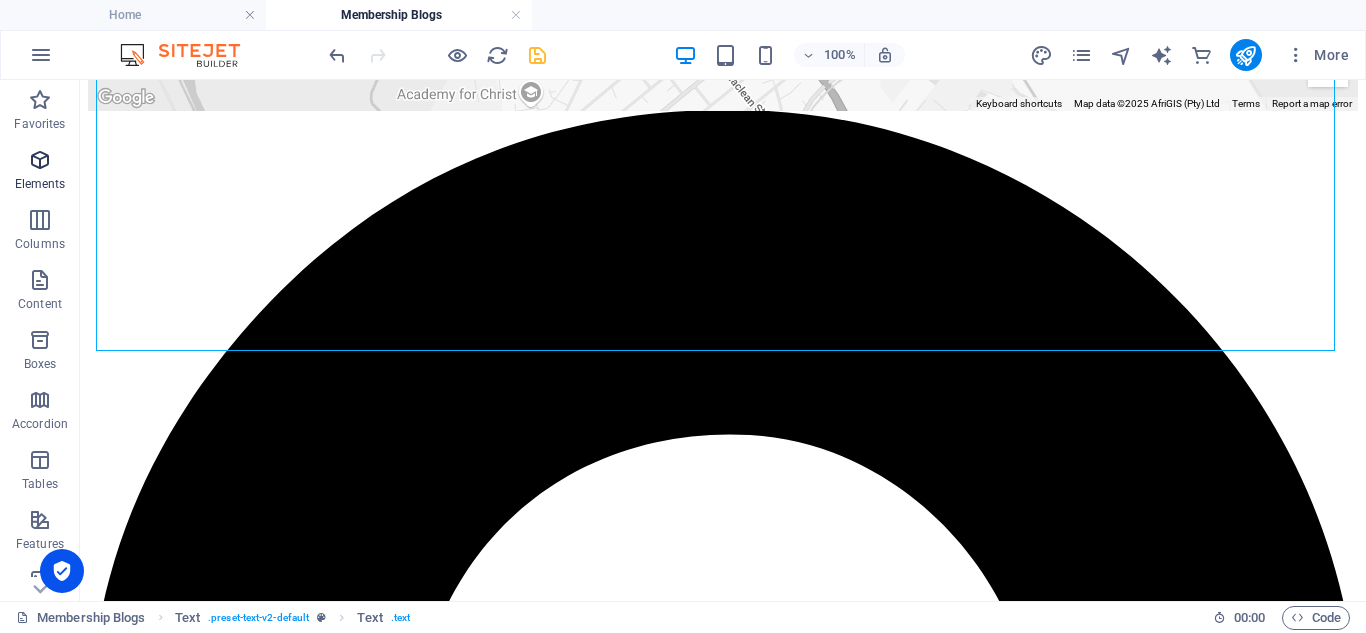 click on "Elements" at bounding box center (40, 184) 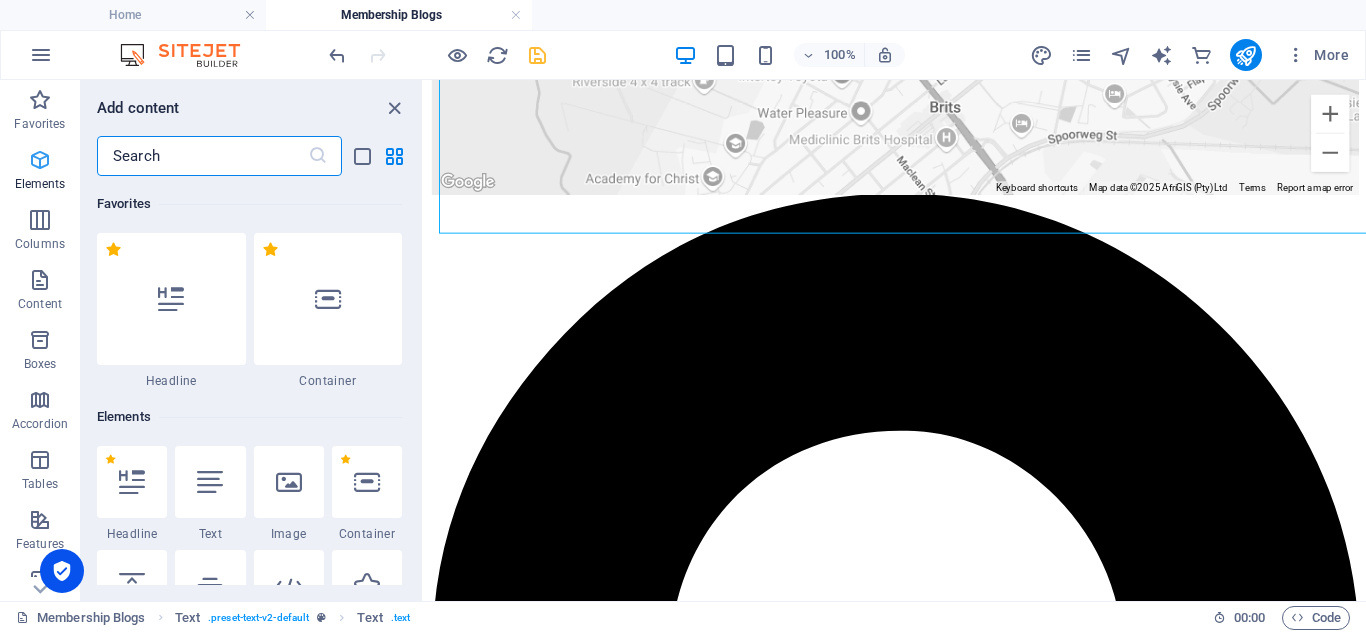 scroll, scrollTop: 1817, scrollLeft: 0, axis: vertical 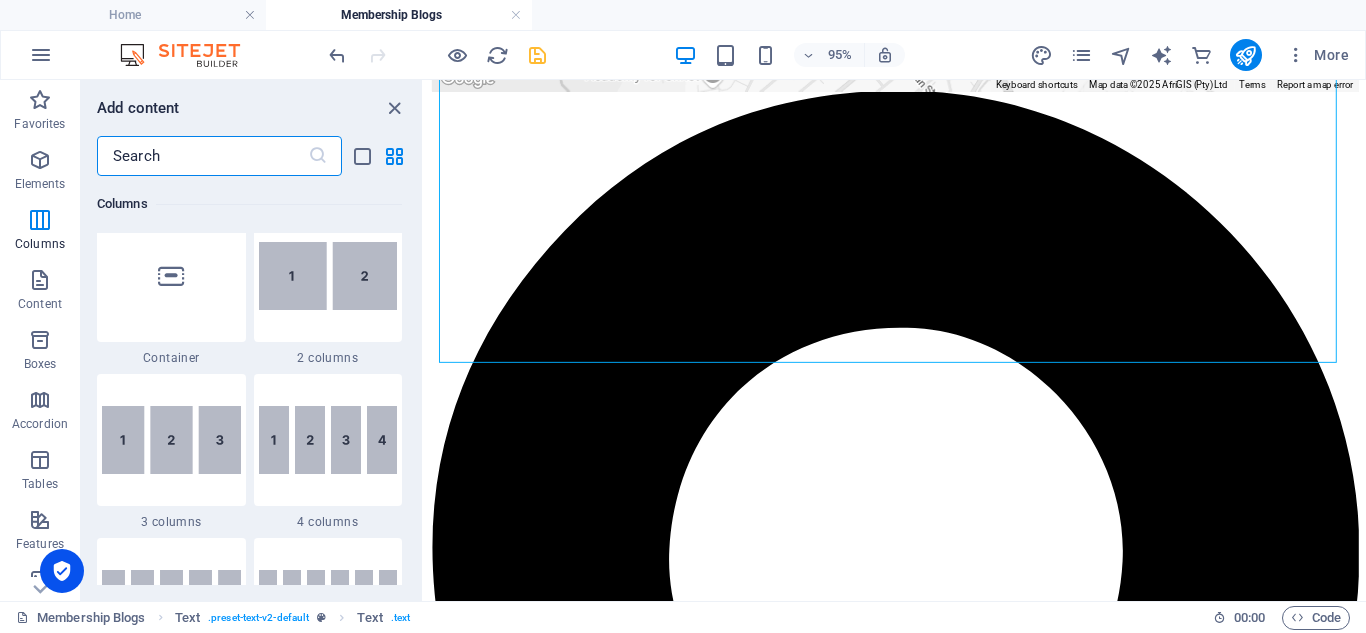click at bounding box center [202, 156] 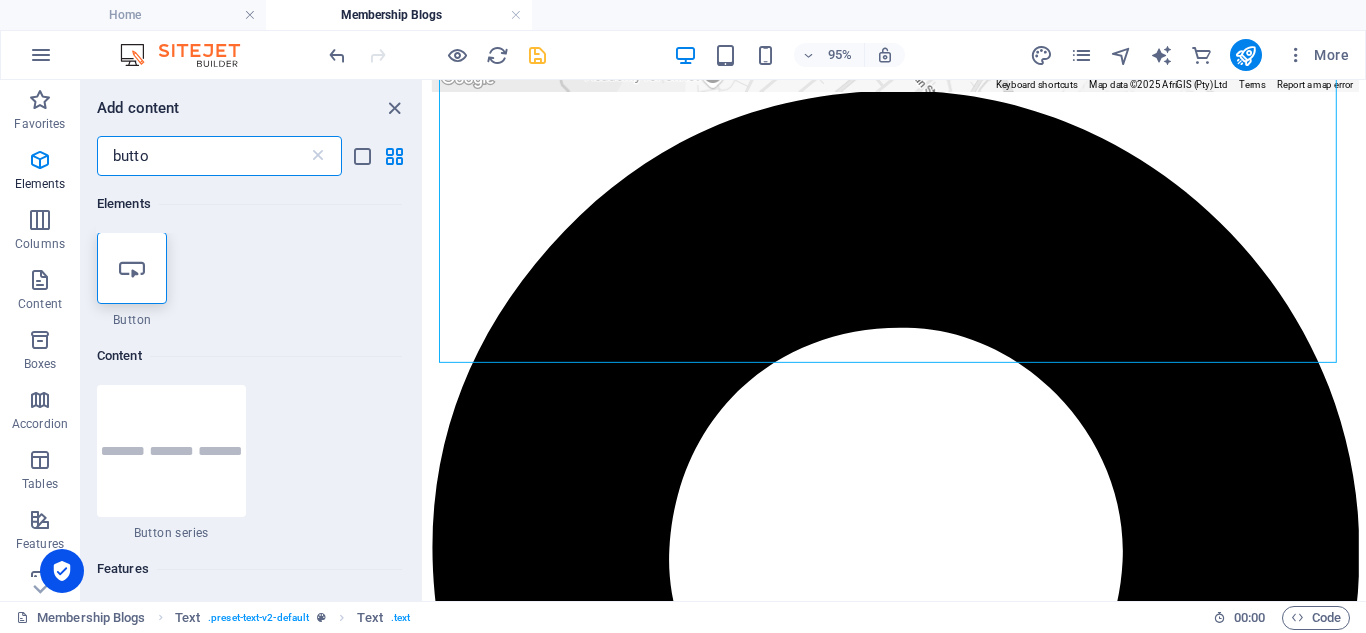 scroll, scrollTop: 0, scrollLeft: 0, axis: both 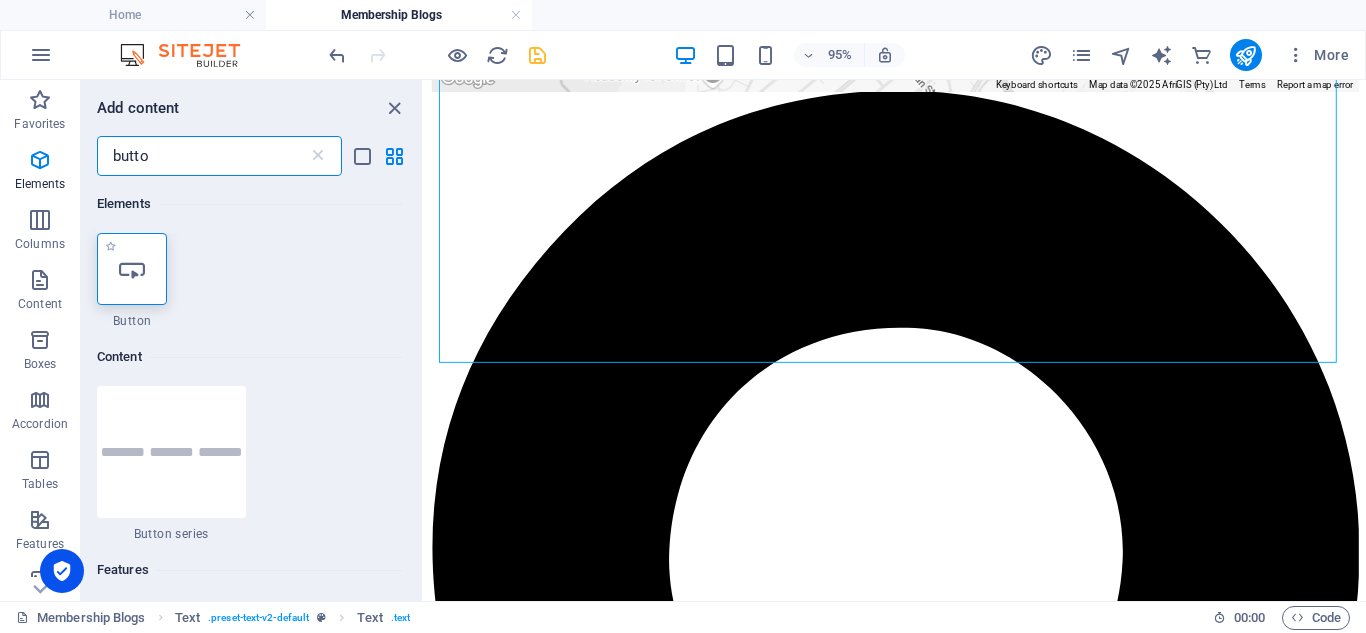 type on "butto" 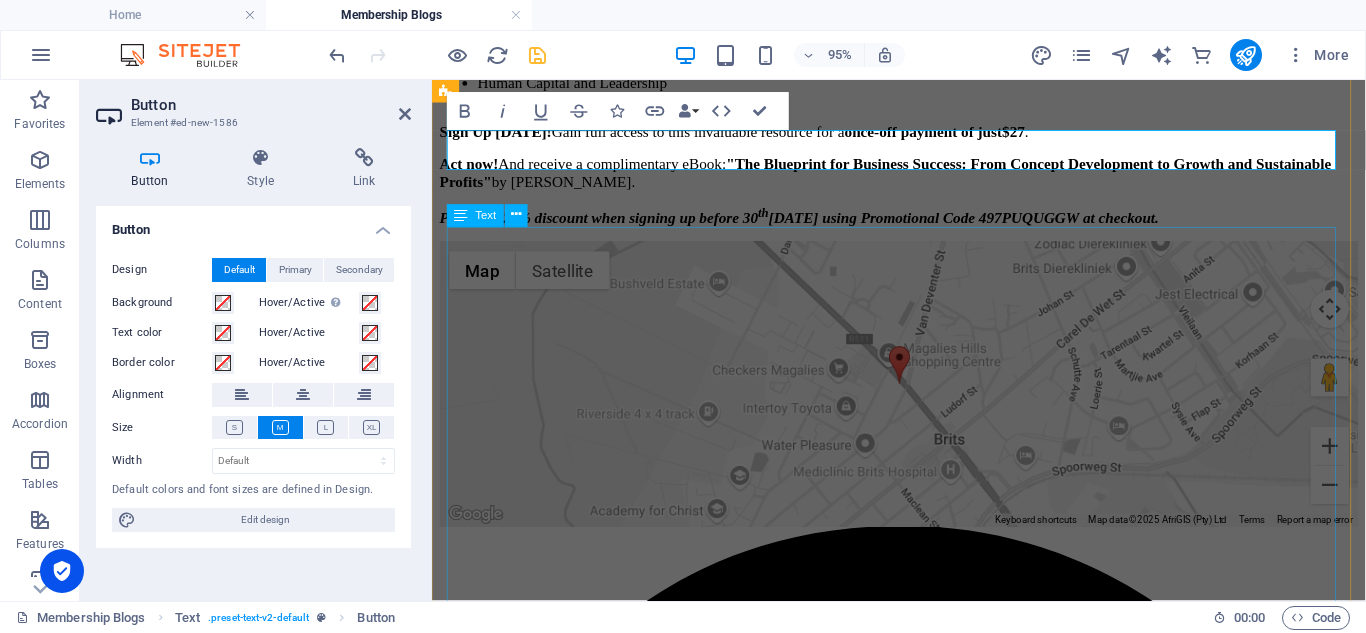 scroll, scrollTop: 1277, scrollLeft: 0, axis: vertical 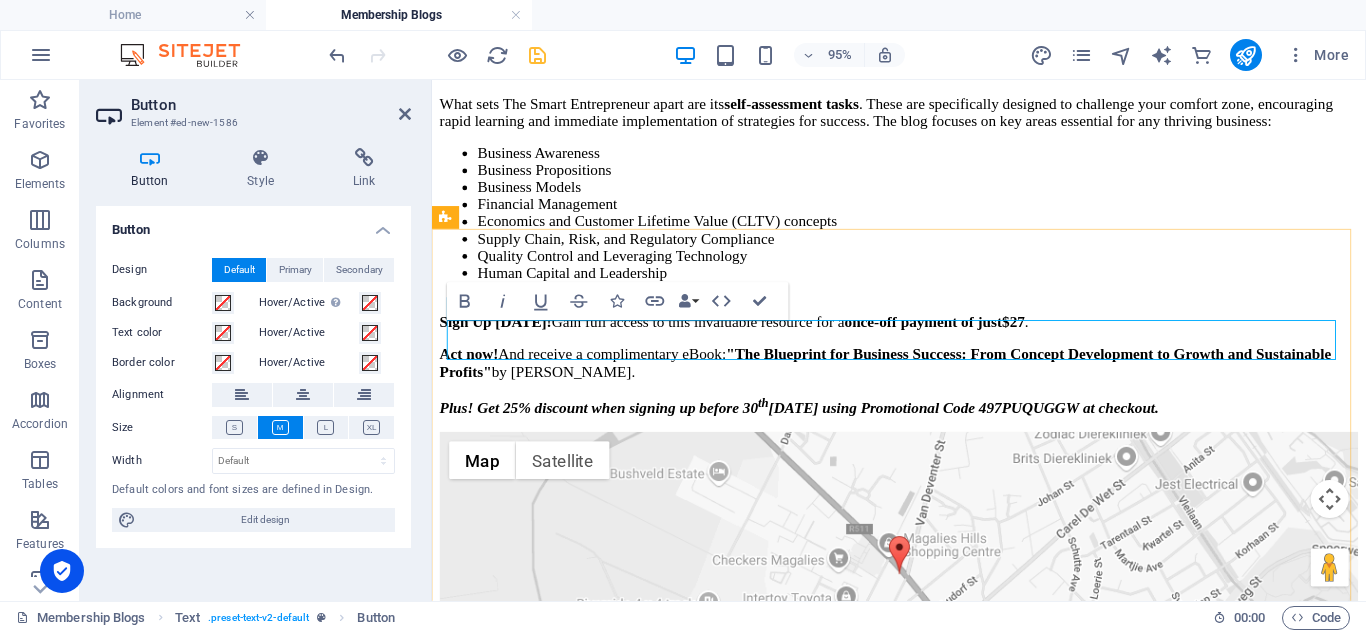 click on "Button label" at bounding box center (923, -168) 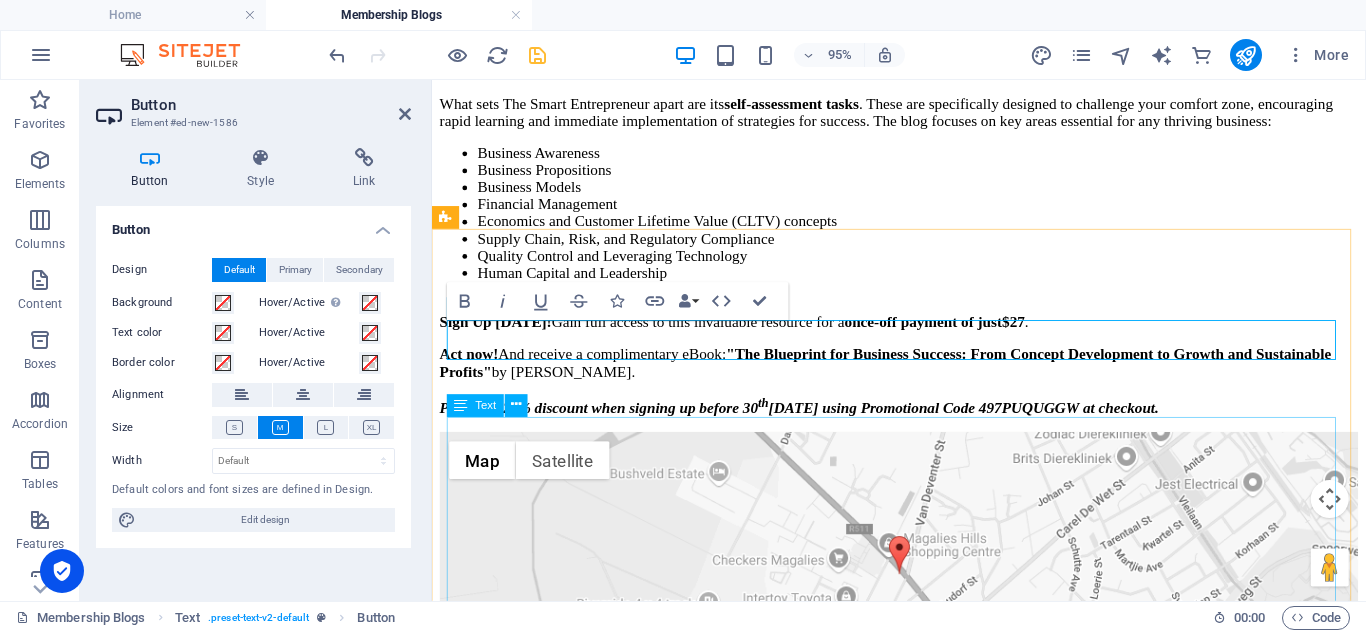 drag, startPoint x: 456, startPoint y: 347, endPoint x: 507, endPoint y: 559, distance: 218.04816 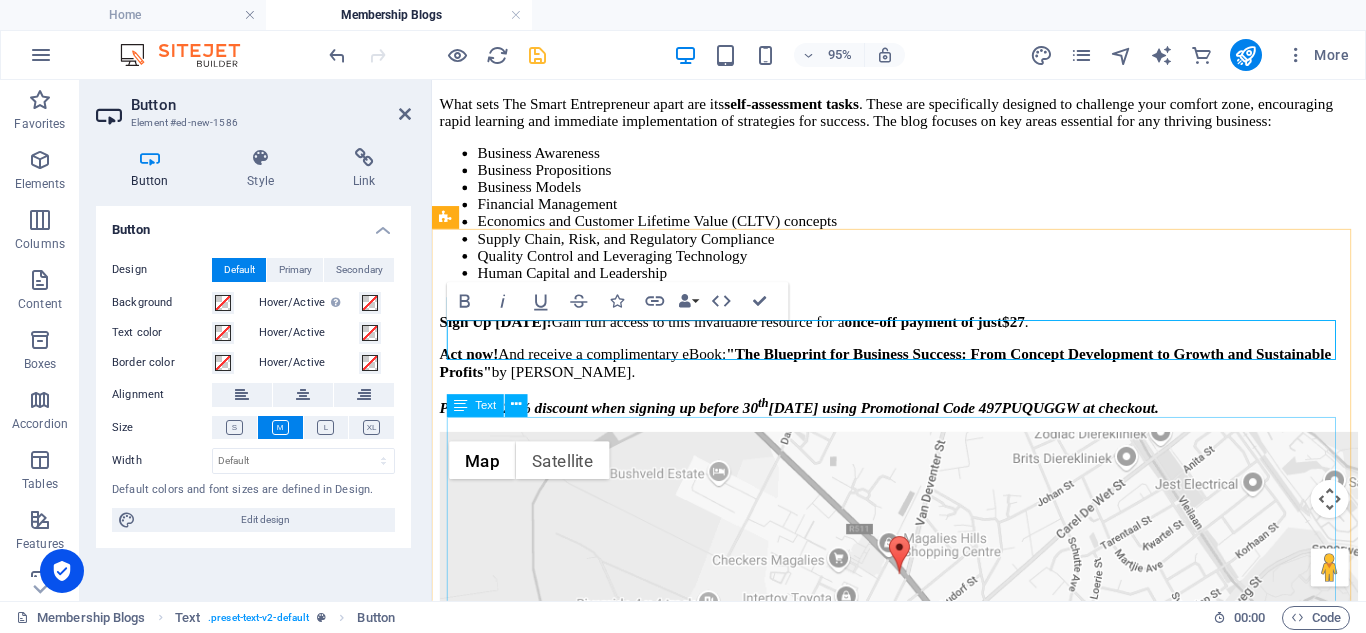 click on "Button label The Smart Entrepreneur Unlock Your Entrepreneurial Potential with “The Smart Entrepreneur” blog. Are you a budding entrepreneur or an aspiring business owner looking for the fastest and most effective path to success? Look no further than  The Smart Entrepreneur , a new blog by  [PERSON_NAME]. This blog is your go-to resource for  tried-and-tested strategies  to develop critical business awareness and acumen. We provide the quickest possible ways to effectively start, manage, and grow your business. You'll find valuable insights, practical examples, and relevant case studies, all designed to equip you with the knowledge you need. What sets The Smart Entrepreneur apart are its  self-assessment tasks . These are specifically designed to challenge your comfort zone, encouraging rapid learning and immediate implementation of strategies for success. The blog focuses on key areas essential for any thriving business: Business Awareness Business Propositions Business Models Financial Management $27 ." at bounding box center (923, 128) 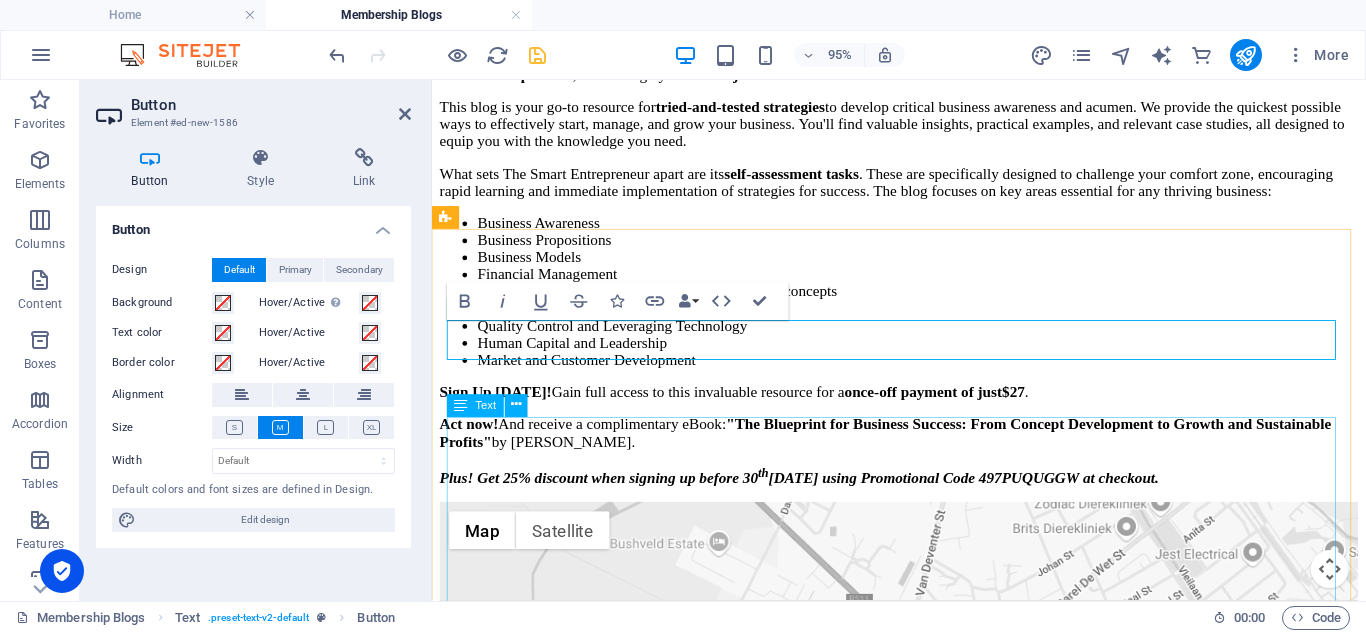 scroll, scrollTop: 1077, scrollLeft: 0, axis: vertical 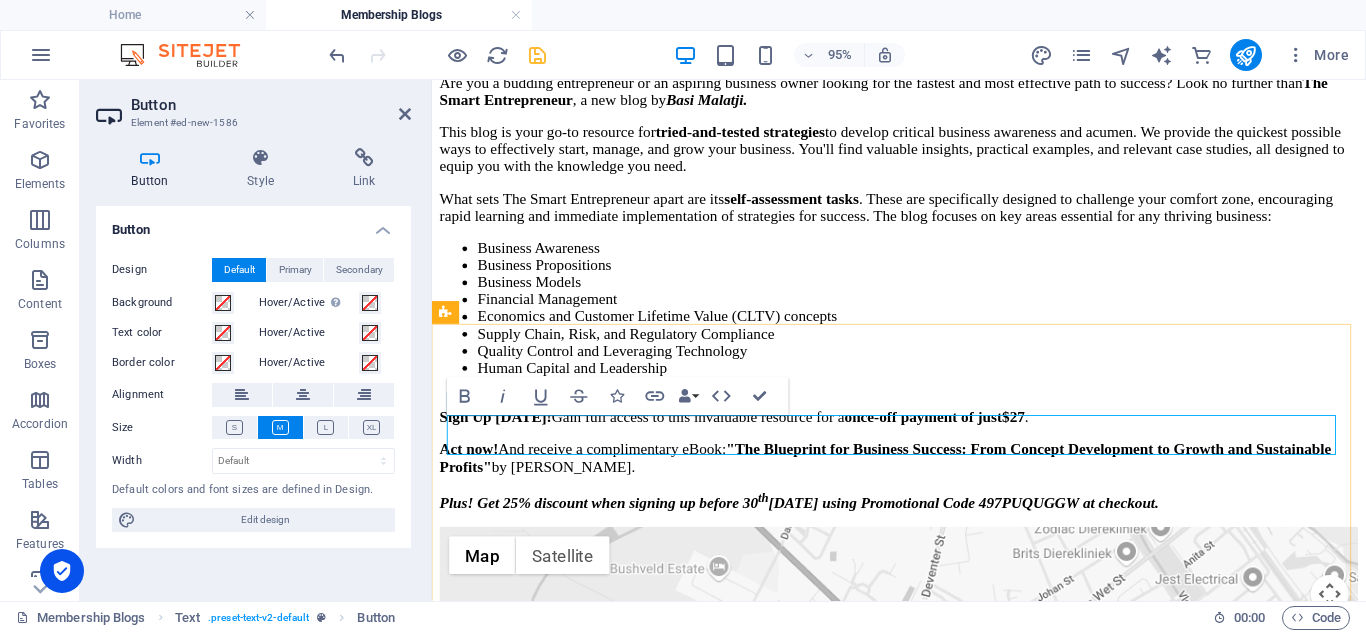 click on "Button label" at bounding box center (479, -69) 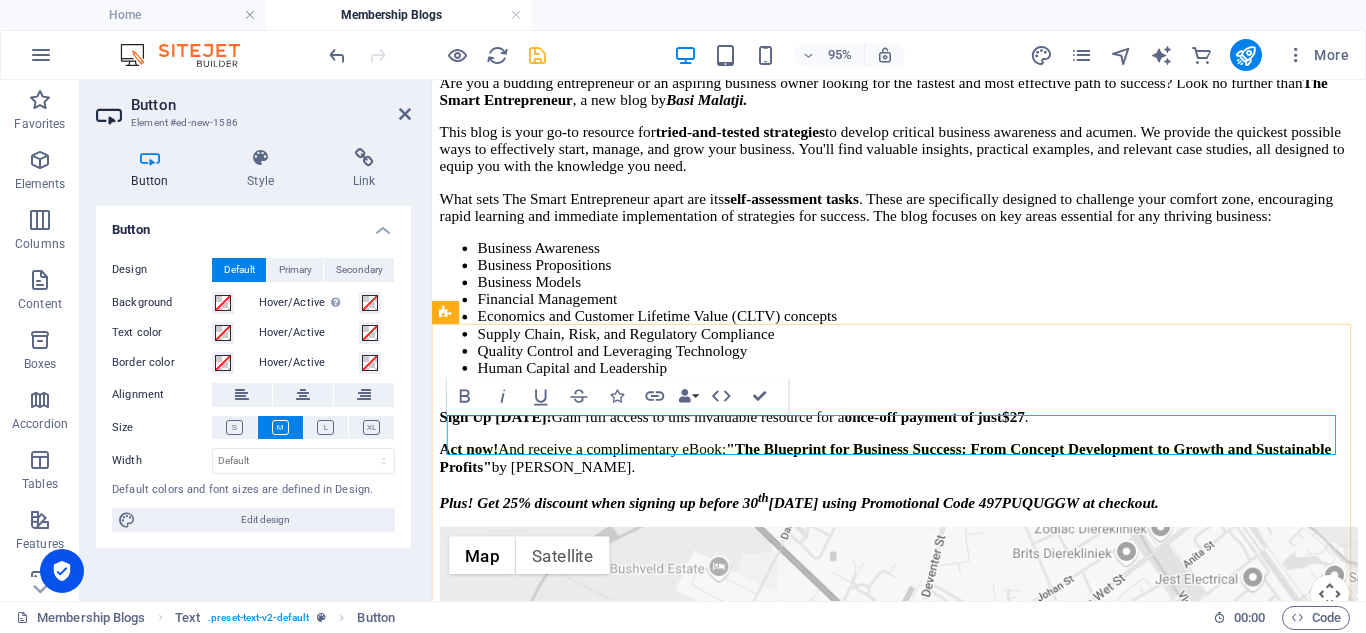 drag, startPoint x: 577, startPoint y: 437, endPoint x: 549, endPoint y: 527, distance: 94.254974 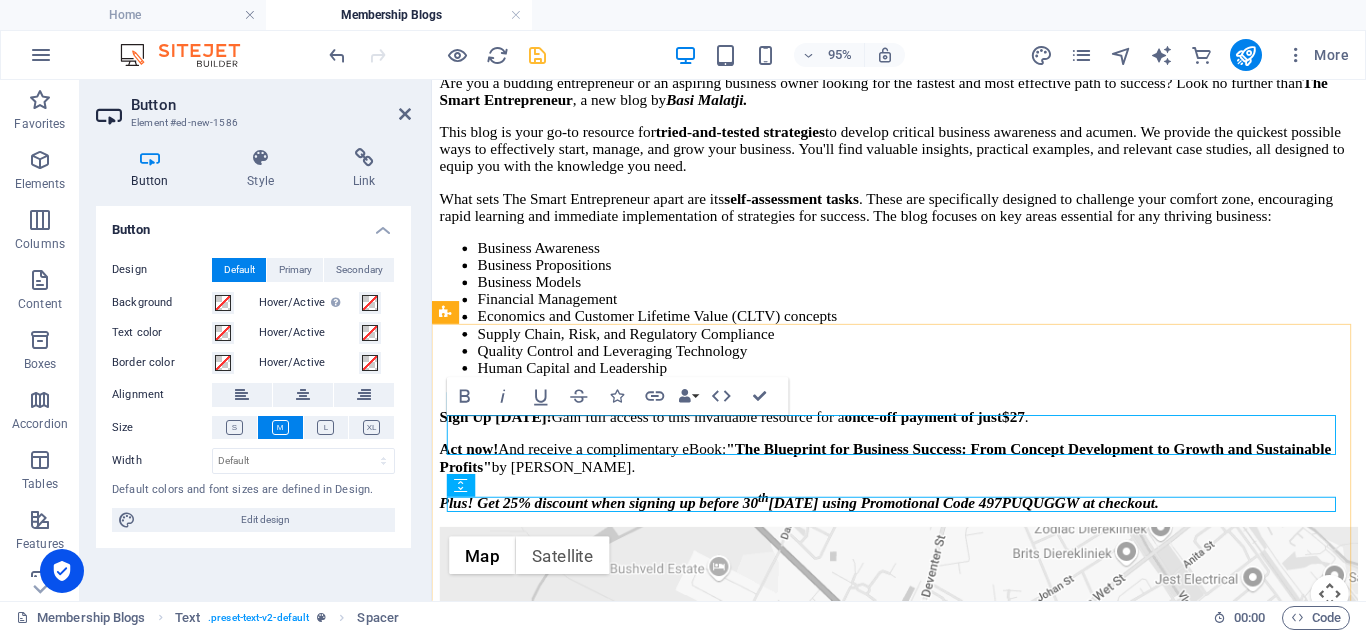 scroll, scrollTop: 1022, scrollLeft: 0, axis: vertical 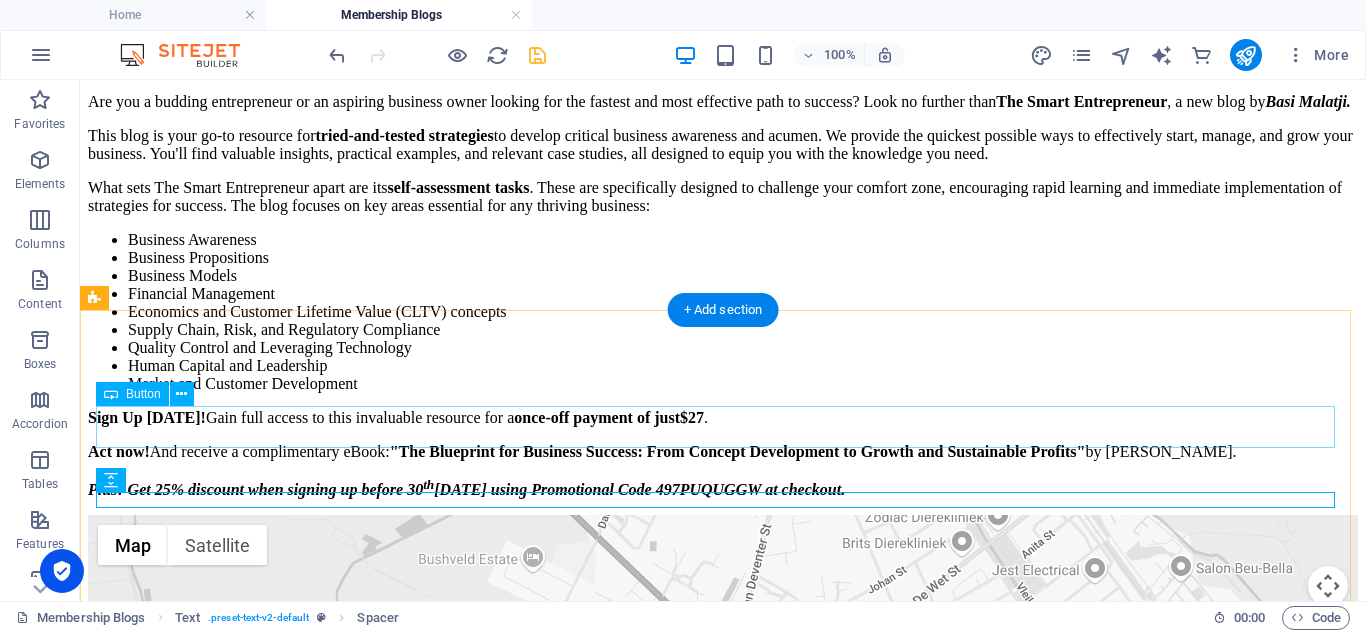 click on "Button label" at bounding box center (723, -49) 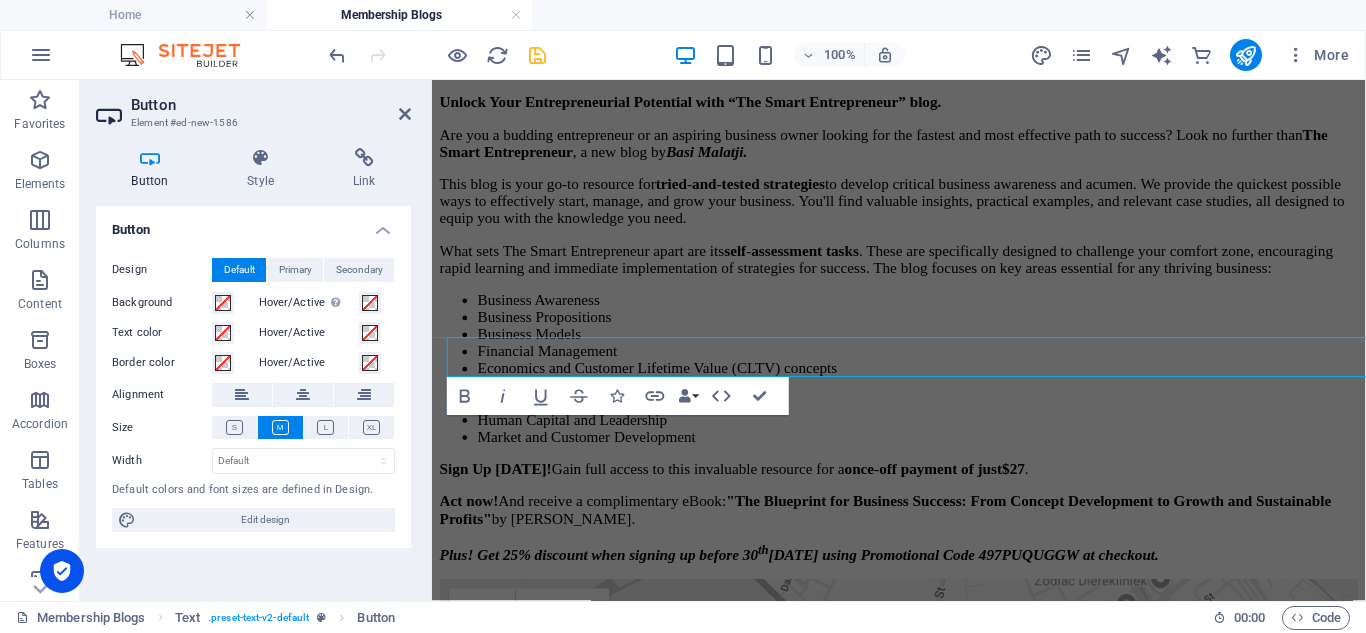 scroll, scrollTop: 1077, scrollLeft: 0, axis: vertical 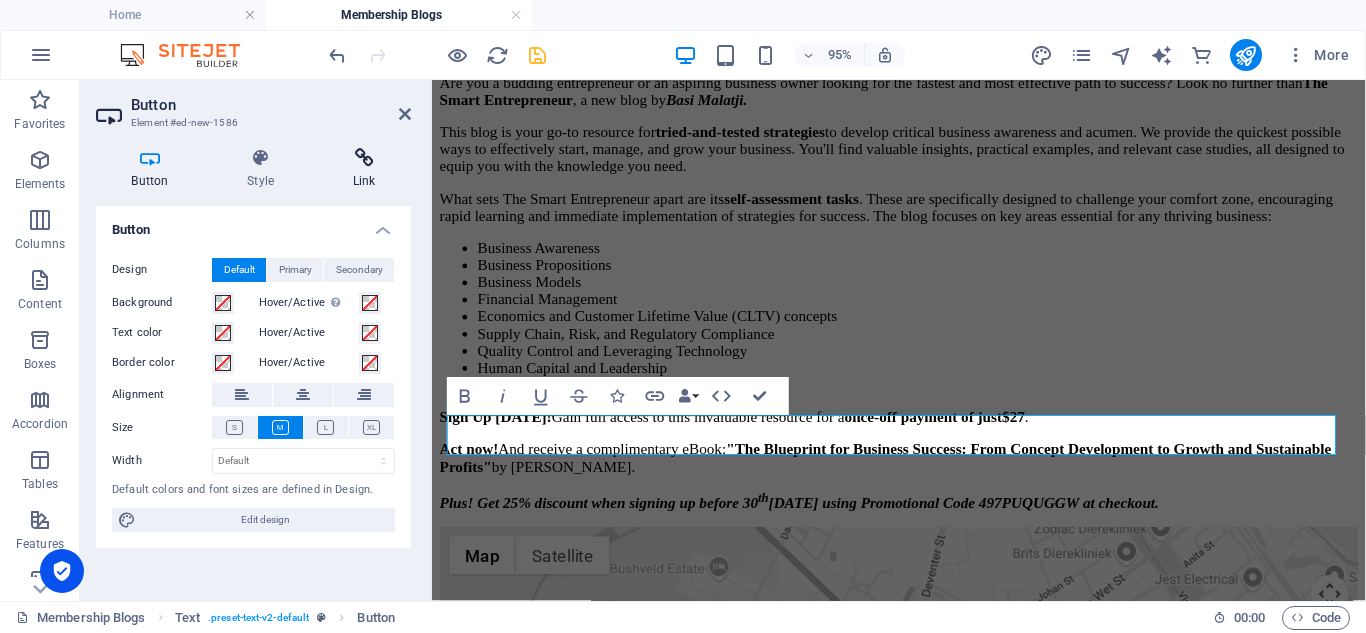 click at bounding box center (364, 158) 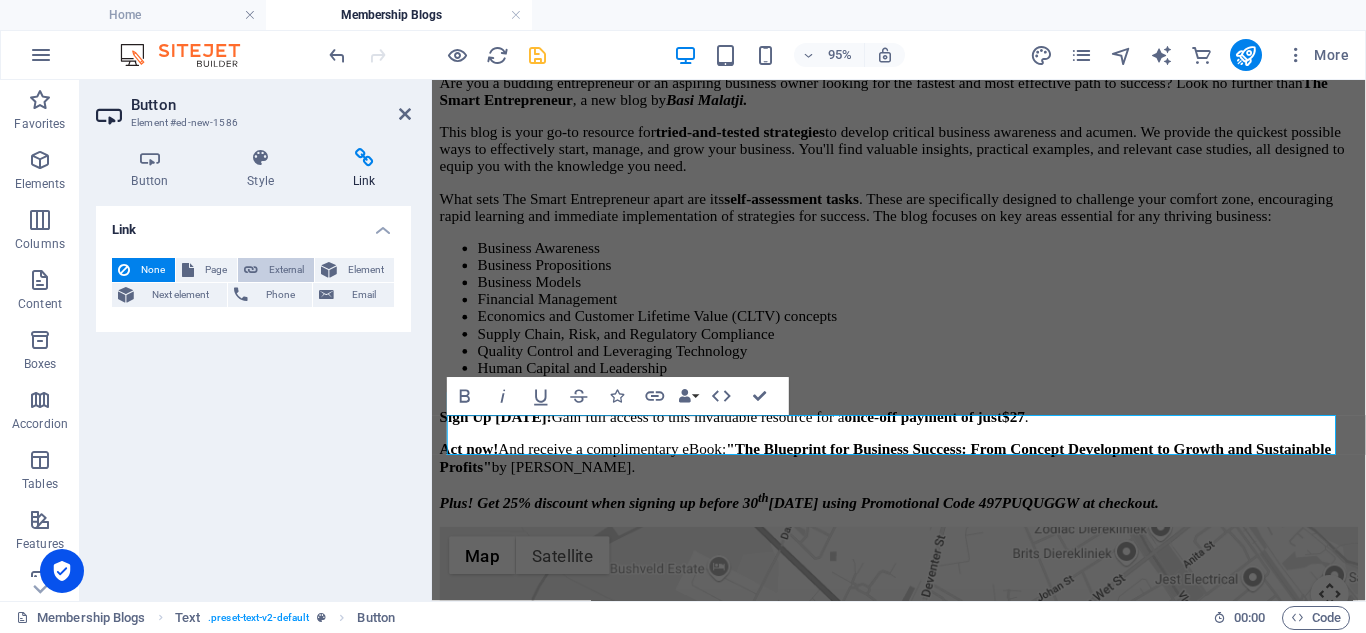 click on "External" at bounding box center (286, 270) 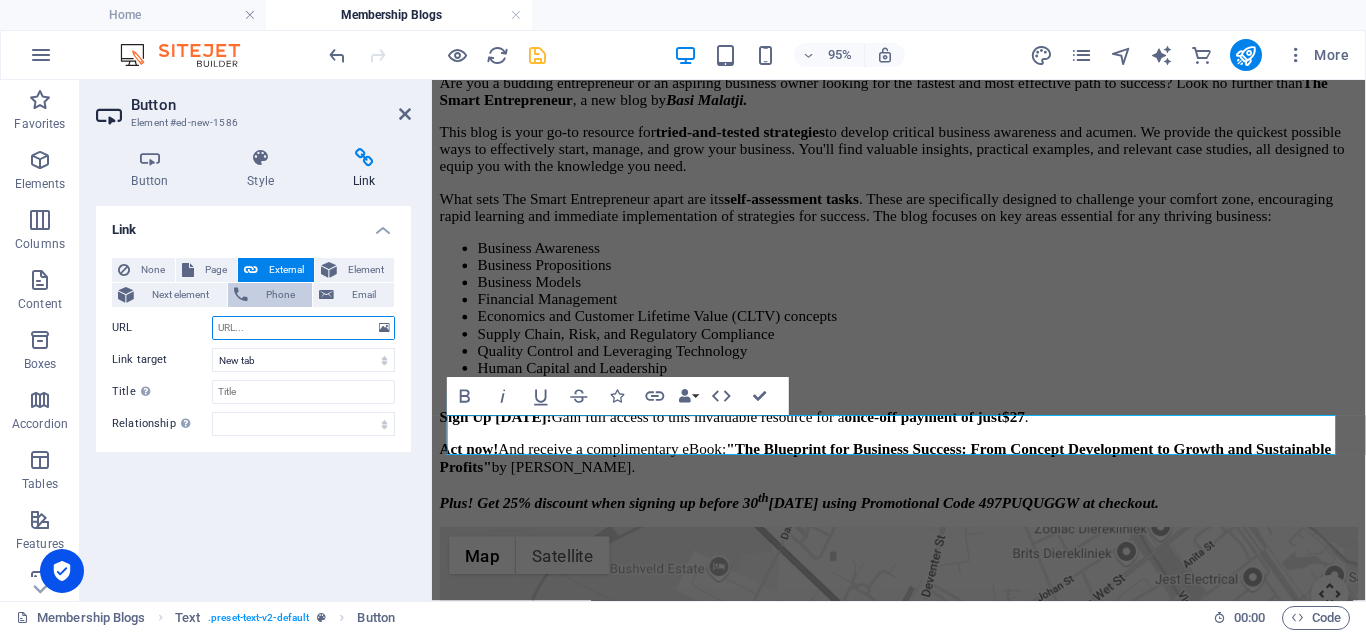 paste on "[URL][DOMAIN_NAME]" 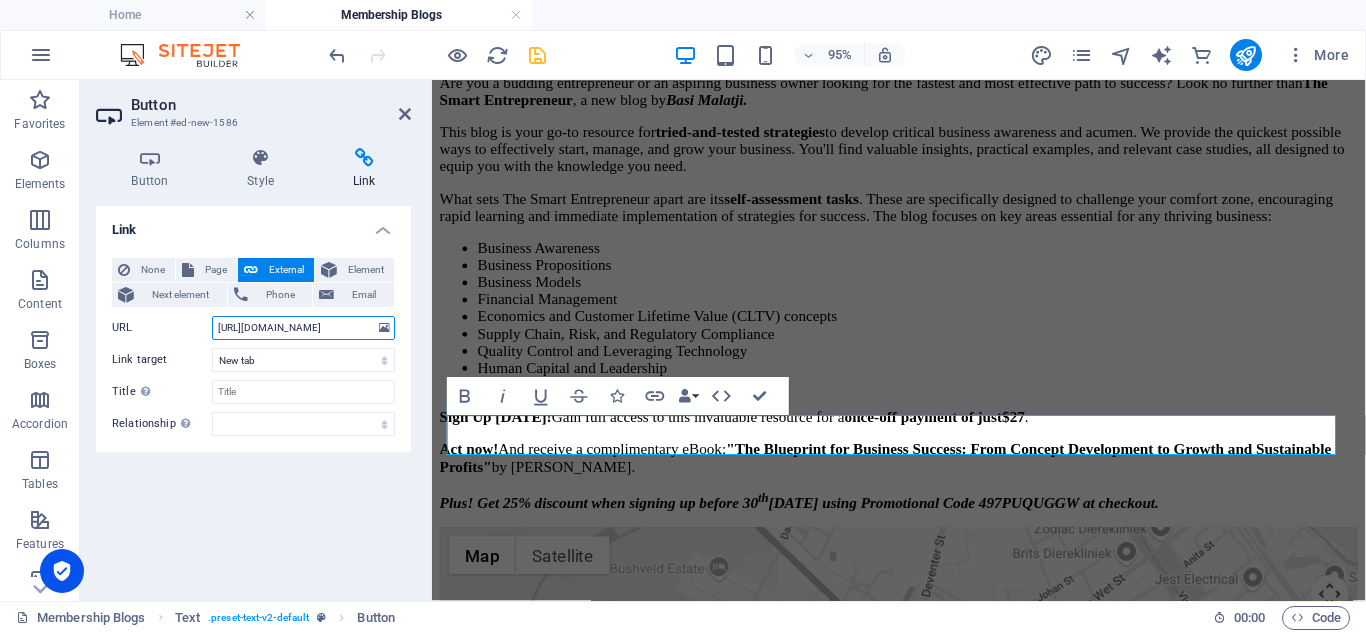 type on "[URL][DOMAIN_NAME]" 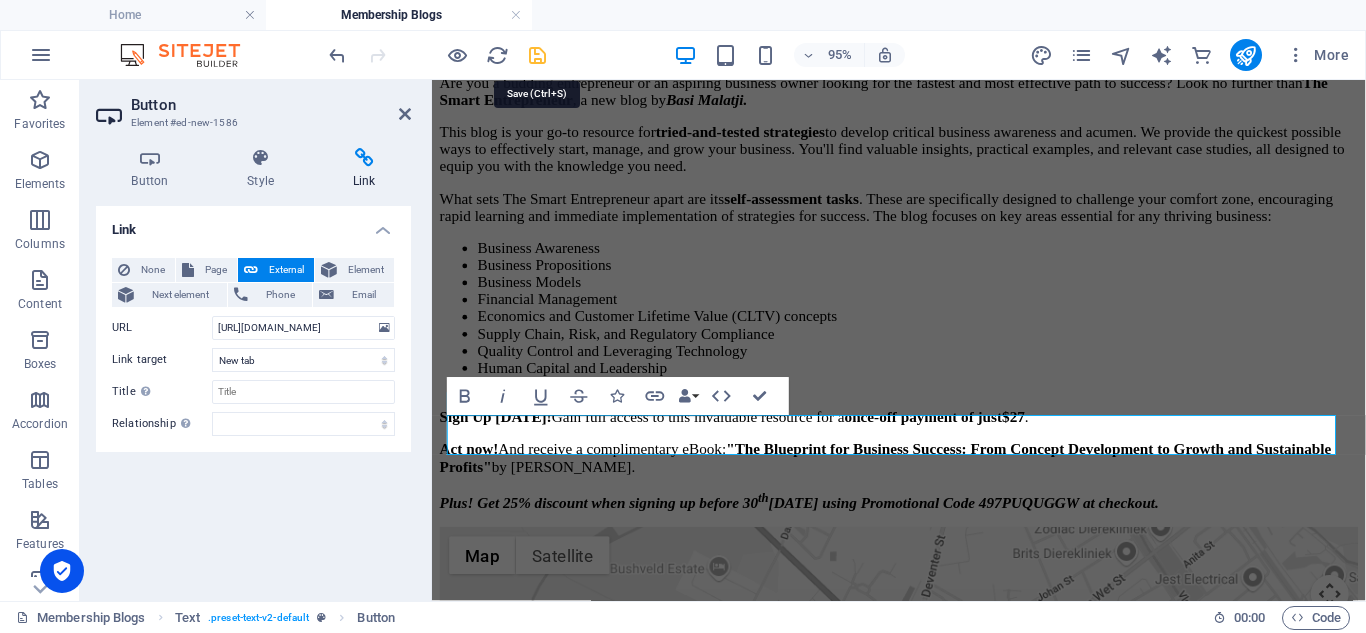 click at bounding box center [537, 55] 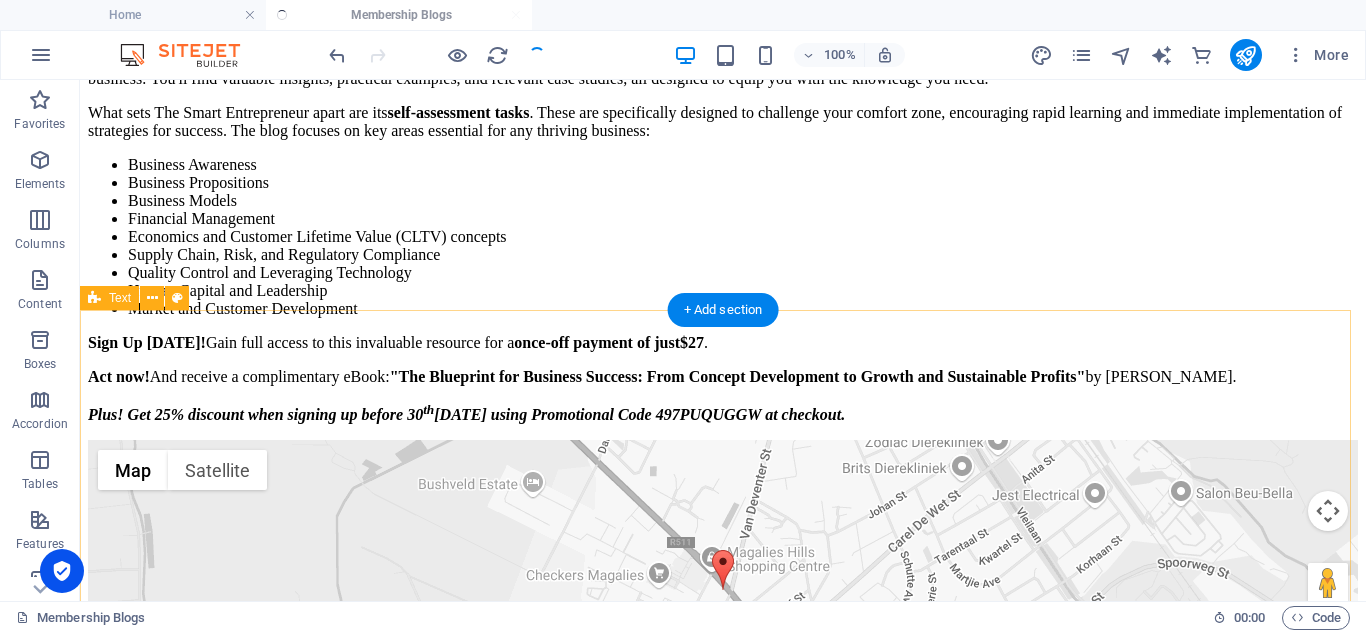 scroll, scrollTop: 1222, scrollLeft: 0, axis: vertical 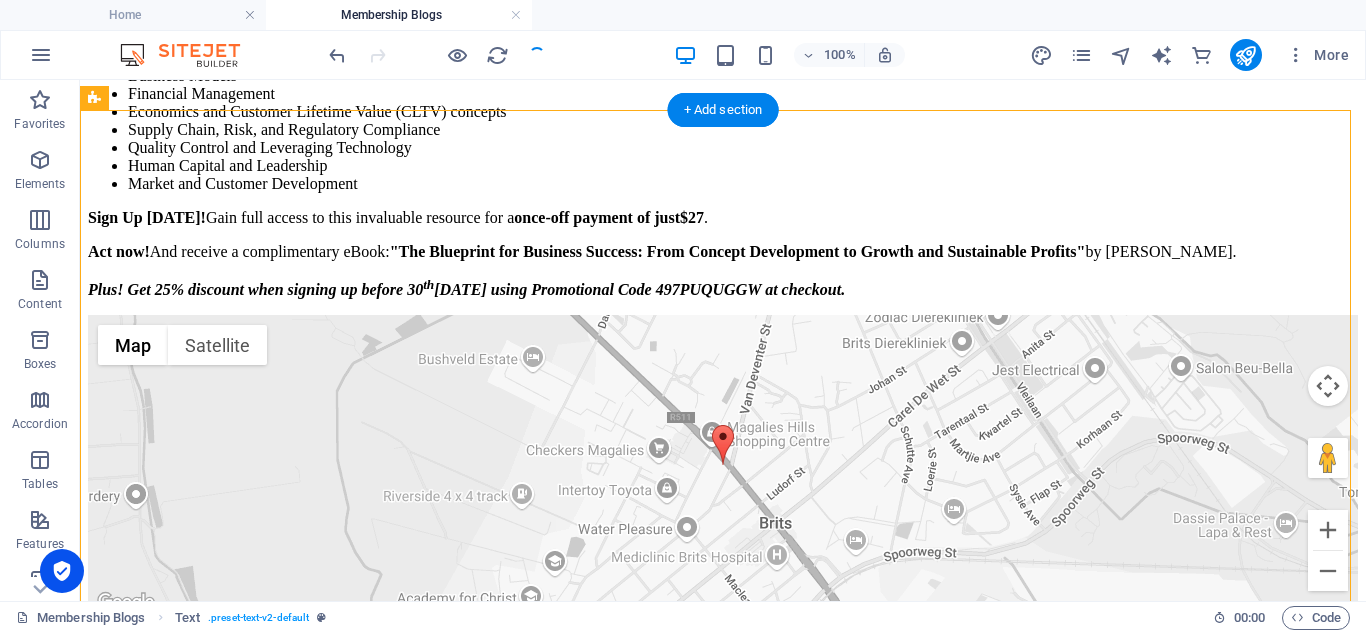 drag, startPoint x: 218, startPoint y: 273, endPoint x: 154, endPoint y: 510, distance: 245.4893 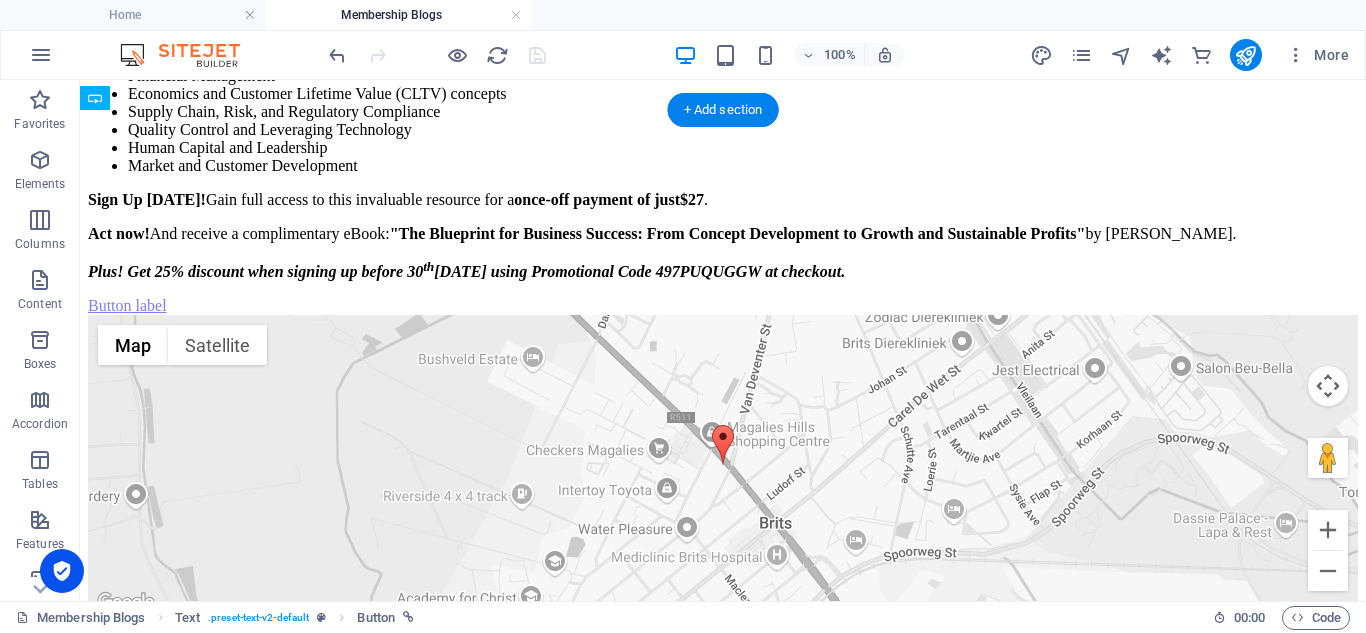 drag, startPoint x: 190, startPoint y: 225, endPoint x: 203, endPoint y: 418, distance: 193.43733 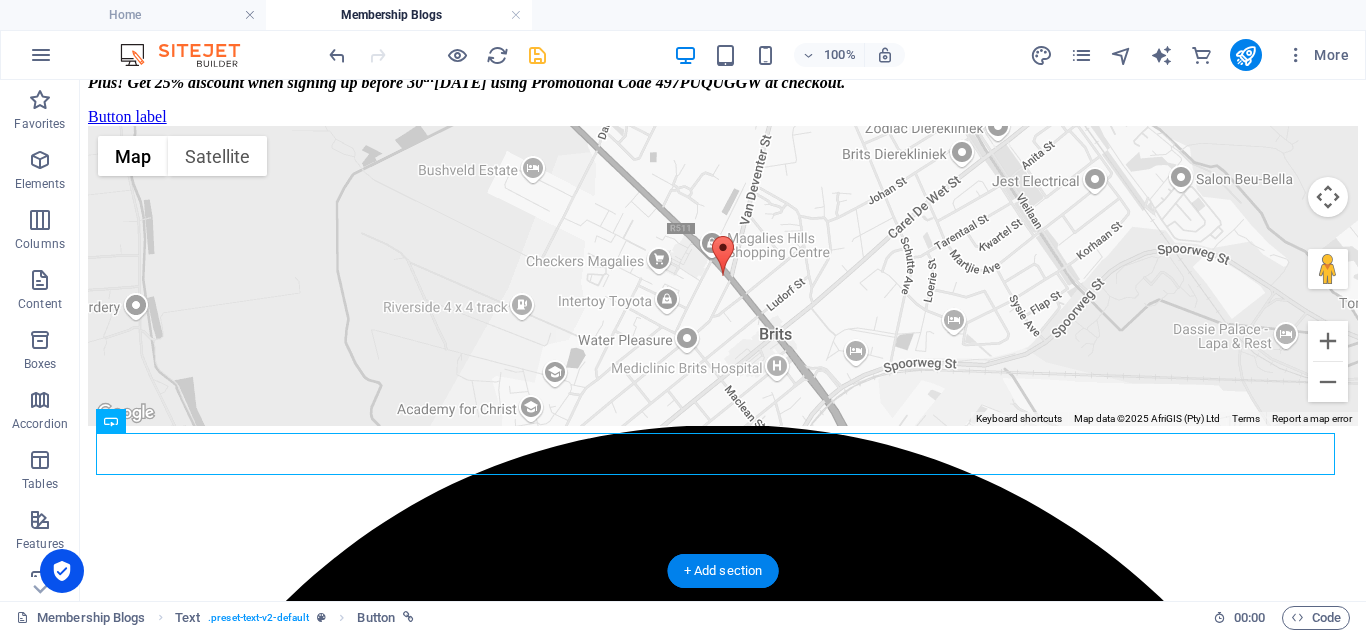 scroll, scrollTop: 1740, scrollLeft: 0, axis: vertical 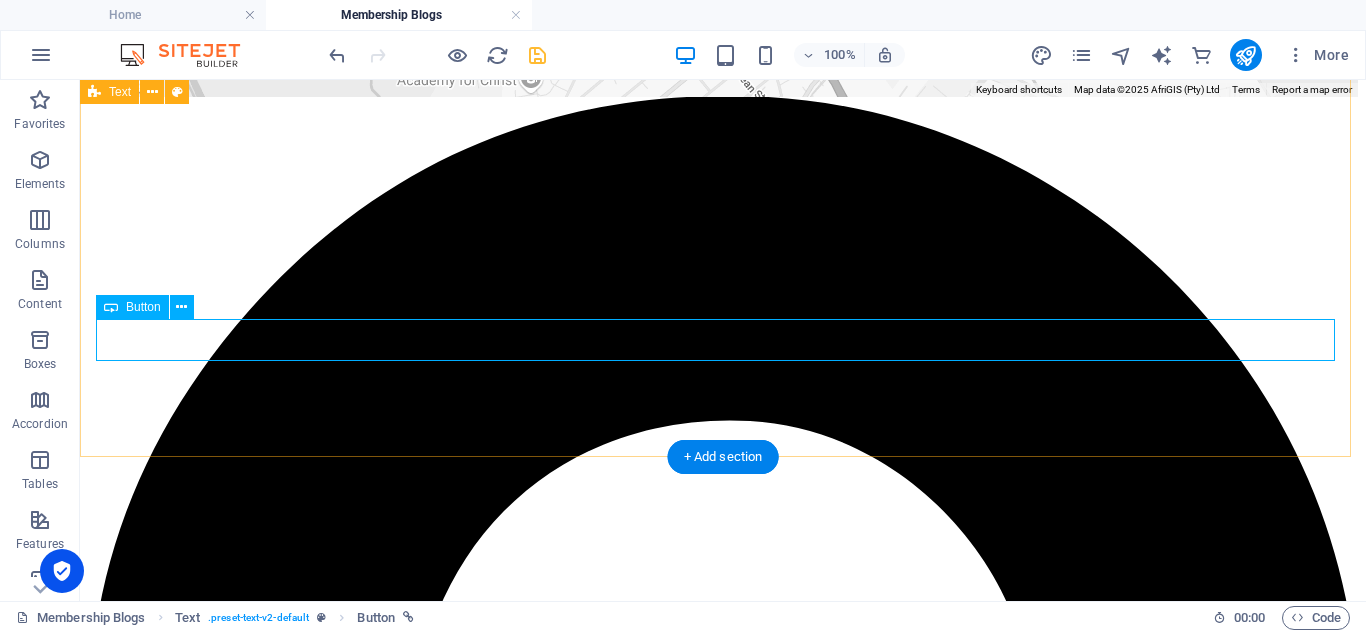 click on "Button label" at bounding box center [723, -212] 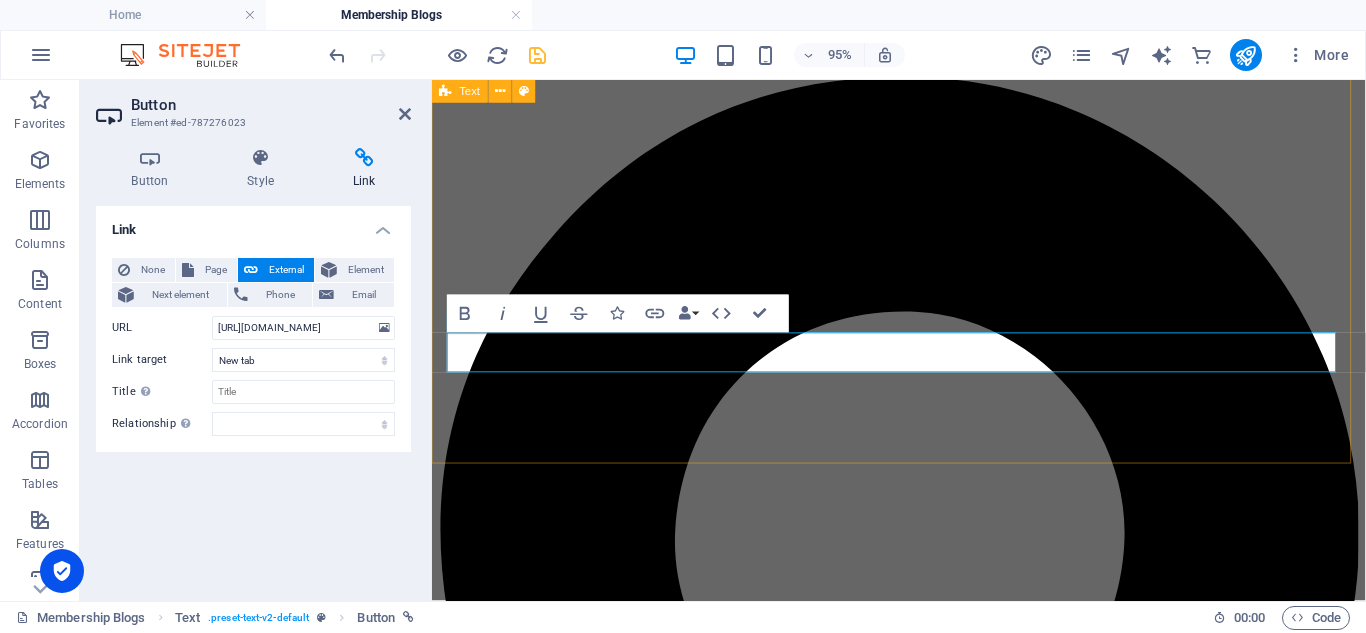 type 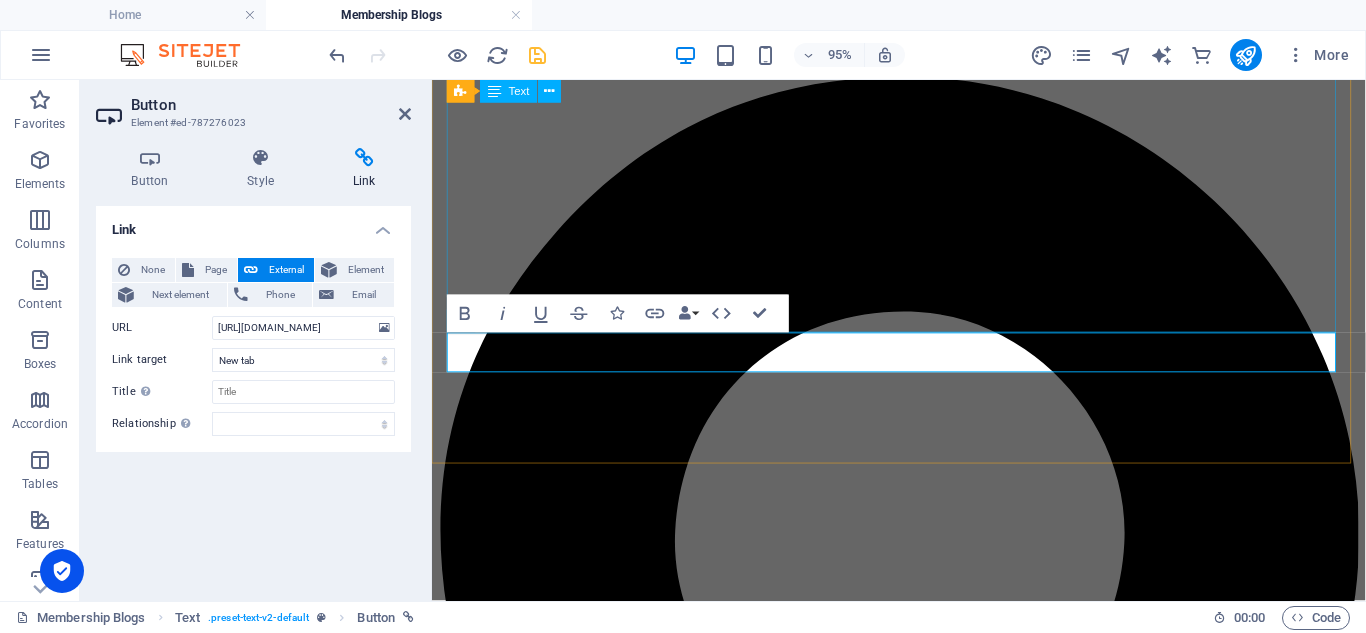 click on "Unlock Your Entrepreneurial Potential with “The Smart Entrepreneur” blog. Are you a budding entrepreneur or an aspiring business owner looking for the fastest and most effective path to success? Look no further than  The Smart Entrepreneur , a new blog by  [PERSON_NAME]. This blog is your go-to resource for  tried-and-tested strategies  to develop critical business awareness and acumen. We provide the quickest possible ways to effectively start, manage, and grow your business. You'll find valuable insights, practical examples, and relevant case studies, all designed to equip you with the knowledge you need. What sets The Smart Entrepreneur apart are its  self-assessment tasks . These are specifically designed to challenge your comfort zone, encouraging rapid learning and immediate implementation of strategies for success. The blog focuses on key areas essential for any thriving business: Business Awareness Business Propositions Business Models Financial Management Quality Control and Leveraging Technology" at bounding box center [923, -503] 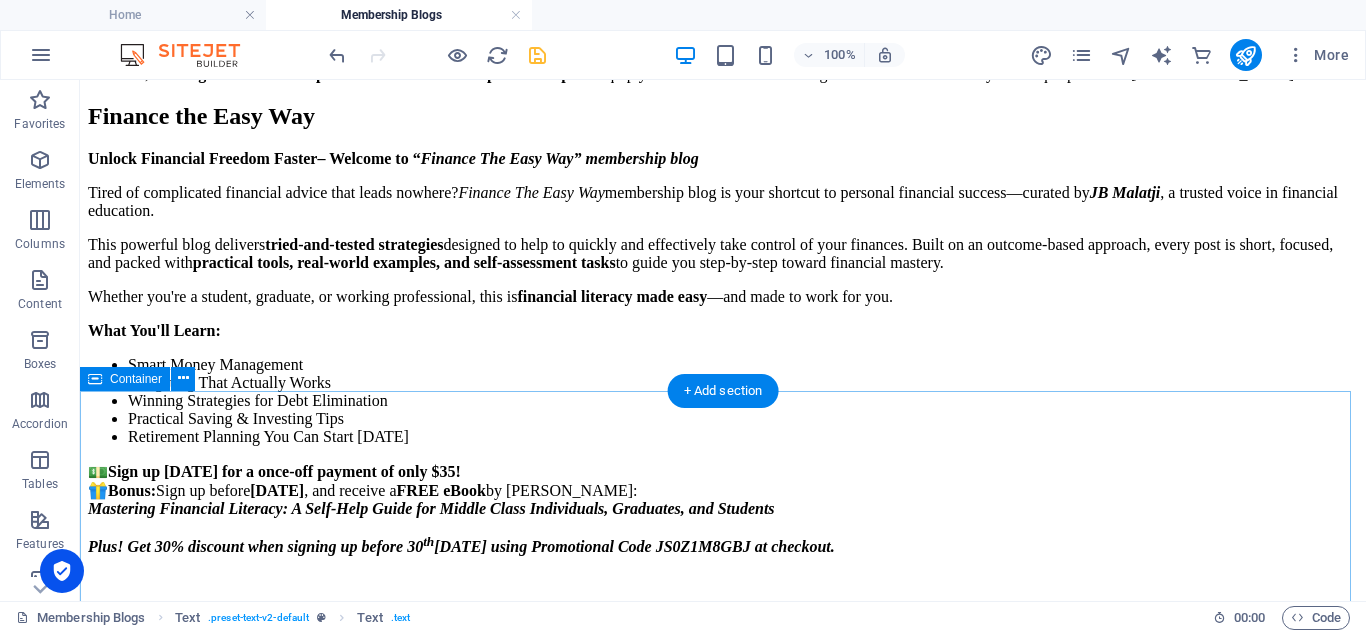 scroll, scrollTop: 0, scrollLeft: 0, axis: both 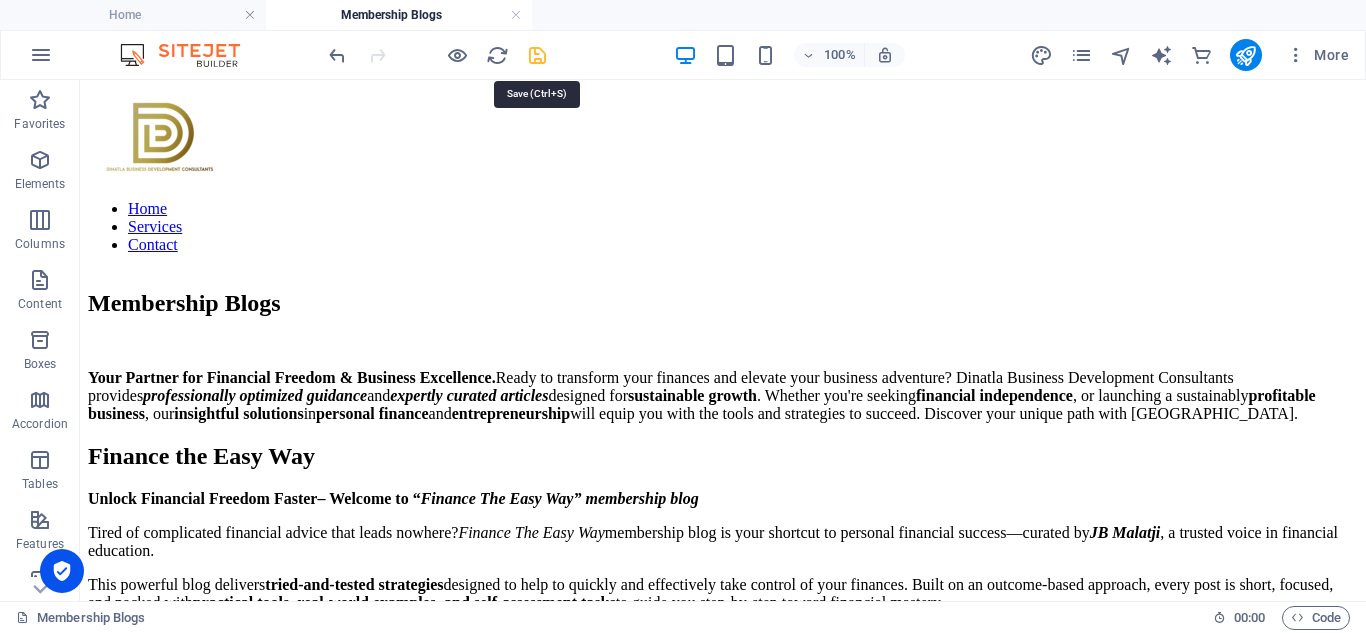 click at bounding box center [537, 55] 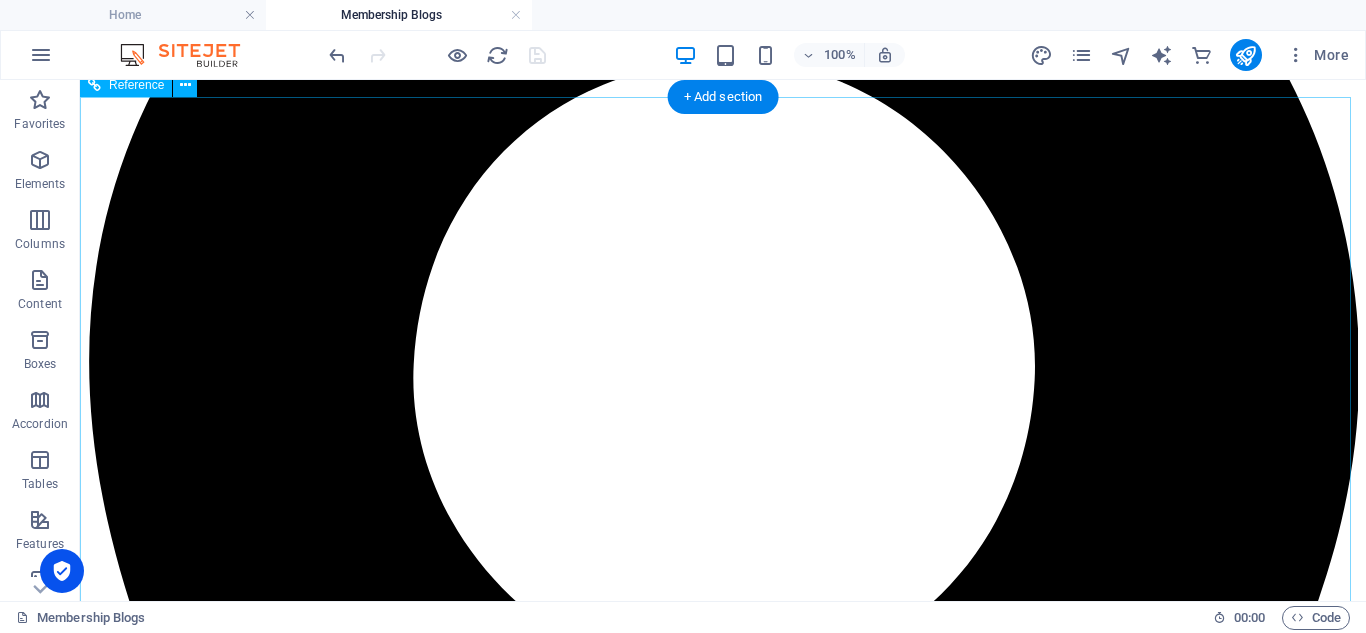 scroll, scrollTop: 1700, scrollLeft: 0, axis: vertical 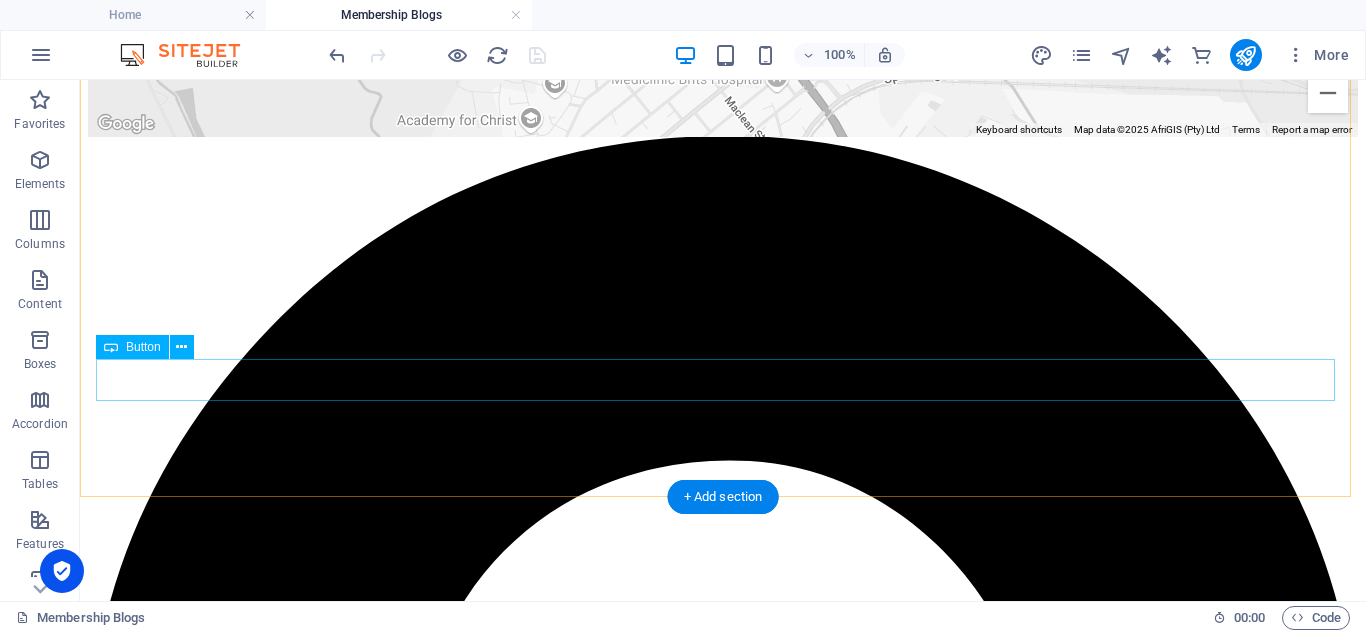click on "Join" at bounding box center [723, -172] 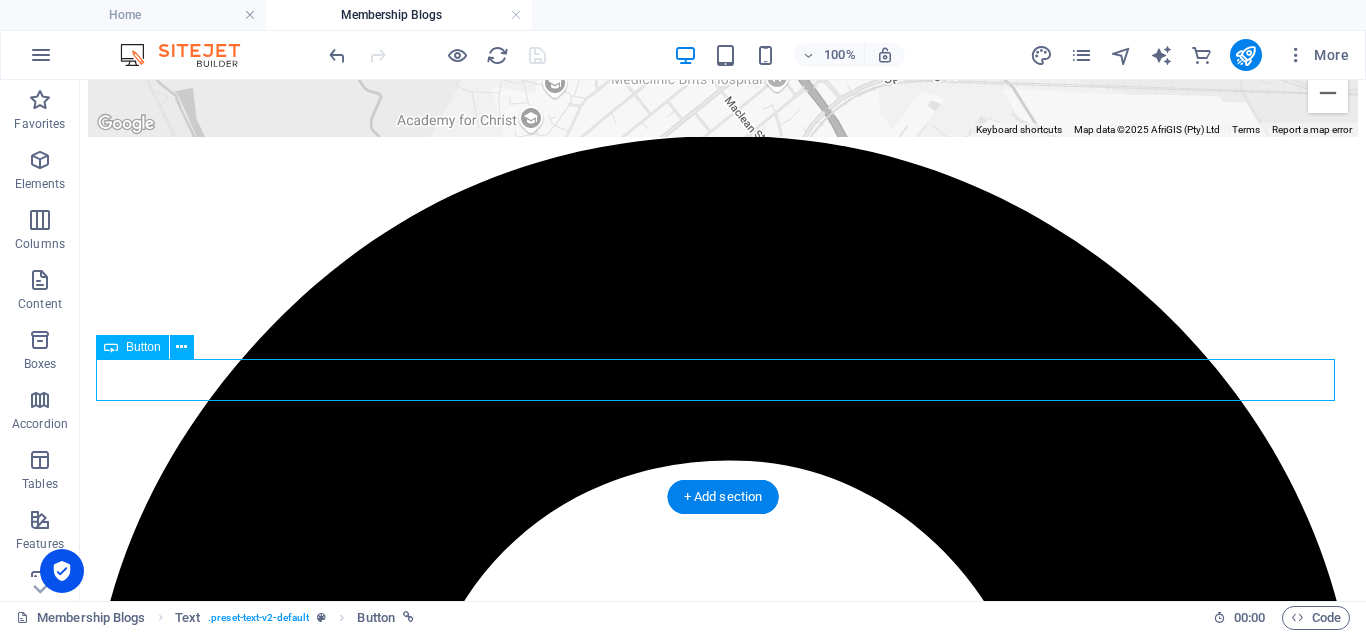 click on "Join" at bounding box center [723, -172] 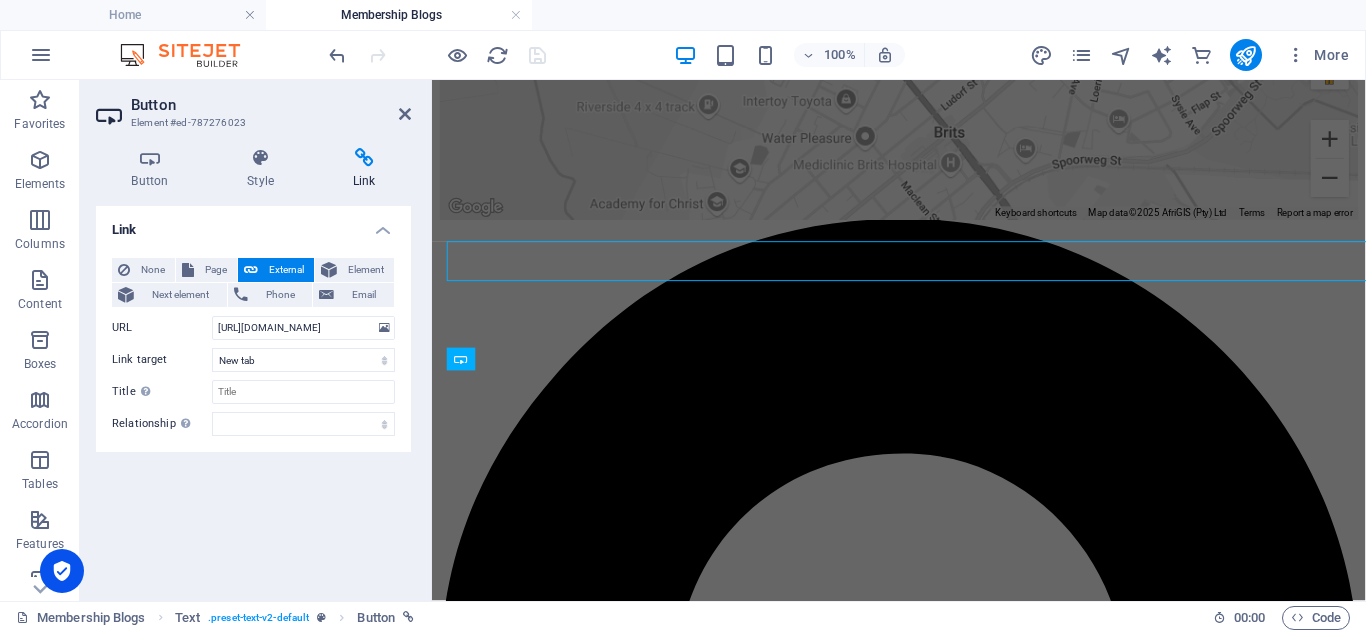 click on "None Page External Element Next element Phone Email Page Home Services Contact Privacy Membership Blogs Element
URL [URL][DOMAIN_NAME] Phone Email Link target New tab Same tab Overlay Title Additional link description, should not be the same as the link text. The title is most often shown as a tooltip text when the mouse moves over the element. Leave empty if uncertain. Relationship Sets the  relationship of this link to the link target . For example, the value "nofollow" instructs search engines not to follow the link. Can be left empty. alternate author bookmark external help license next nofollow noreferrer noopener prev search tag" at bounding box center (253, 347) 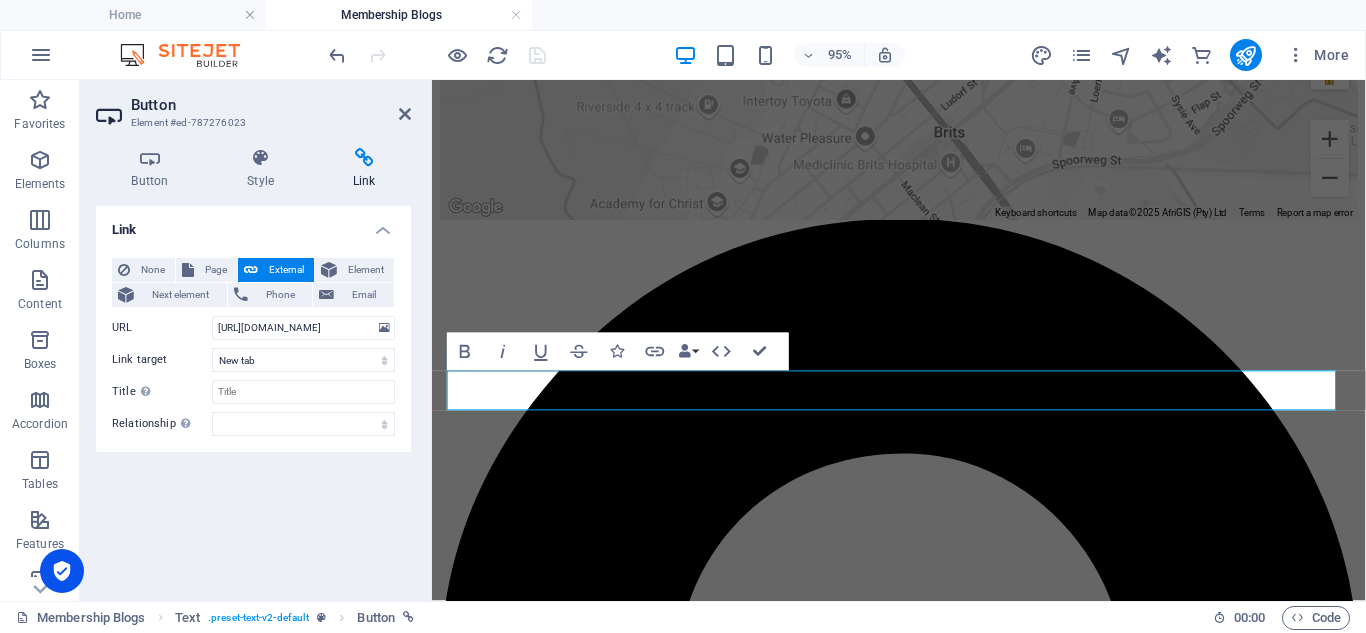 scroll, scrollTop: 1809, scrollLeft: 0, axis: vertical 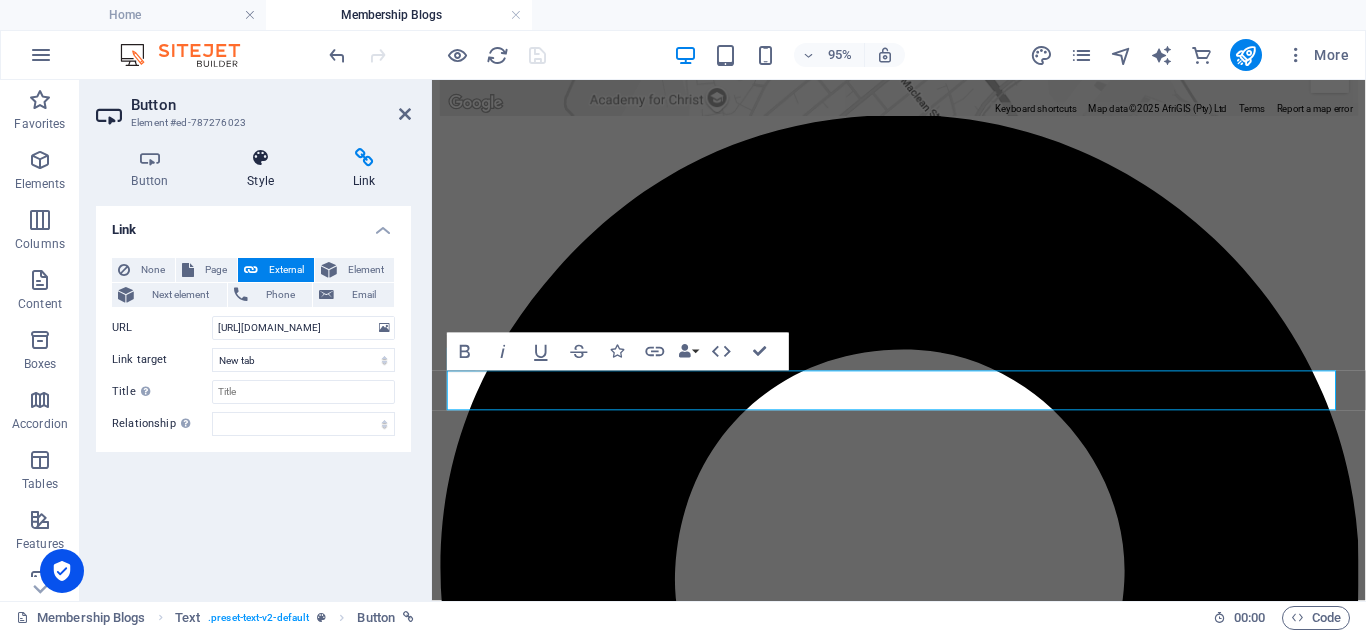 click at bounding box center [261, 158] 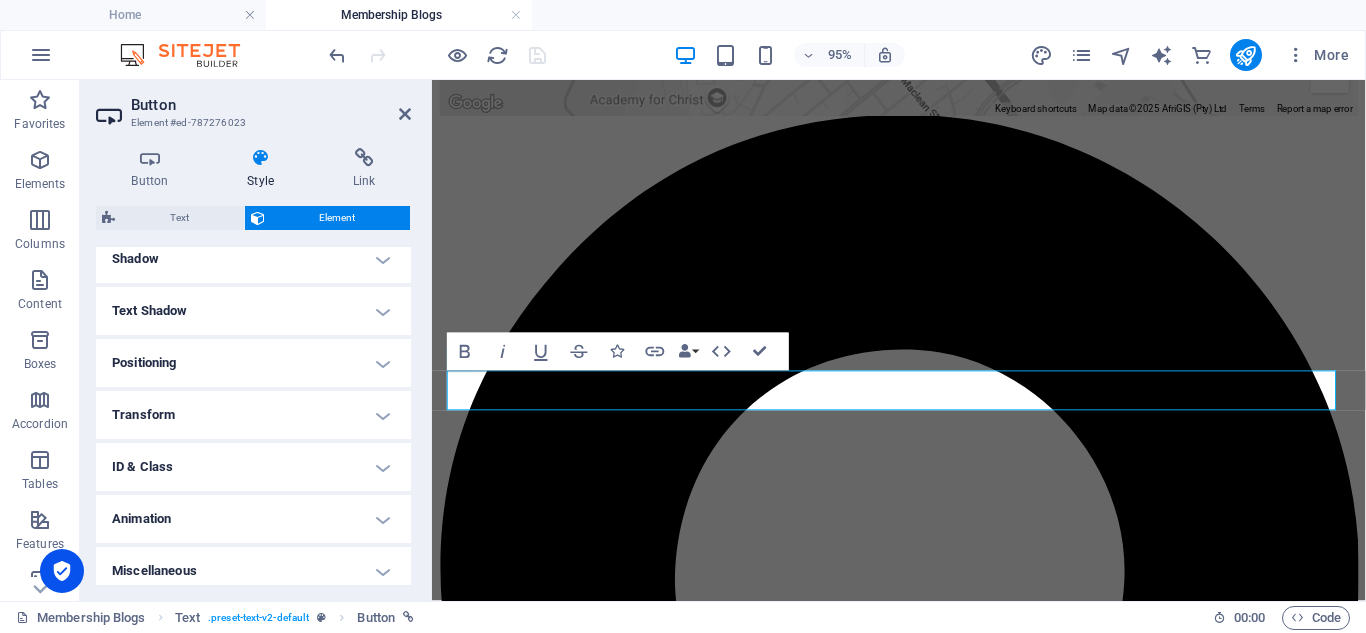 scroll, scrollTop: 507, scrollLeft: 0, axis: vertical 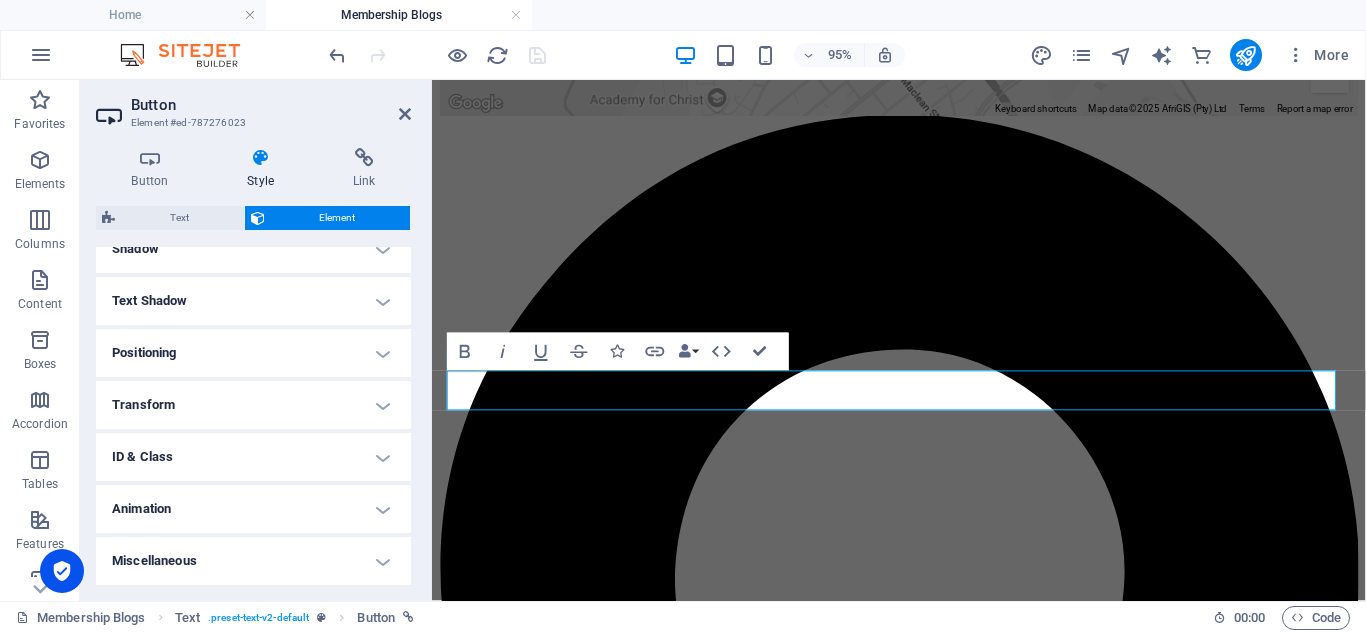 click on "Button Element #ed-787276023 Button Style Link Button Design Default Primary Secondary Background Hover/Active Switch to preview mode to test the active/hover state Text color Hover/Active Border color Hover/Active Alignment Size Width Default px rem % em vh vw Default colors and font sizes are defined in Design. Edit design Text Element Layout How this element expands within the layout (Flexbox). Size Default auto px % 1/1 1/2 1/3 1/4 1/5 1/6 1/7 1/8 1/9 1/10 Grow Shrink Order Container layout Visible Visible Opacity 100 % Overflow Spacing Margin Default auto px % rem vw vh Custom Custom auto px % rem vw vh auto px % rem vw vh auto px % rem vw vh auto px % rem vw vh Padding Default px rem % vh vw Custom Custom px rem % vh vw px rem % vh vw px rem % vh vw px rem % vh vw Border Style              - Width 1 auto px rem % vh vw Custom Custom 1 auto px rem % vh vw 1 auto px rem % vh vw 1 auto px rem % vh vw 1 auto px rem % vh vw  - Color Round corners Default px rem % vh vw Custom Custom px rem % vh vw" at bounding box center [256, 340] 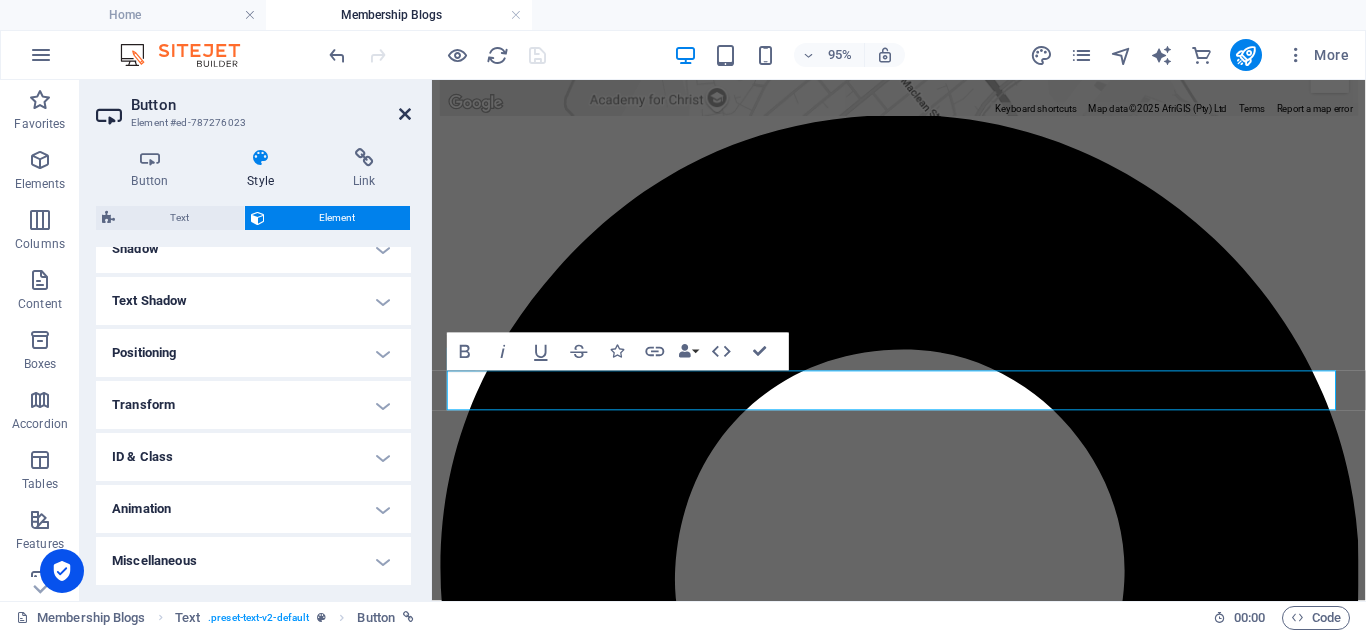 click at bounding box center [405, 114] 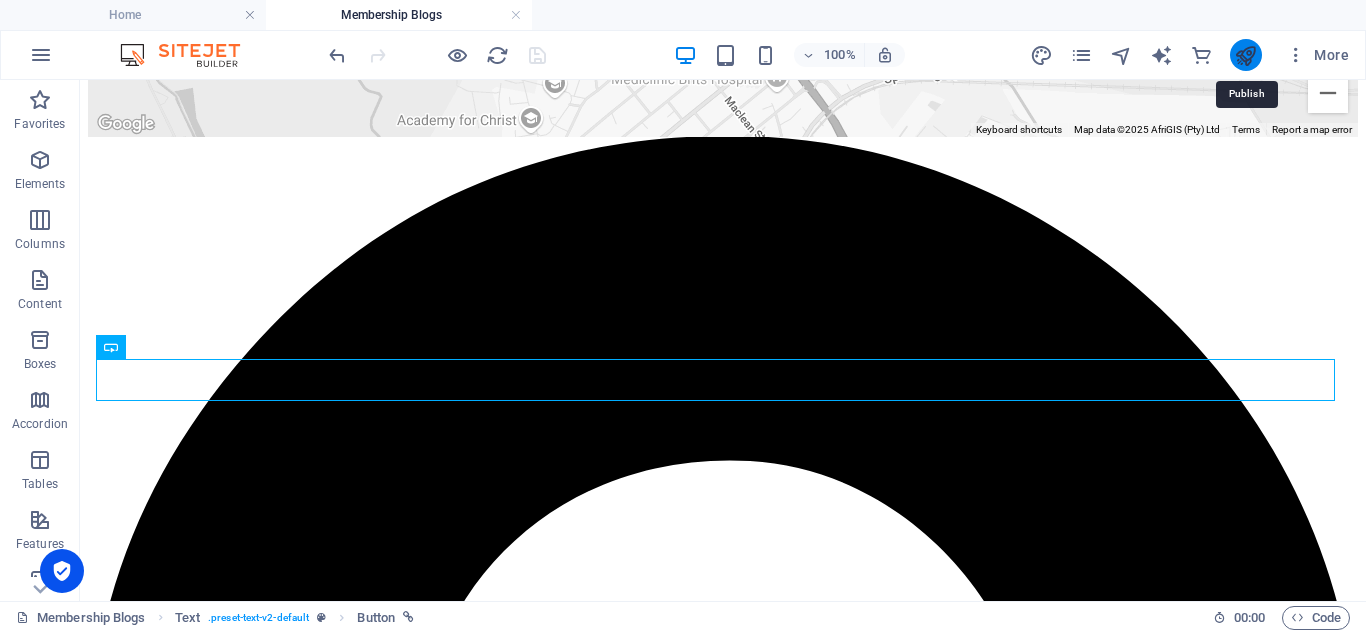 click at bounding box center (1245, 55) 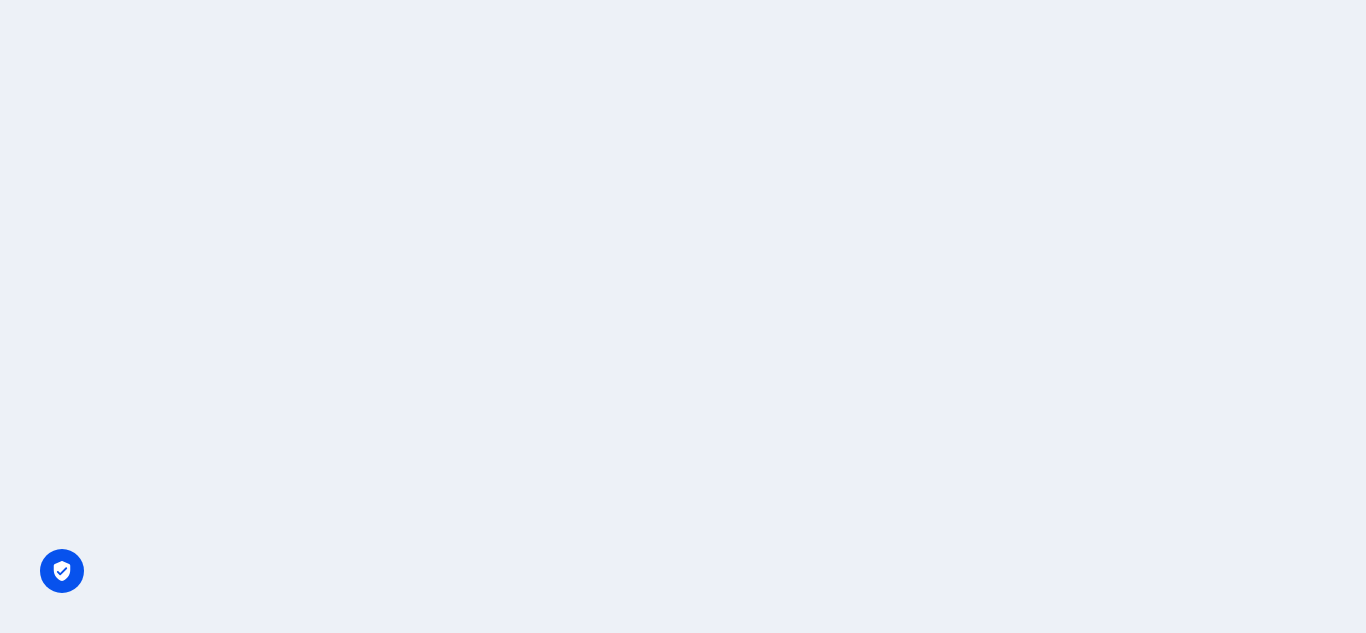 scroll, scrollTop: 0, scrollLeft: 0, axis: both 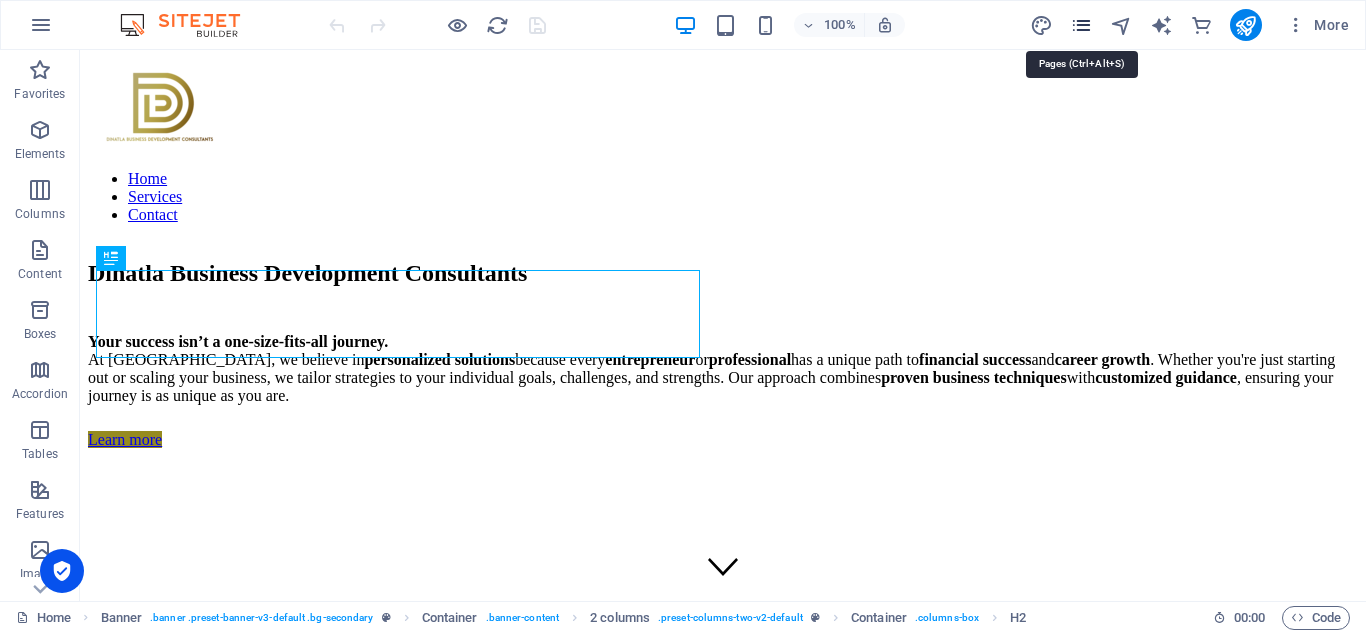 click at bounding box center (1081, 25) 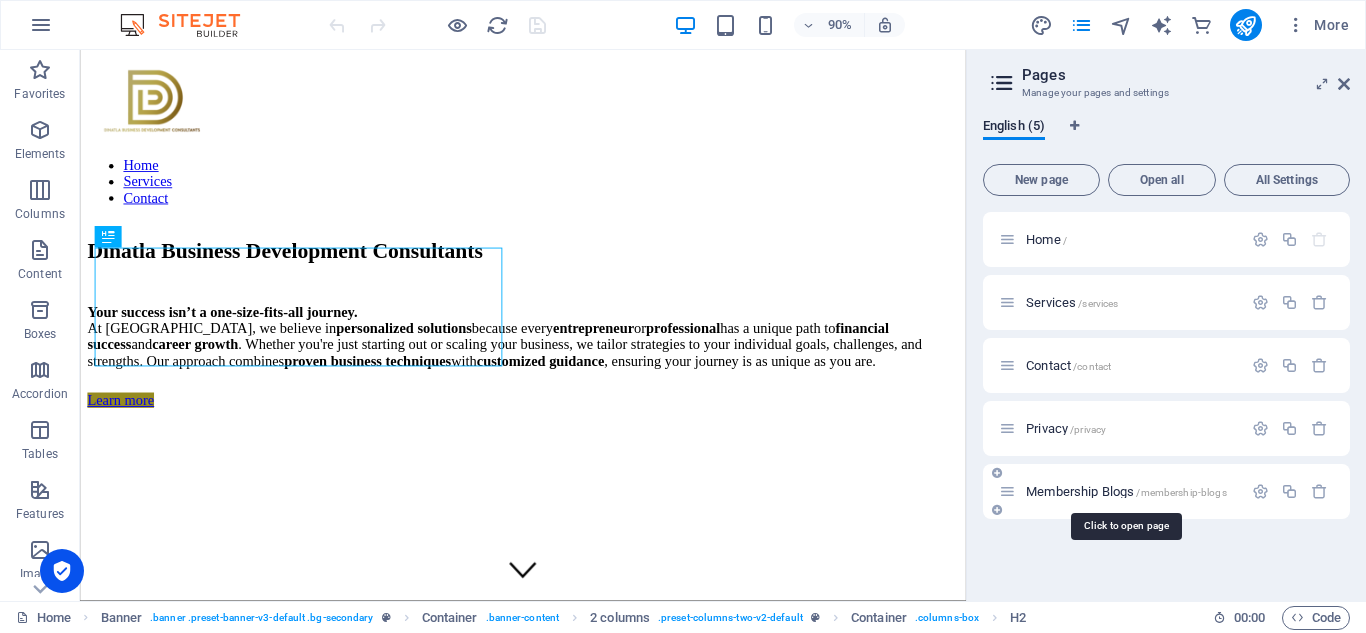 click on "Membership Blogs /membership-blogs" at bounding box center [1126, 491] 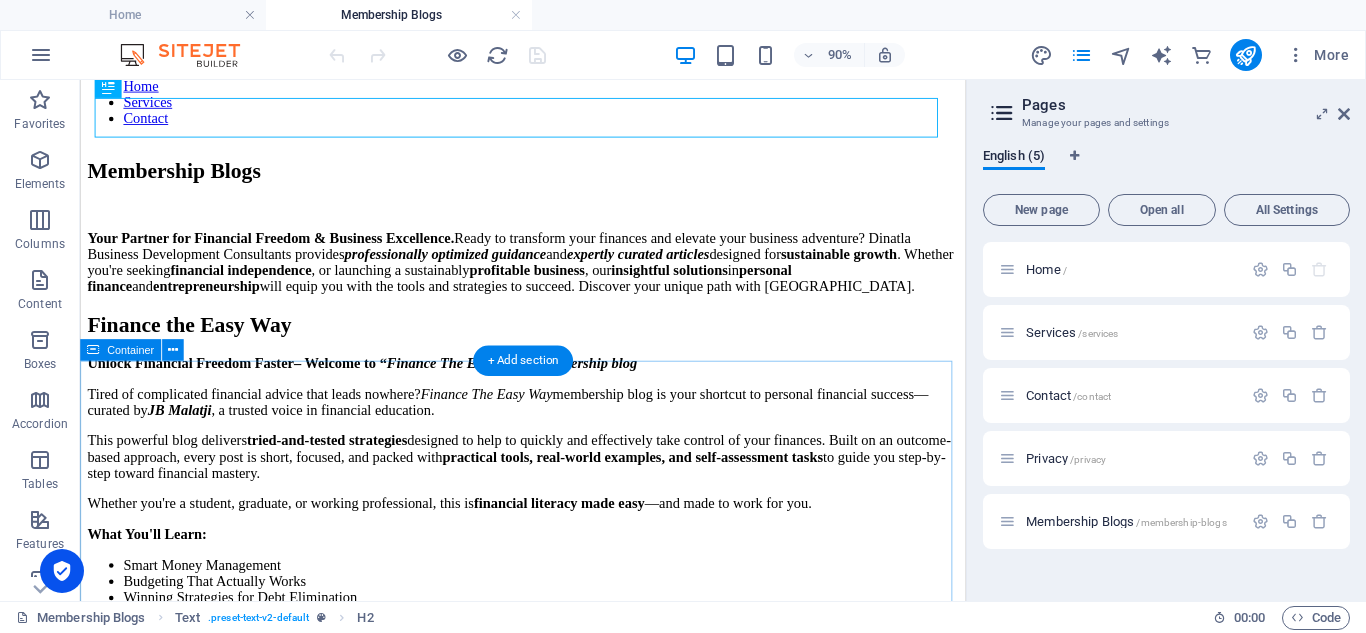 scroll, scrollTop: 0, scrollLeft: 0, axis: both 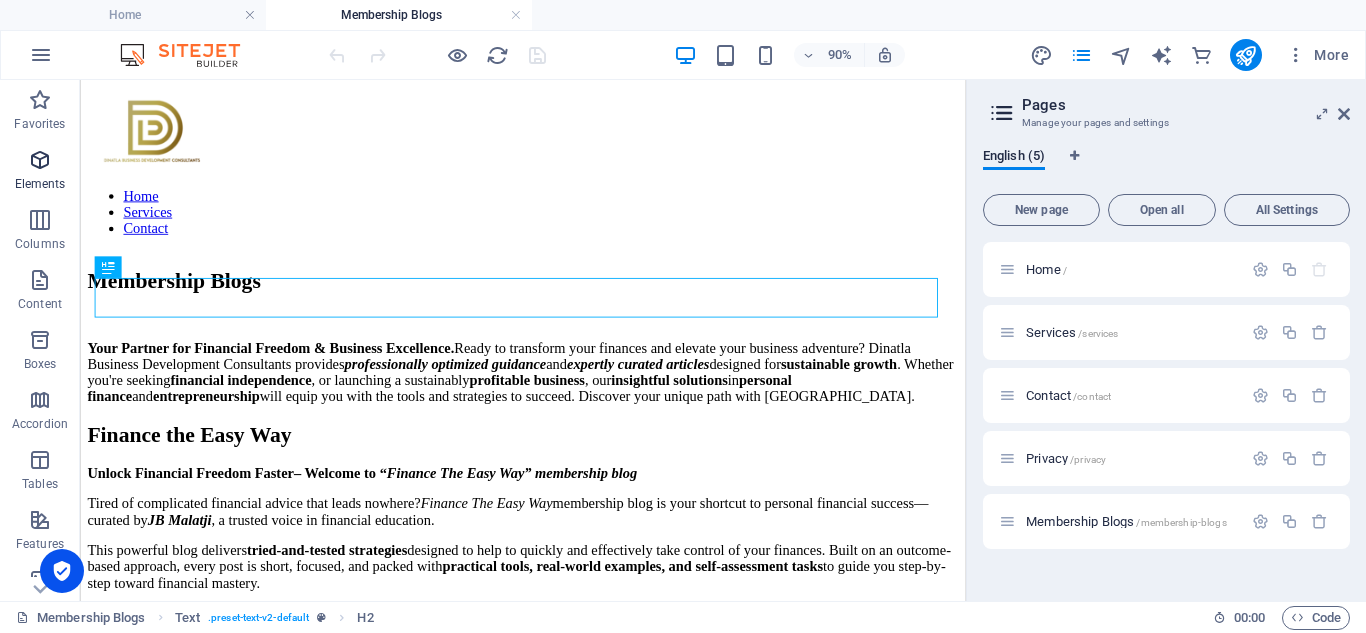 click on "Elements" at bounding box center [40, 172] 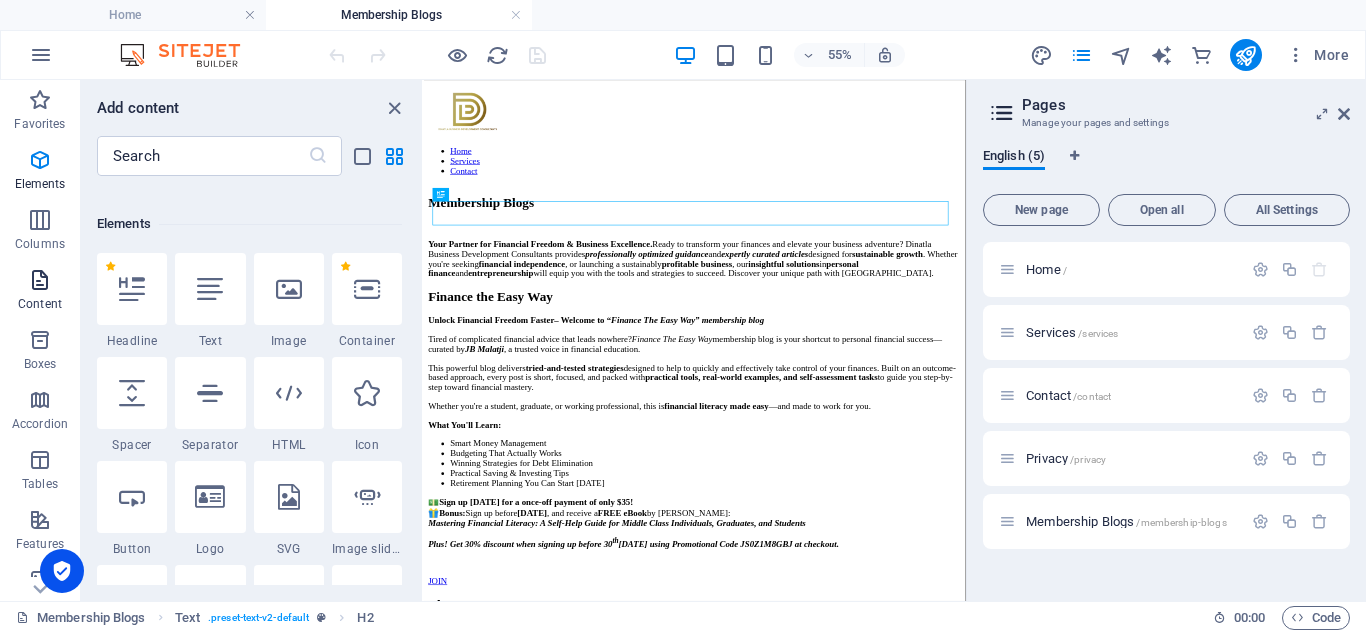 click at bounding box center (40, 280) 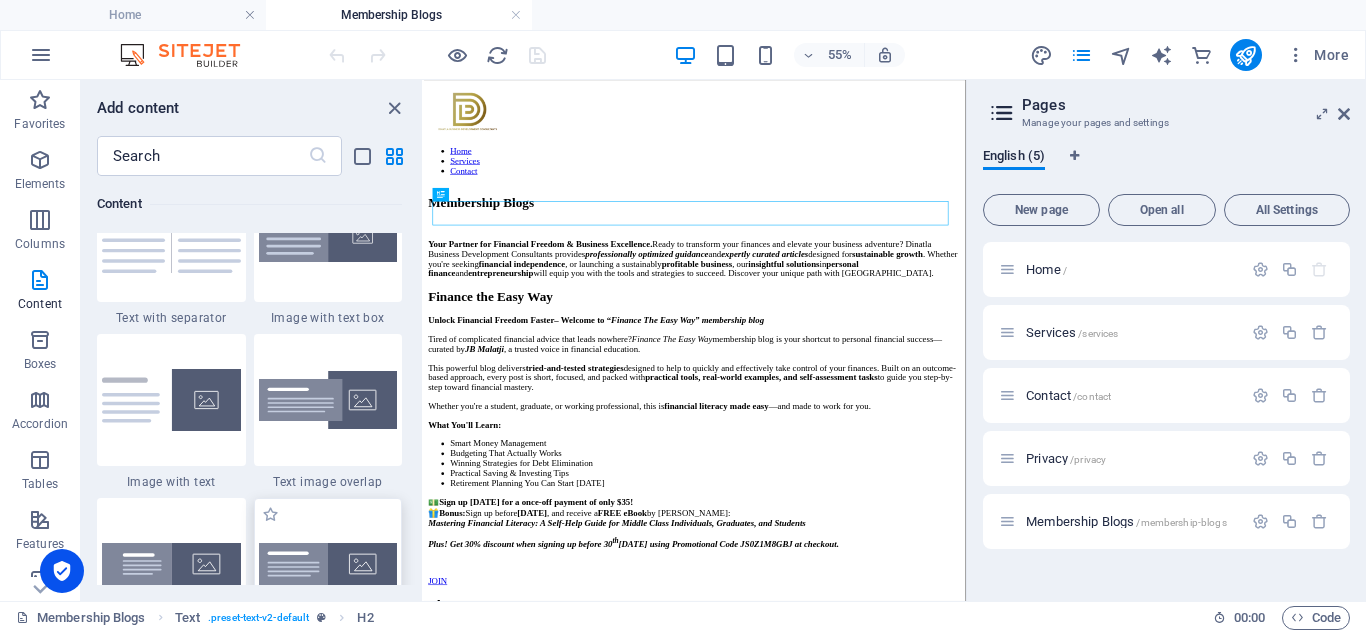 scroll, scrollTop: 3799, scrollLeft: 0, axis: vertical 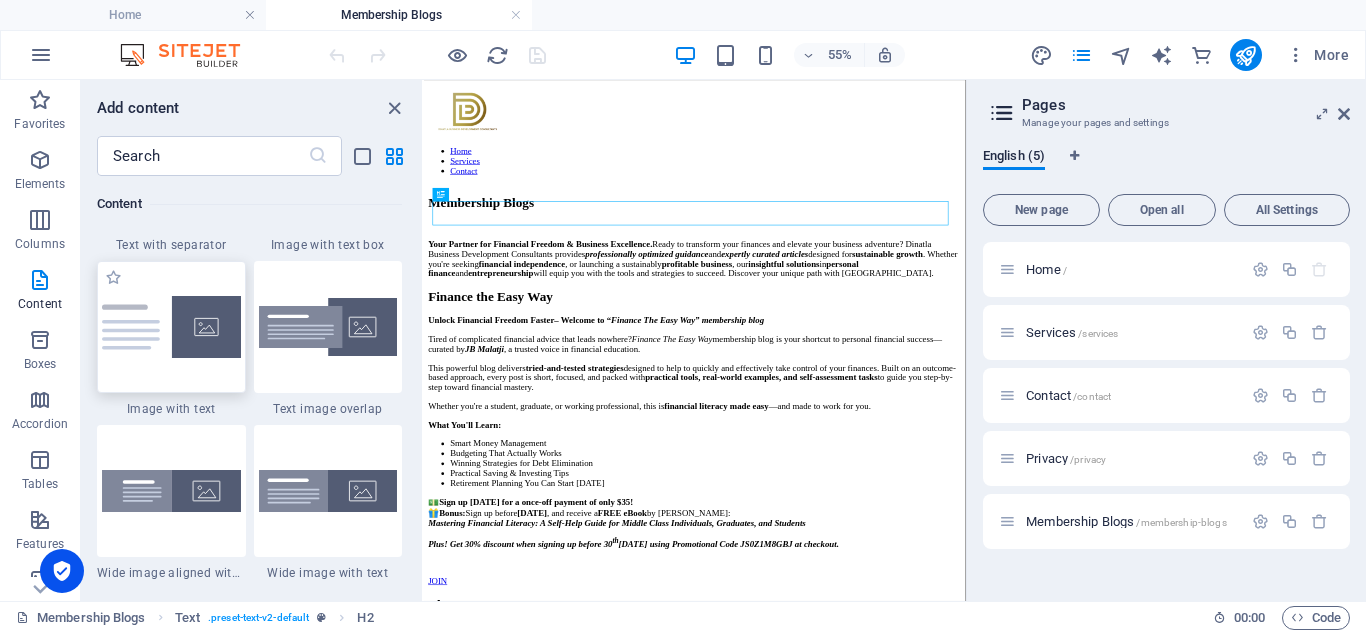 click at bounding box center (171, 327) 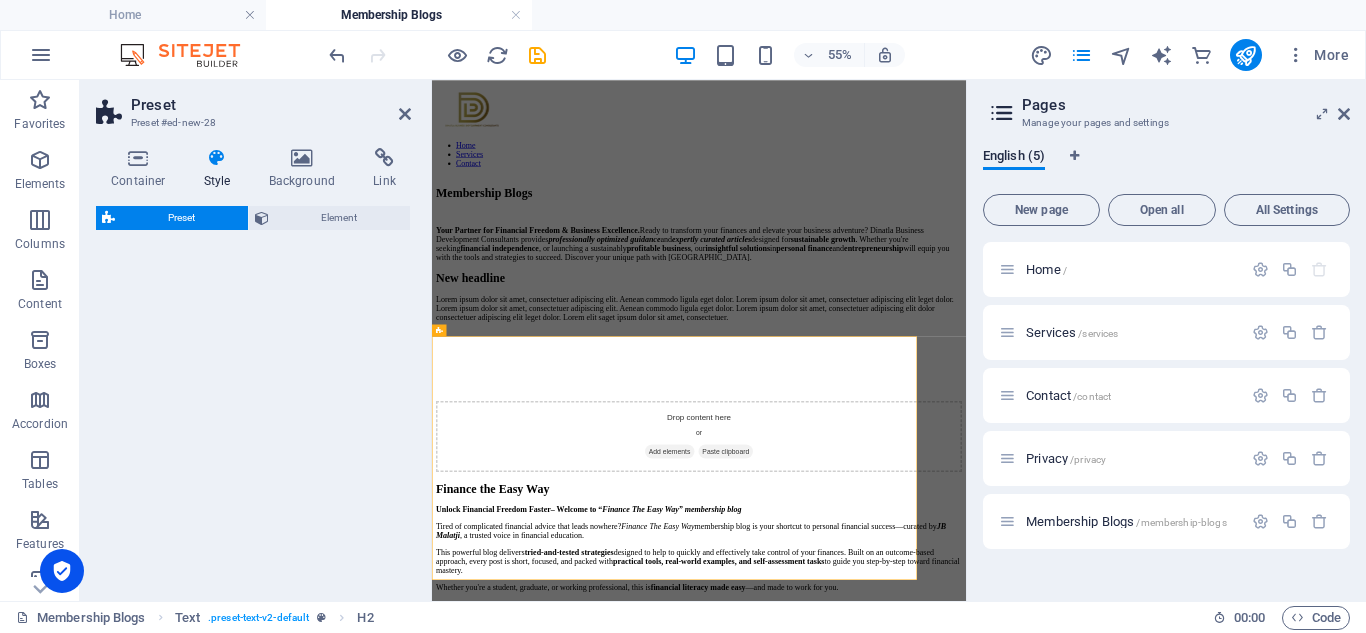 select on "rem" 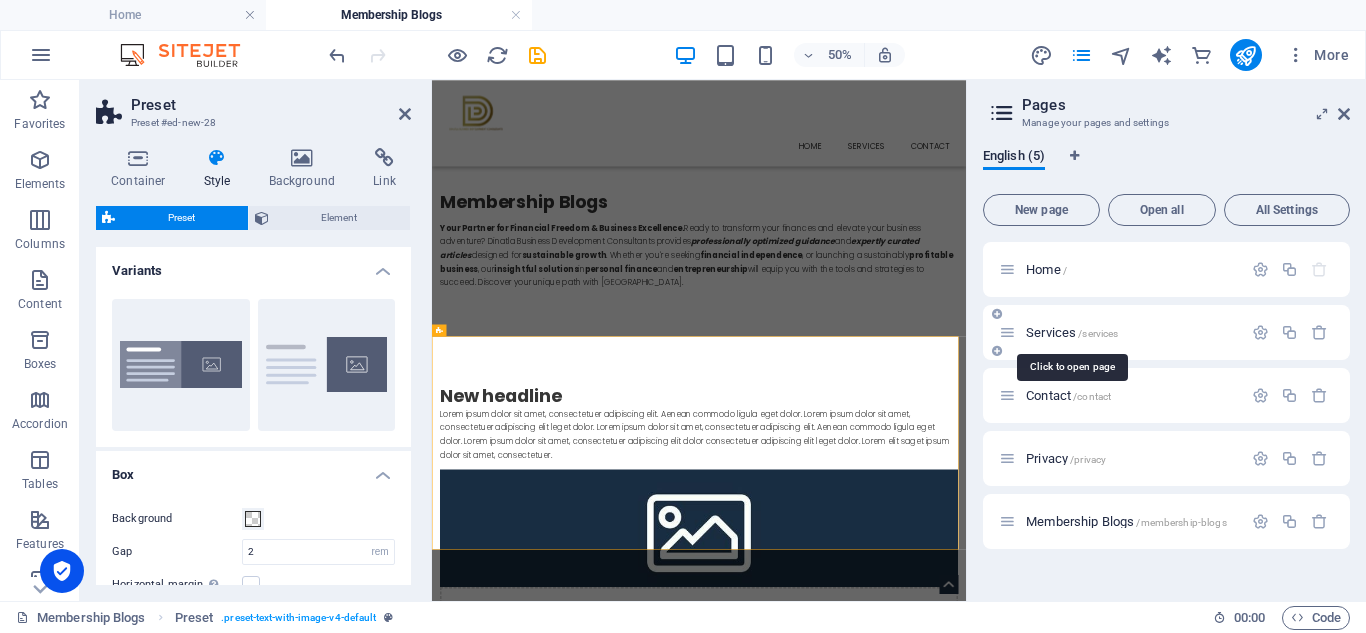 click on "Services /services" at bounding box center (1072, 332) 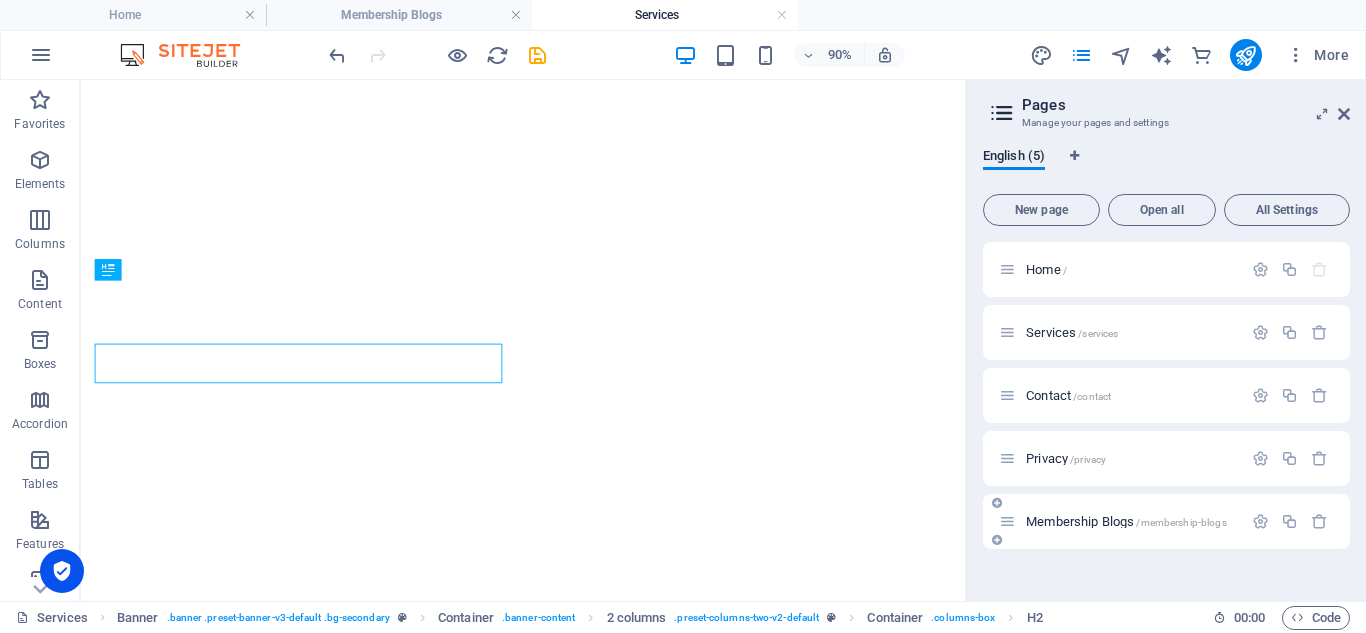 click on "Membership Blogs /membership-blogs" at bounding box center [1126, 521] 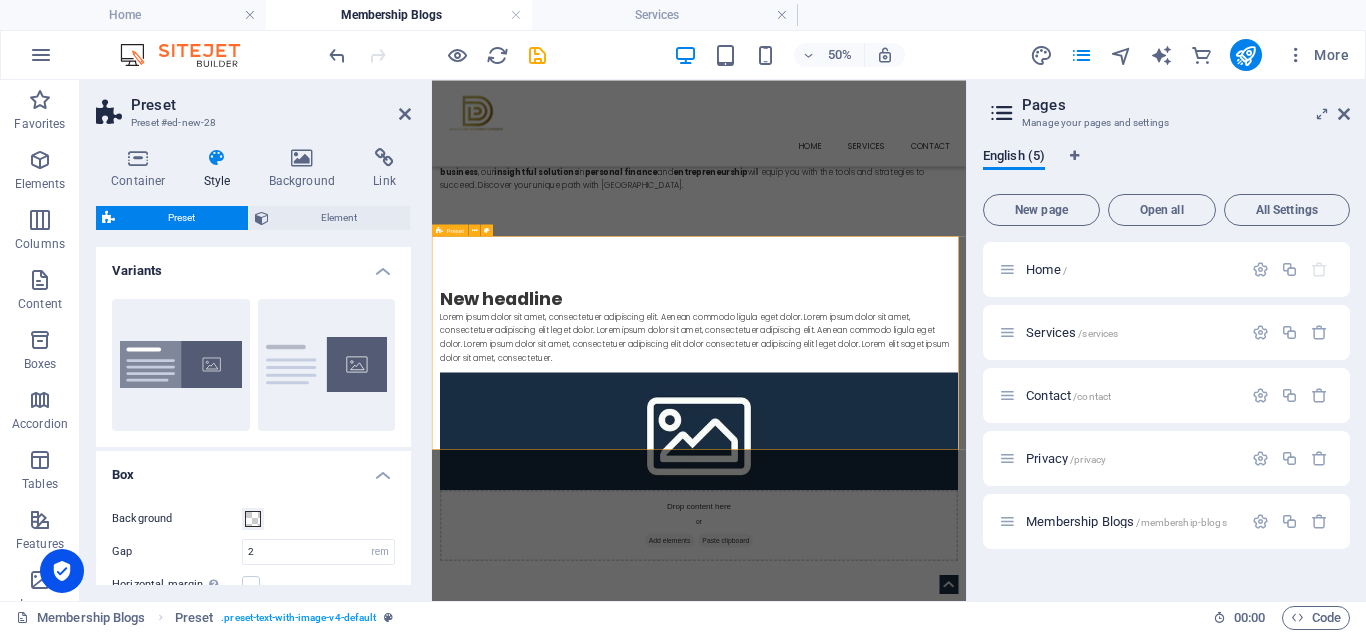 scroll, scrollTop: 200, scrollLeft: 0, axis: vertical 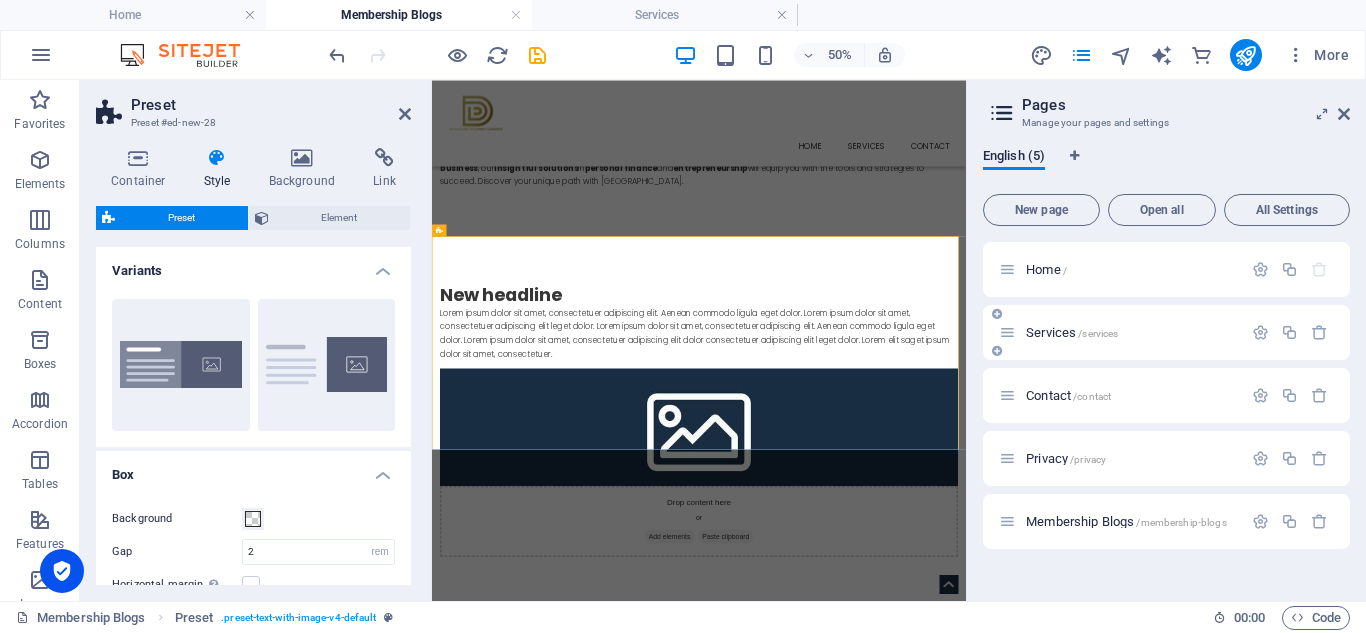 click on "Services /services" at bounding box center (1072, 332) 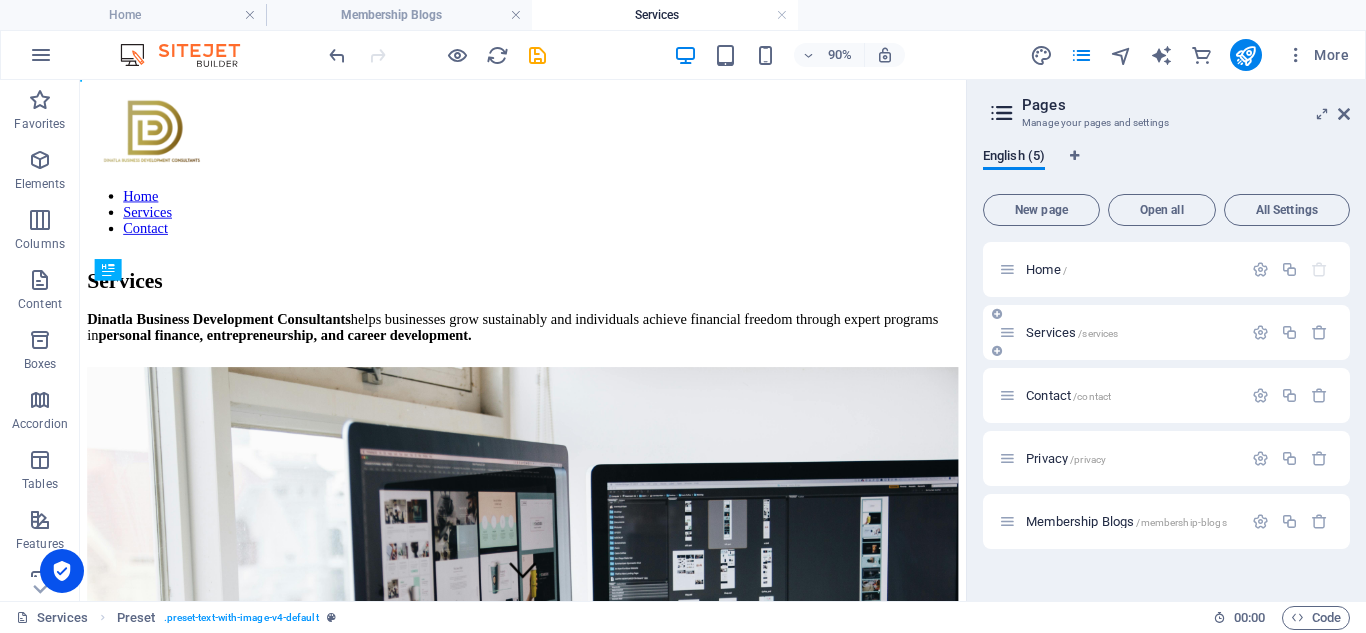 scroll, scrollTop: 0, scrollLeft: 0, axis: both 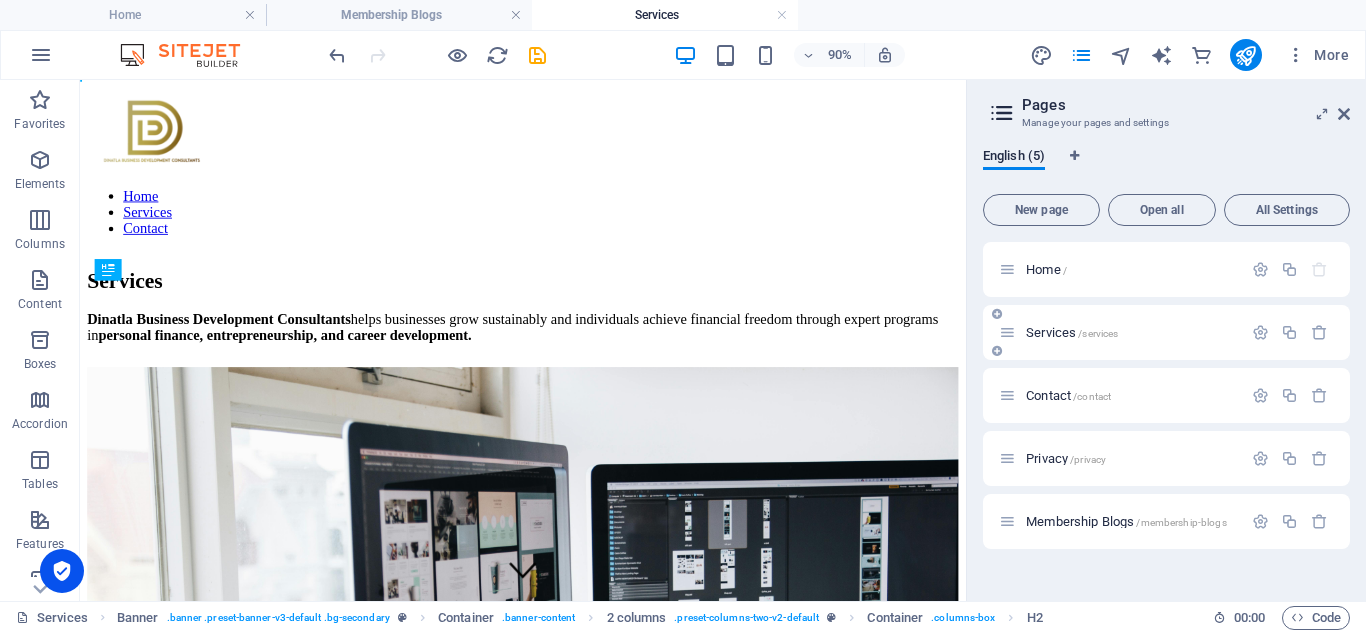 click at bounding box center [1290, 333] 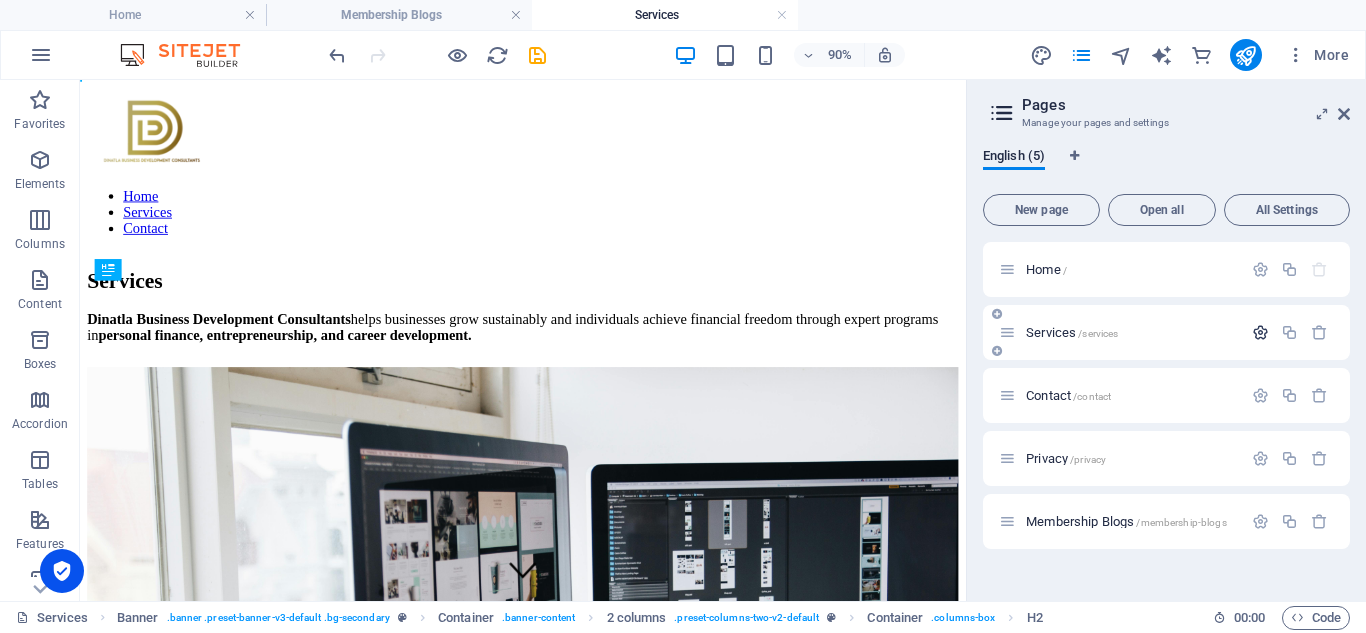 click at bounding box center [1260, 332] 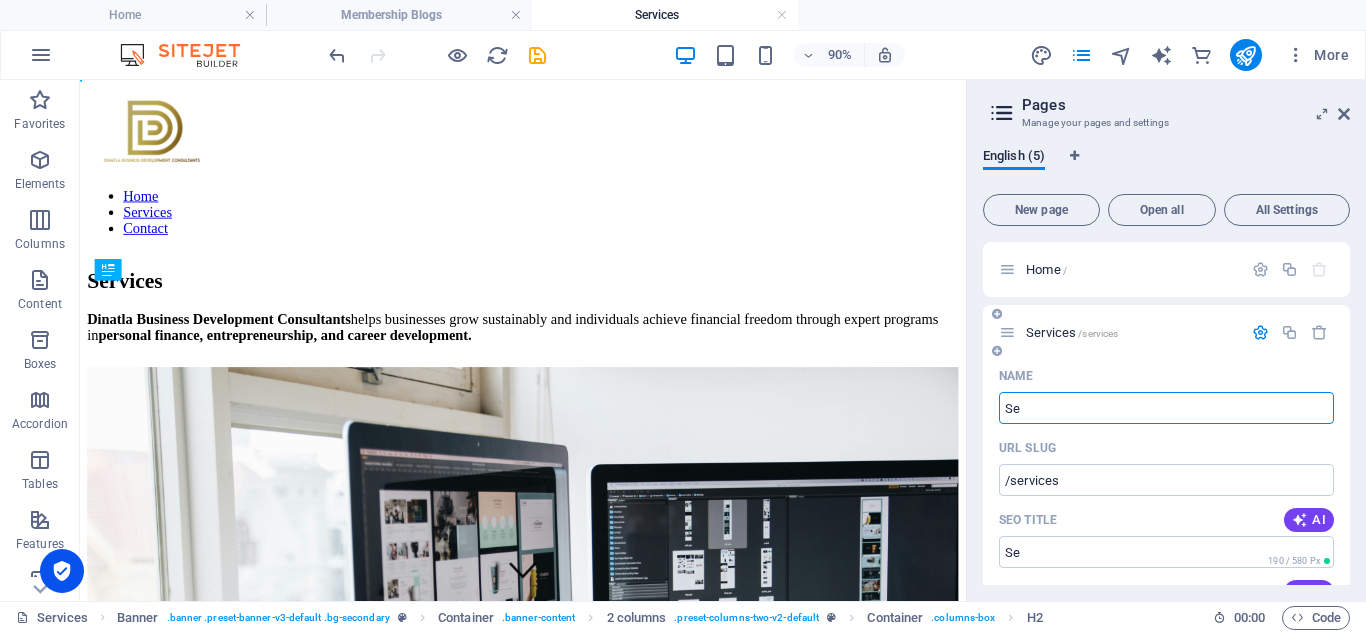 type on "S" 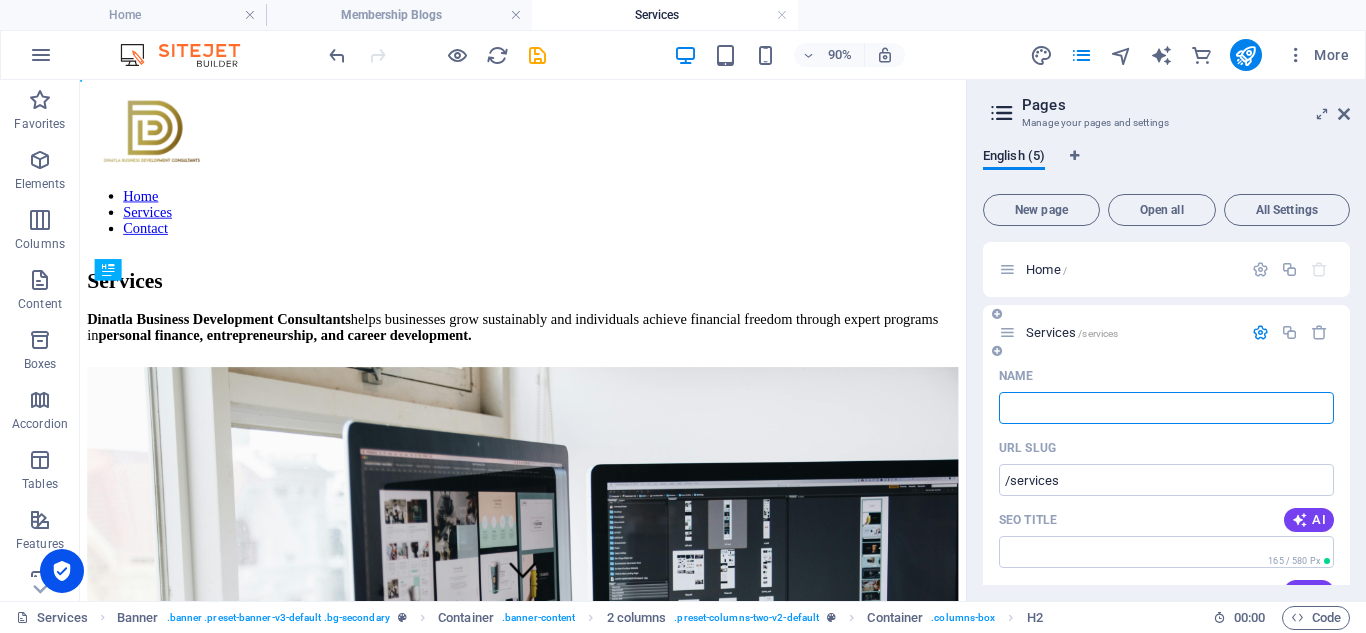 type 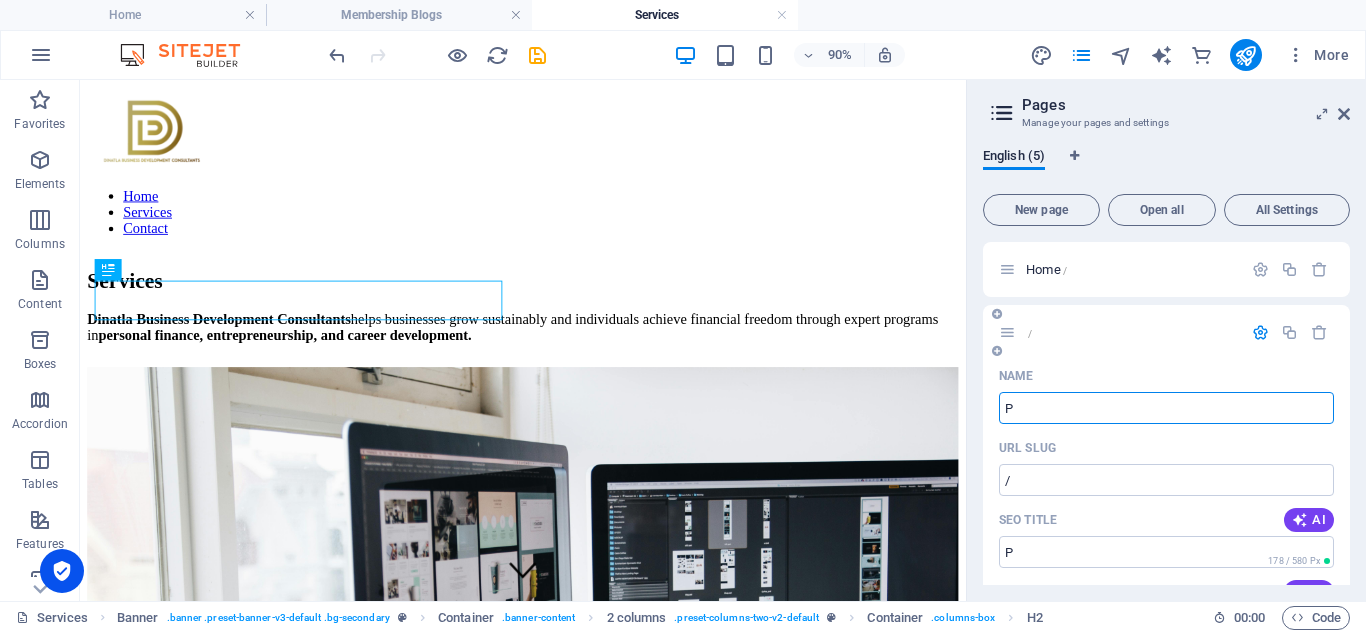 type on "P" 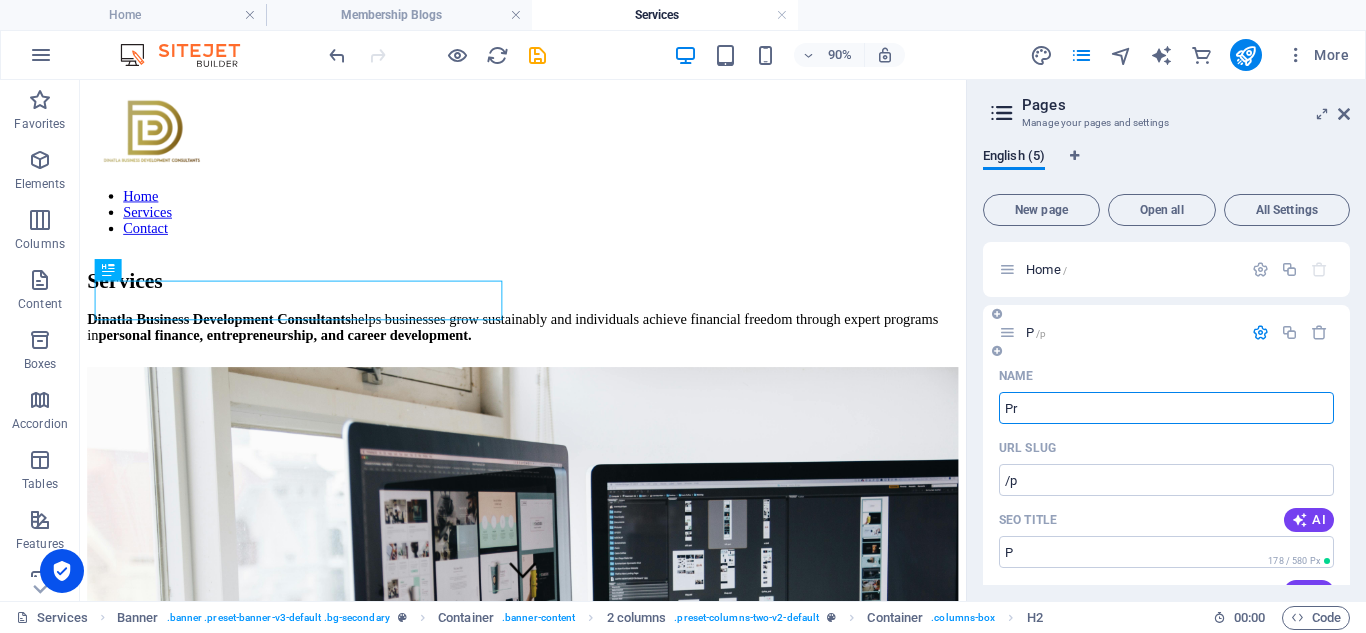 type on "Pr" 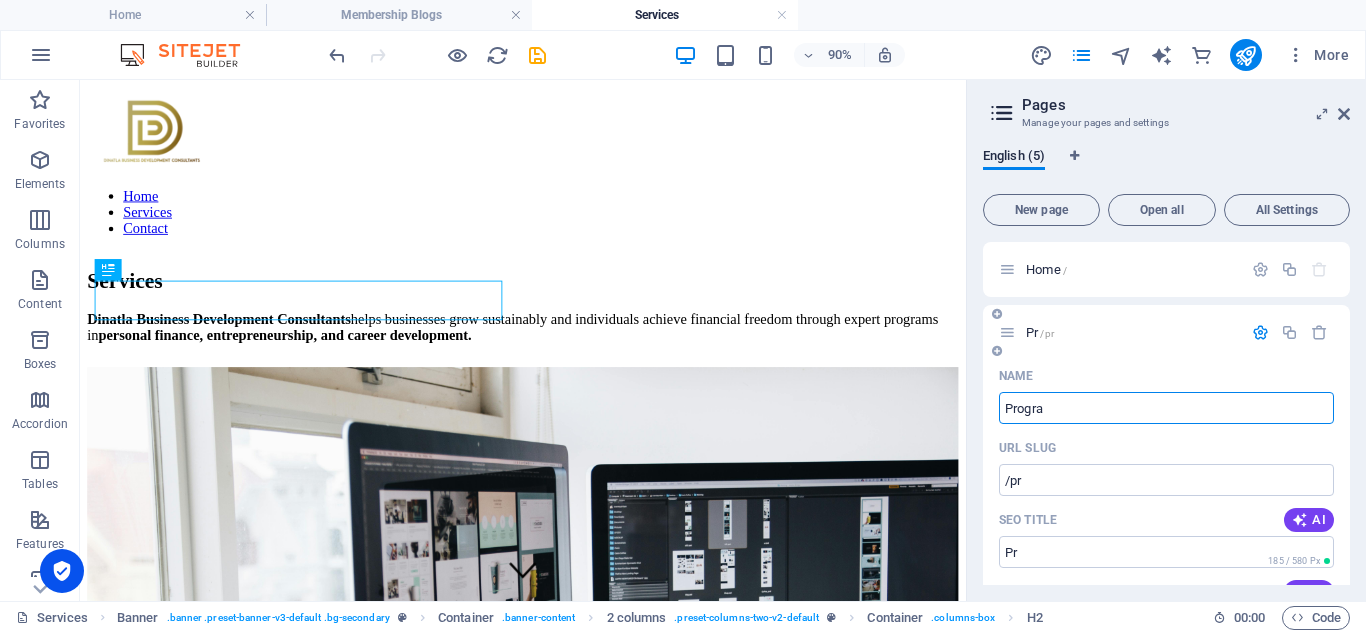 type on "Progra" 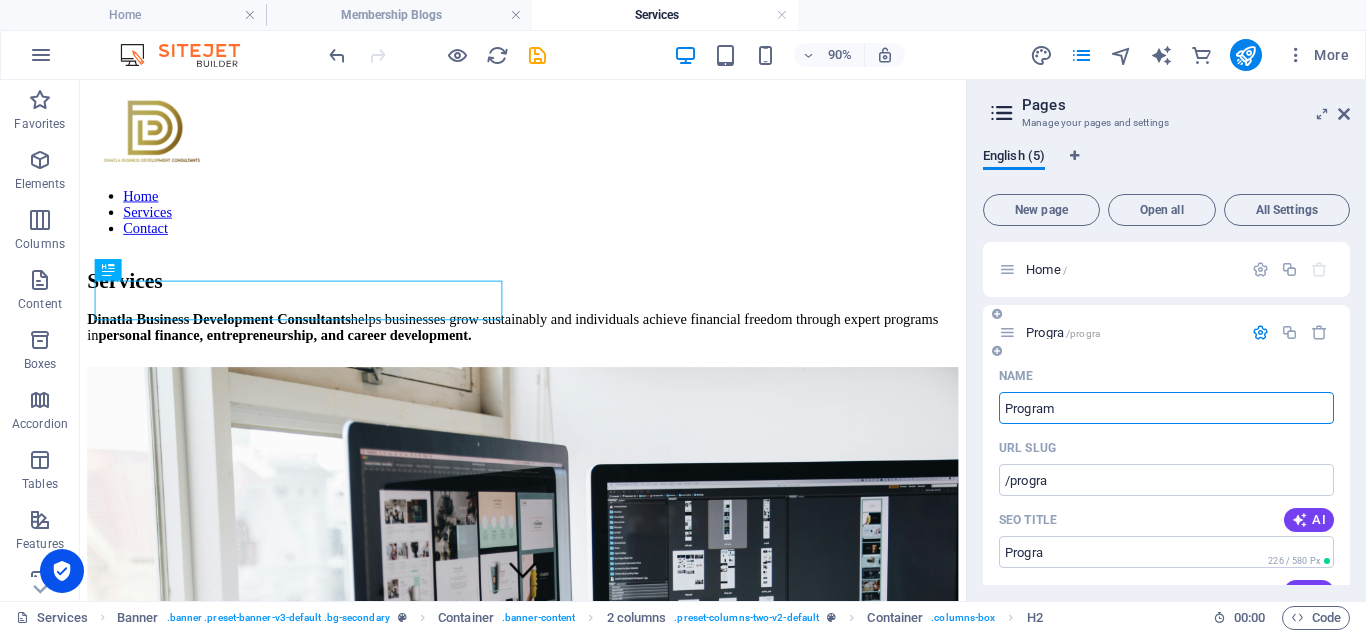 type on "Programs" 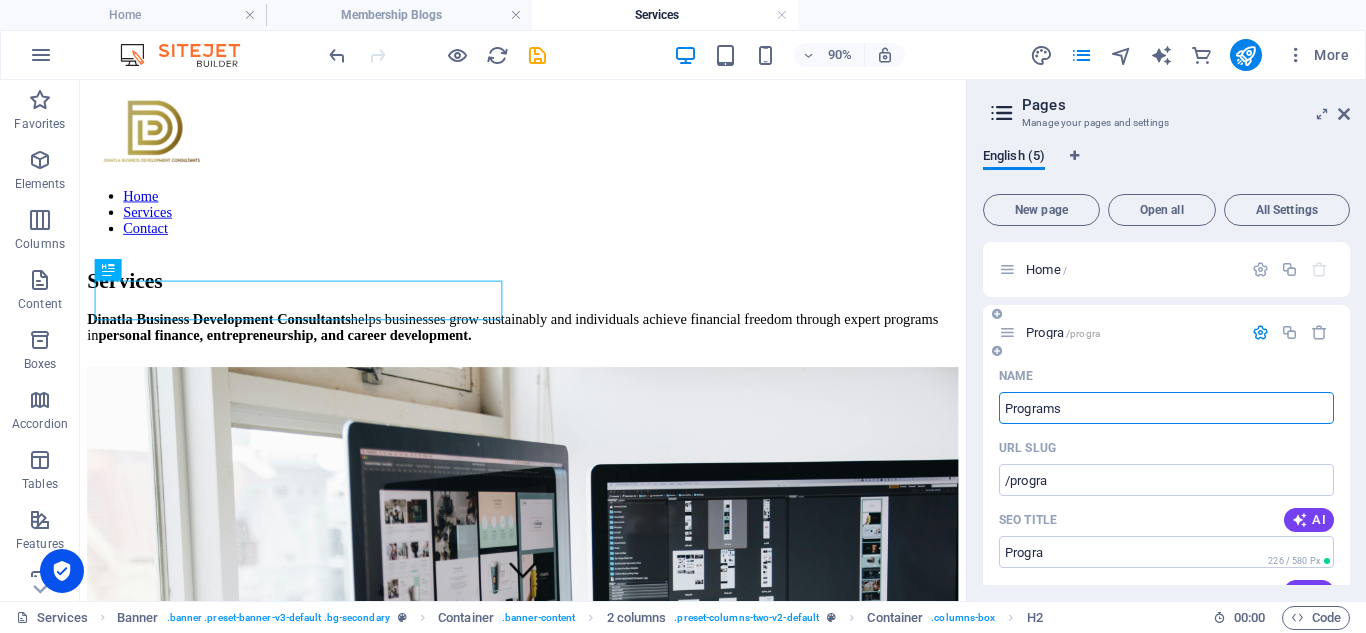 type on "/program" 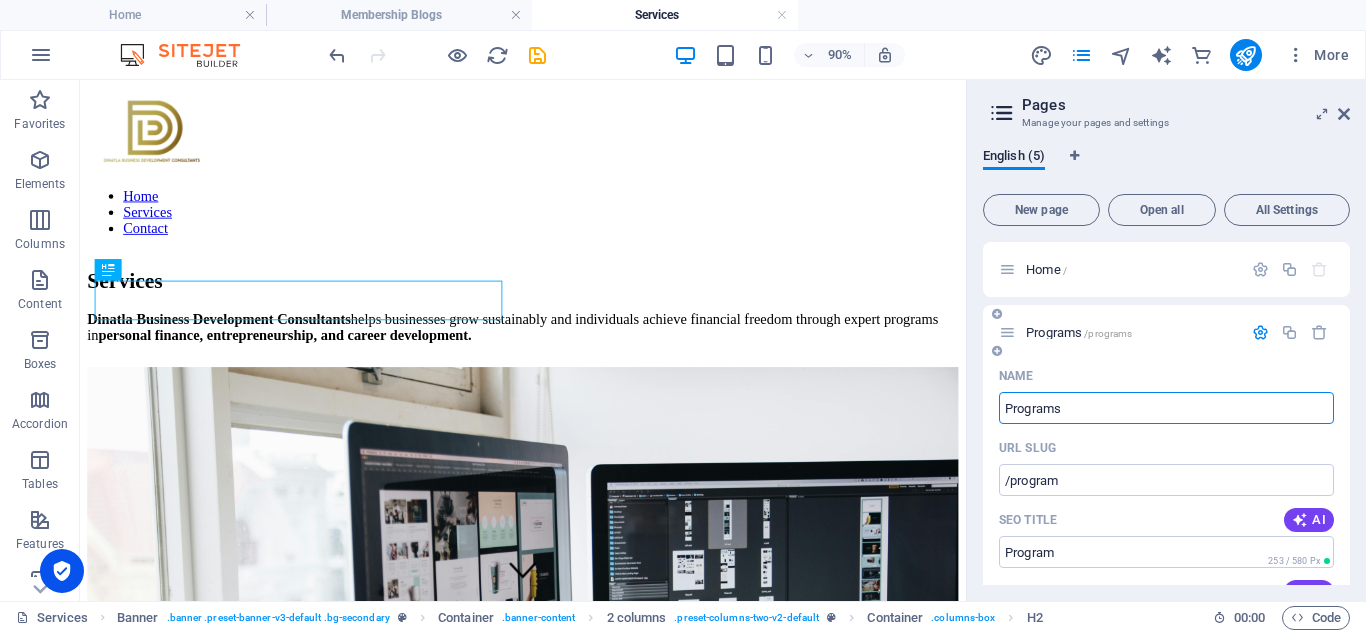 type on "Programs" 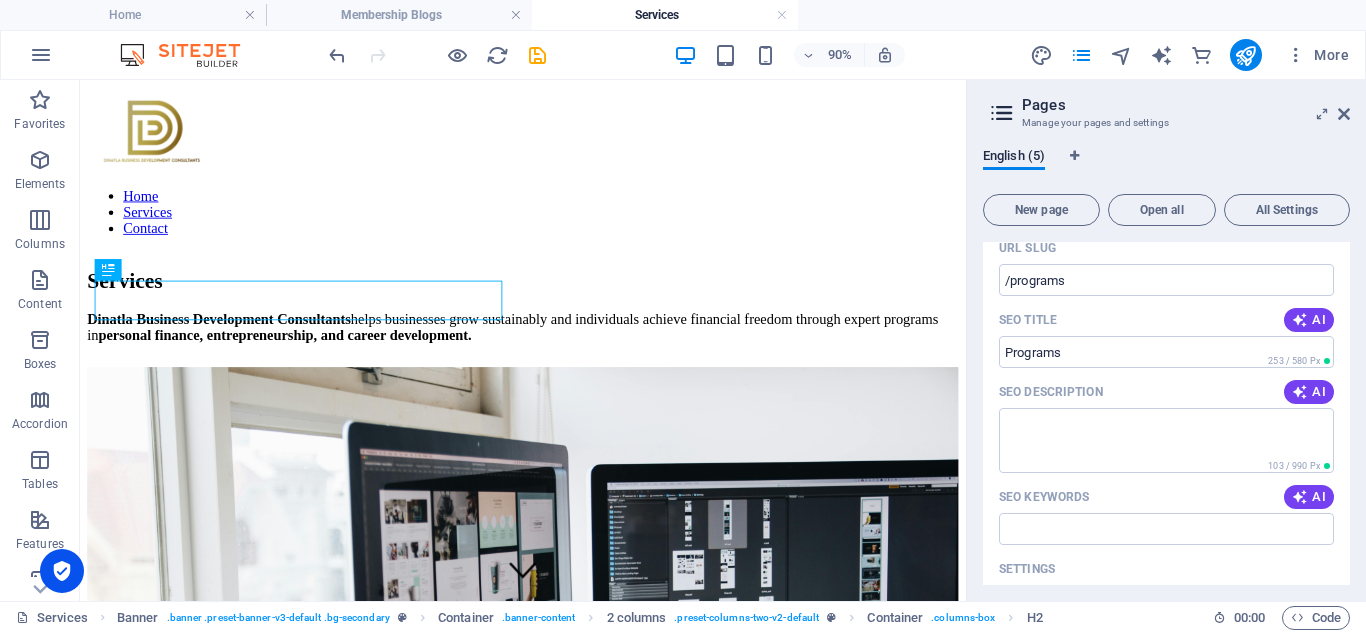 scroll, scrollTop: 0, scrollLeft: 0, axis: both 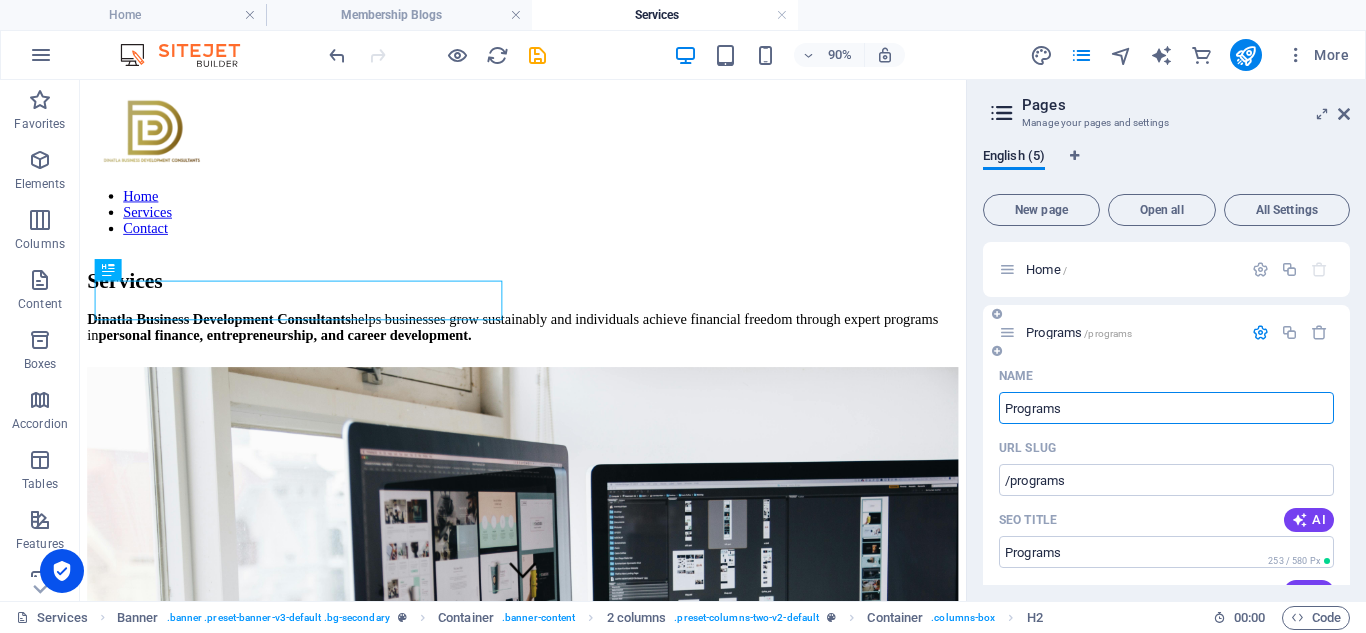 type on "Programs" 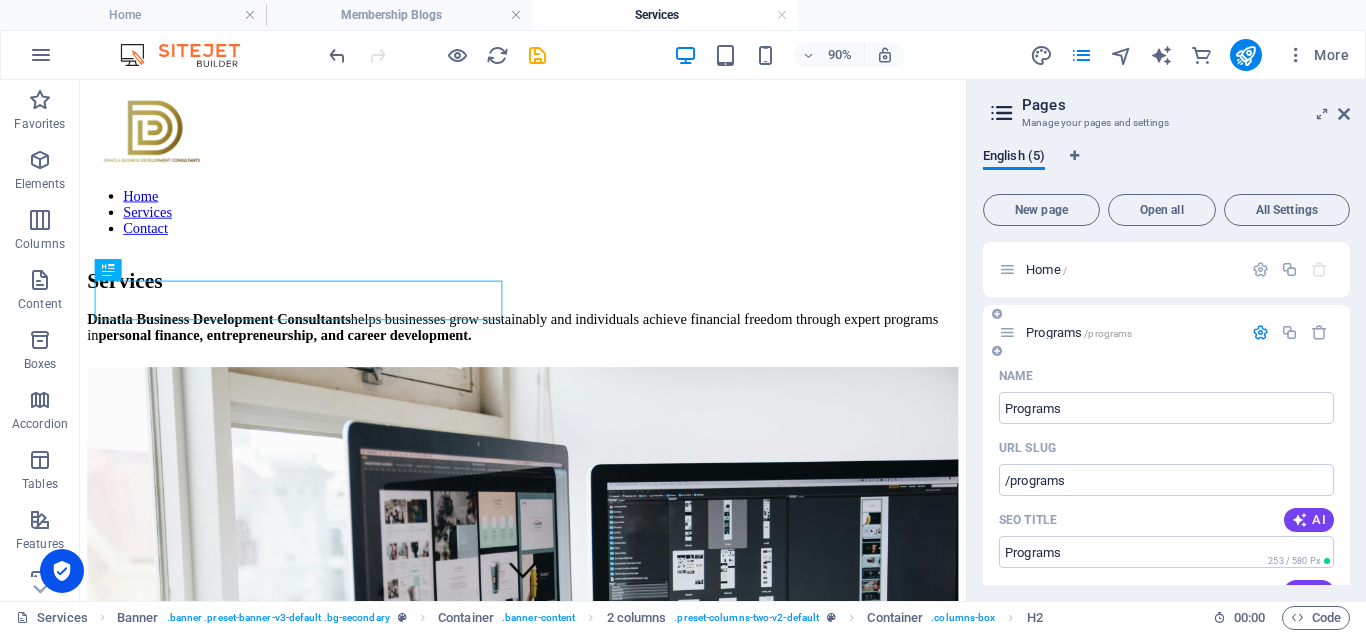 click on "Programs /programs" at bounding box center [1166, 332] 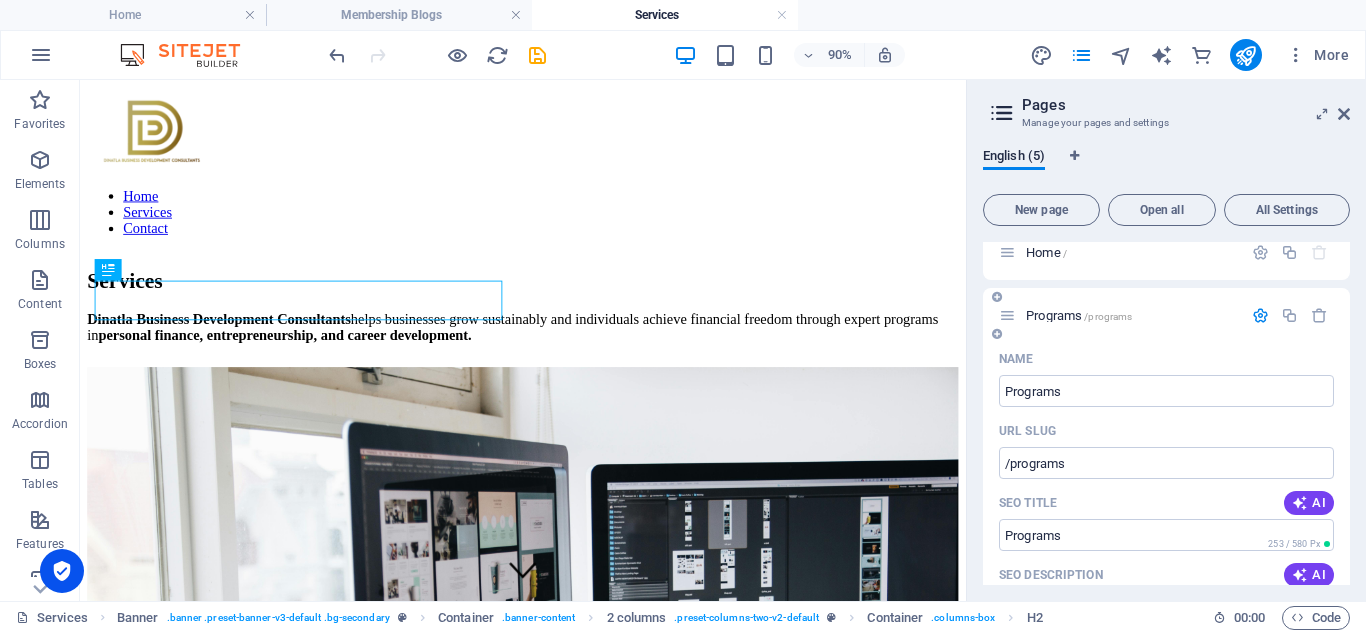scroll, scrollTop: 0, scrollLeft: 0, axis: both 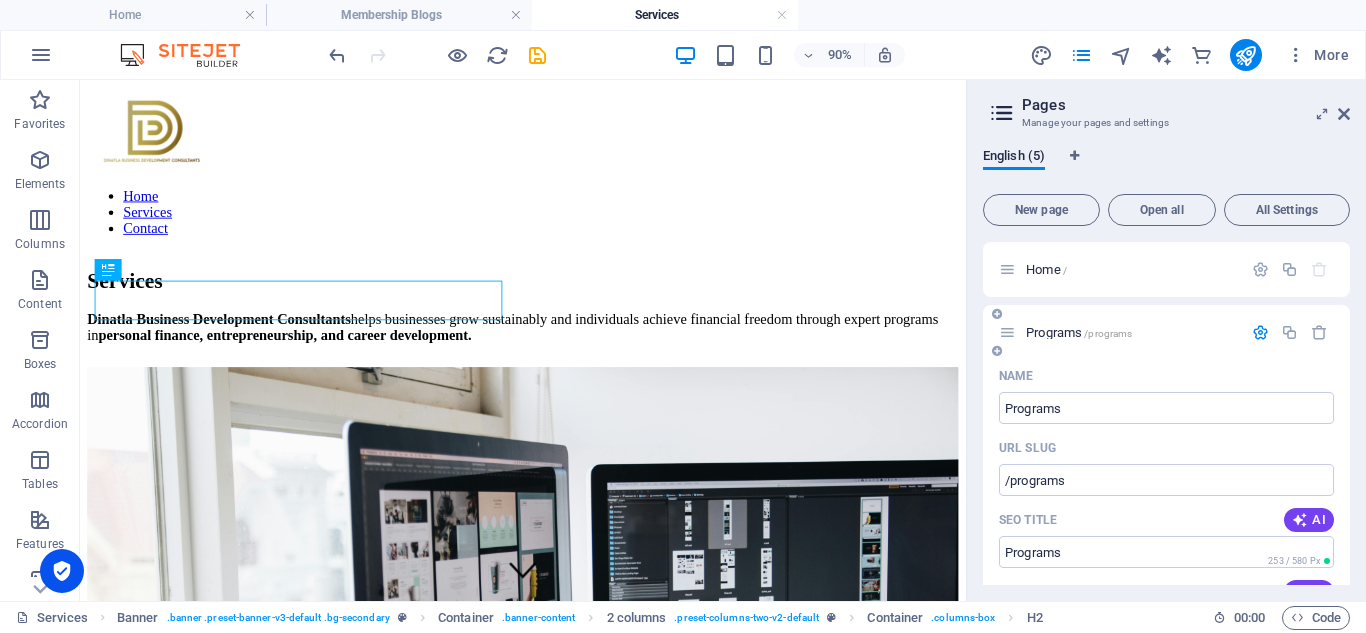 click on "Programs /programs" at bounding box center (1120, 332) 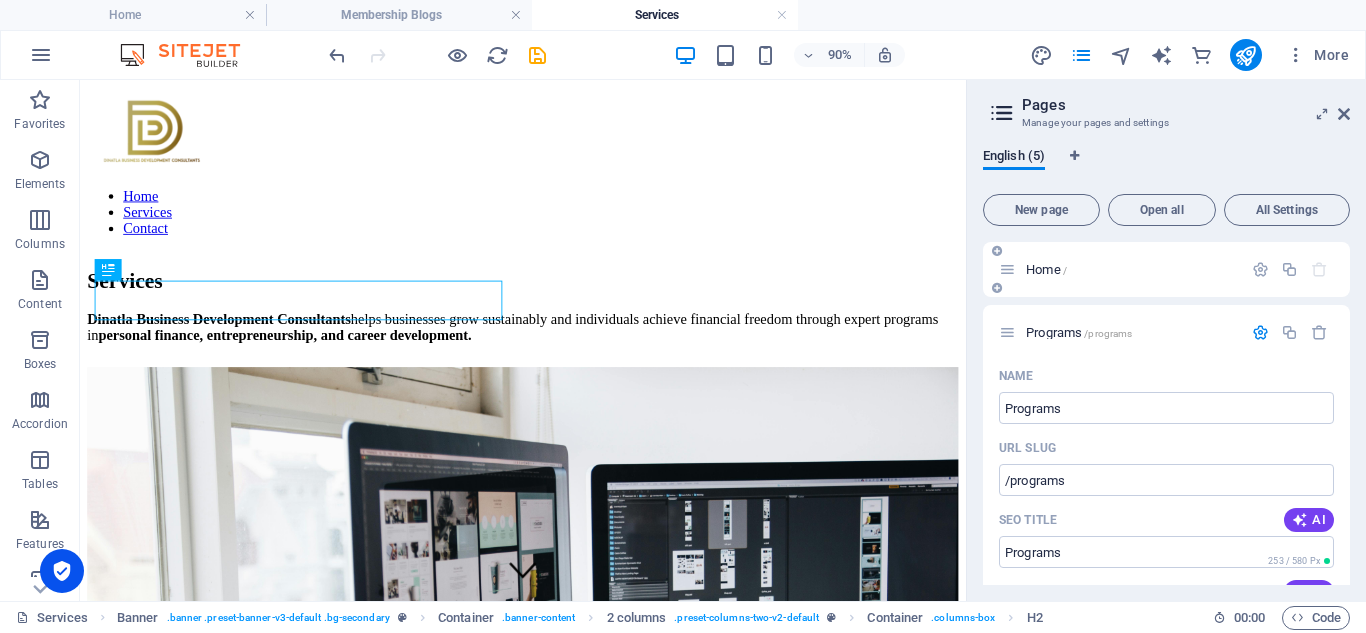 click on "Home /" at bounding box center [1120, 269] 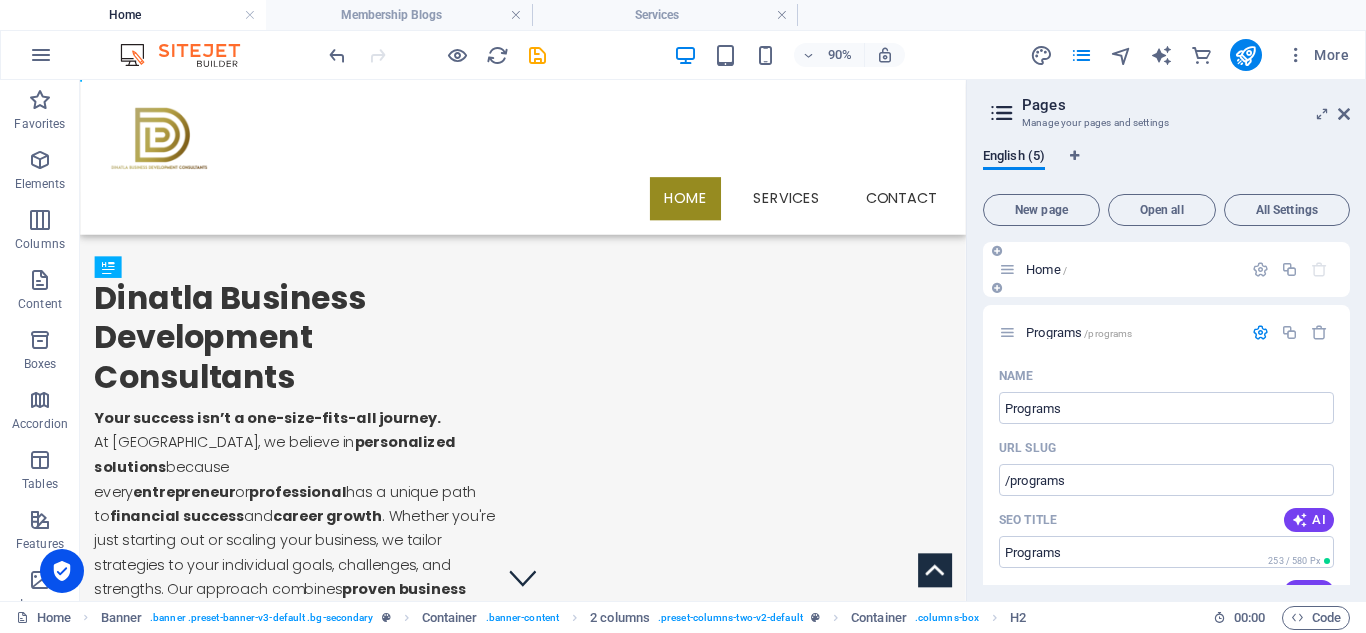 click on "Home /" at bounding box center (1046, 269) 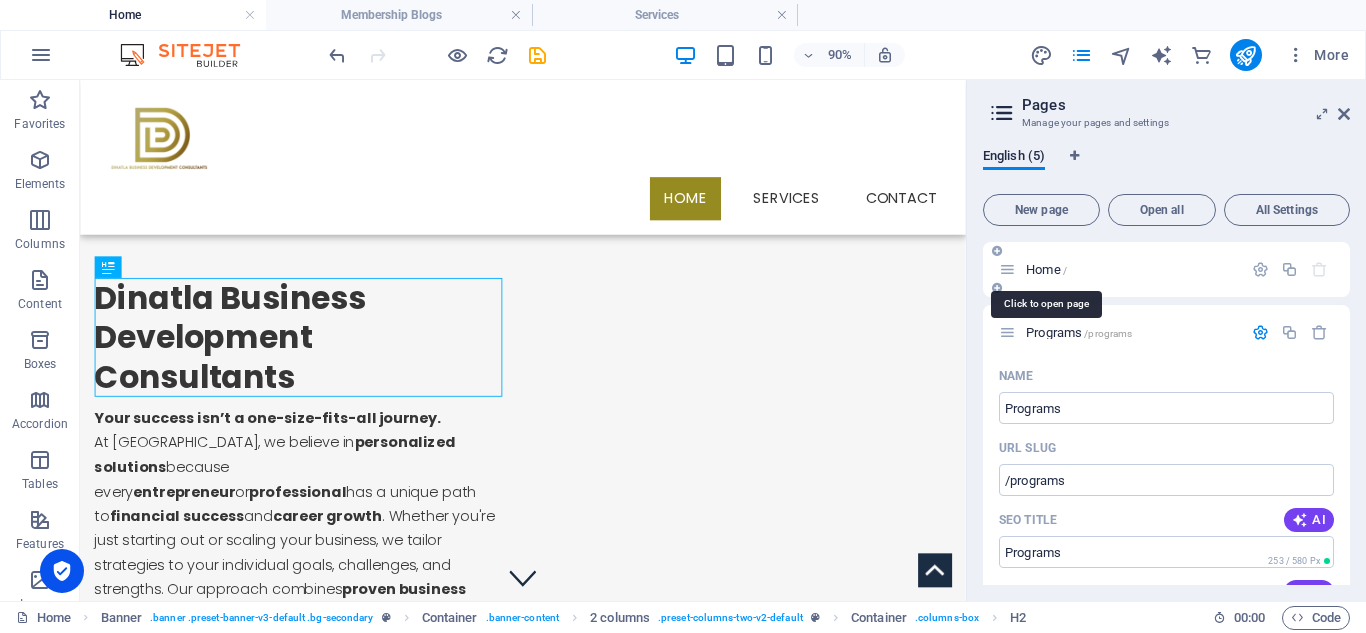 click on "Home /" at bounding box center (1046, 269) 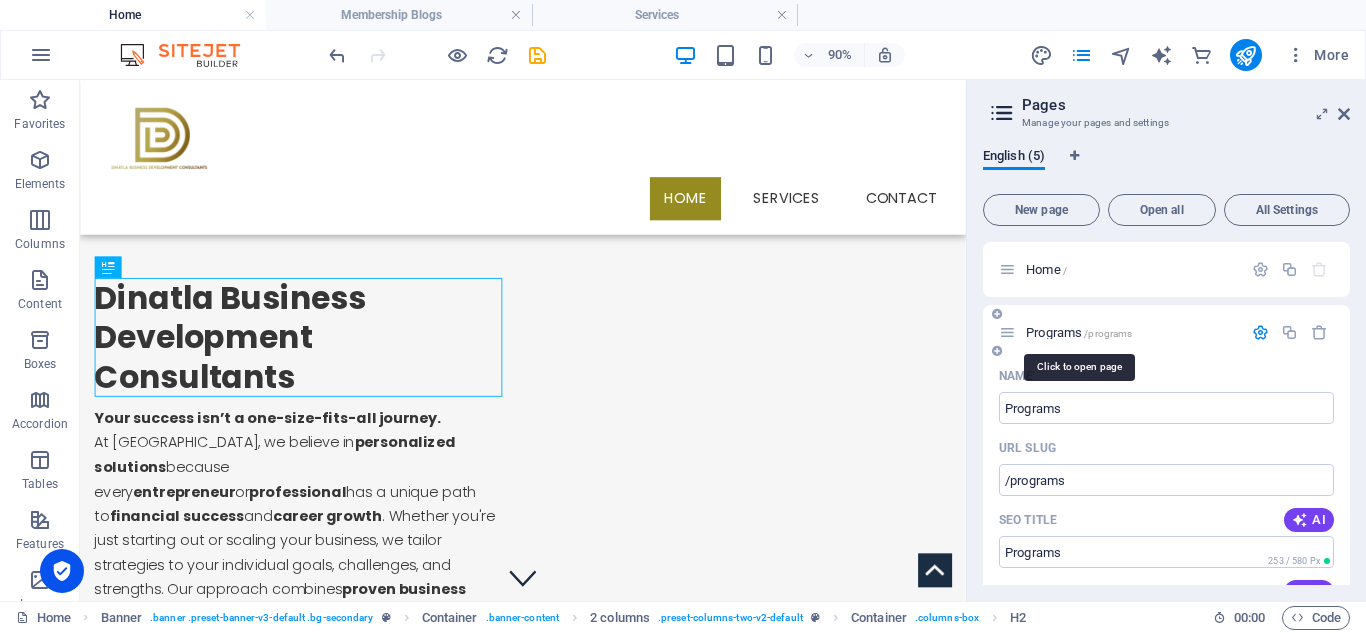 click on "Programs /programs" at bounding box center [1079, 332] 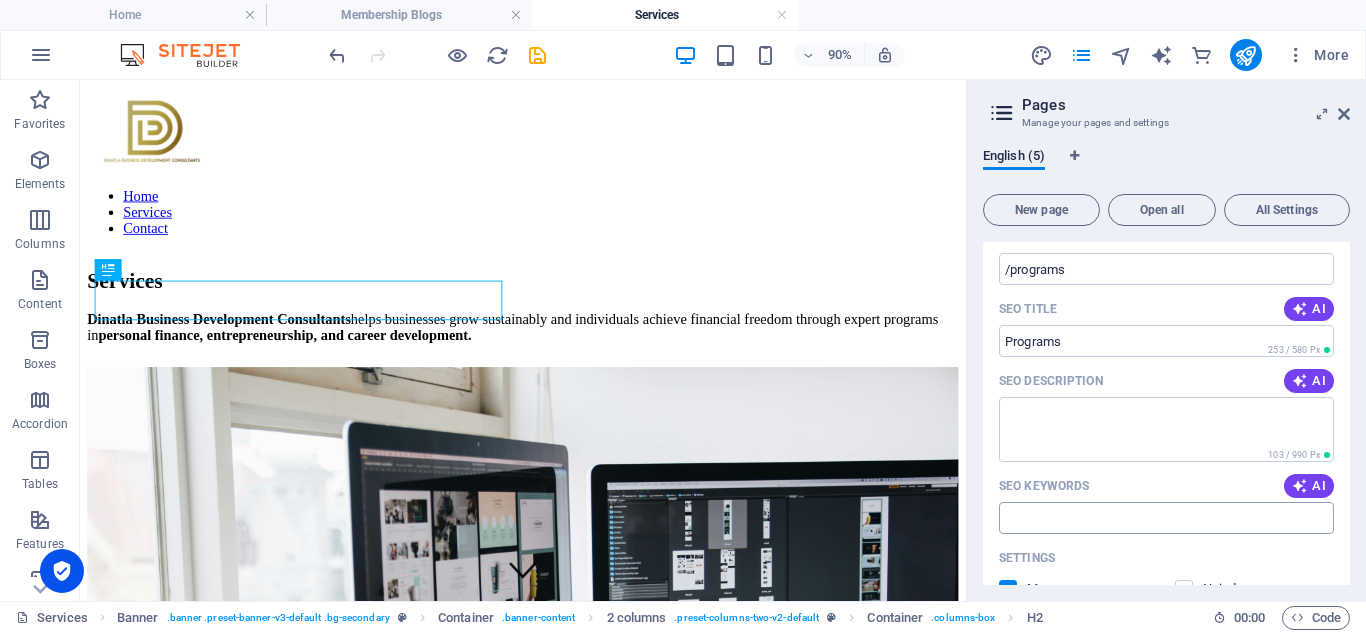 scroll, scrollTop: 17, scrollLeft: 0, axis: vertical 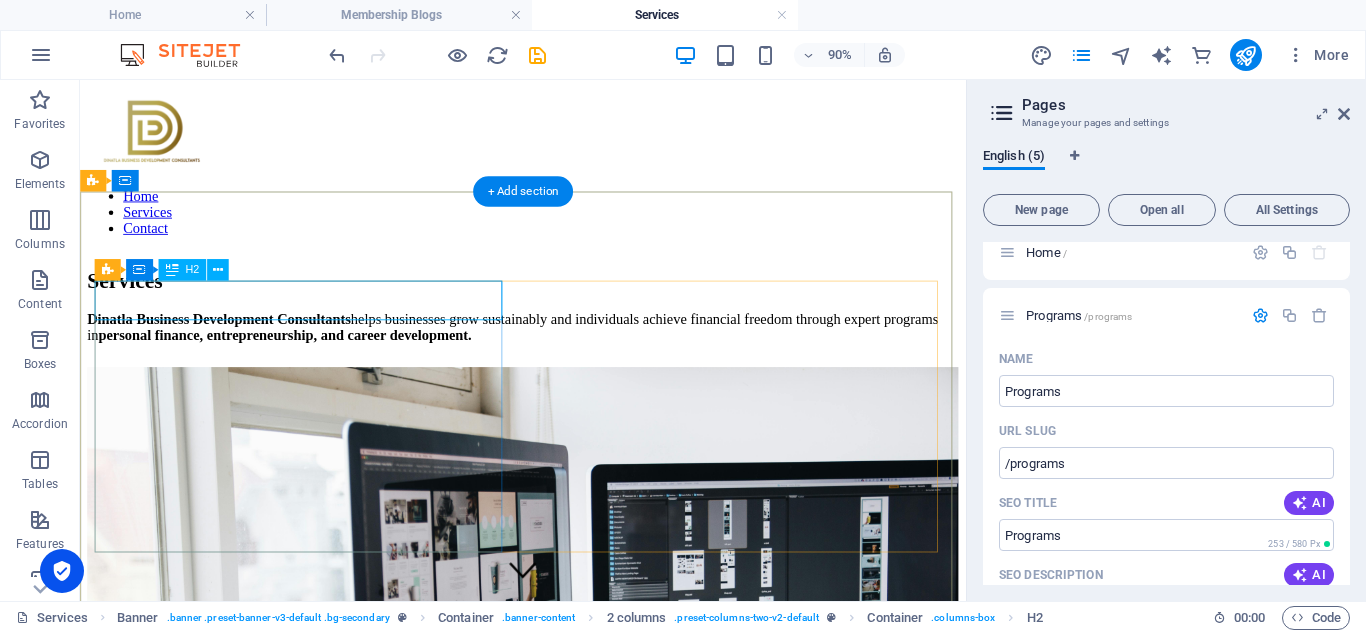 click on "Services" at bounding box center [572, 303] 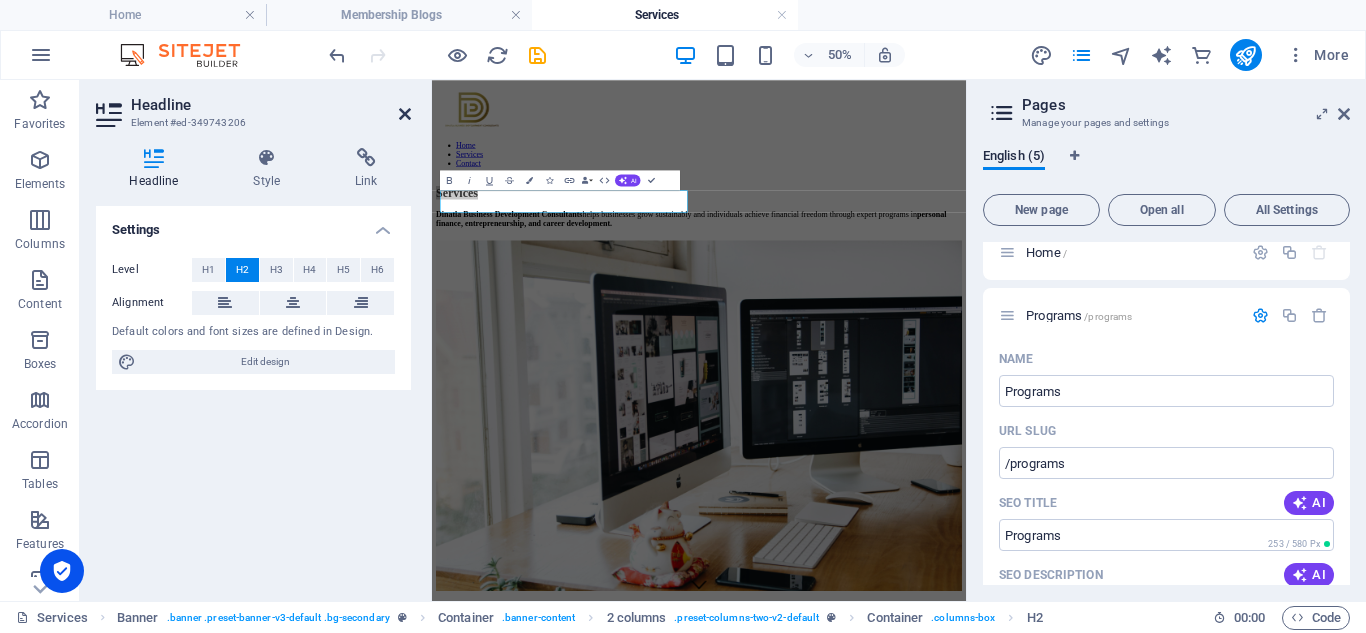 drag, startPoint x: 402, startPoint y: 112, endPoint x: 356, endPoint y: 36, distance: 88.83693 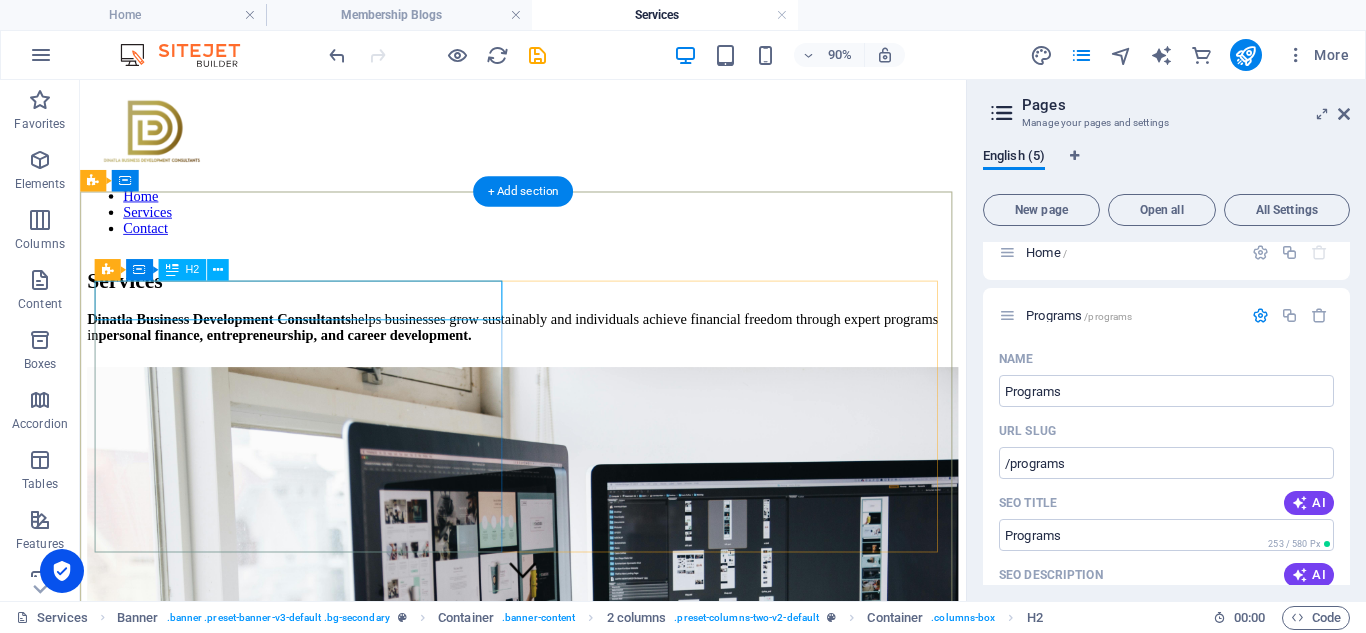 click on "Services" at bounding box center (572, 303) 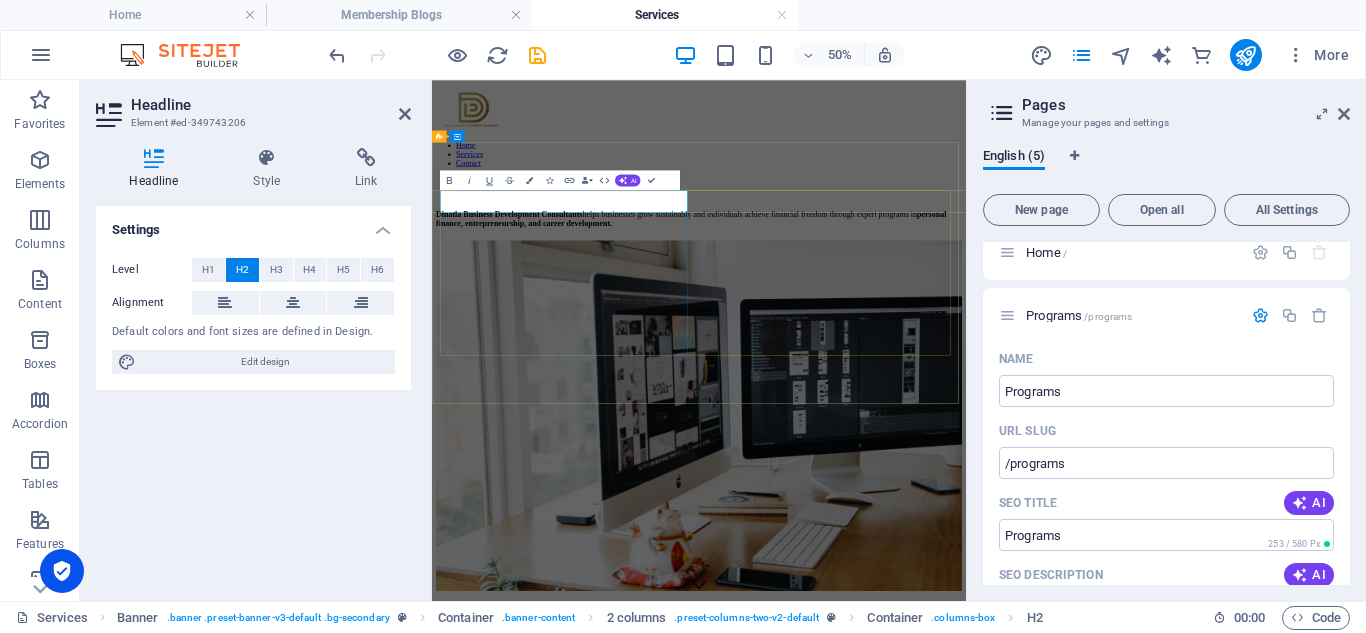 type 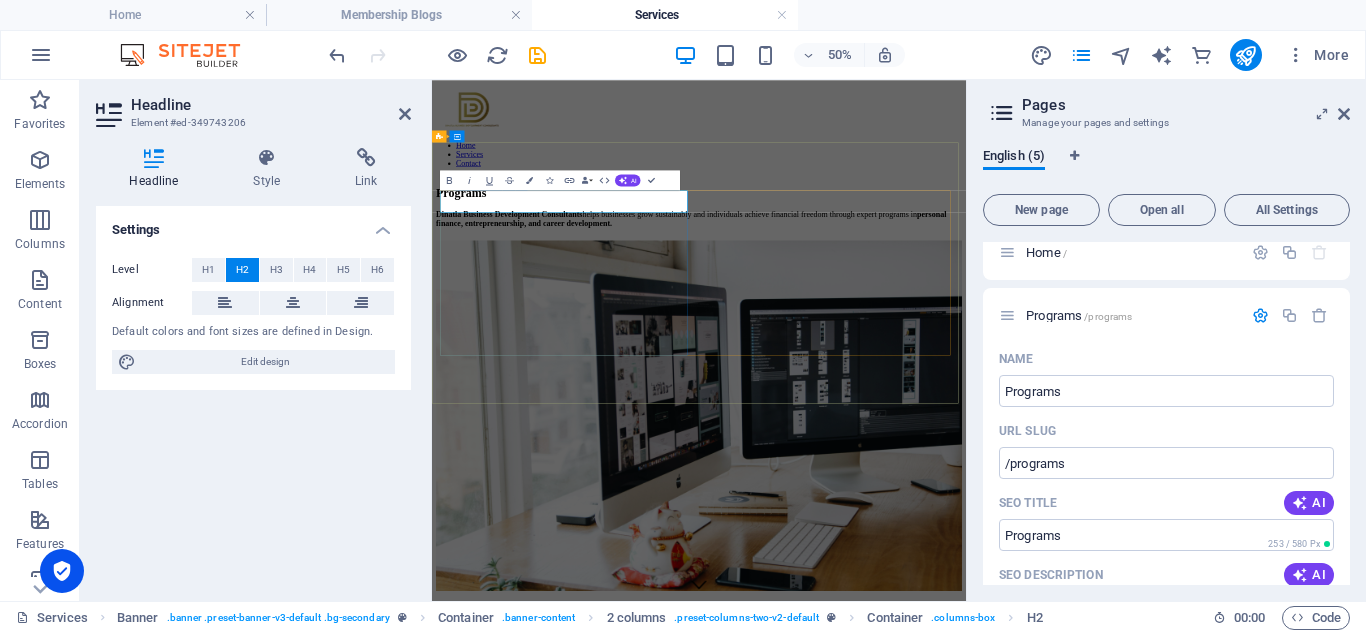 click on "Dinatla Business Development Consultants  helps businesses grow sustainably and individuals achieve financial freedom through expert programs in  personal finance, entrepreneurship, and career development." at bounding box center (966, 355) 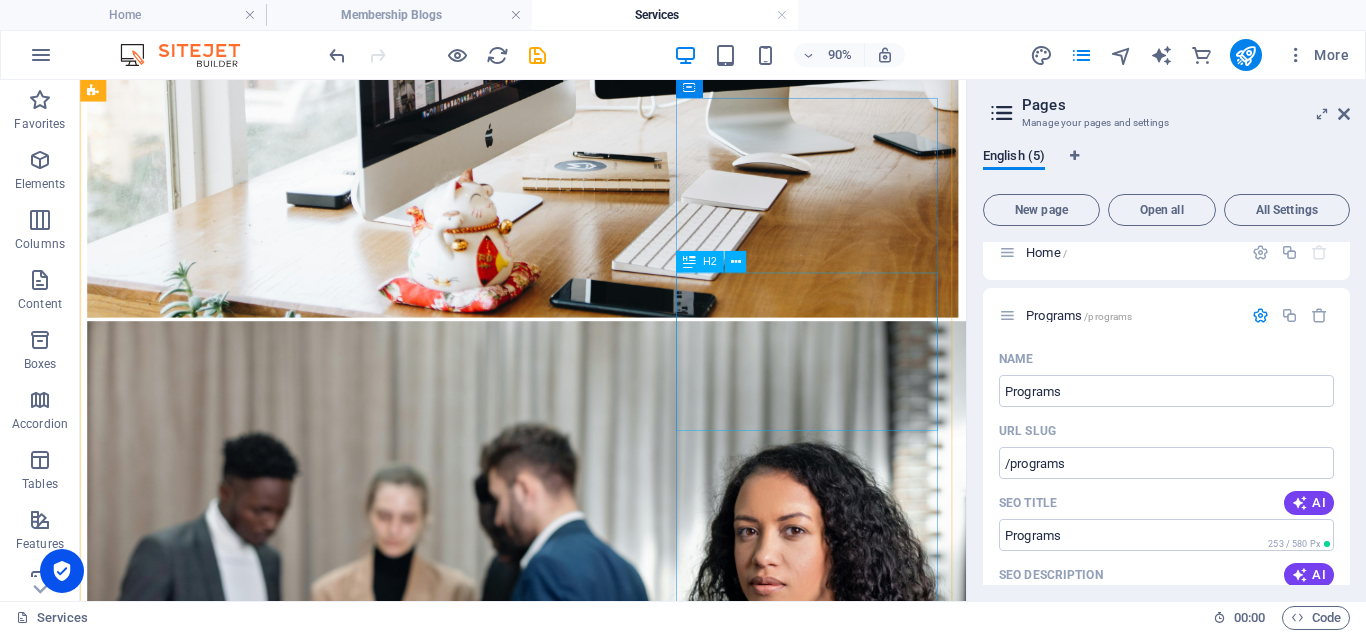 scroll, scrollTop: 400, scrollLeft: 0, axis: vertical 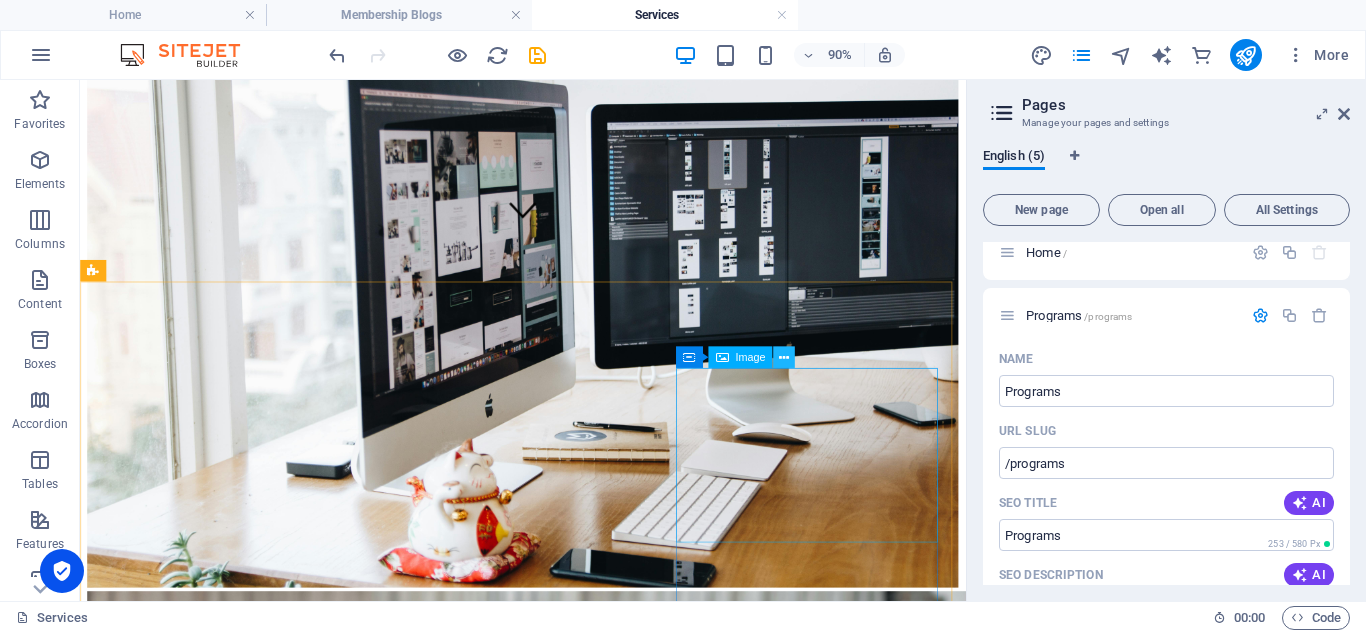 click at bounding box center (784, 357) 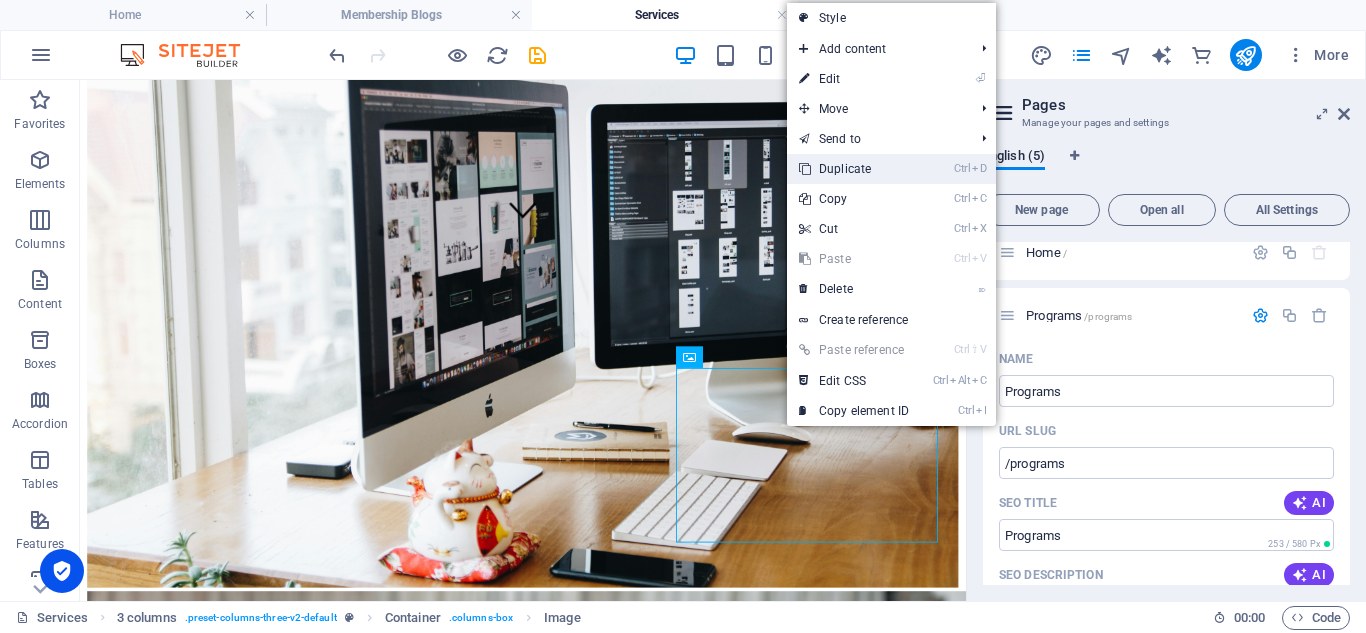 click on "Ctrl D  Duplicate" at bounding box center [854, 169] 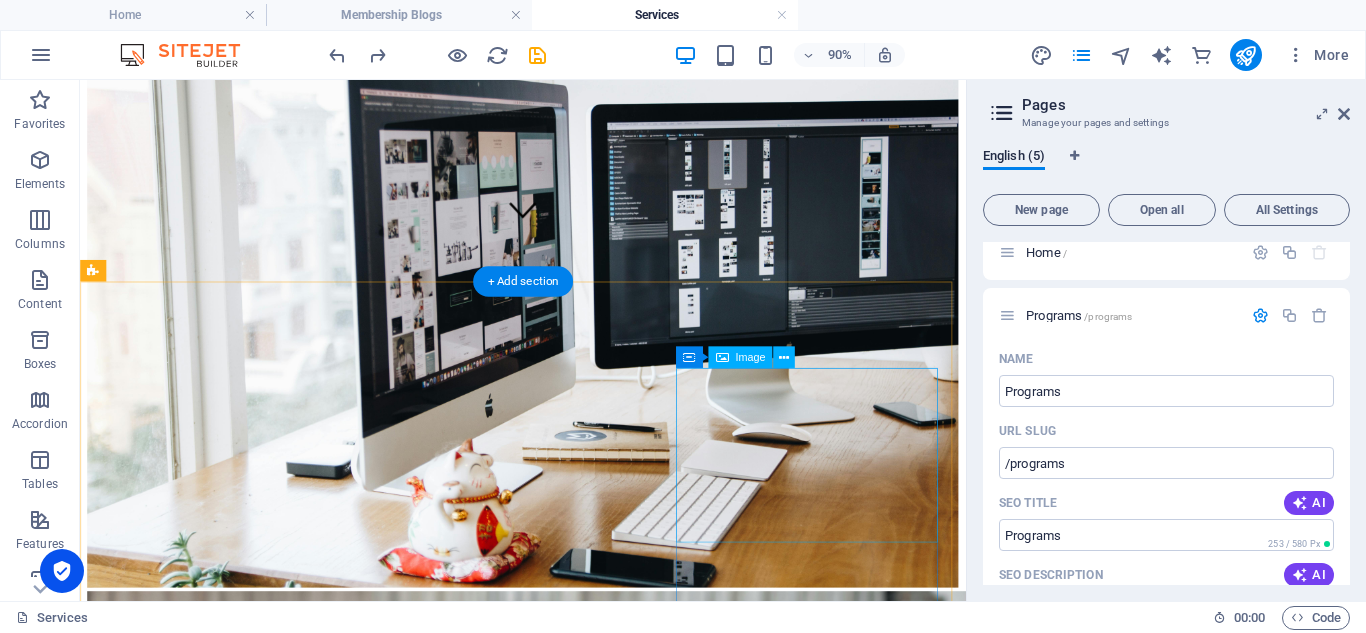 scroll, scrollTop: 600, scrollLeft: 0, axis: vertical 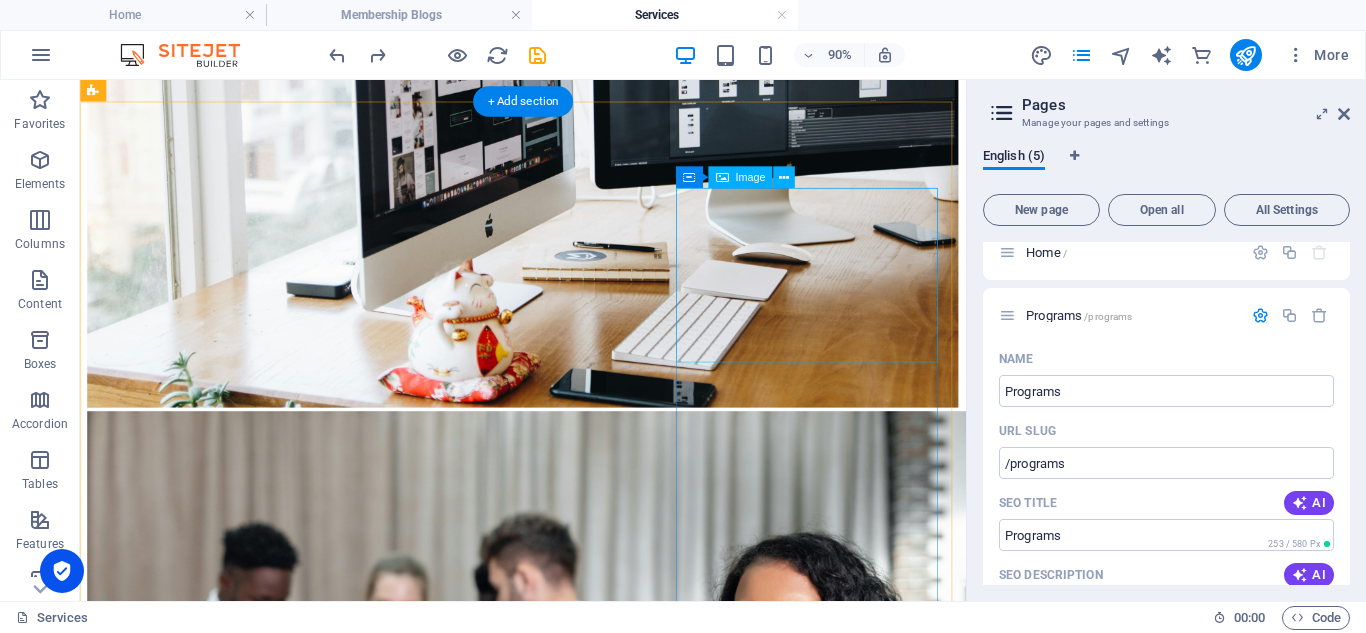 click at bounding box center [572, 3806] 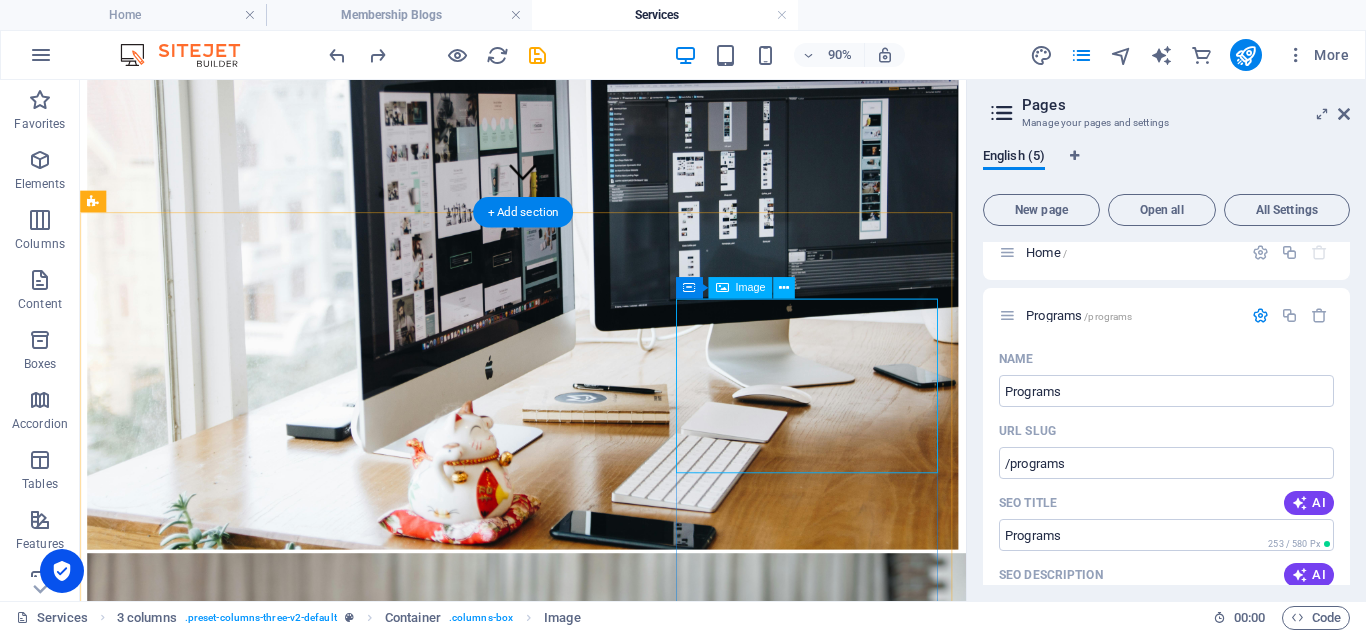 scroll, scrollTop: 300, scrollLeft: 0, axis: vertical 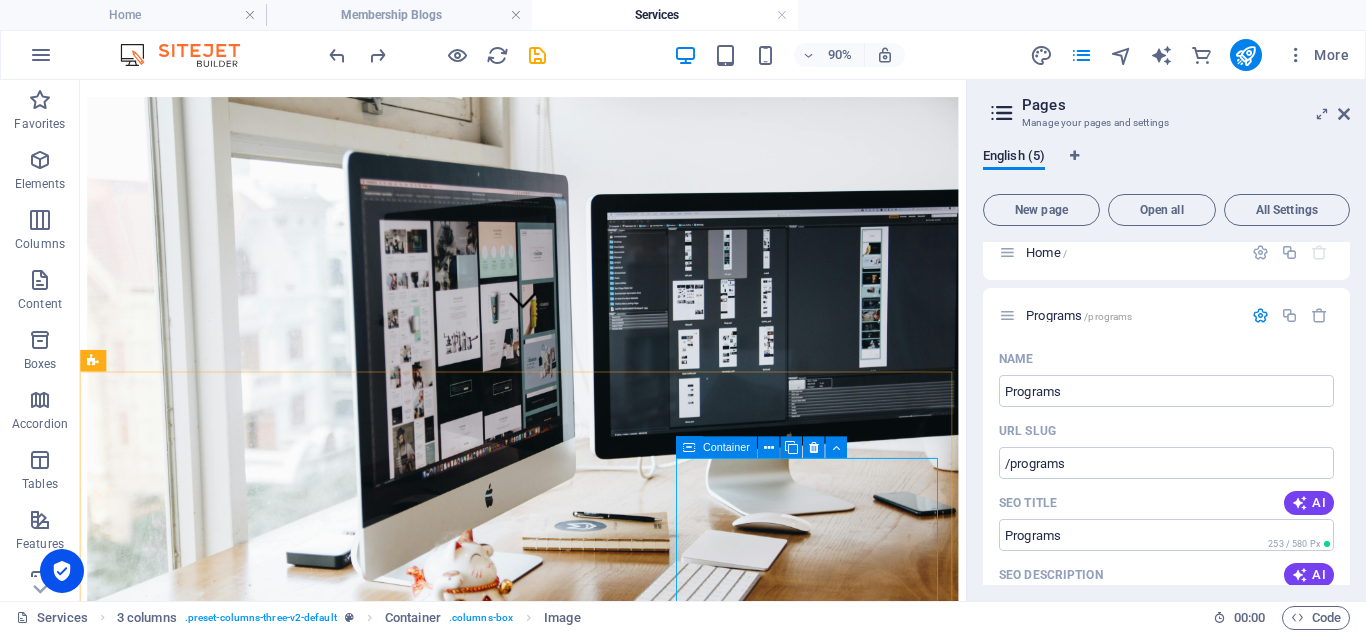 click at bounding box center (689, 447) 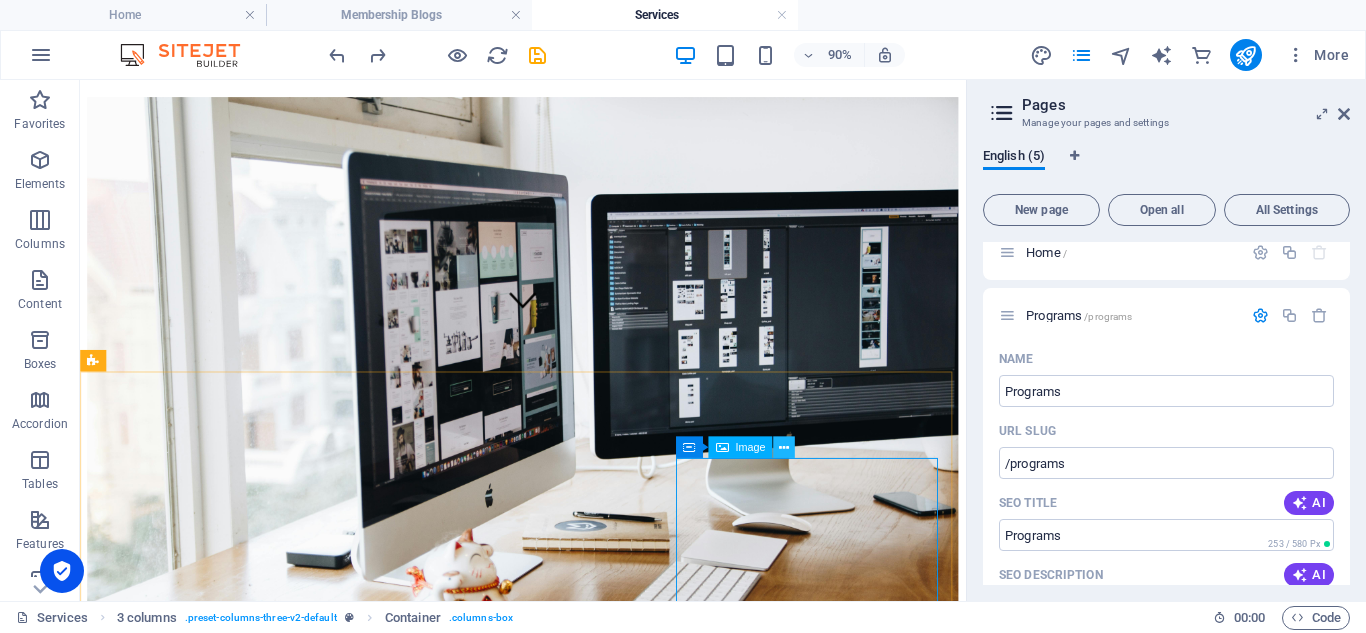 click at bounding box center [784, 447] 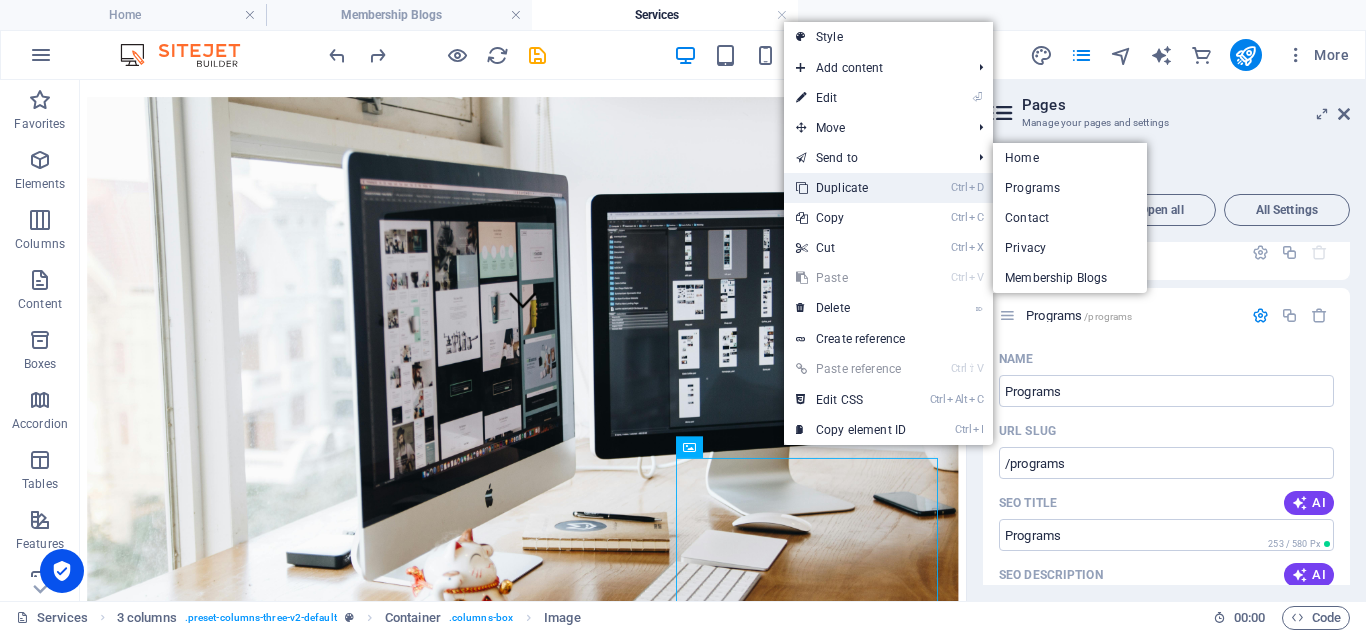 click on "Ctrl D  Duplicate" at bounding box center [851, 188] 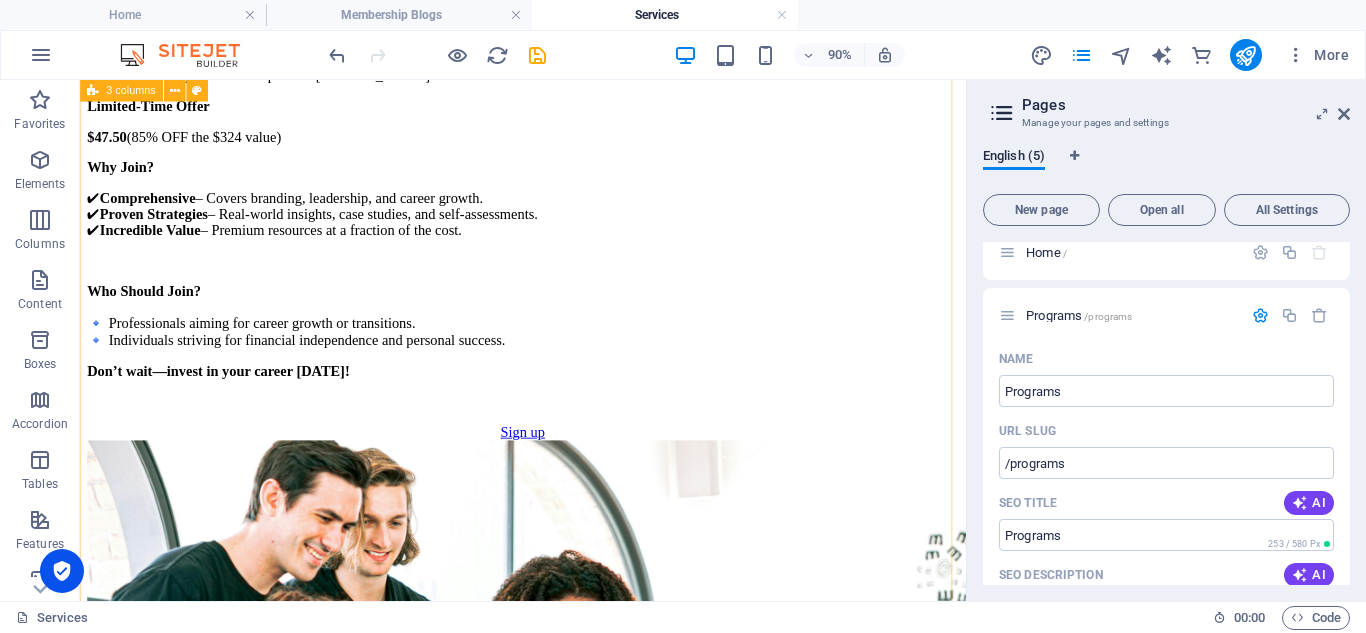 scroll, scrollTop: 2029, scrollLeft: 0, axis: vertical 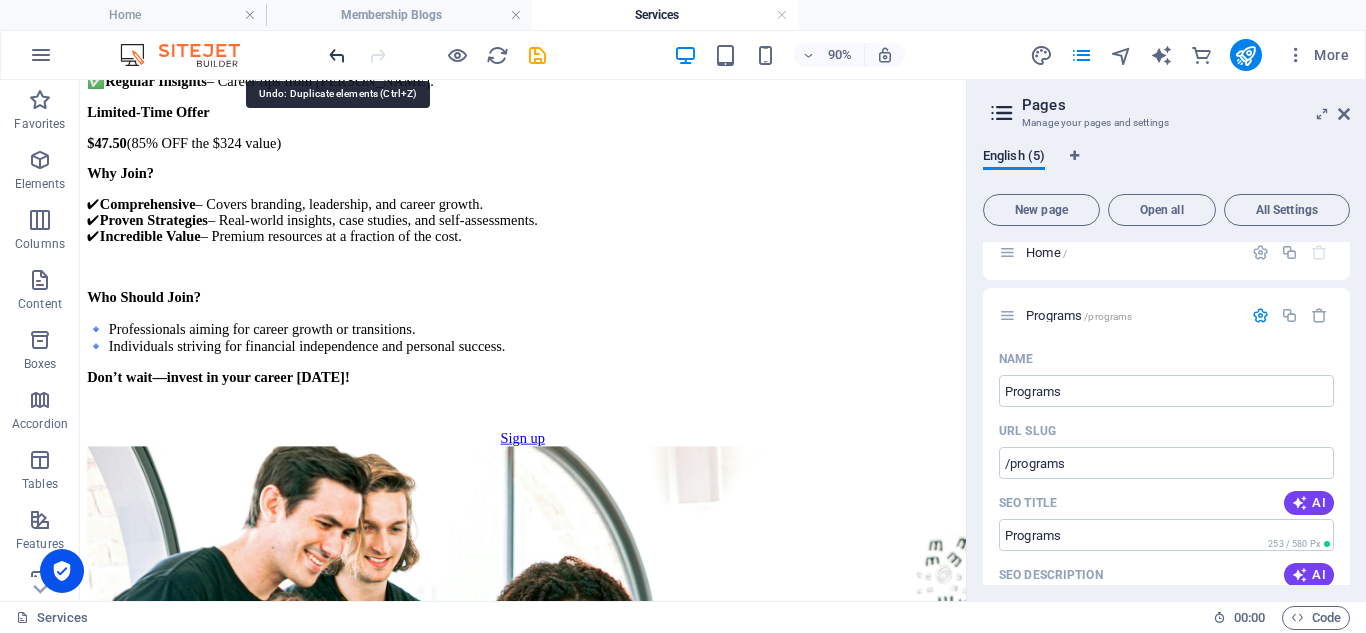 click at bounding box center [337, 55] 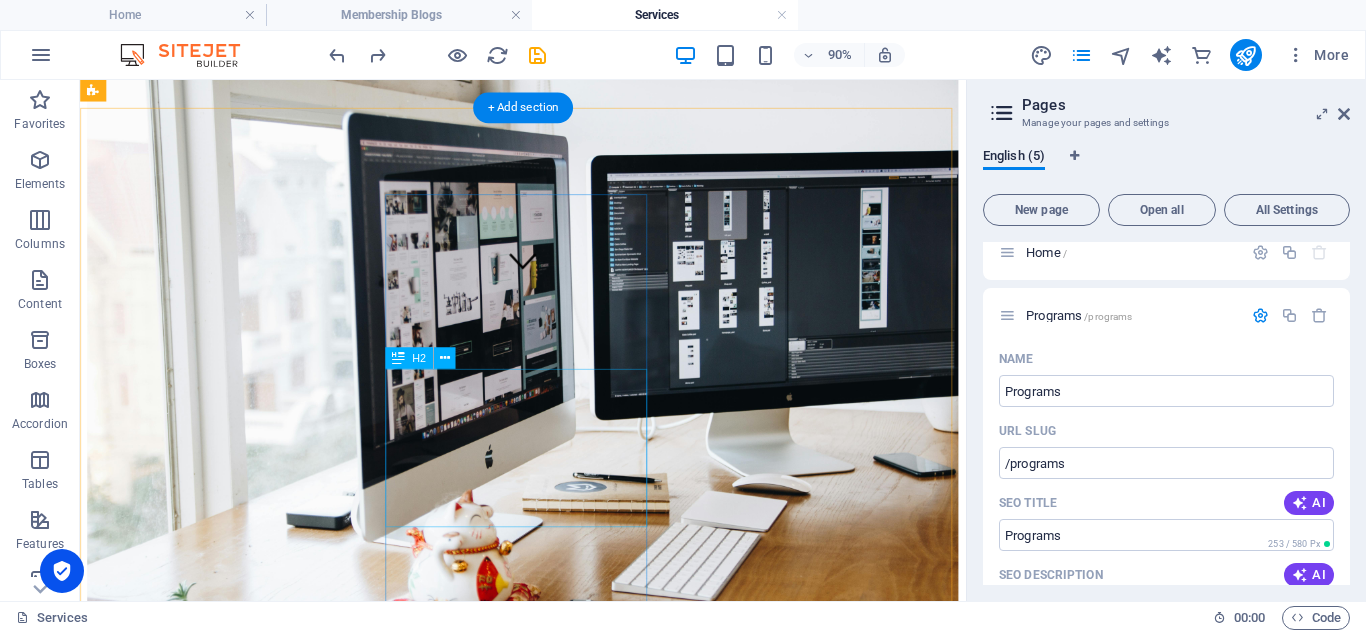 scroll, scrollTop: 329, scrollLeft: 0, axis: vertical 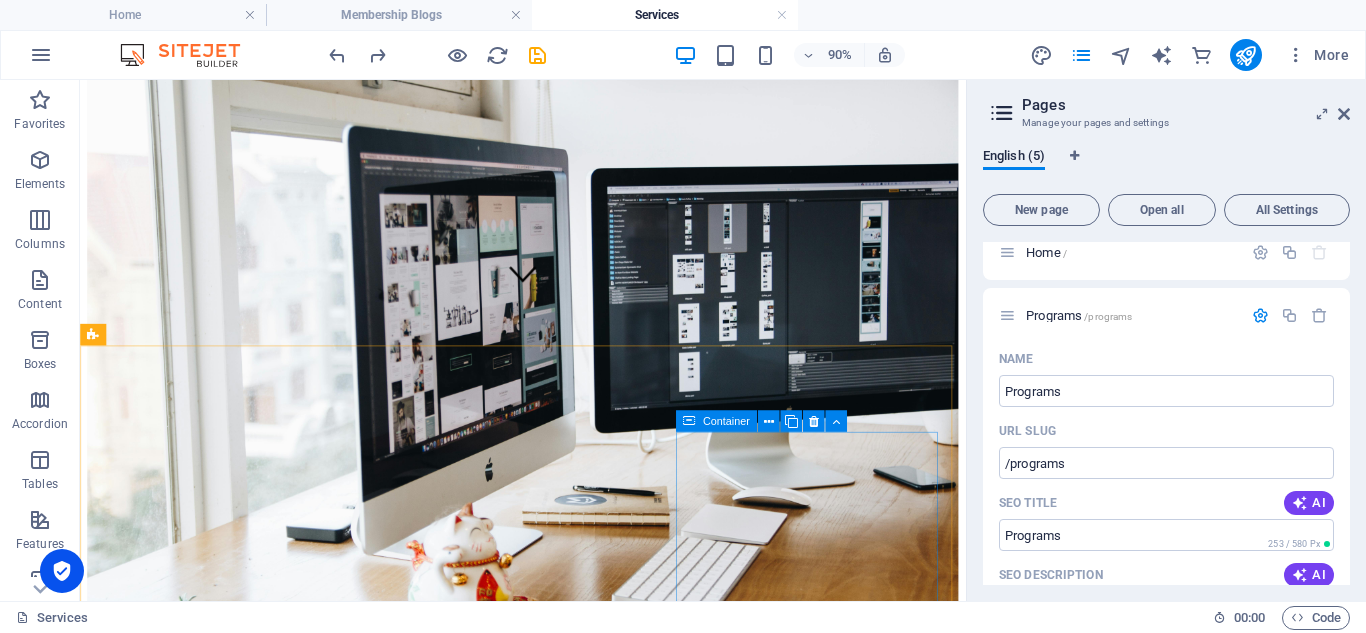 click on "Container" at bounding box center (716, 421) 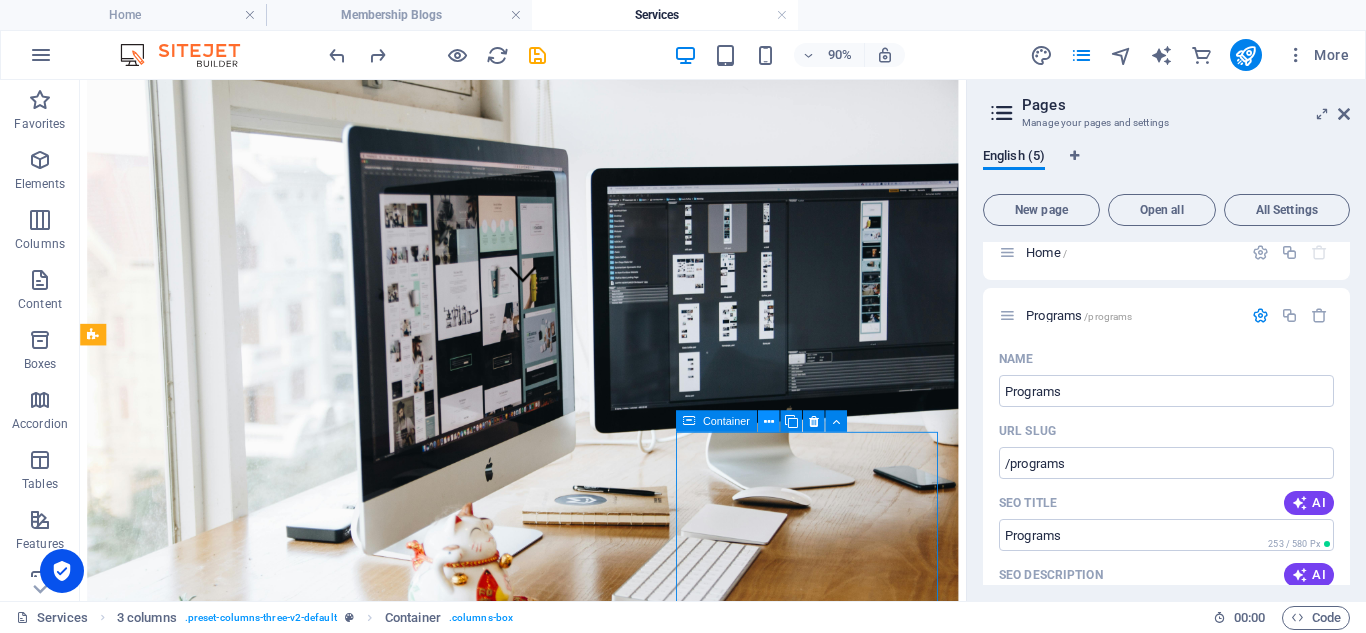click at bounding box center (769, 421) 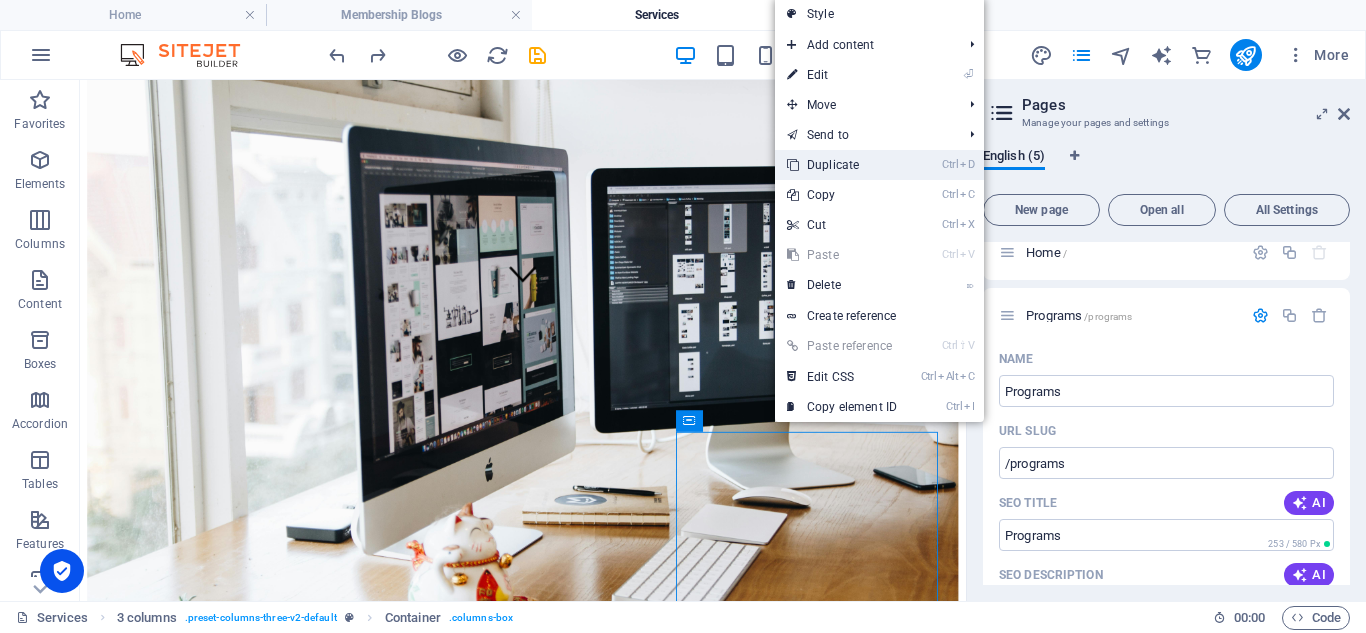 click on "Ctrl D  Duplicate" at bounding box center (842, 165) 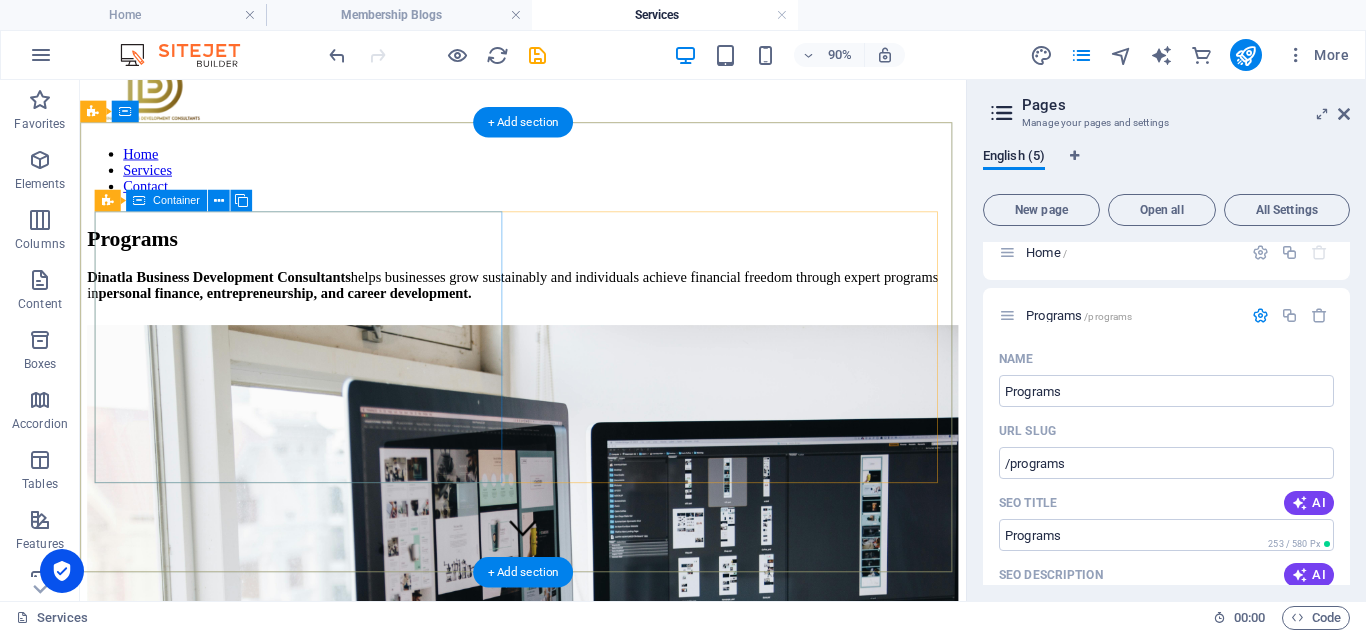 scroll, scrollTop: 0, scrollLeft: 0, axis: both 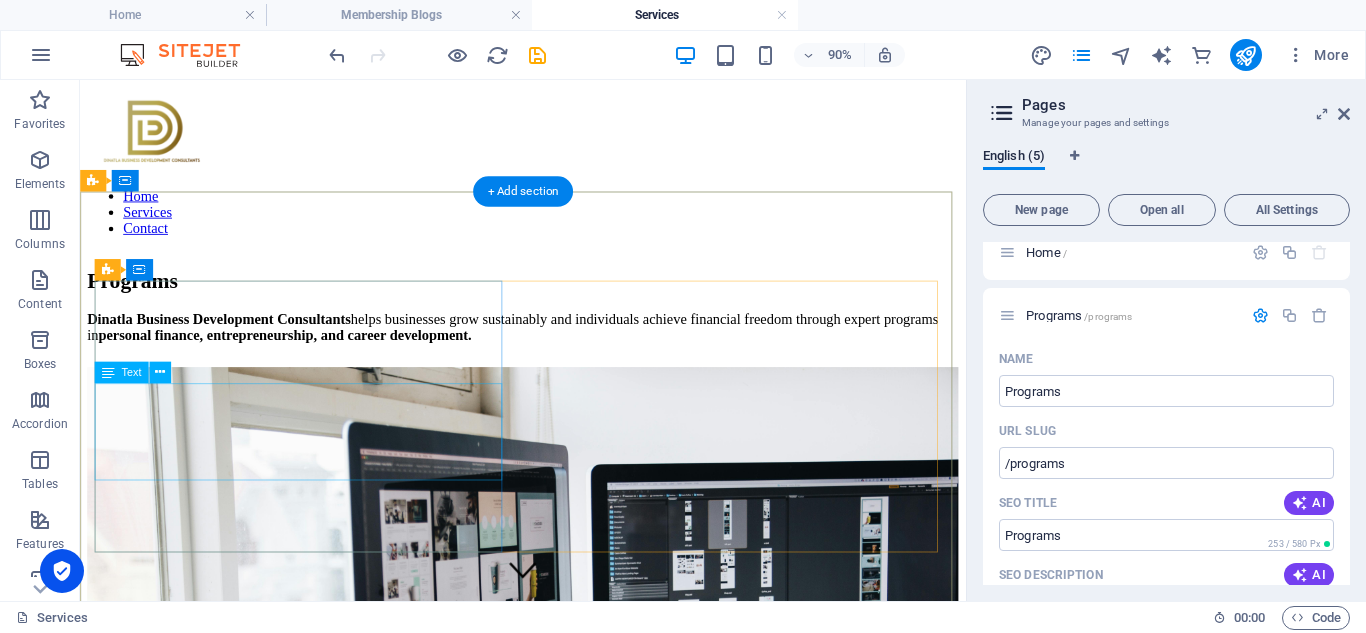 click on "Dinatla Business Development Consultants  helps businesses grow sustainably and individuals achieve financial freedom through expert programs in  personal finance, entrepreneurship, and career development." at bounding box center (572, 355) 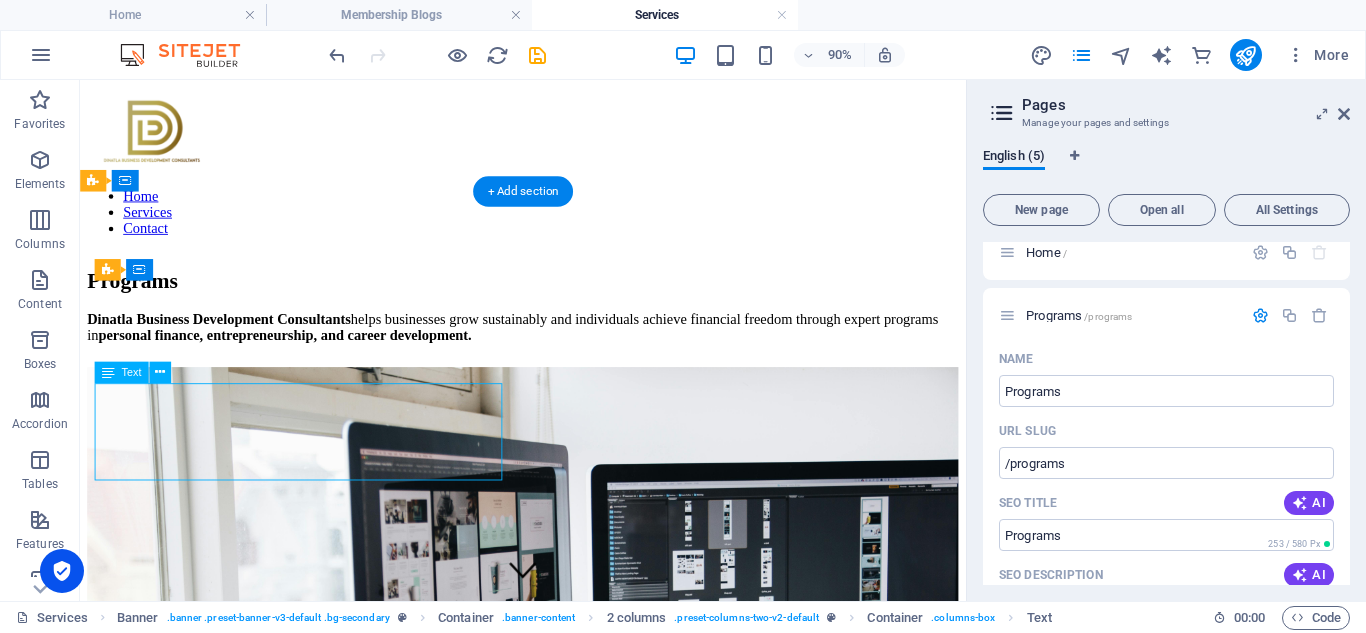 click on "Dinatla Business Development Consultants  helps businesses grow sustainably and individuals achieve financial freedom through expert programs in  personal finance, entrepreneurship, and career development." at bounding box center (572, 355) 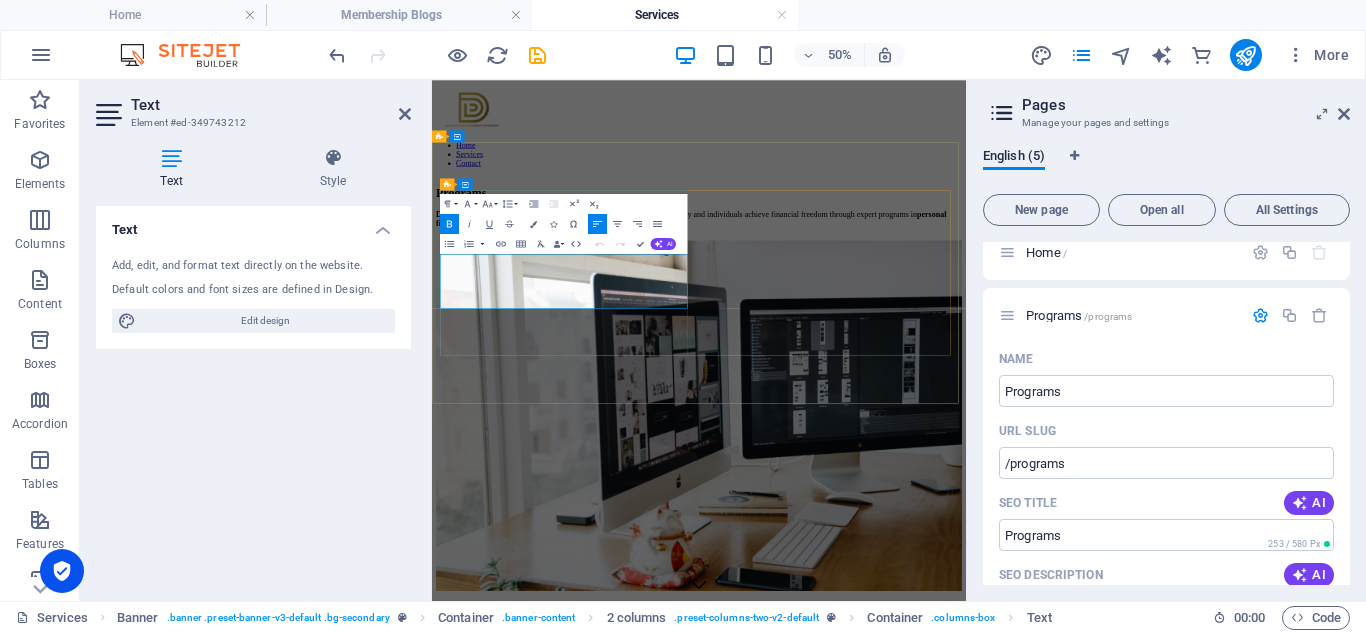 click on "personal finance, entrepreneurship, and career development." at bounding box center [950, 354] 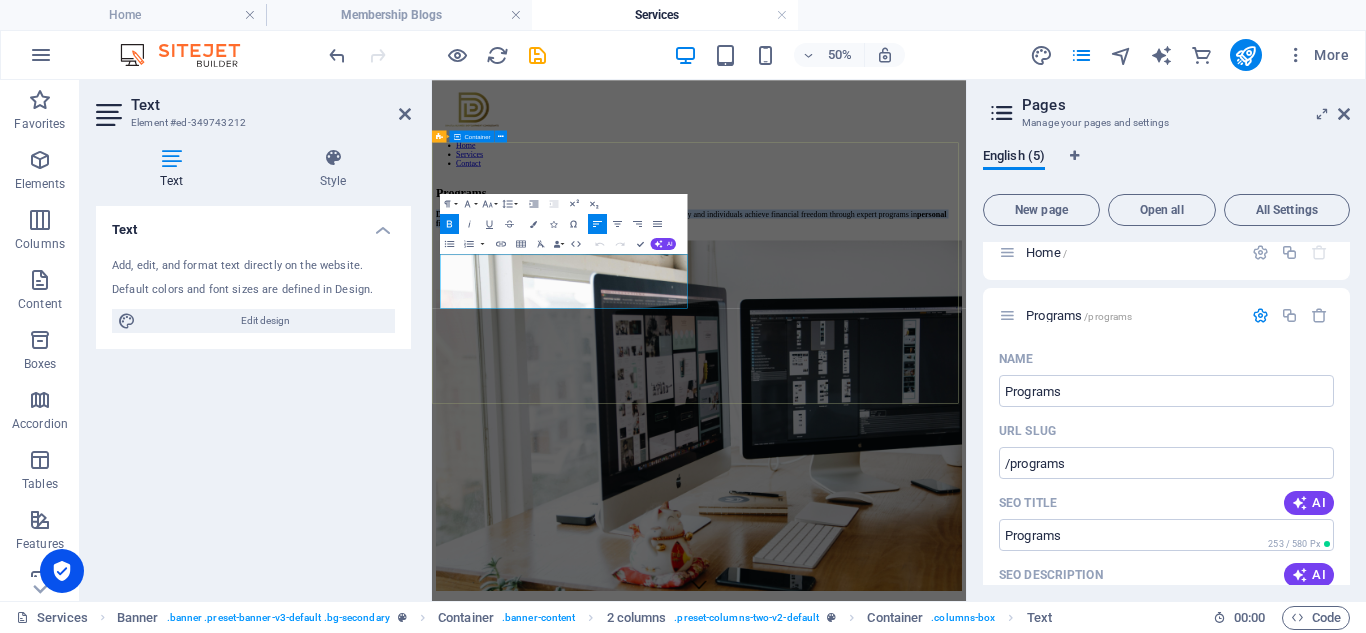 drag, startPoint x: 814, startPoint y: 526, endPoint x: 432, endPoint y: 416, distance: 397.52234 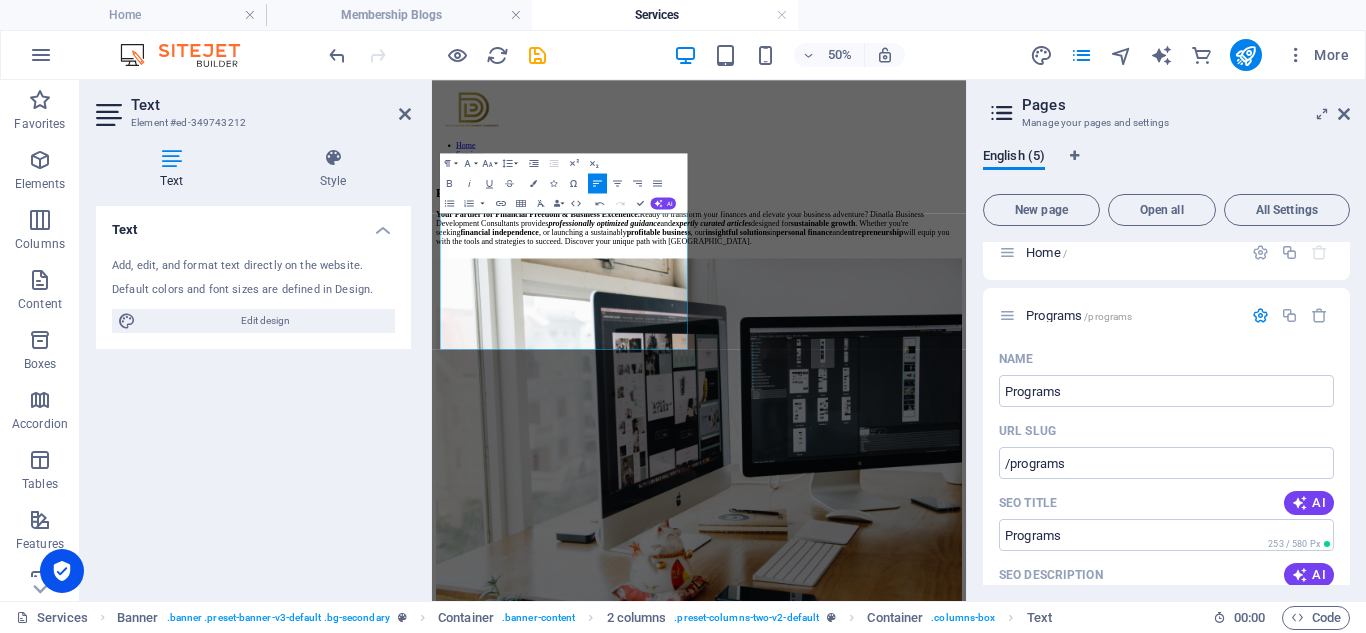 click at bounding box center (537, 55) 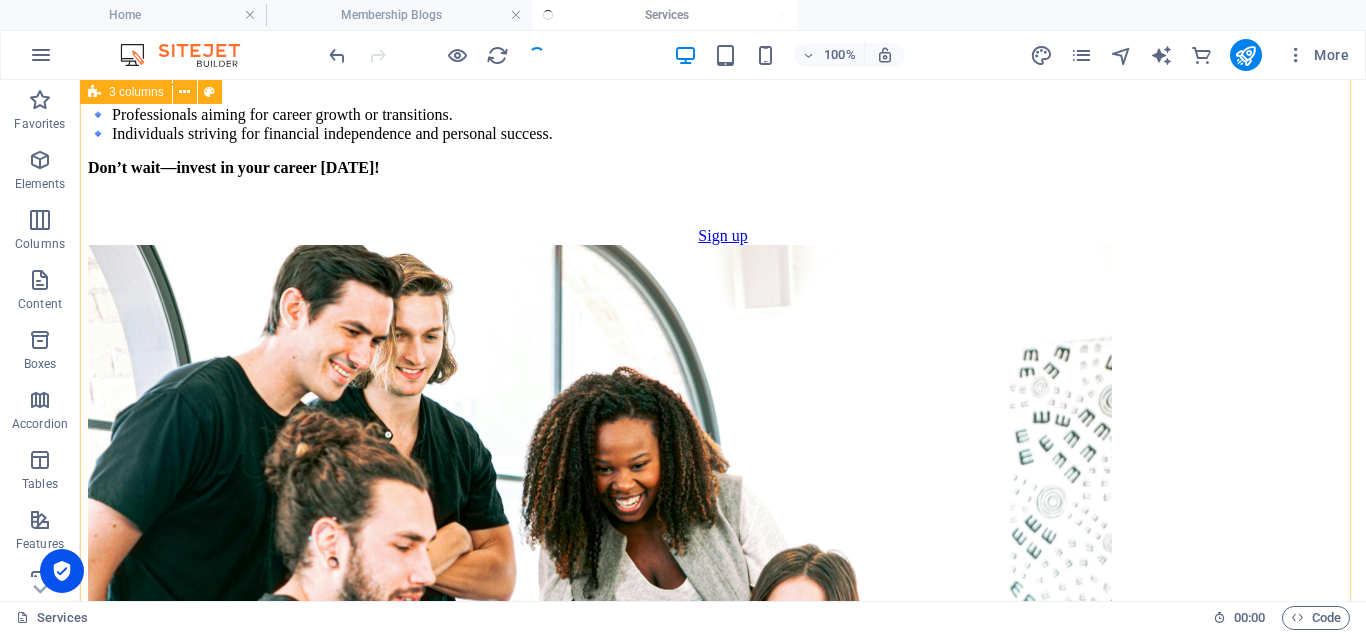 scroll, scrollTop: 2400, scrollLeft: 0, axis: vertical 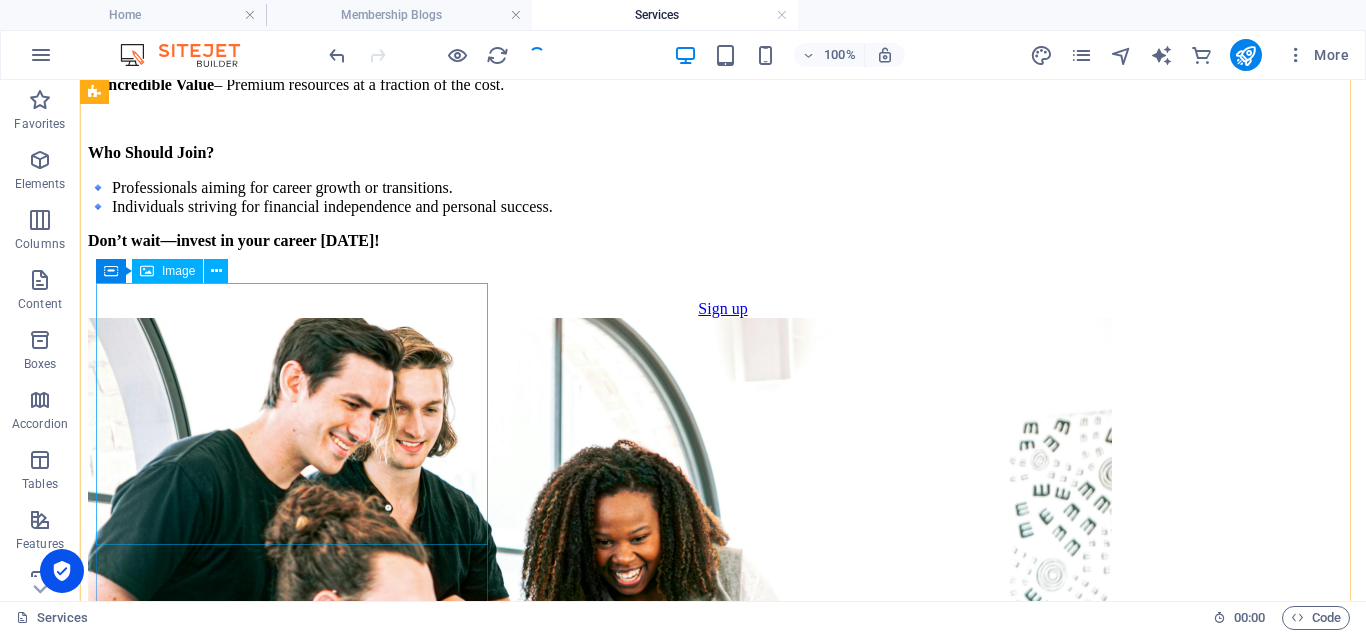 click at bounding box center (723, 3960) 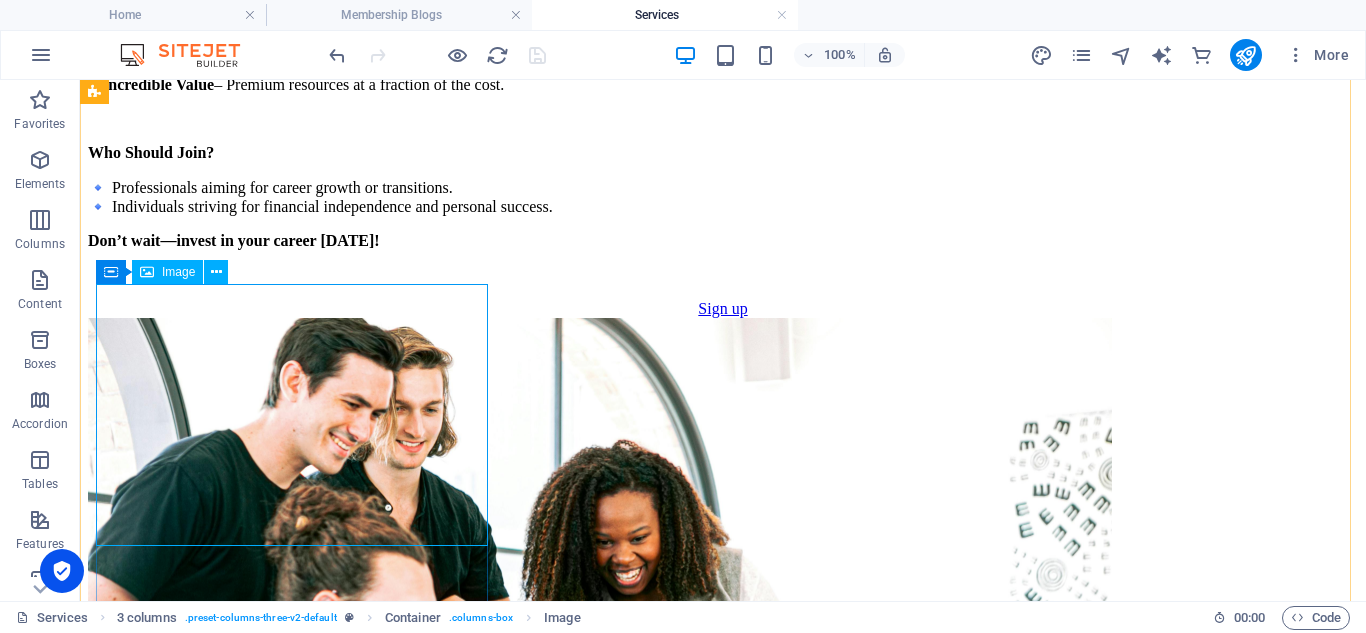 scroll, scrollTop: 2300, scrollLeft: 0, axis: vertical 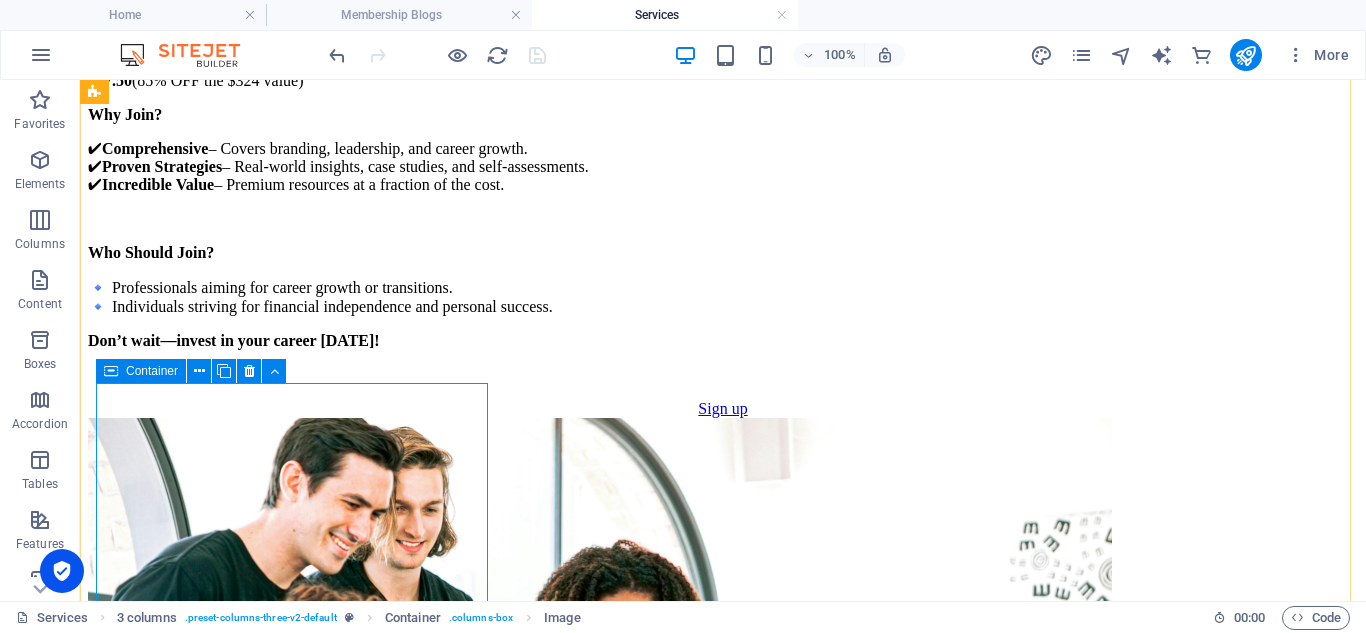 click at bounding box center (111, 371) 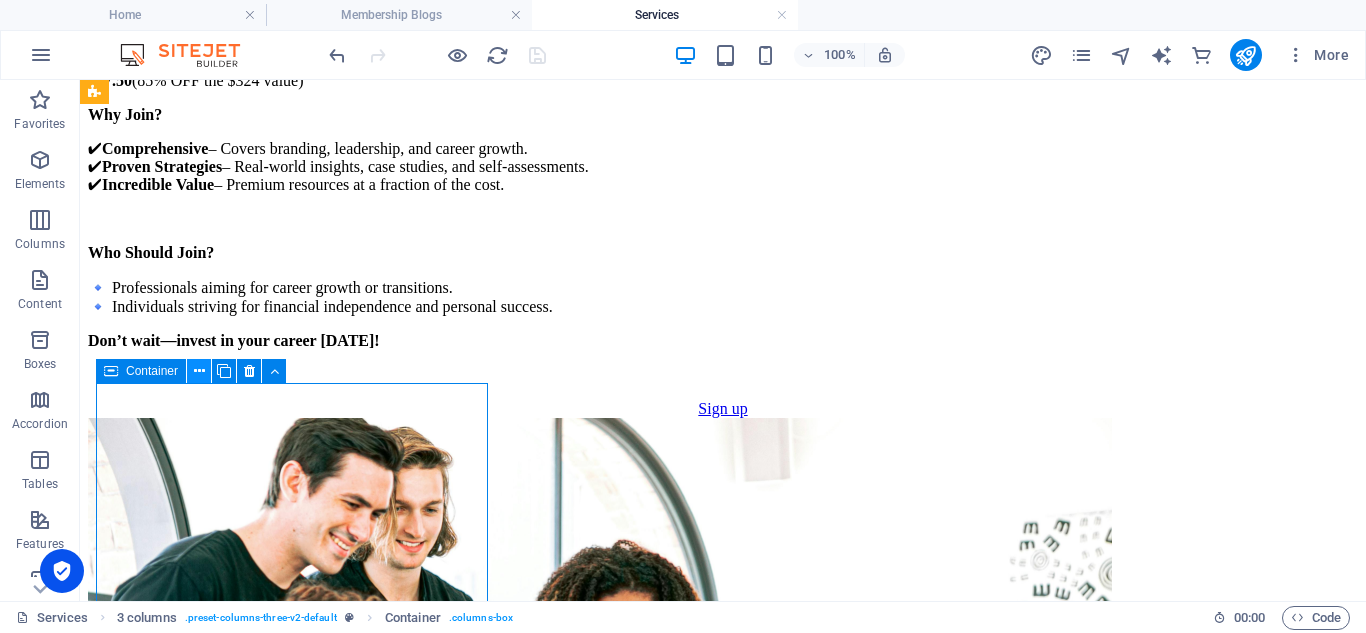 click at bounding box center [199, 371] 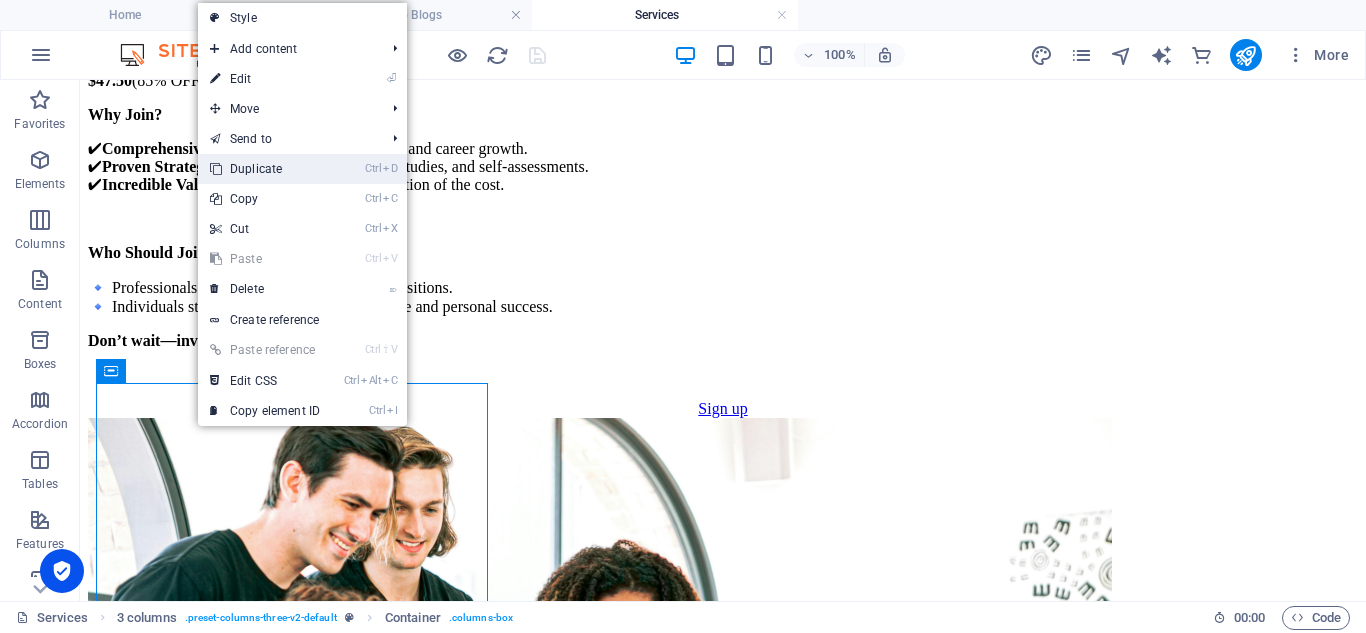 click on "Ctrl D  Duplicate" at bounding box center (265, 169) 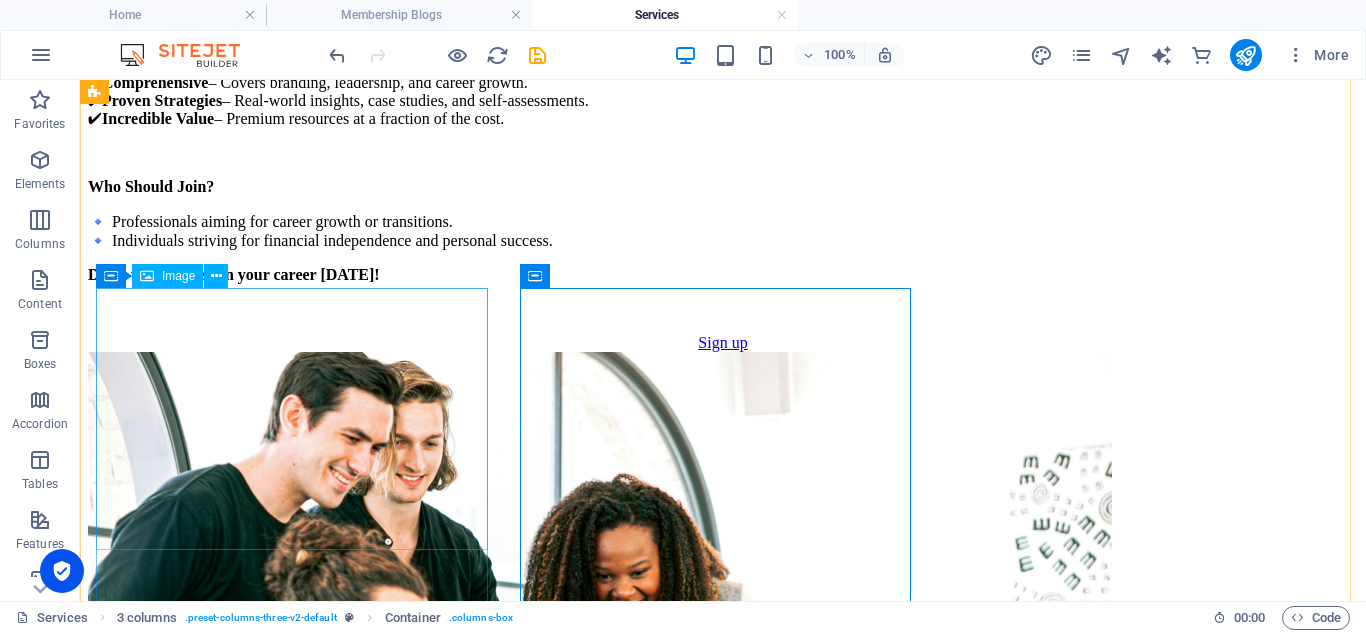 scroll, scrollTop: 2400, scrollLeft: 0, axis: vertical 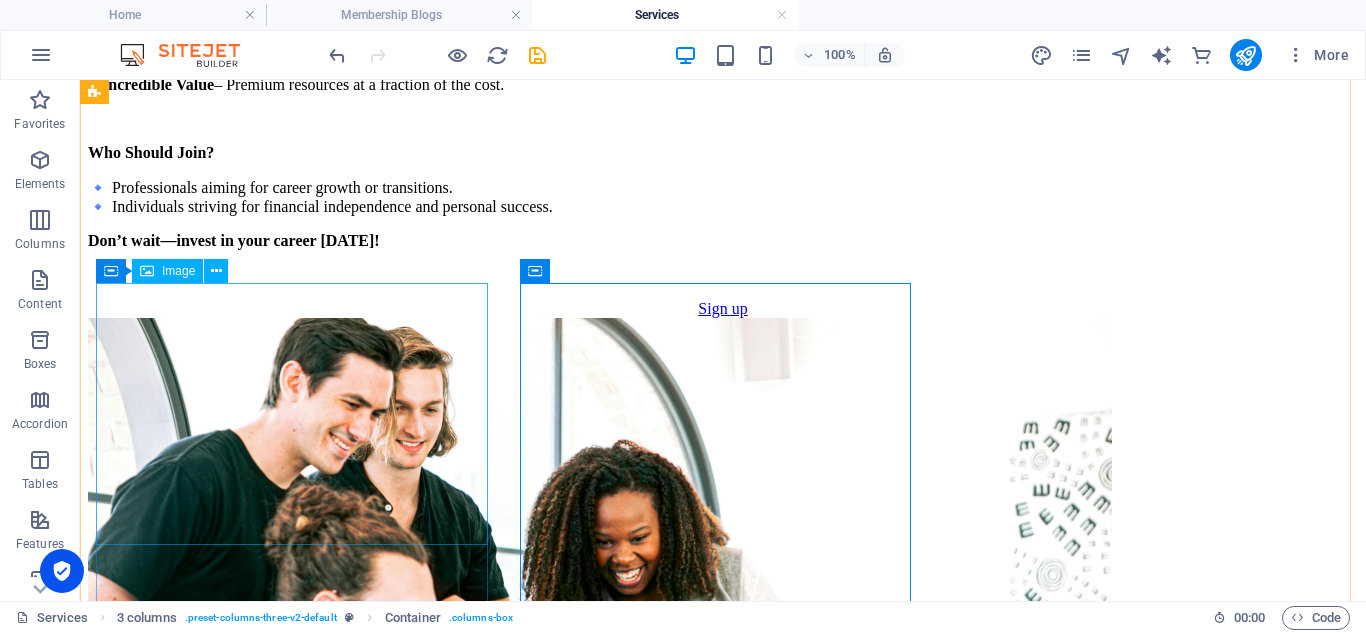 click at bounding box center (723, 3960) 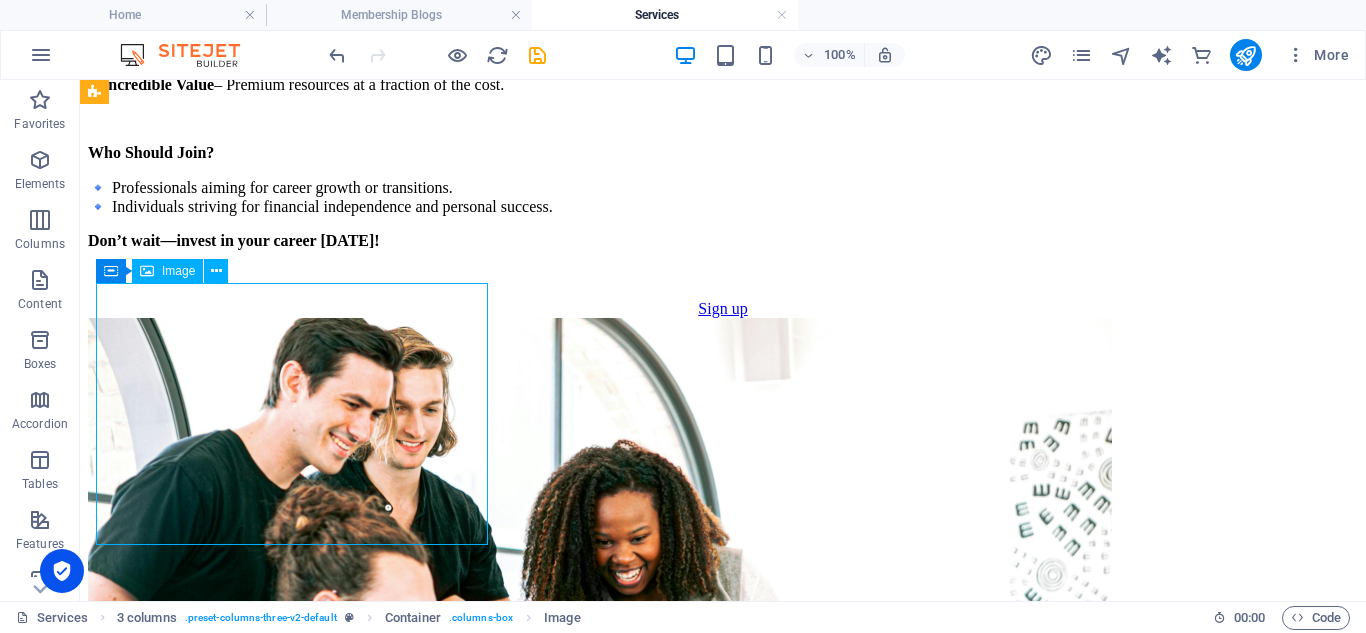 click at bounding box center [723, 3960] 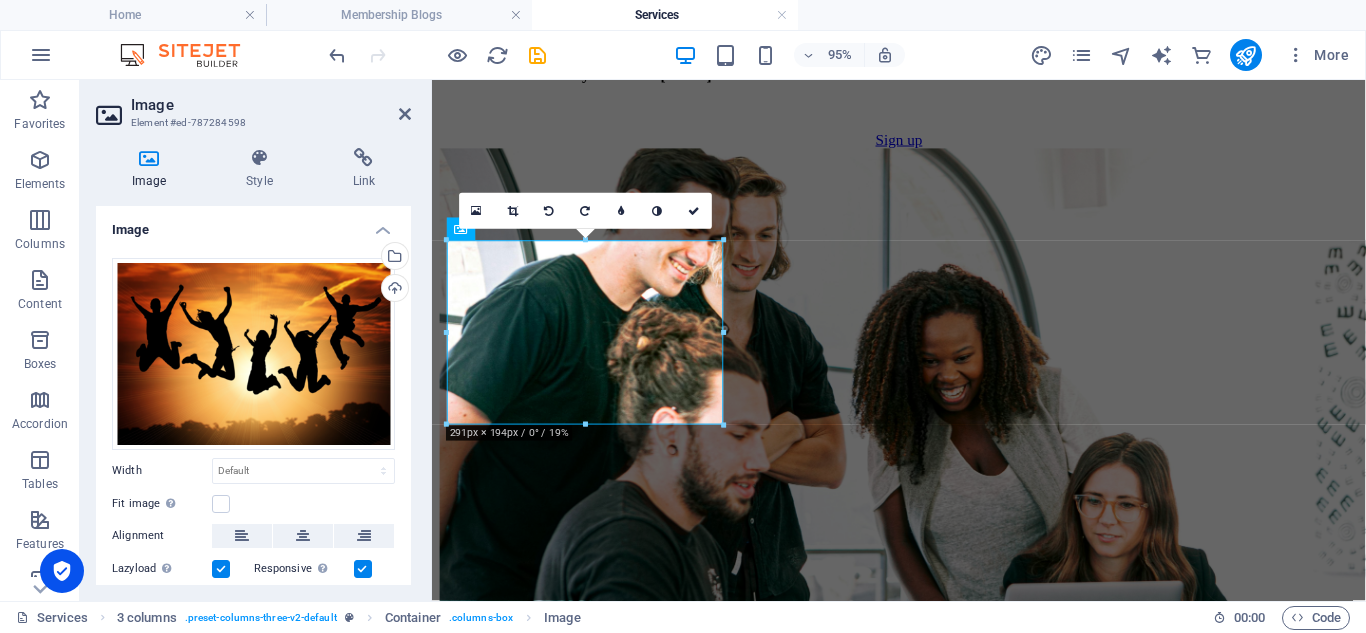 scroll, scrollTop: 2715, scrollLeft: 0, axis: vertical 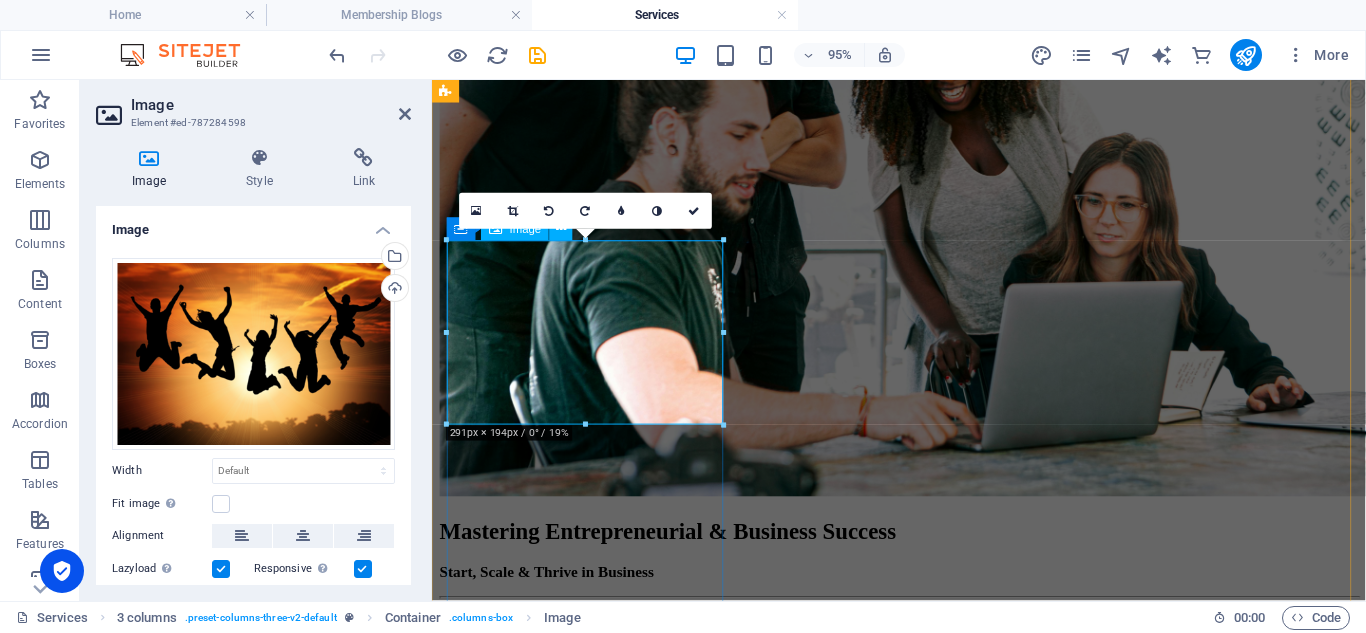 click at bounding box center [923, 3212] 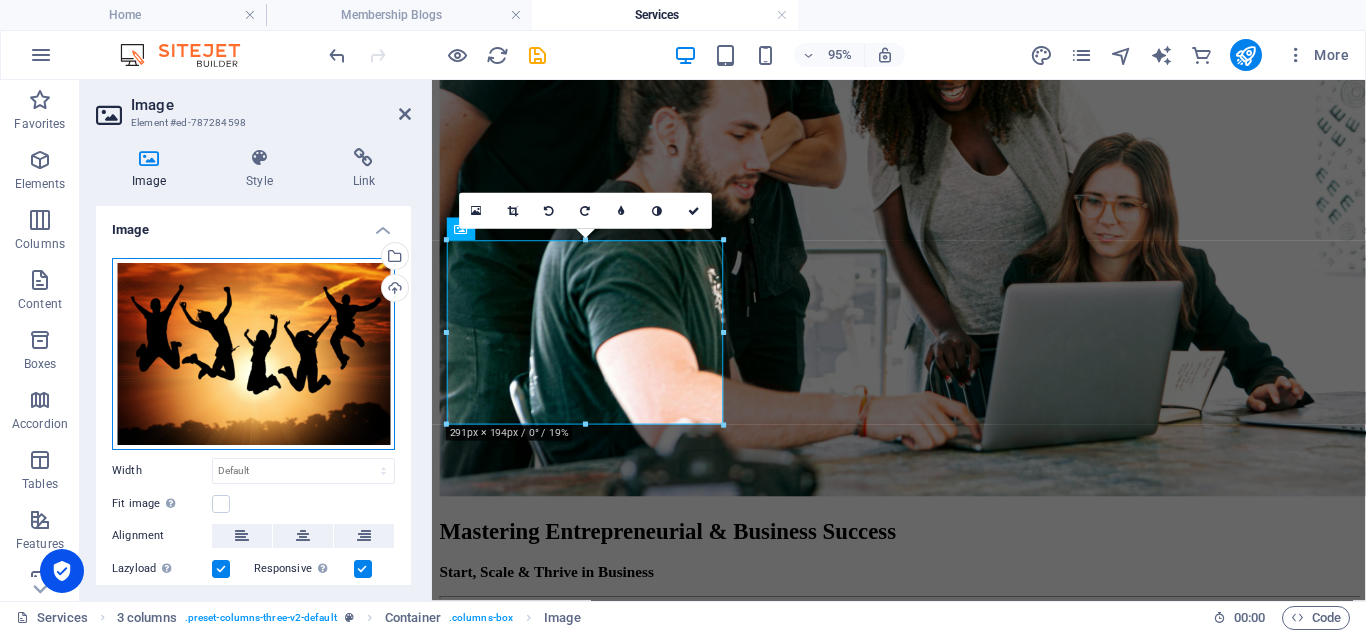 click on "Drag files here, click to choose files or select files from Files or our free stock photos & videos" at bounding box center [253, 354] 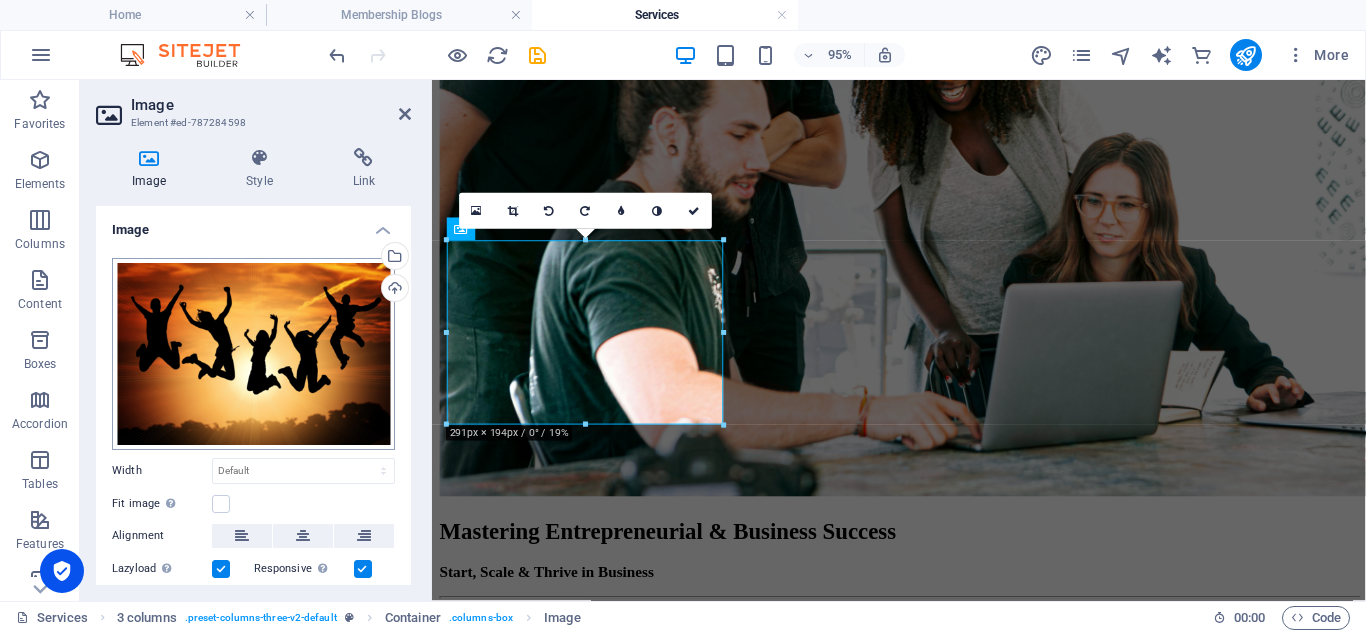 click on "Dinatla Business Development Consultants Home Membership Blogs Services Favorites Elements Columns Content Boxes Accordion Tables Features Images Slider Header Footer Forms Marketing Collections Commerce
Drag here to replace the existing content. Press “Ctrl” if you want to create a new element.
2 columns   H2   Banner   Banner   Container   2 columns   Container   Menu Bar   Placeholder   Container   Menu 90% More Home 3 columns . preset-columns-three-v2-default Container . columns-box Image 00 : 00 Code Favorites Elements Columns Content Boxes Accordion Tables Features Images Slider Header Footer Forms Marketing Collections Commerce
Drag here to replace the existing content. Press “Ctrl” if you want to create a new element.
H2   Text   Spacer   Text   Container   Reference   Preset   Text   Container   Placeholder   Container   Container   H2   H2   Text 50% More . . 00" at bounding box center [683, 316] 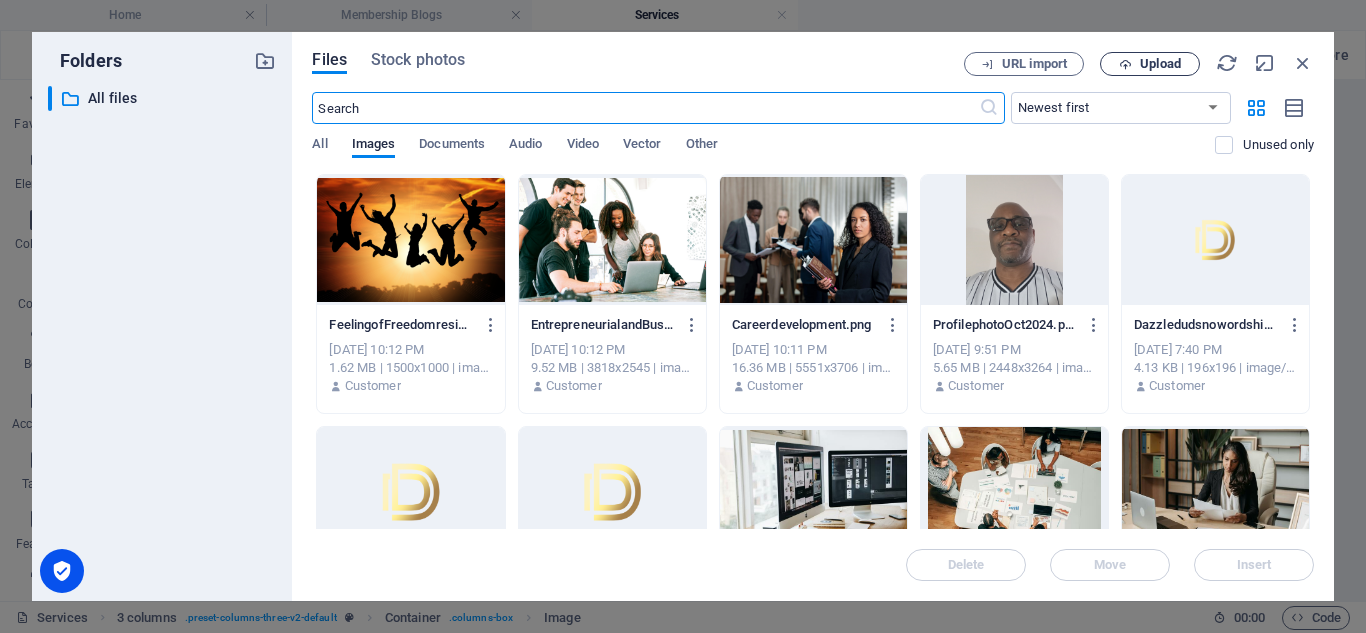 click on "Upload" at bounding box center [1150, 64] 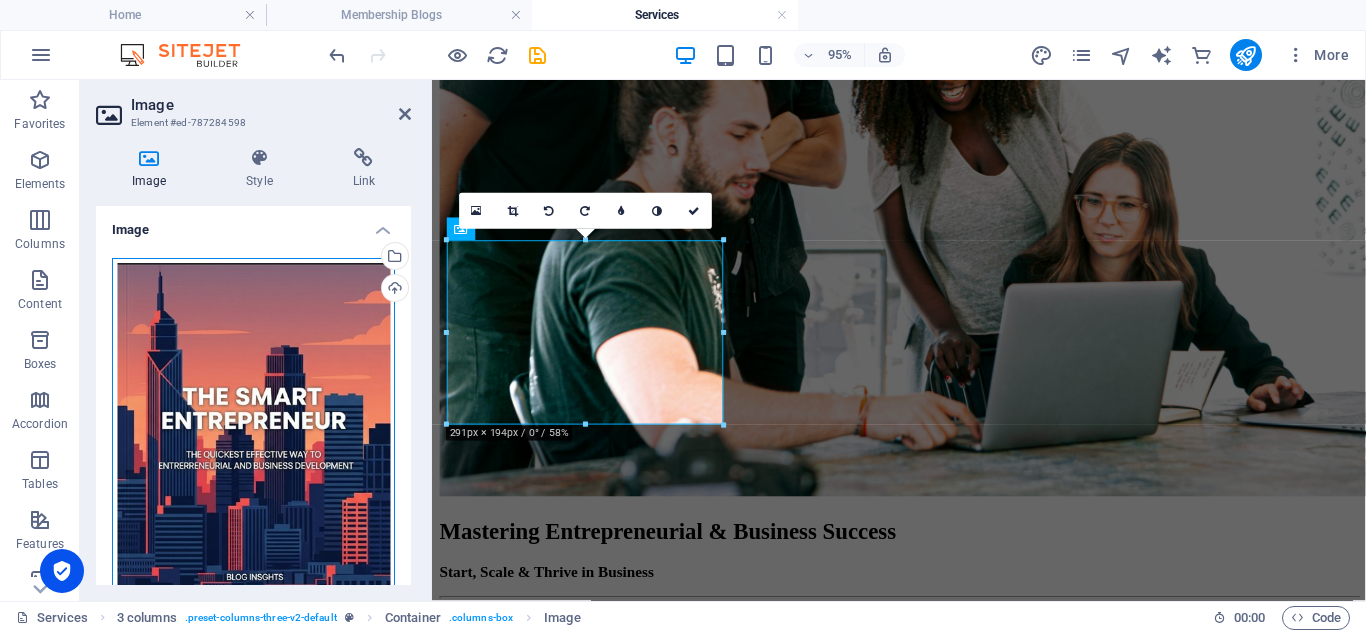 click on "Drag files here, click to choose files or select files from Files or our free stock photos & videos" at bounding box center (253, 432) 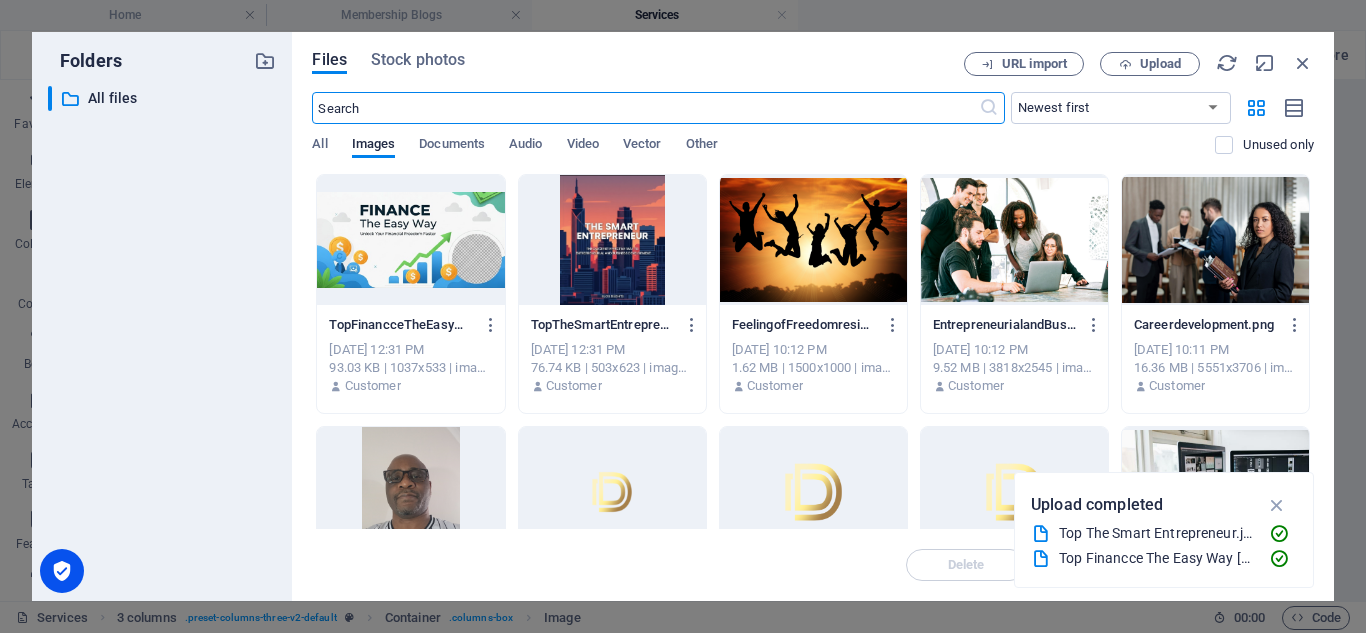 click at bounding box center (410, 240) 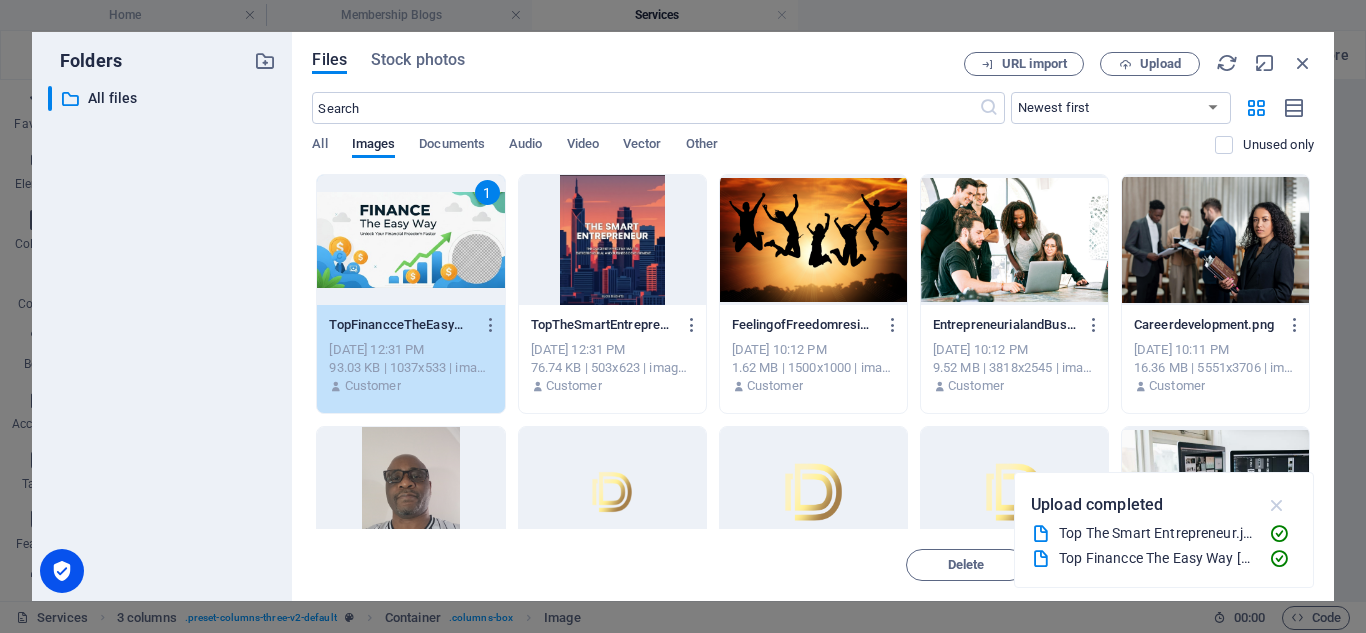 click at bounding box center [1277, 505] 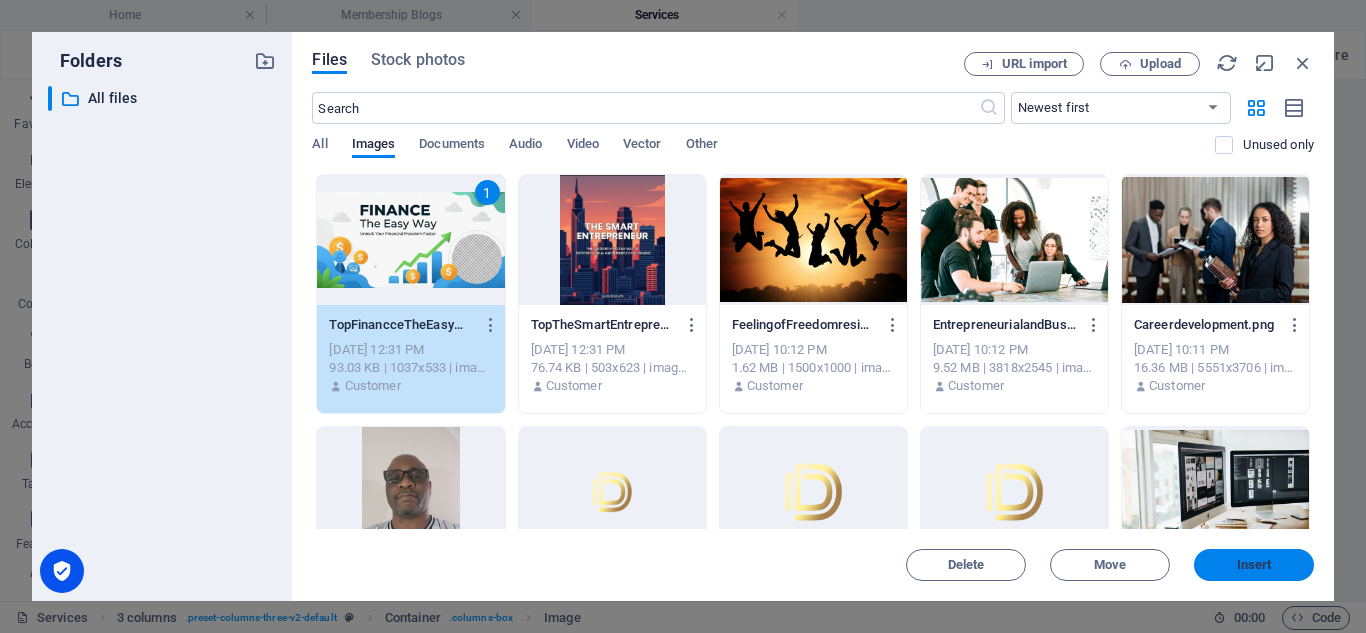 click on "Insert" at bounding box center (1254, 565) 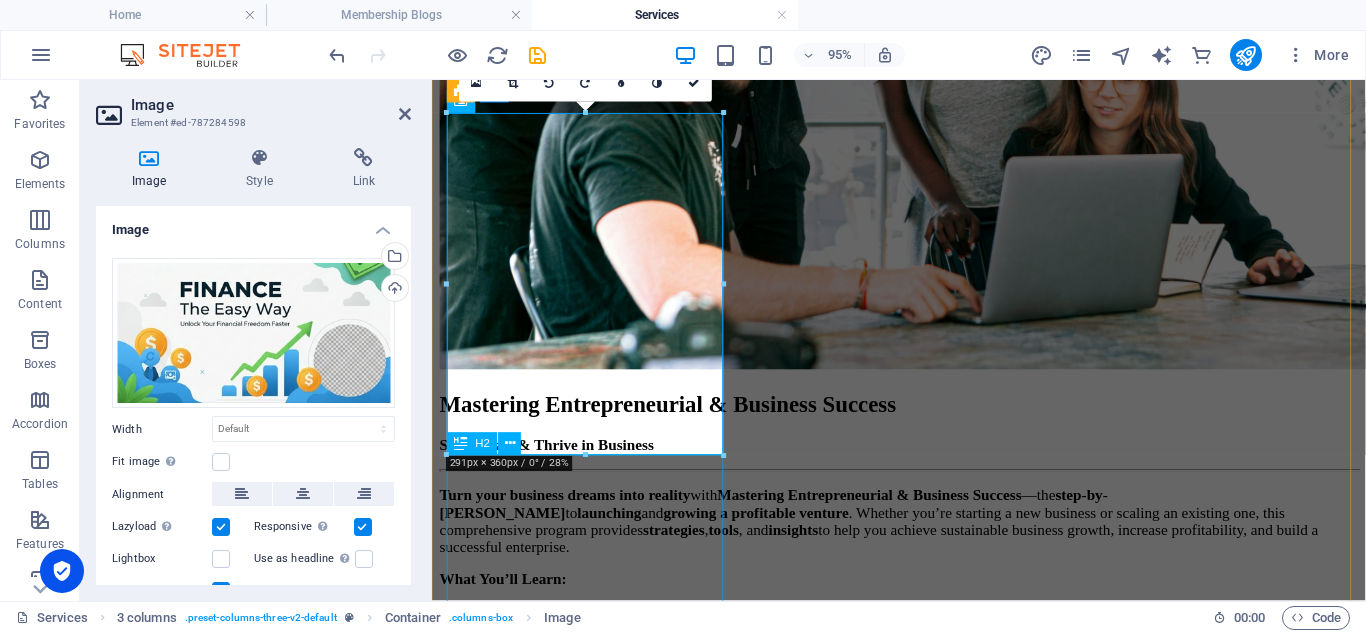 scroll, scrollTop: 2815, scrollLeft: 0, axis: vertical 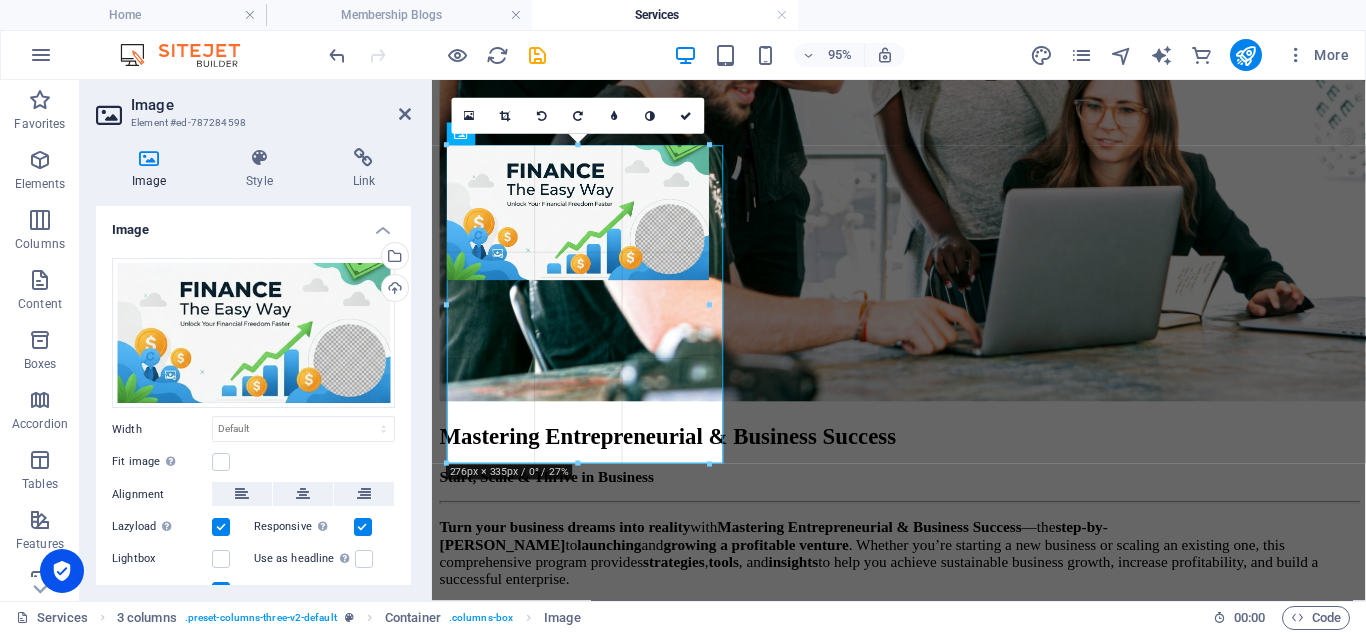 drag, startPoint x: 587, startPoint y: 487, endPoint x: 610, endPoint y: 462, distance: 33.970577 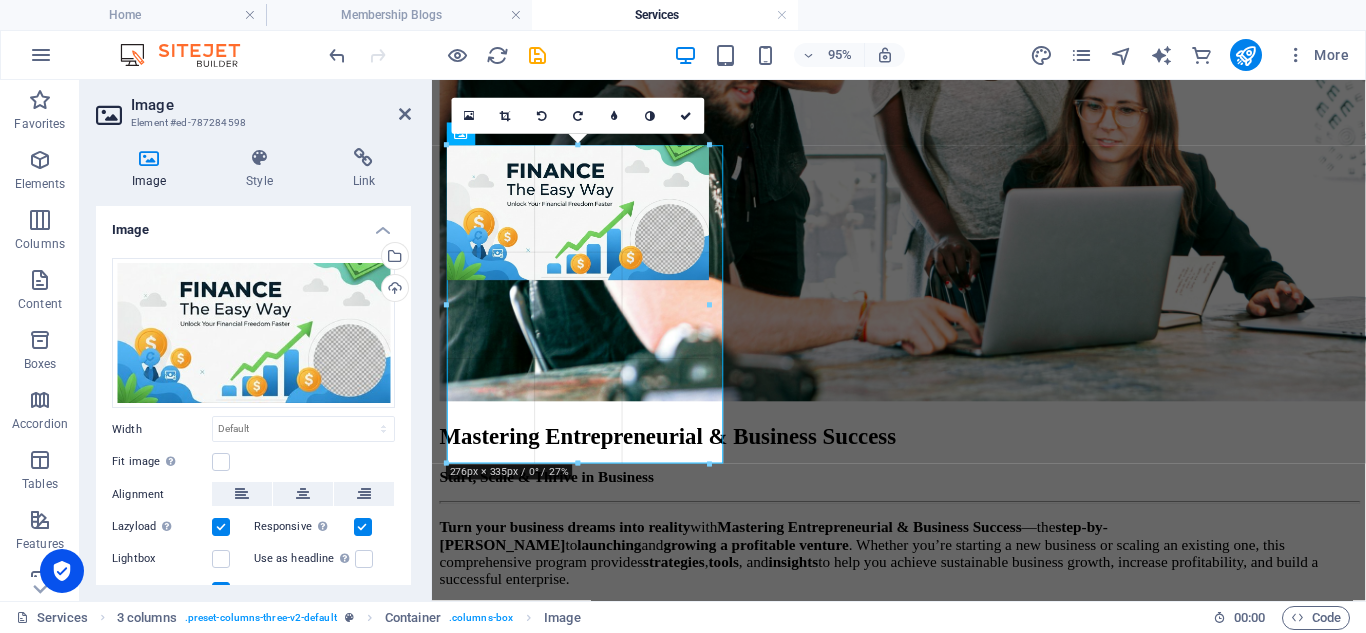 type on "276" 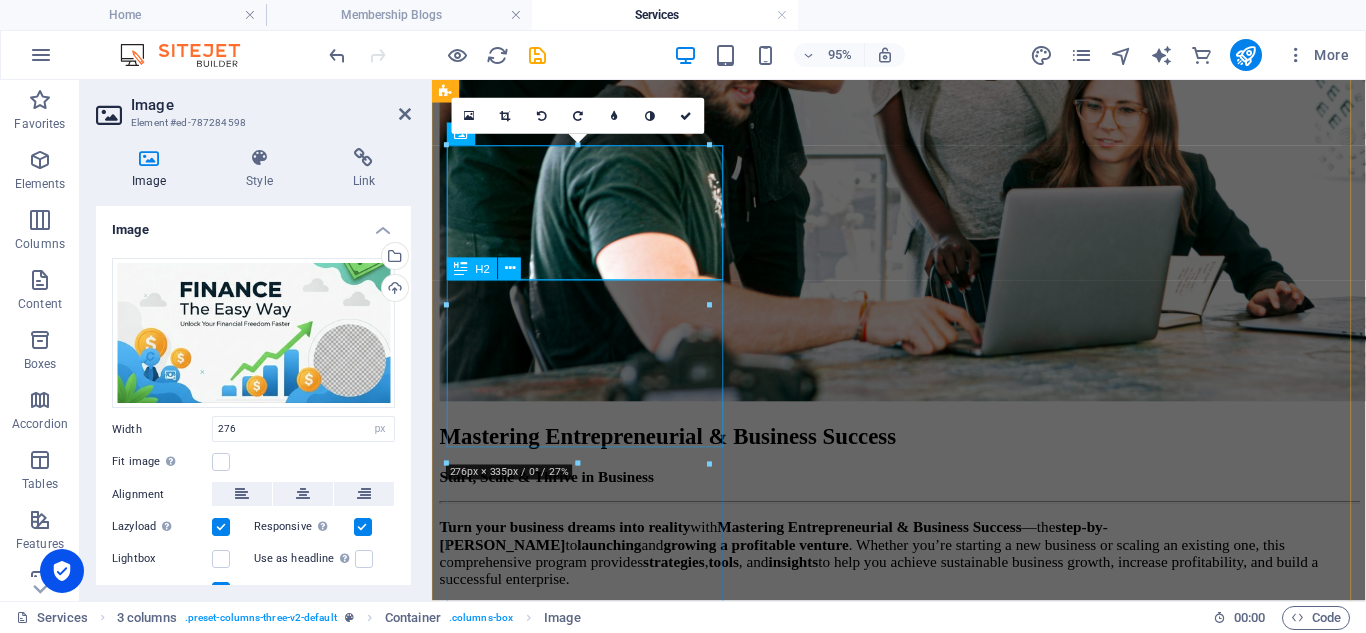 type 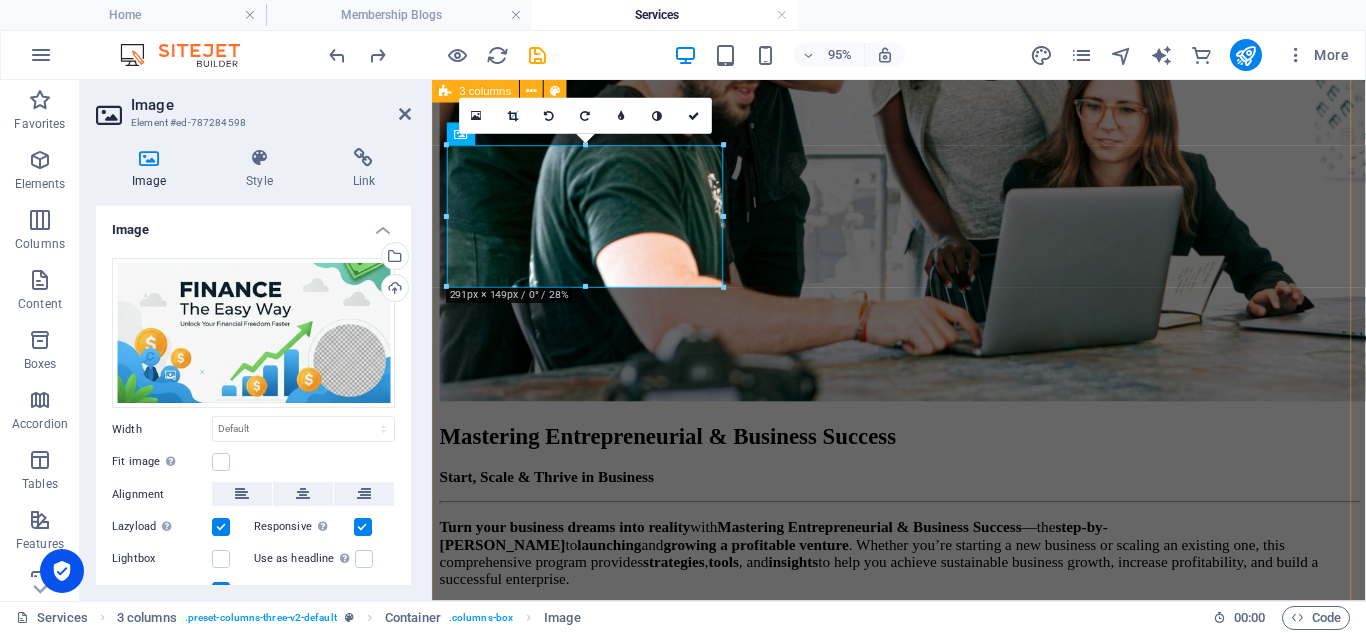 click on "Mastering Career Success Unlock Your Potential with Mastering Career Success Unlock Your Potential & Advance Your Career Success isn’t just about technical skills—it’s about strategy, adaptability, and leadership. The  Mastering Career Success Program  equips you with essential tools to  set clear career goals ,  build a strong personal brand , and  excel in today’s job market . Whether you're looking to  ace interviews ,  negotiate salaries , or  develop leadership skills , this program helps you stay  competitive  and  advance in your career . Learn how to stand out in interviews, manage workplace challenges, and gain the confidence to lead with impact. What You’ll Get: ✅  Career Strategy & Branding  – Practical guidance to set goals and stand out. ✅  Exclusive eBook by JB Malatji  –  Building a Successful Career in the Modern Workplace . ✅  Regular Insights  – Career tips from JB Malatji. Limited-Time Offer $47.50  (85% OFF the $324 value) Why Join? ✔  Comprehensive ✔  ✔" at bounding box center (923, 1935) 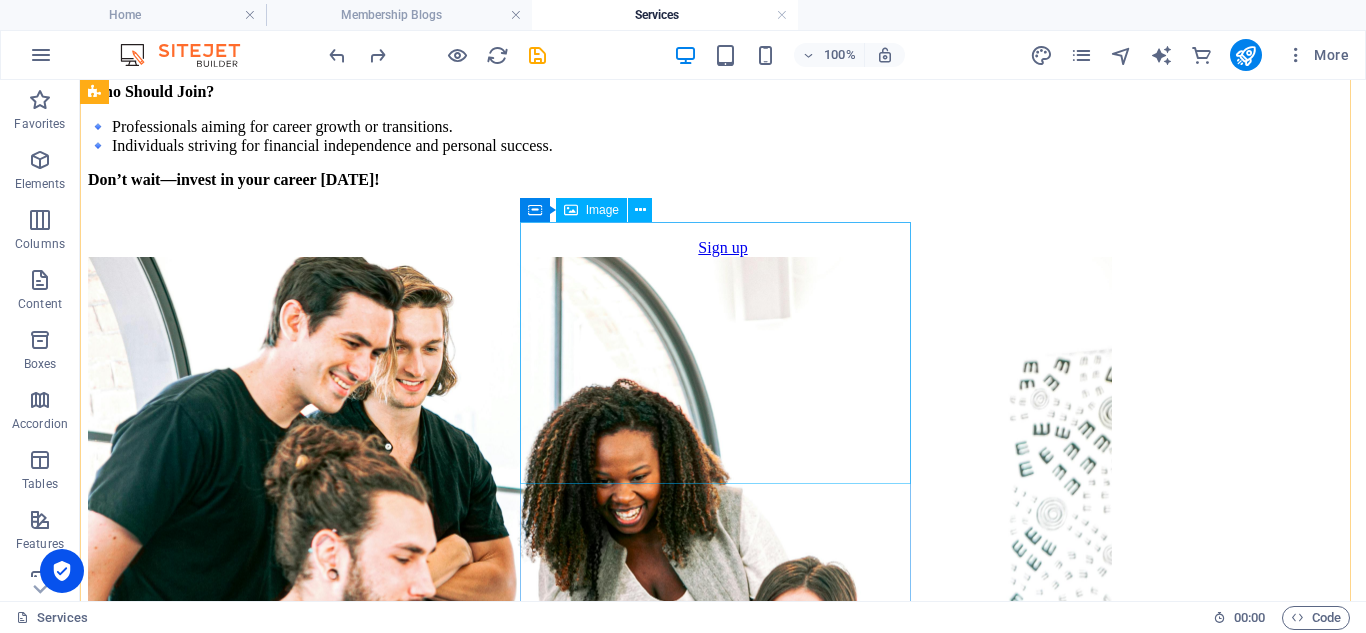 scroll, scrollTop: 2482, scrollLeft: 0, axis: vertical 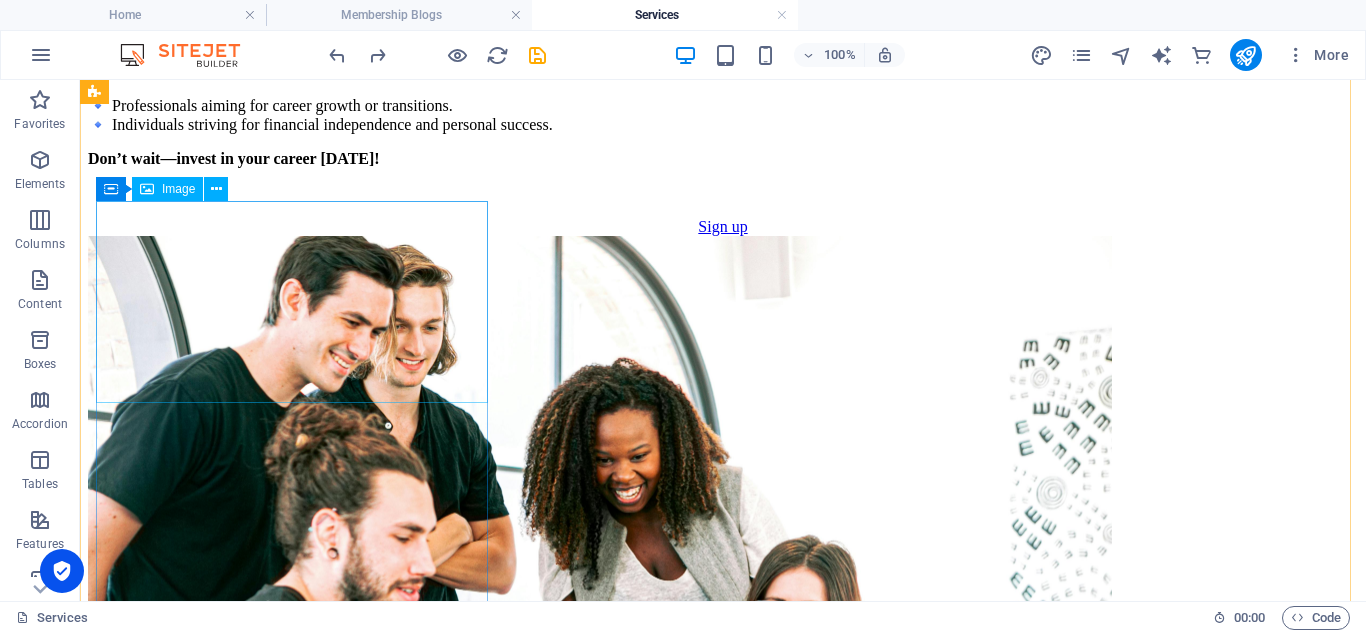 click at bounding box center (723, 3702) 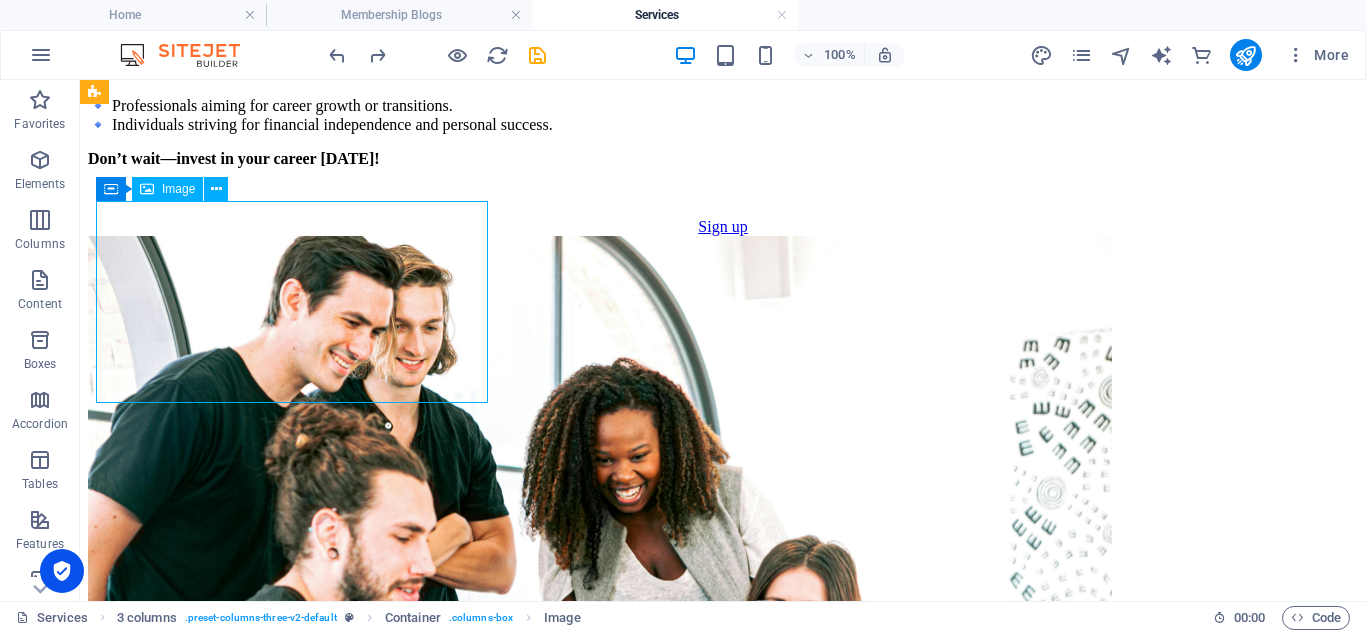 click at bounding box center (723, 3702) 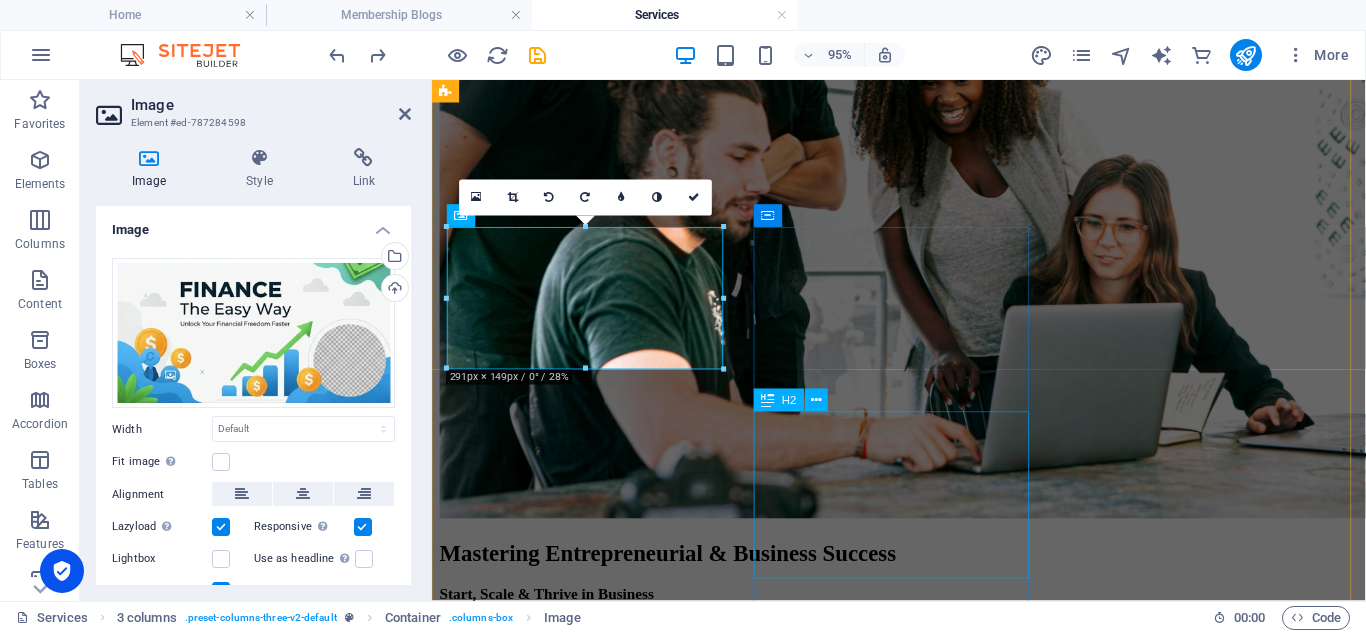 scroll, scrollTop: 2733, scrollLeft: 0, axis: vertical 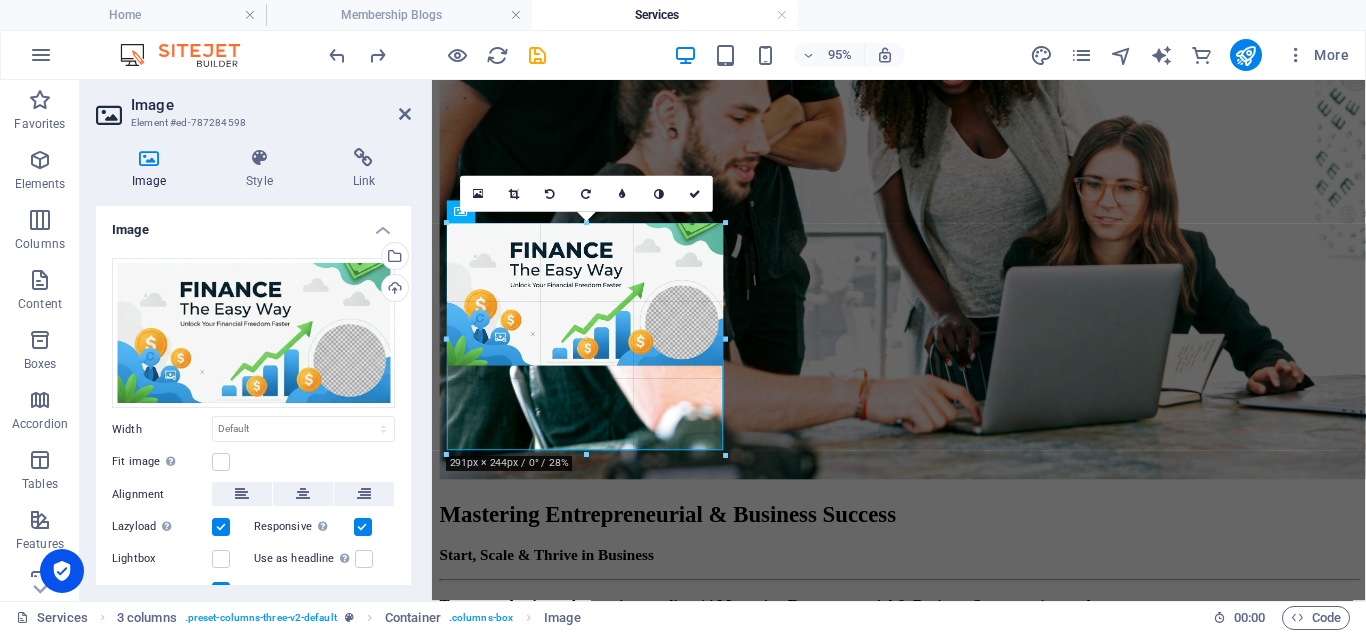 drag, startPoint x: 584, startPoint y: 364, endPoint x: 596, endPoint y: 459, distance: 95.7549 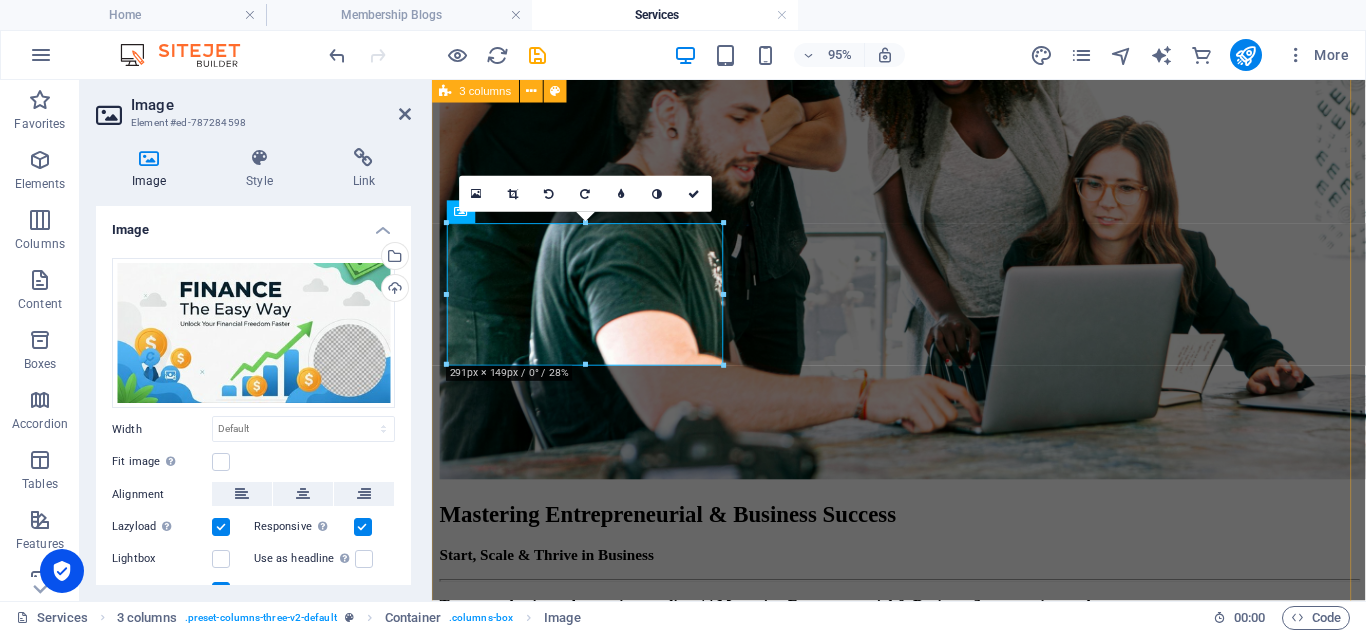 click on "Mastering Career Success Unlock Your Potential with Mastering Career Success Unlock Your Potential & Advance Your Career Success isn’t just about technical skills—it’s about strategy, adaptability, and leadership. The  Mastering Career Success Program  equips you with essential tools to  set clear career goals ,  build a strong personal brand , and  excel in today’s job market . Whether you're looking to  ace interviews ,  negotiate salaries , or  develop leadership skills , this program helps you stay  competitive  and  advance in your career . Learn how to stand out in interviews, manage workplace challenges, and gain the confidence to lead with impact. What You’ll Get: ✅  Career Strategy & Branding  – Practical guidance to set goals and stand out. ✅  Exclusive eBook by JB Malatji  –  Building a Successful Career in the Modern Workplace . ✅  Regular Insights  – Career tips from JB Malatji. Limited-Time Offer $47.50  (85% OFF the $324 value) Why Join? ✔  Comprehensive ✔  ✔" at bounding box center (923, 2017) 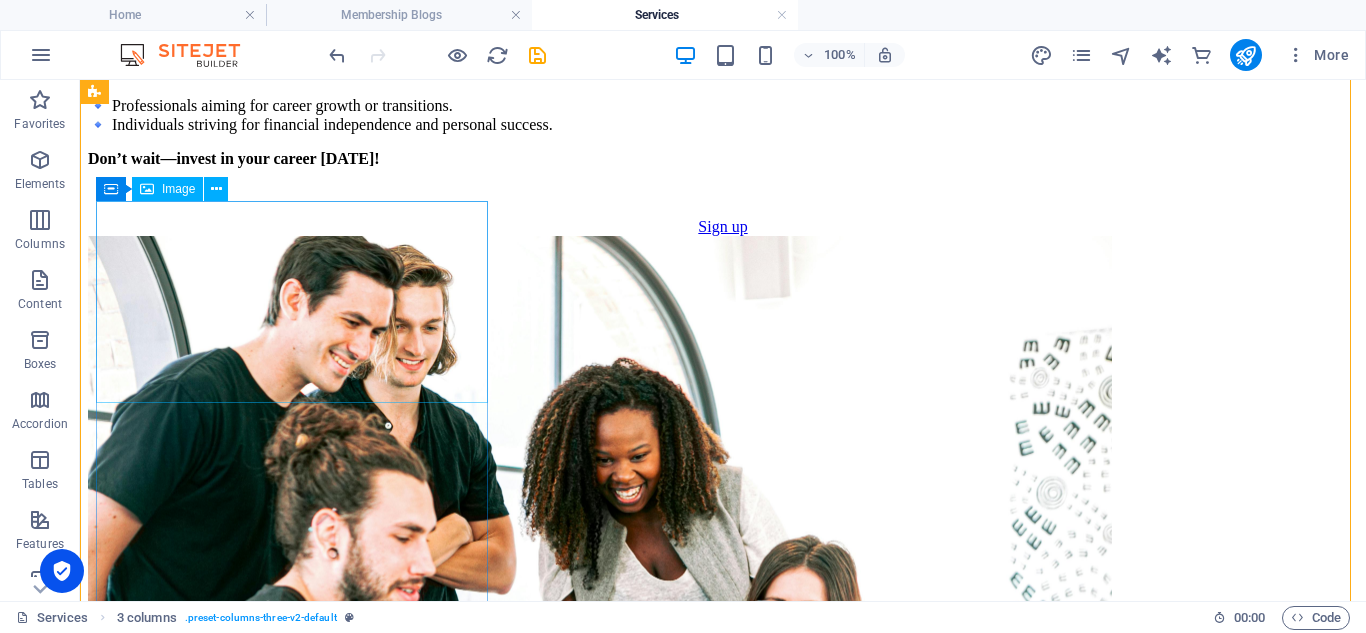 click at bounding box center (723, 3702) 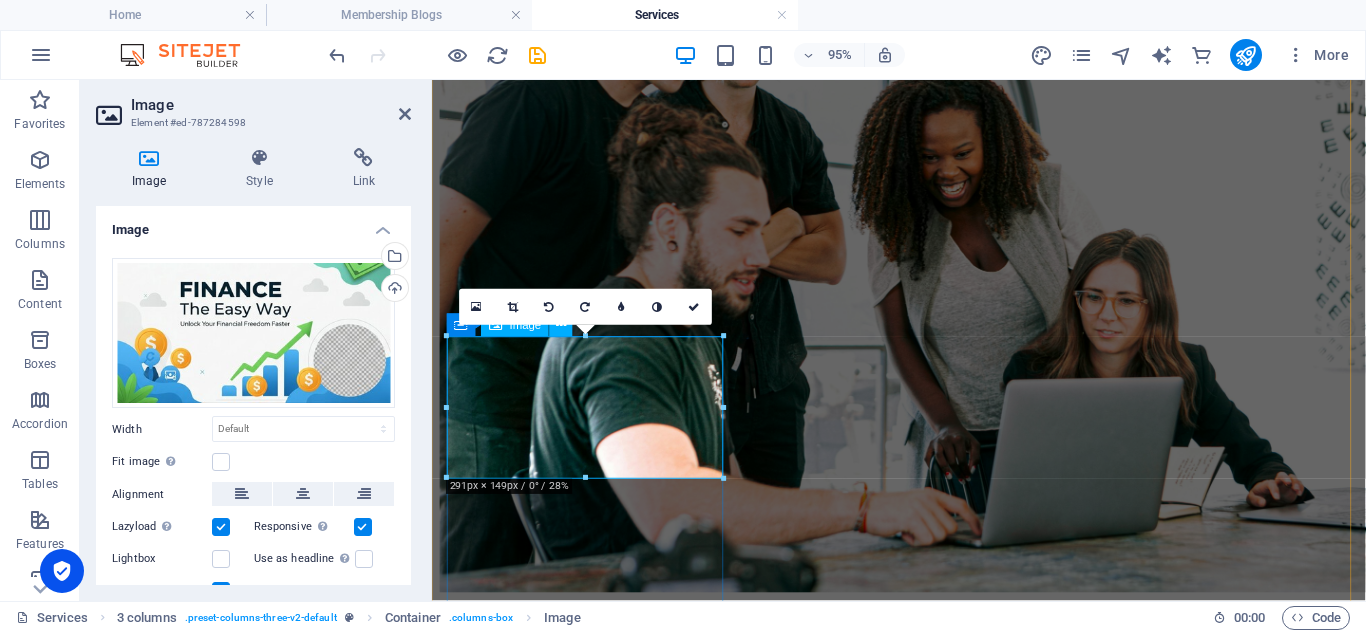 scroll, scrollTop: 2633, scrollLeft: 0, axis: vertical 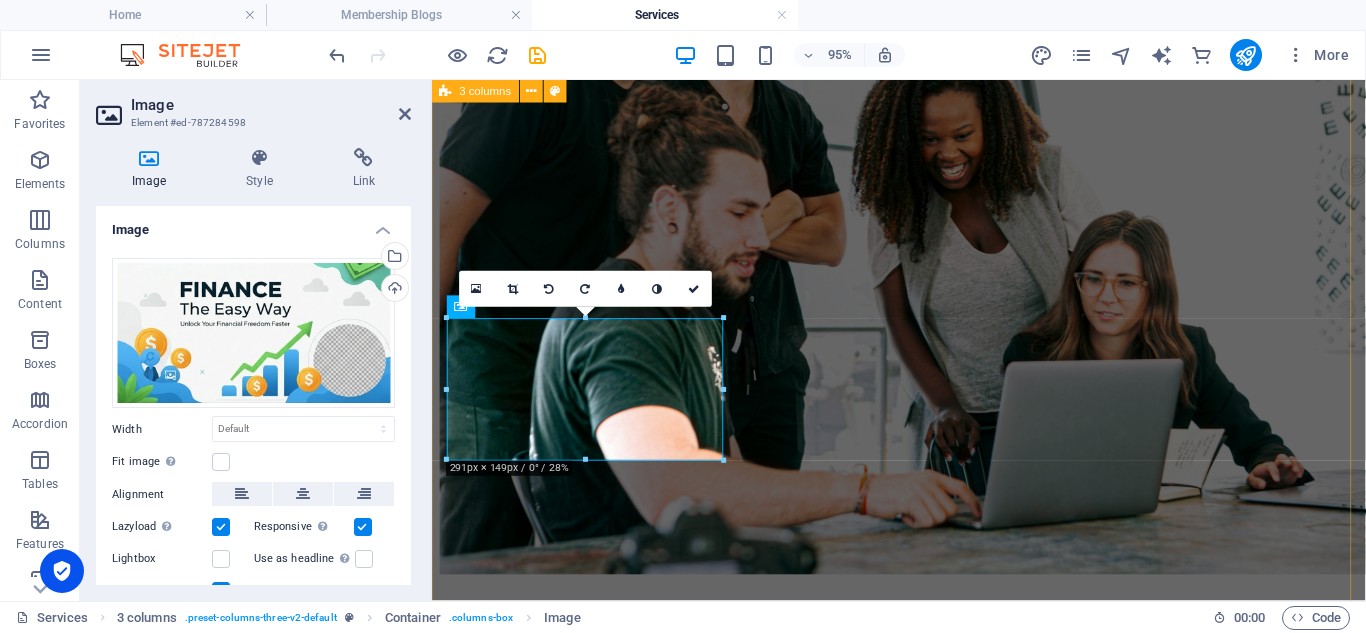 click on "Mastering Career Success Unlock Your Potential with Mastering Career Success Unlock Your Potential & Advance Your Career Success isn’t just about technical skills—it’s about strategy, adaptability, and leadership. The  Mastering Career Success Program  equips you with essential tools to  set clear career goals ,  build a strong personal brand , and  excel in today’s job market . Whether you're looking to  ace interviews ,  negotiate salaries , or  develop leadership skills , this program helps you stay  competitive  and  advance in your career . Learn how to stand out in interviews, manage workplace challenges, and gain the confidence to lead with impact. What You’ll Get: ✅  Career Strategy & Branding  – Practical guidance to set goals and stand out. ✅  Exclusive eBook by JB Malatji  –  Building a Successful Career in the Modern Workplace . ✅  Regular Insights  – Career tips from JB Malatji. Limited-Time Offer $47.50  (85% OFF the $324 value) Why Join? ✔  Comprehensive ✔  ✔" at bounding box center (923, 2117) 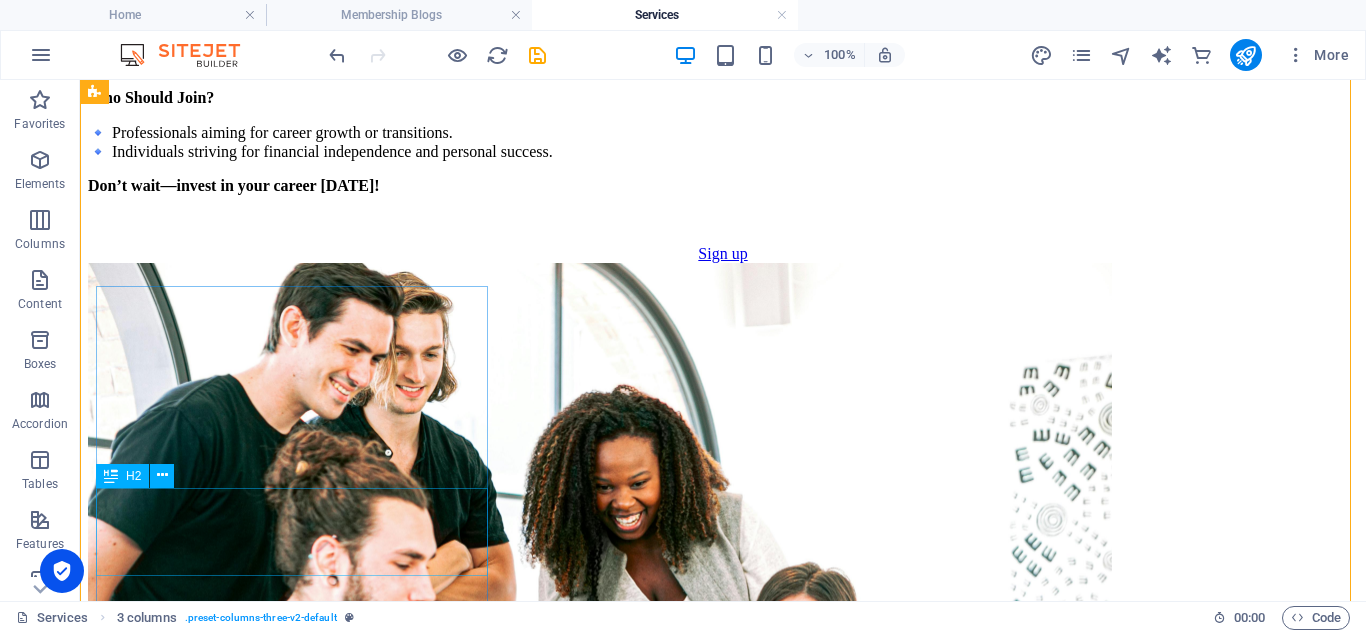 scroll, scrollTop: 2482, scrollLeft: 0, axis: vertical 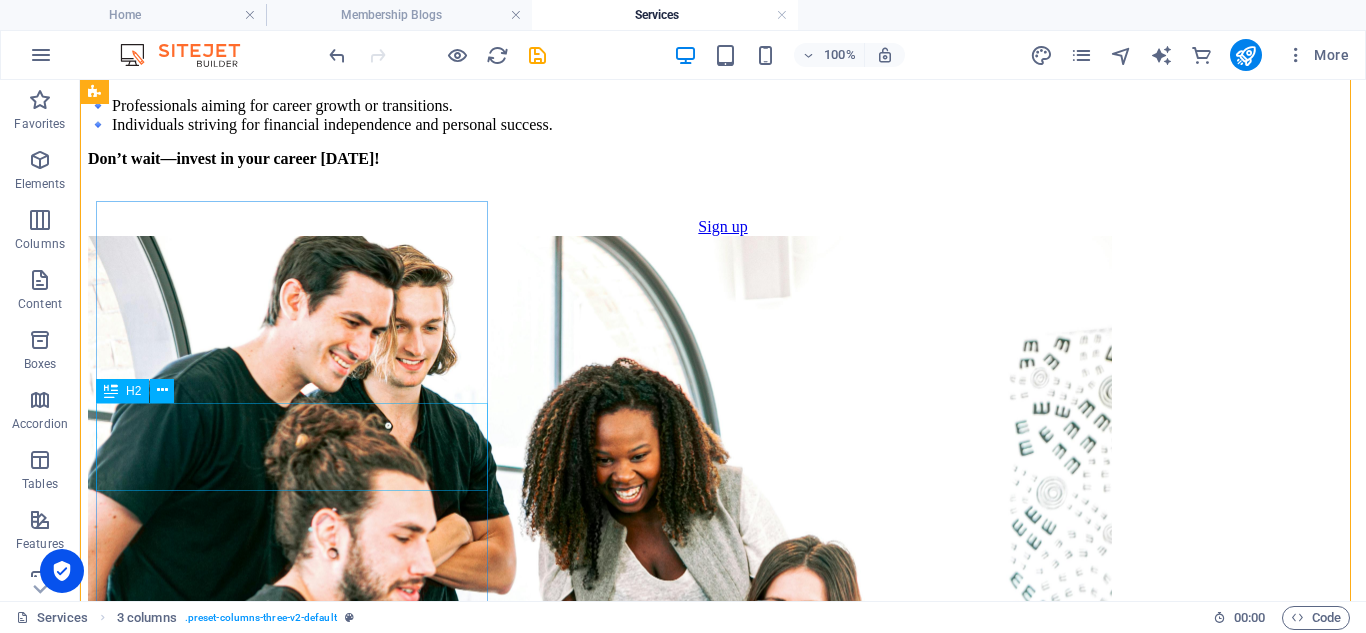 click on "Mastering Personal Finance Success" at bounding box center [723, 3991] 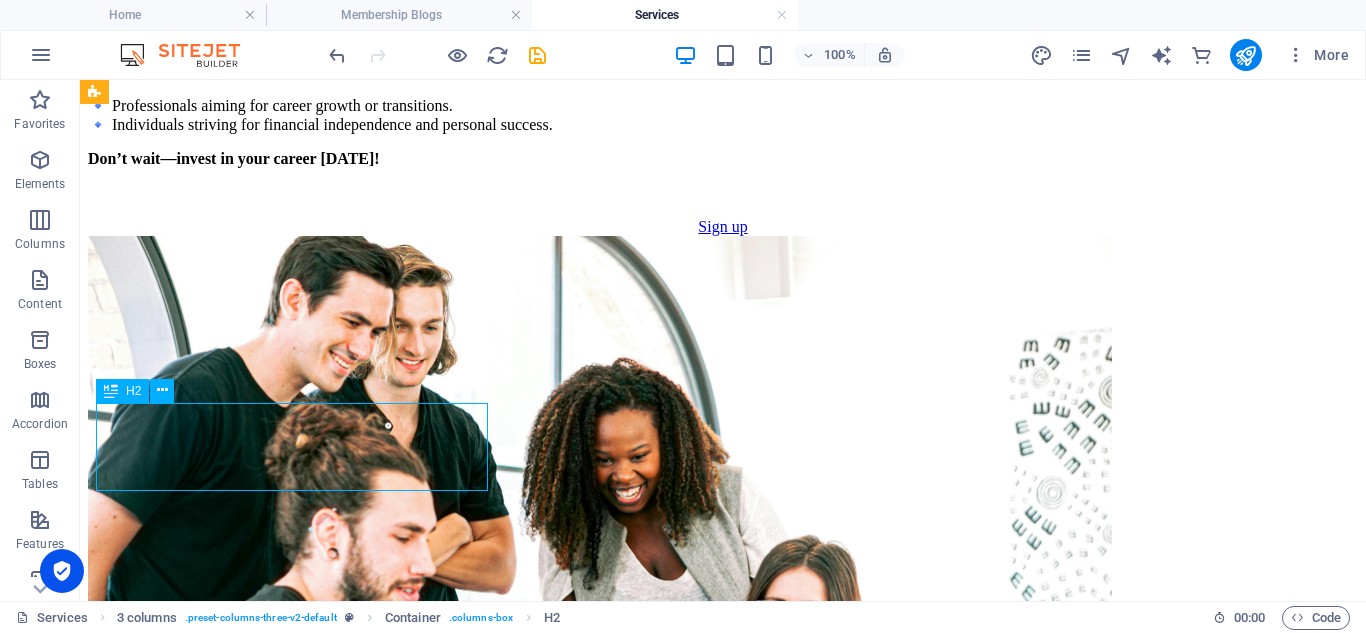 click on "Mastering Personal Finance Success" at bounding box center [723, 3991] 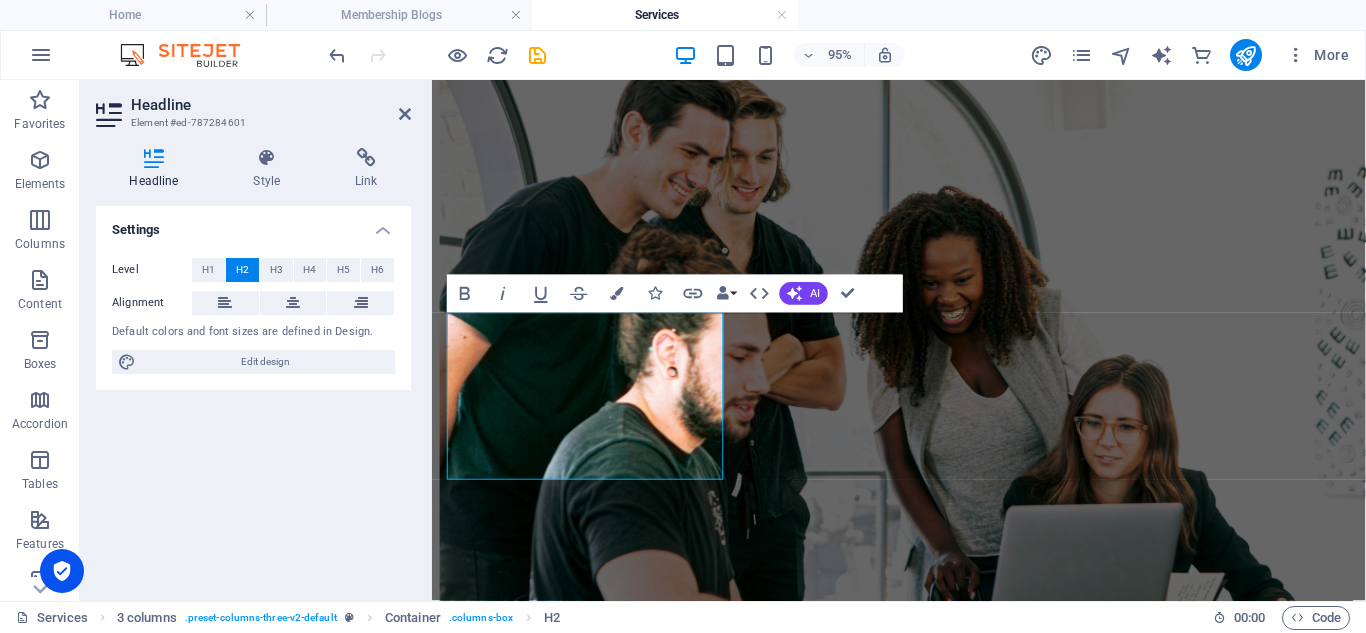 scroll, scrollTop: 2789, scrollLeft: 0, axis: vertical 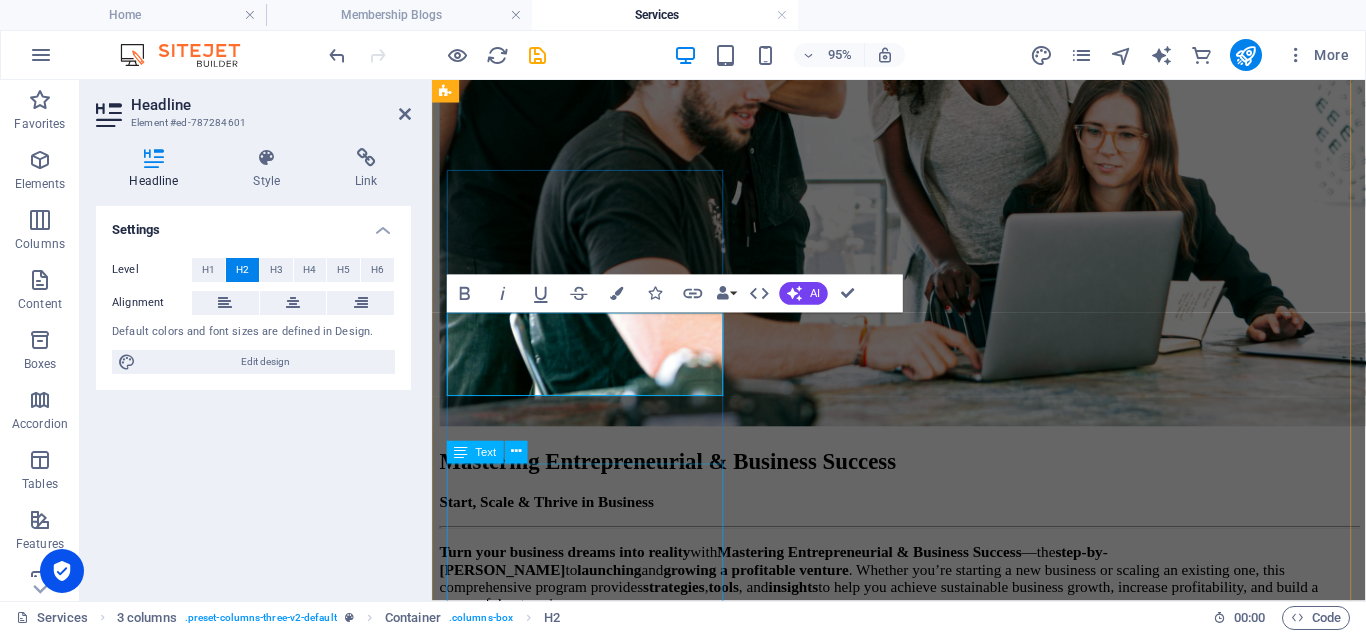 click on "Mastering Career Success Unlock Your Potential with Mastering Career Success Unlock Your Potential & Advance Your Career Success isn’t just about technical skills—it’s about strategy, adaptability, and leadership. The  Mastering Career Success Program  equips you with essential tools to  set clear career goals ,  build a strong personal brand , and  excel in today’s job market . Whether you're looking to  ace interviews ,  negotiate salaries , or  develop leadership skills , this program helps you stay  competitive  and  advance in your career . Learn how to stand out in interviews, manage workplace challenges, and gain the confidence to lead with impact. What You’ll Get: ✅  Career Strategy & Branding  – Practical guidance to set goals and stand out. ✅  Exclusive eBook by JB Malatji  –  Building a Successful Career in the Modern Workplace . ✅  Regular Insights  – Career tips from JB Malatji. Limited-Time Offer $47.50  (85% OFF the $324 value) Why Join? ✔  Comprehensive ✔  ✔" at bounding box center [923, 1961] 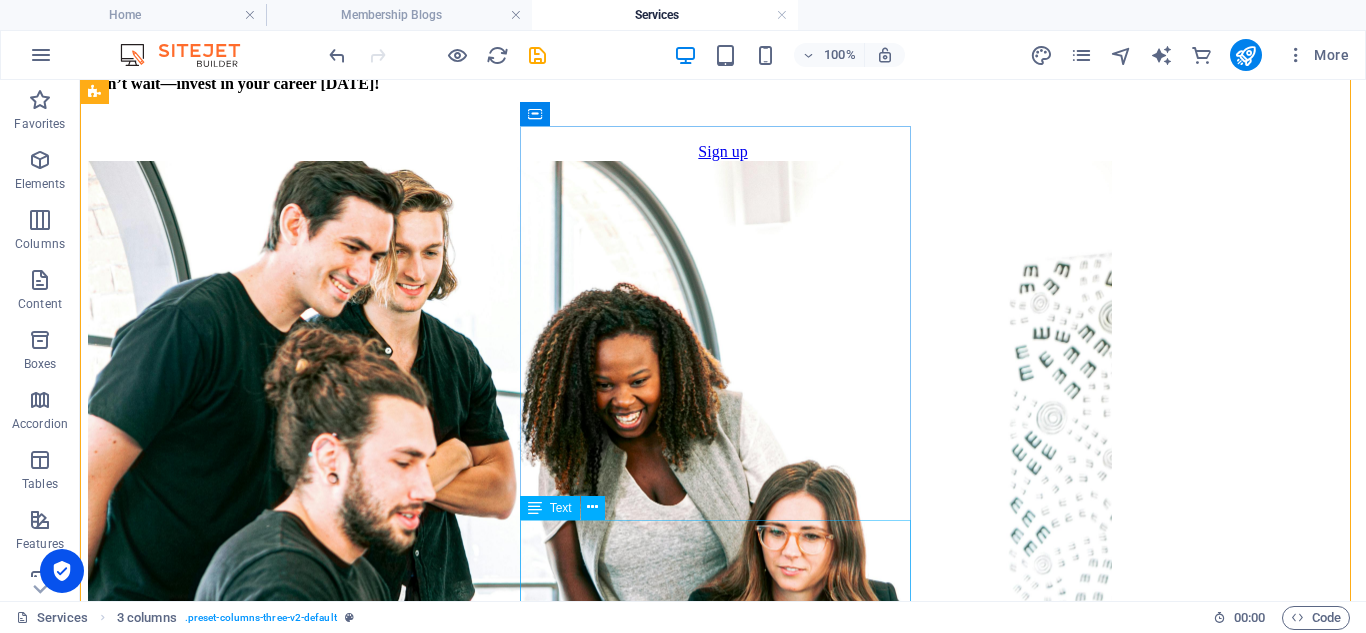 scroll, scrollTop: 2560, scrollLeft: 0, axis: vertical 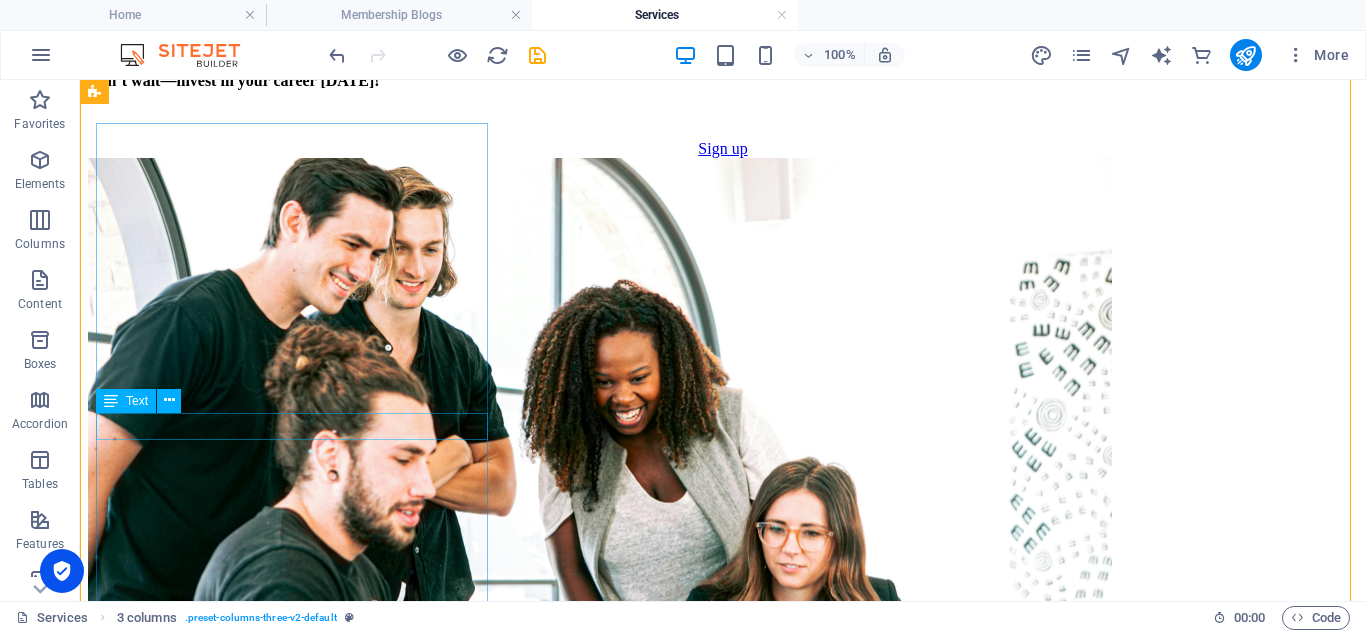 click on "Take Control of Your Finances Today" at bounding box center (723, 3955) 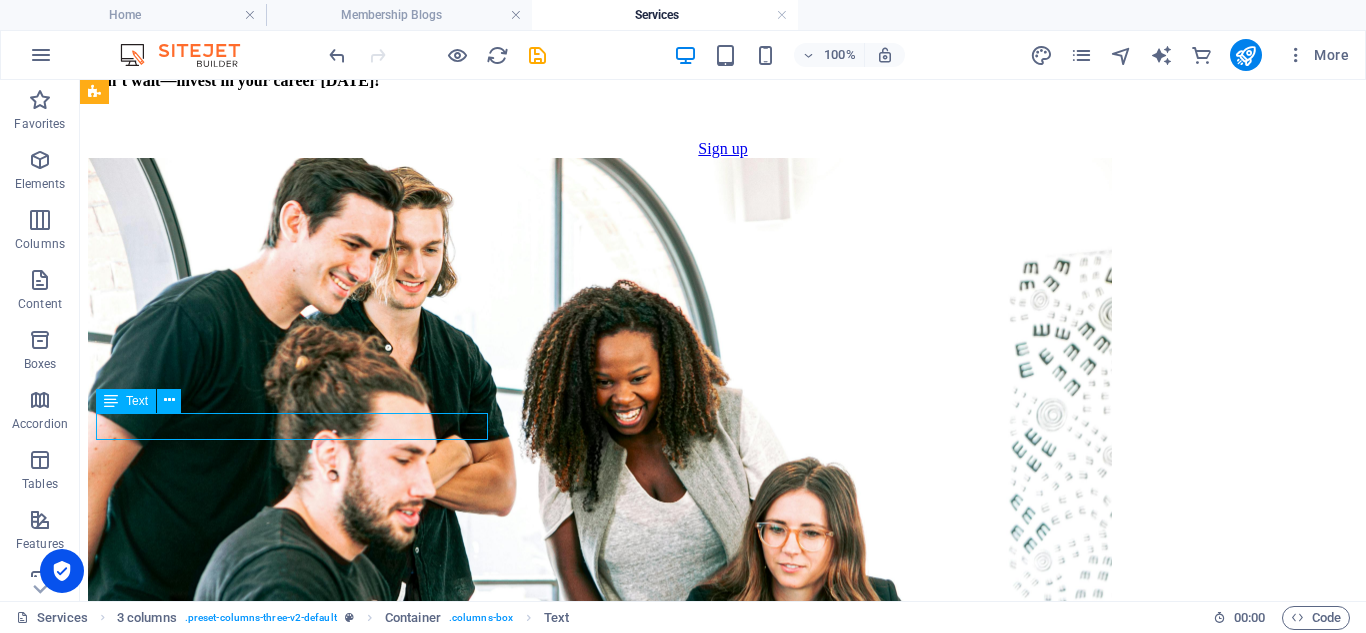 click on "Take Control of Your Finances Today" at bounding box center [723, 3955] 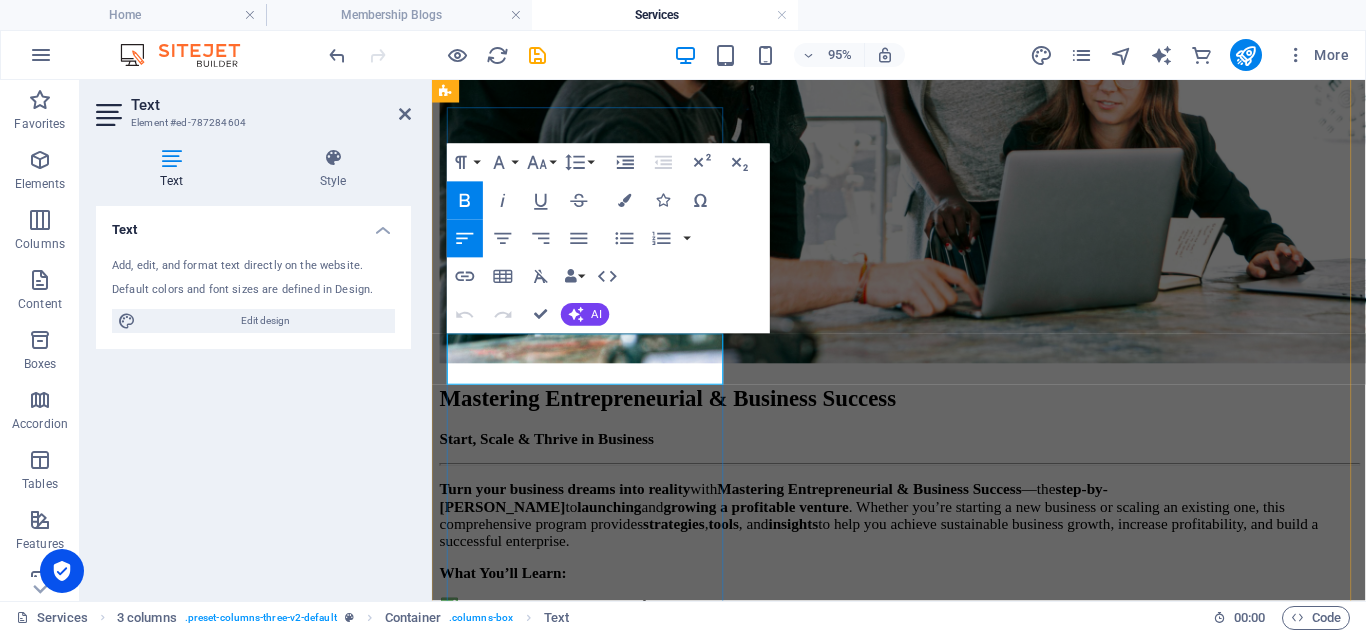 click on "Take Control of Your Finances Today" at bounding box center [923, 3328] 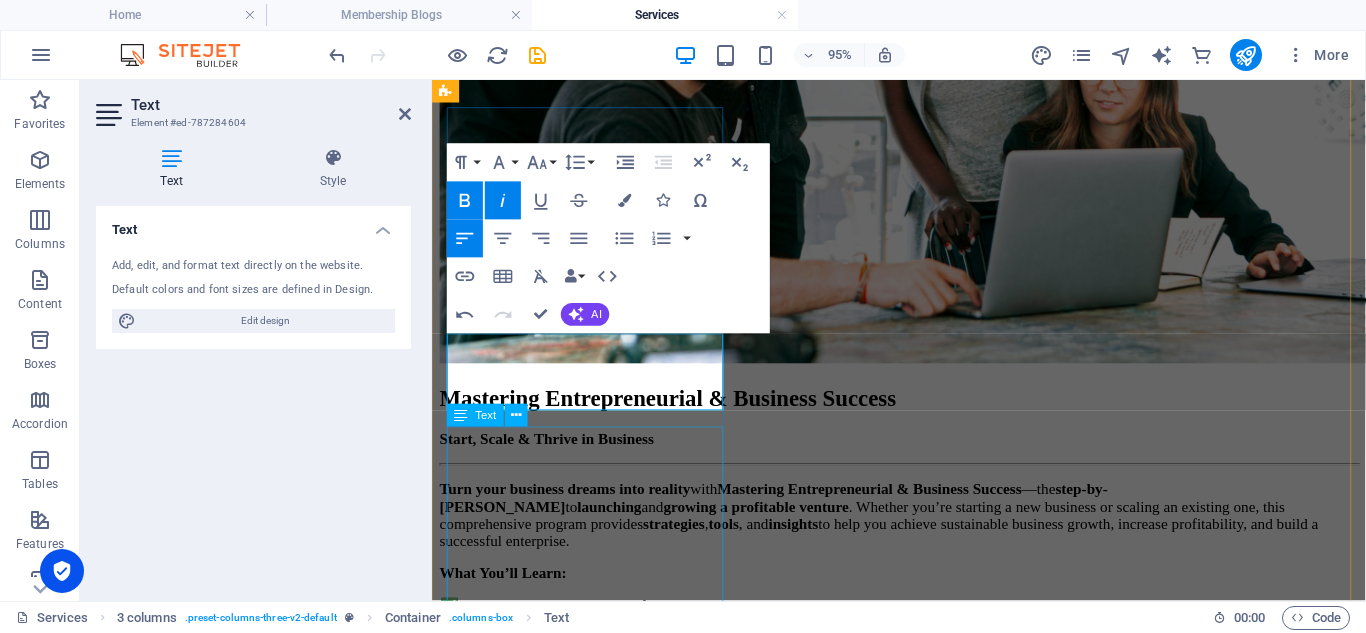 click on "Achieve financial independence  with  Mastering Personal Financial Success —a  step-by-step program  designed to help you  budget ,  save , and  invest effectively . Whether you're  tackling debt ,  planning for retirement , or  building wealth , this comprehensive program equips you with essential tools and strategies to achieve  lasting financial stability  and secure your financial future. What You’ll Learn Set & Achieve Financial Goals –  Create a roadmap to success . Master Budgeting & Saving –  Cut unnecessary expenses and grow wealth. Invest with Confidence –  Learn proven strategies for smart investing. Avoid Costly Mistakes –  Gain expert insights to sidestep financial pitfalls.   What’s Included? Personal Finance Mastery –  Practical guides, case studies, and self-assessments. Exclusive eBook by JB Malatji –  Financial Health Demystified: A Complete Beginner’s Guide. Expert Newsletters –  Regular insights on personal finance and wealth-building.   Unbeatable Value" at bounding box center [923, 3708] 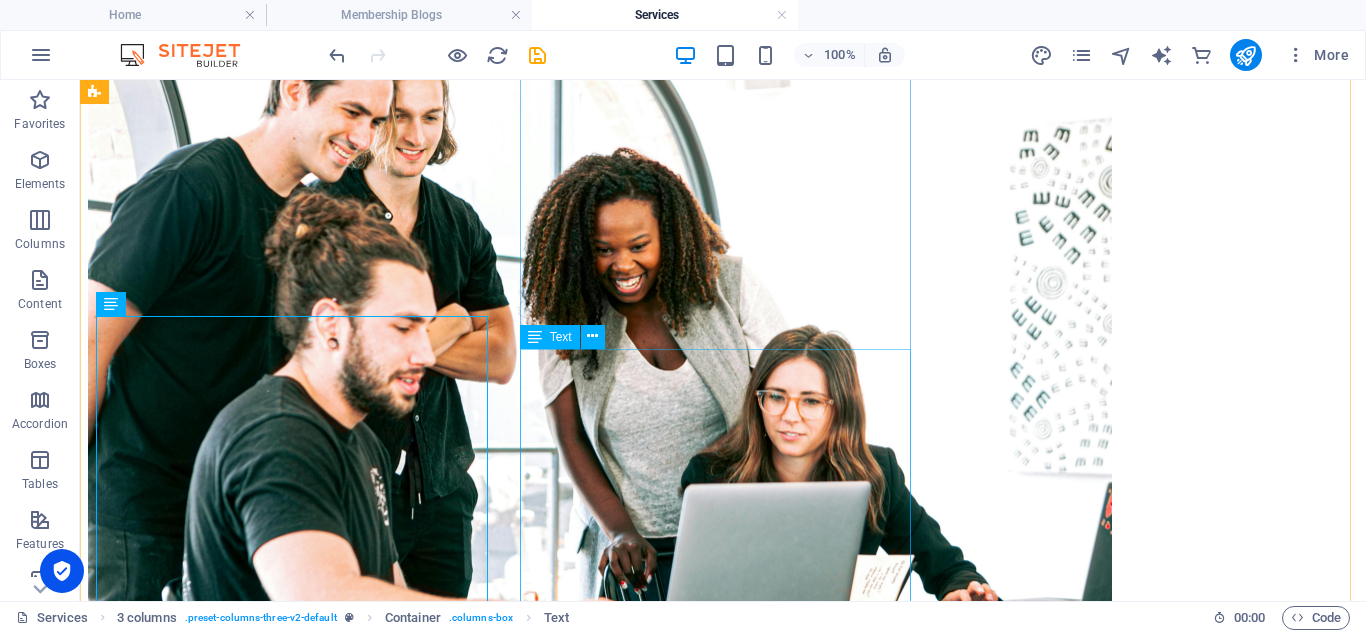 scroll, scrollTop: 2874, scrollLeft: 0, axis: vertical 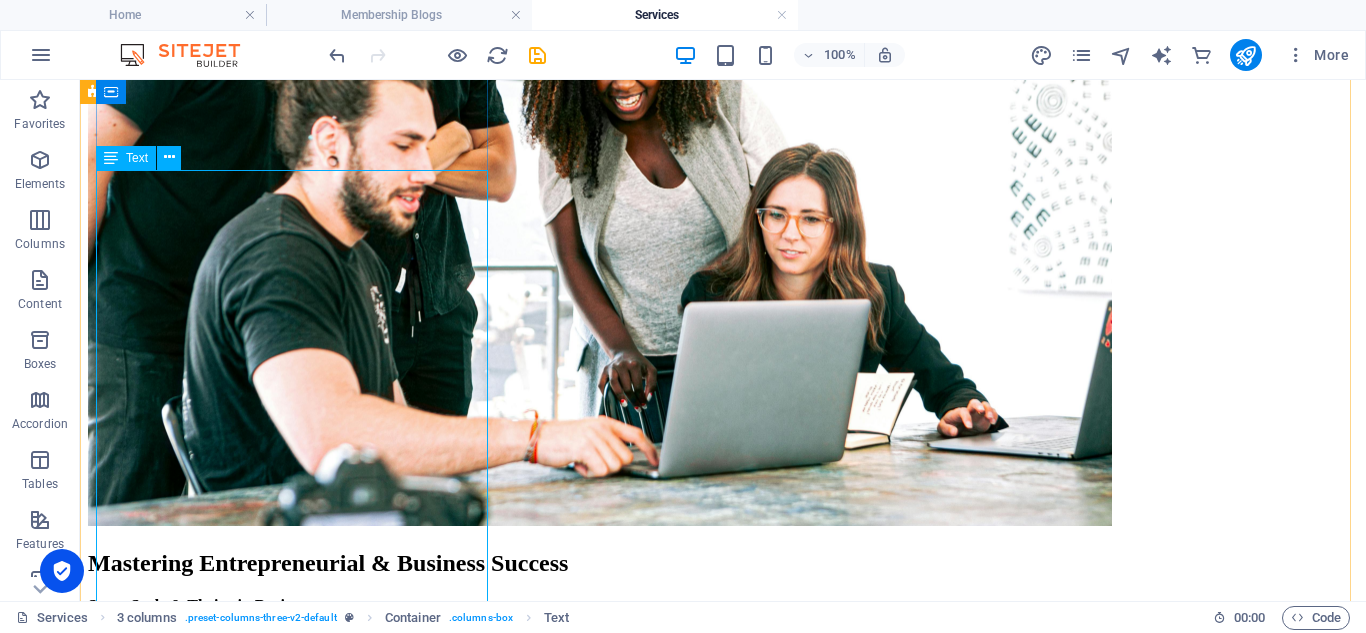 click on "Achieve financial independence  with  Mastering Personal Financial Success —a  step-by-step program  designed to help you  budget ,  save , and  invest effectively . Whether you're  tackling debt ,  planning for retirement , or  building wealth , this comprehensive program equips you with essential tools and strategies to achieve  lasting financial stability  and secure your financial future. What You’ll Learn Set & Achieve Financial Goals –  Create a roadmap to success . Master Budgeting & Saving –  Cut unnecessary expenses and grow wealth. Invest with Confidence –  Learn proven strategies for smart investing. Avoid Costly Mistakes –  Gain expert insights to sidestep financial pitfalls.   What’s Included? Personal Finance Mastery –  Practical guides, case studies, and self-assessments. Exclusive eBook by JB Malatji –  Financial Health Demystified: A Complete Beginner’s Guide. Expert Newsletters –  Regular insights on personal finance and wealth-building.   Unbeatable Value" at bounding box center [723, 4012] 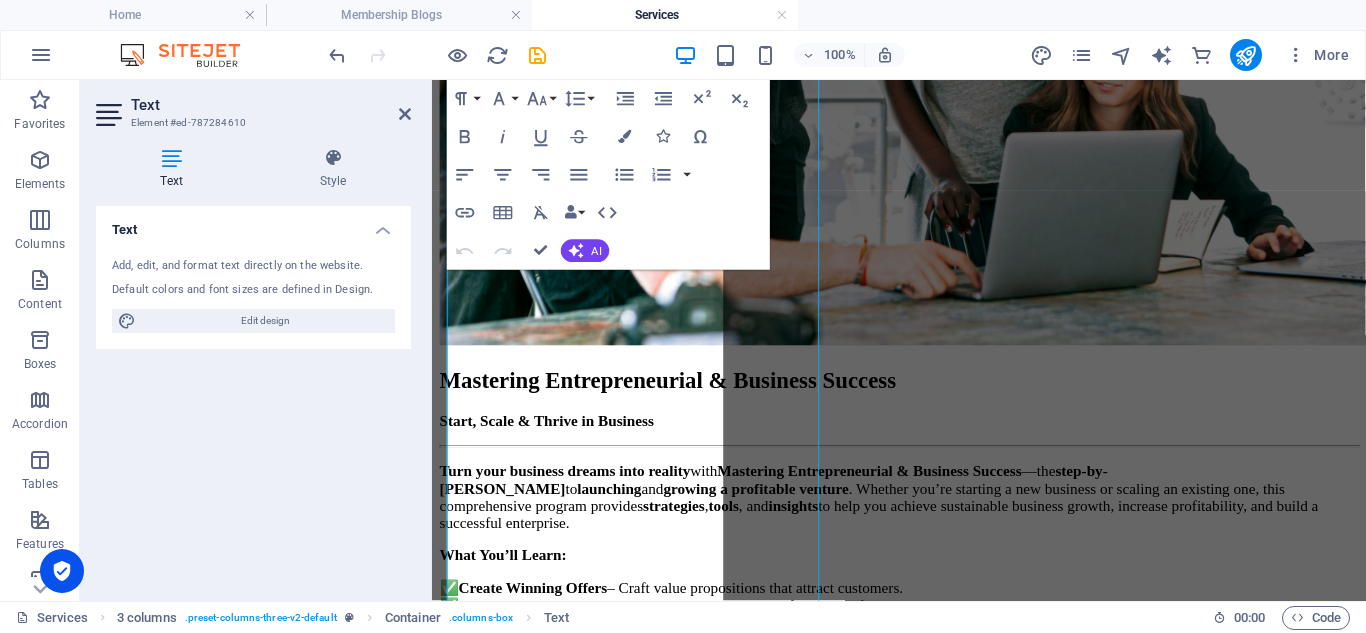 scroll, scrollTop: 3103, scrollLeft: 0, axis: vertical 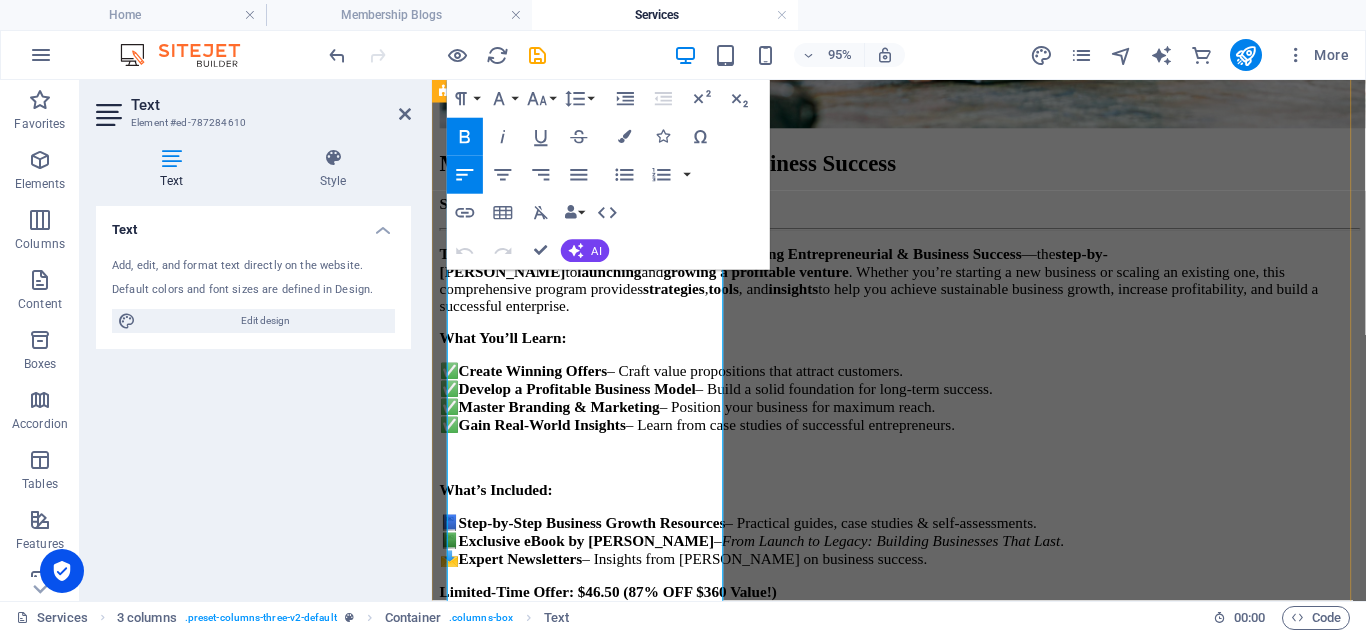 click on "What You’ll Learn" at bounding box center [923, 3203] 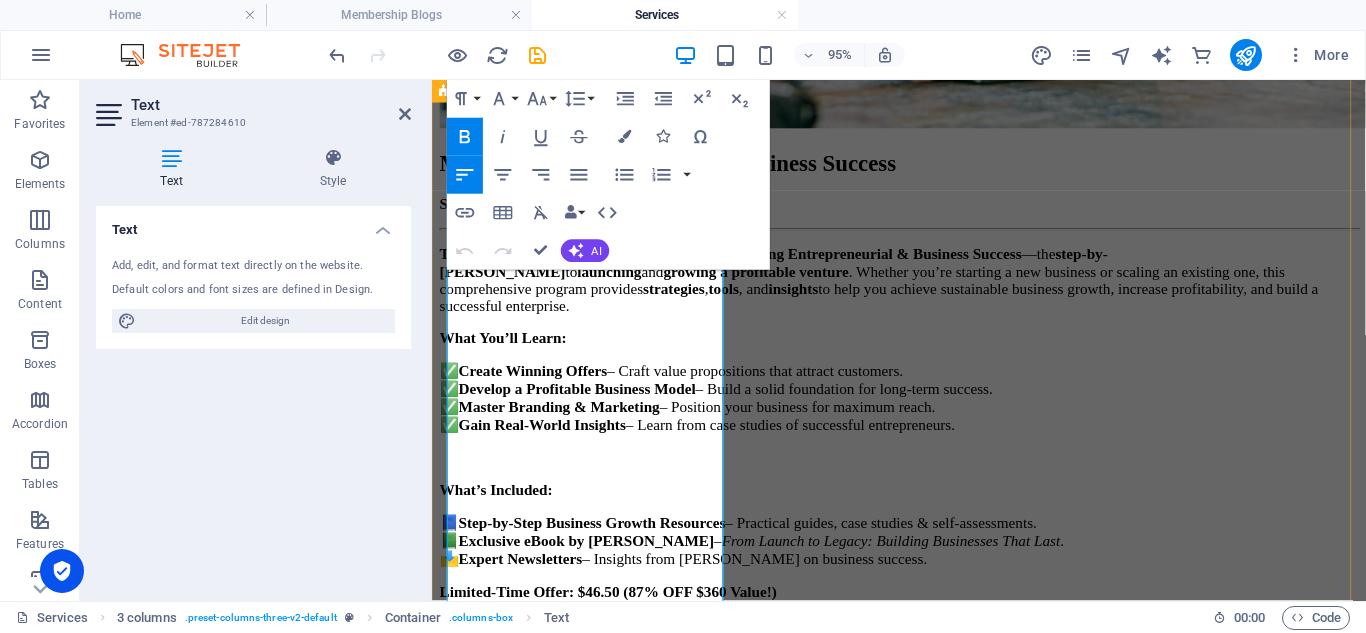 click on "What You’ll Learn" at bounding box center [923, 3203] 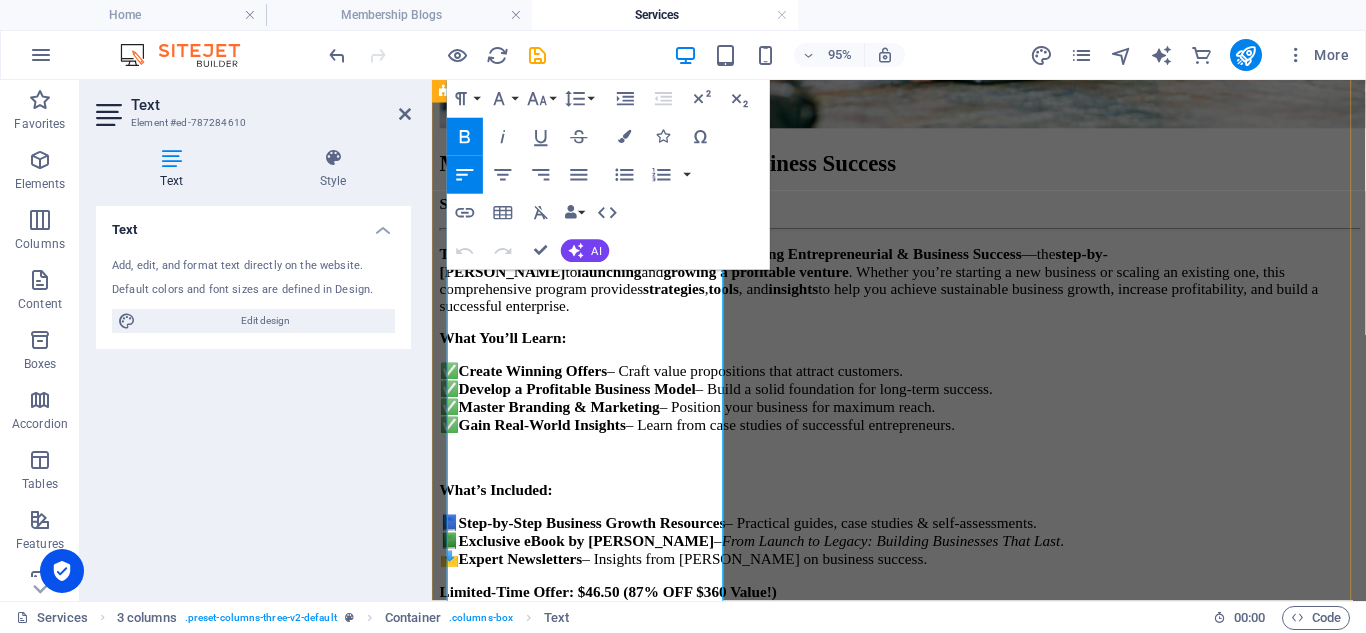 click on "What You’ll Learn" at bounding box center [923, 3203] 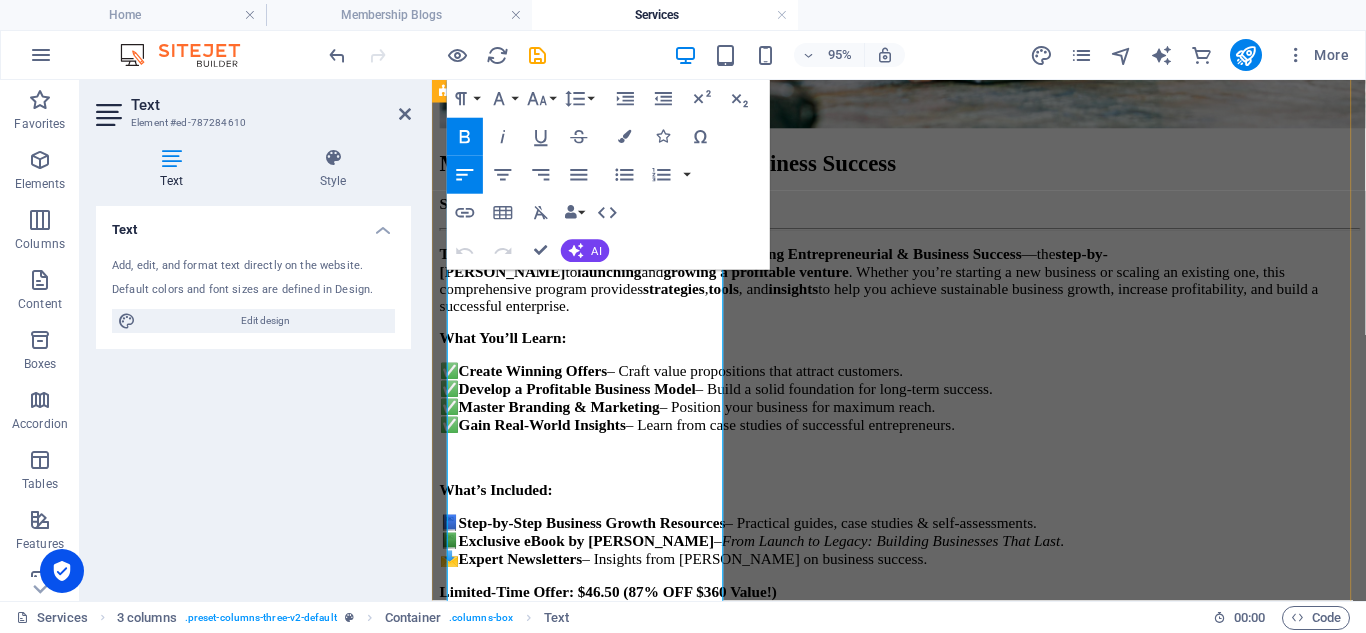click on "What You’ll Learn" at bounding box center [923, 3203] 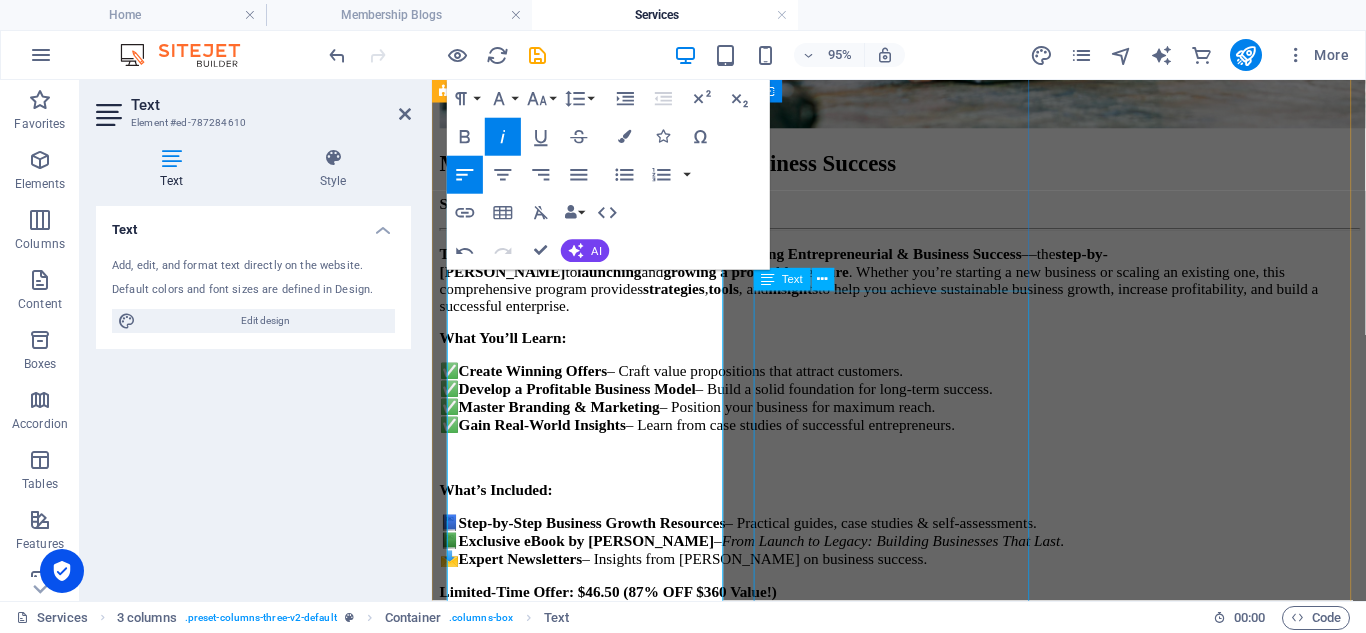 click on "Achieve financial independence  with  Mastering Personal Financial Success —a  step-by-step program  designed to help you  budget ,  save , and  invest effectively . Whether you're  tackling debt ,  planning for retirement , or  building wealth , this comprehensive program equips you with essential tools and strategies to achieve  lasting financial stability  and secure your financial future. What You’ll Learn Set & Achieve Financial Goals –  Create a roadmap to success . Master Budgeting & Saving –  Cut unnecessary expenses and grow wealth. Invest with Confidence –  Learn proven strategies for smart investing. Avoid Costly Mistakes –  Gain expert insights to sidestep financial pitfalls.   What’s Included? Personal Finance Mastery –  Practical guides, case studies, and self-assessments. Exclusive eBook by JB Malatji –  Financial Health Demystified: A Complete Beginner’s Guide. Expert Newsletters –  Regular insights on personal finance and wealth-building.   Unbeatable Value" at bounding box center [923, 4733] 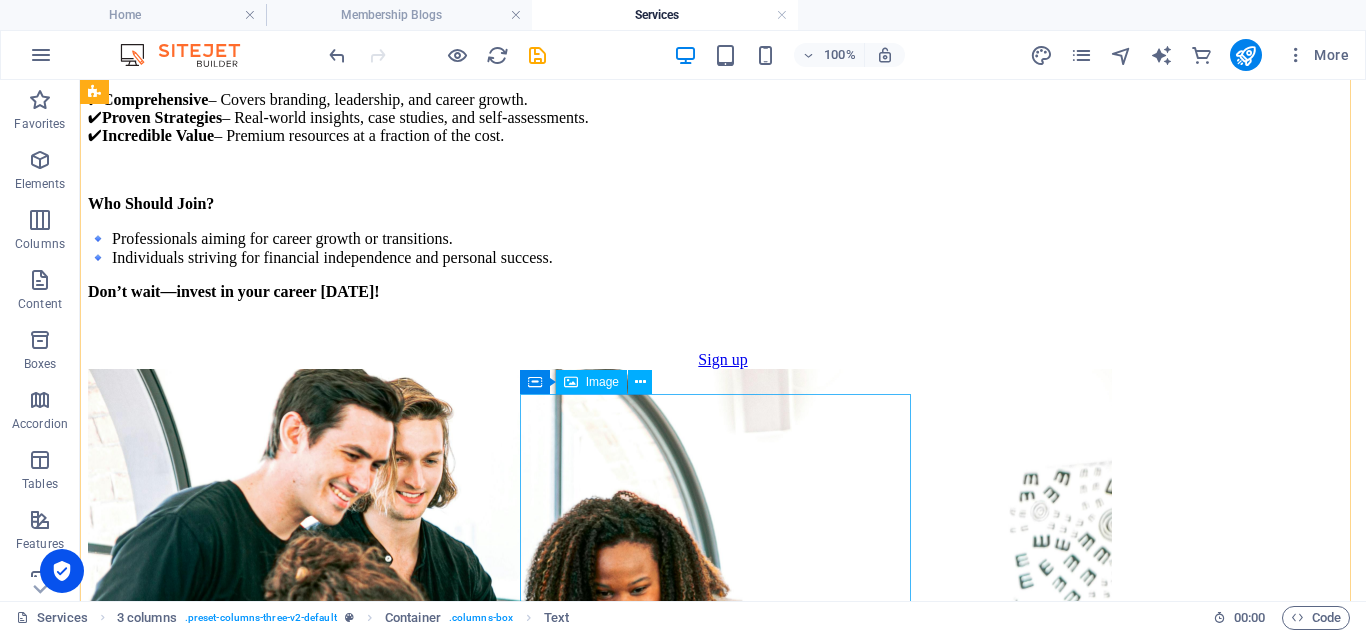 scroll, scrollTop: 2474, scrollLeft: 0, axis: vertical 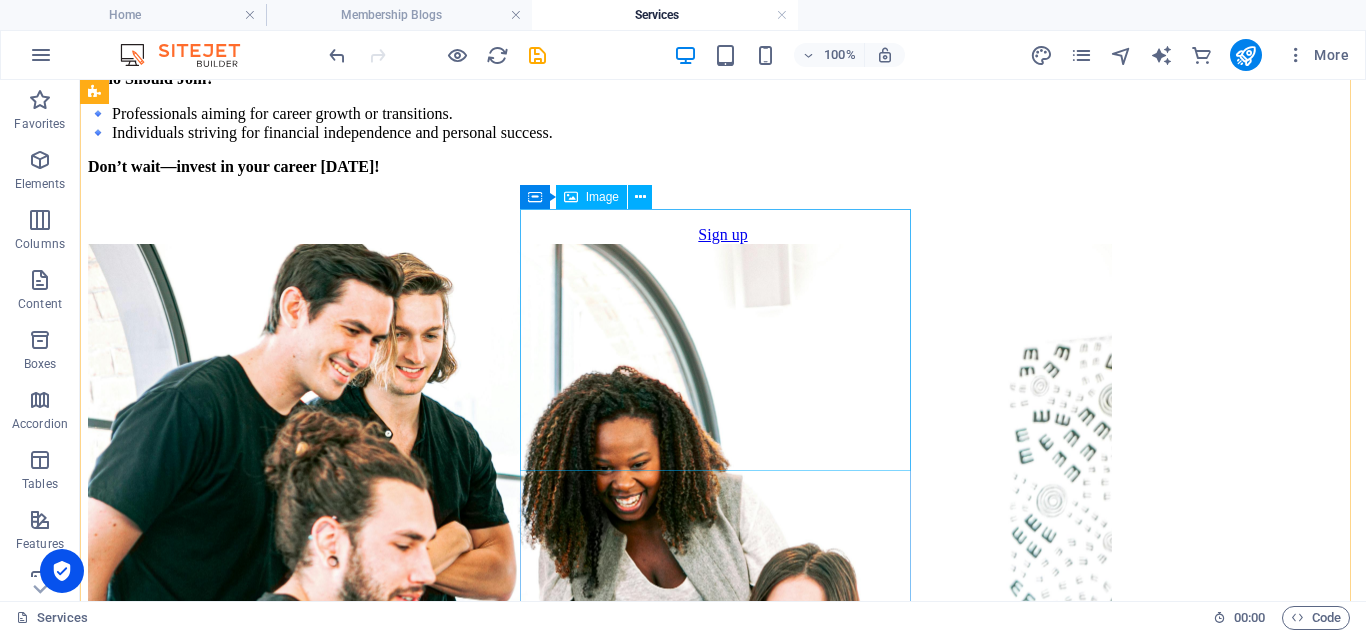 click at bounding box center (723, 4992) 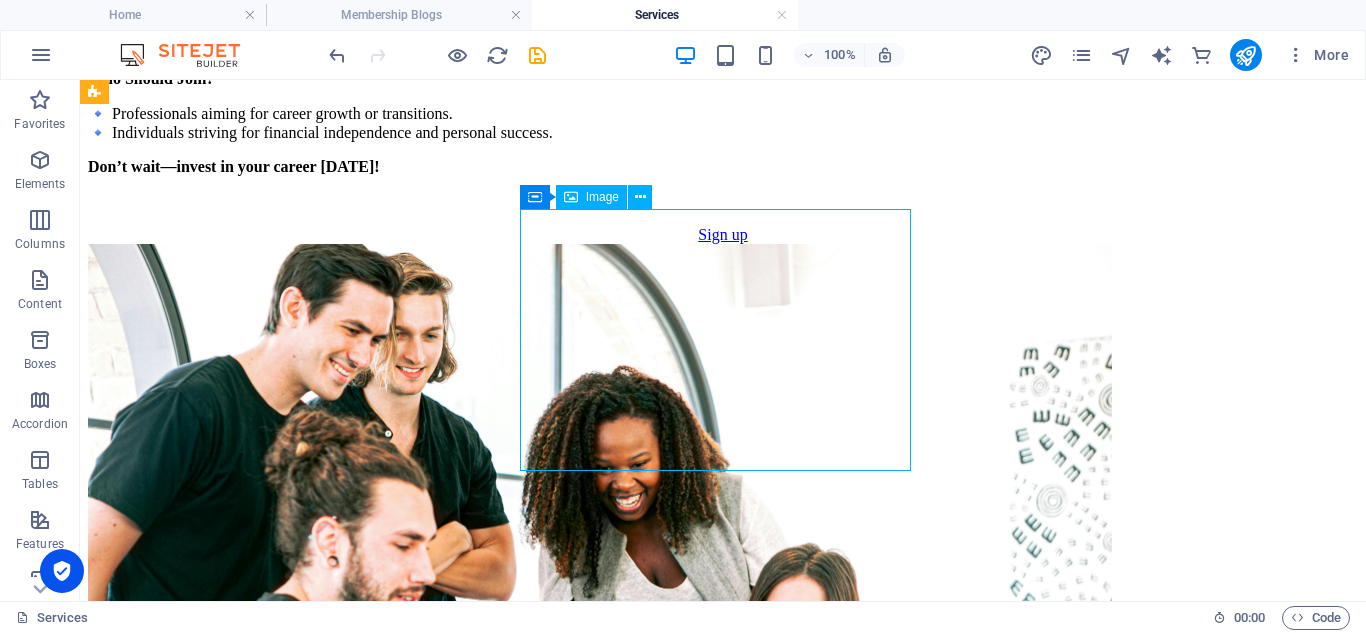 click at bounding box center (723, 4992) 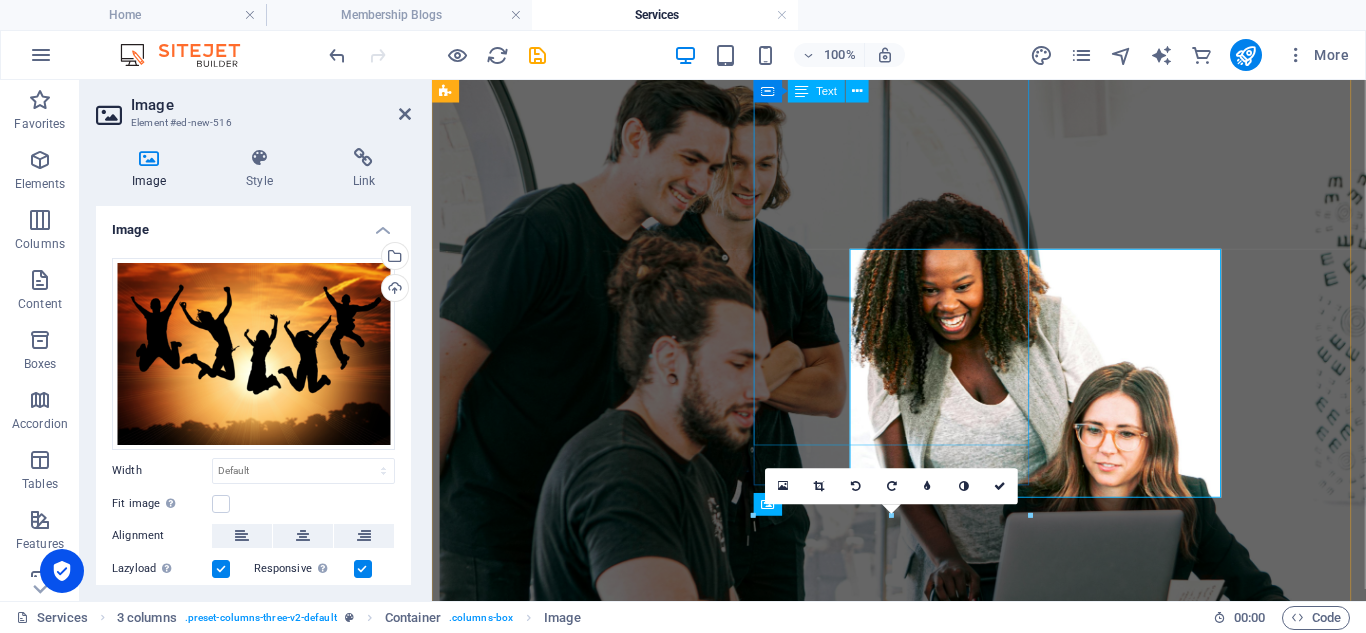 scroll, scrollTop: 2425, scrollLeft: 0, axis: vertical 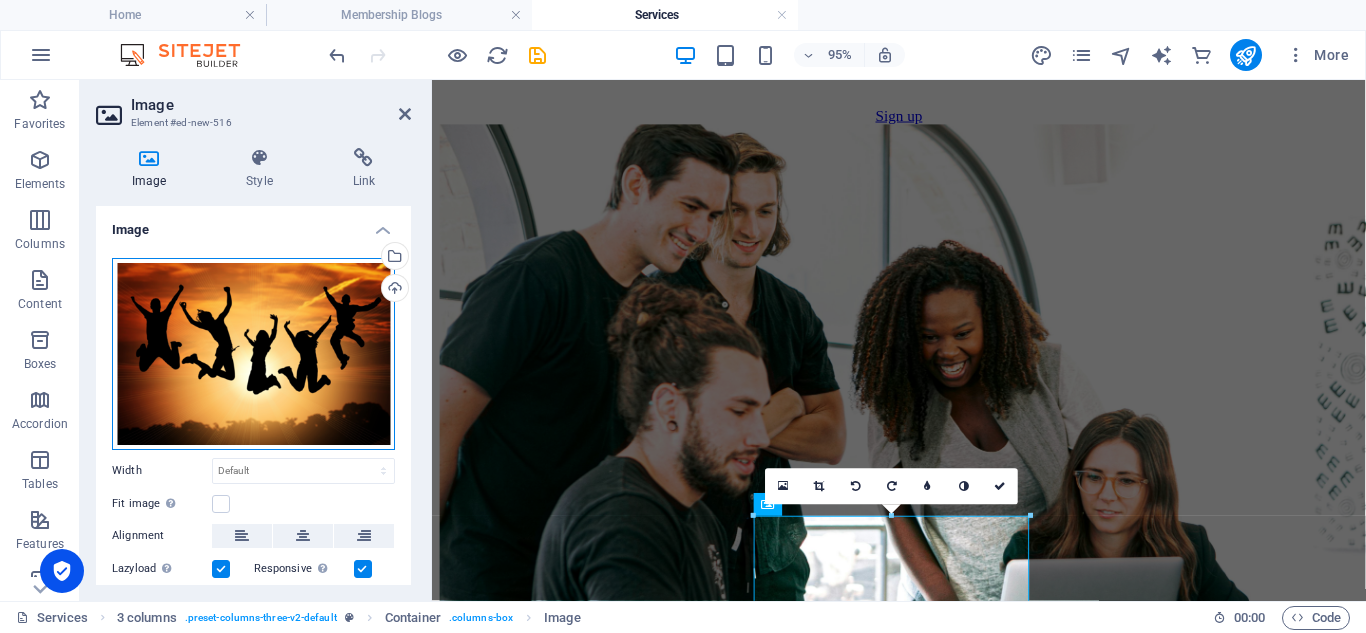 click on "Drag files here, click to choose files or select files from Files or our free stock photos & videos" at bounding box center [253, 354] 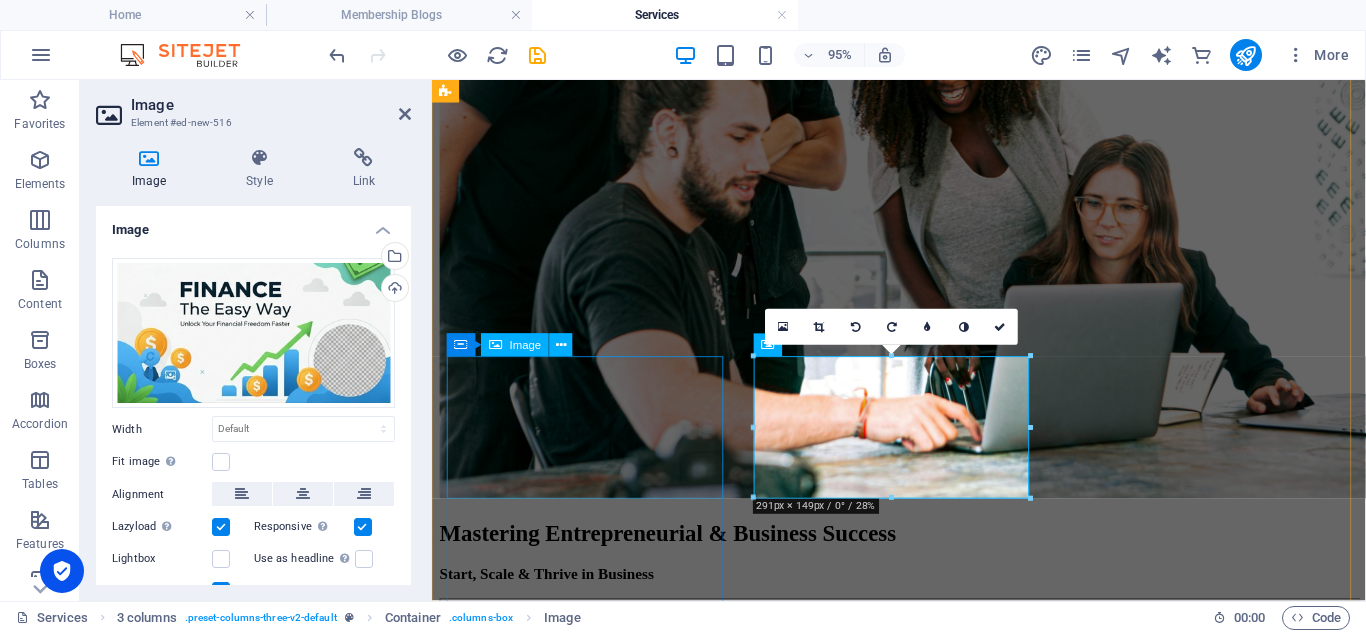 scroll, scrollTop: 2725, scrollLeft: 0, axis: vertical 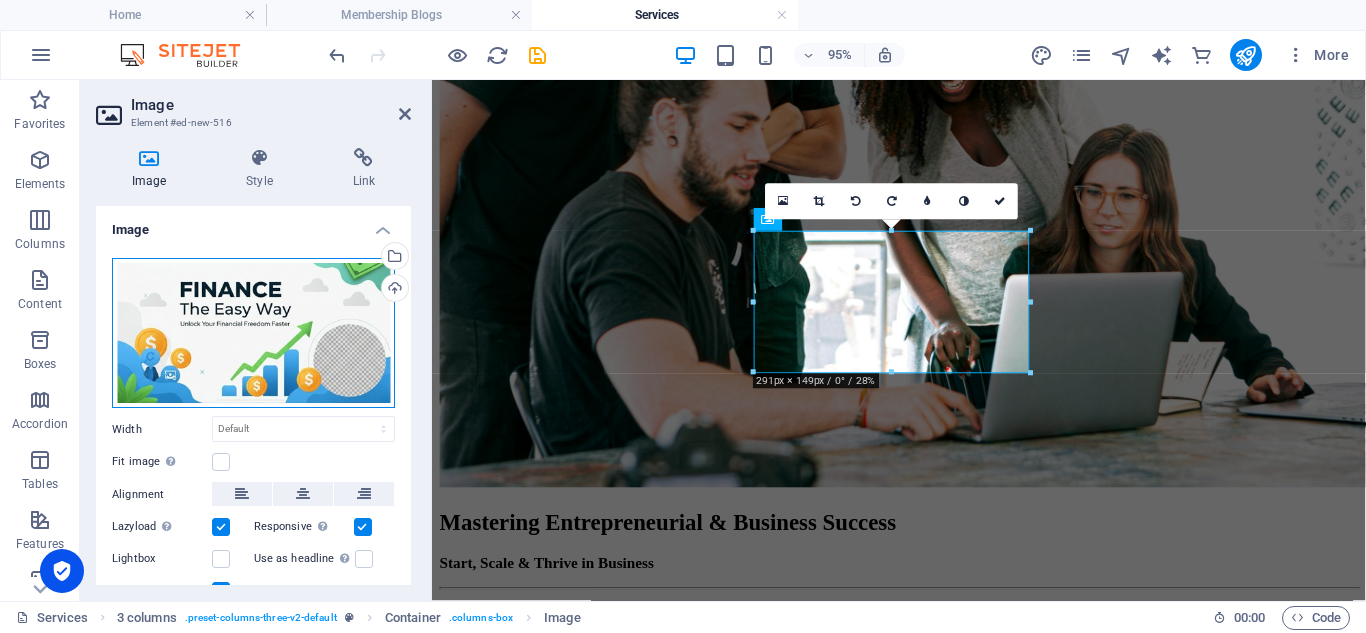 click on "Drag files here, click to choose files or select files from Files or our free stock photos & videos" at bounding box center (253, 333) 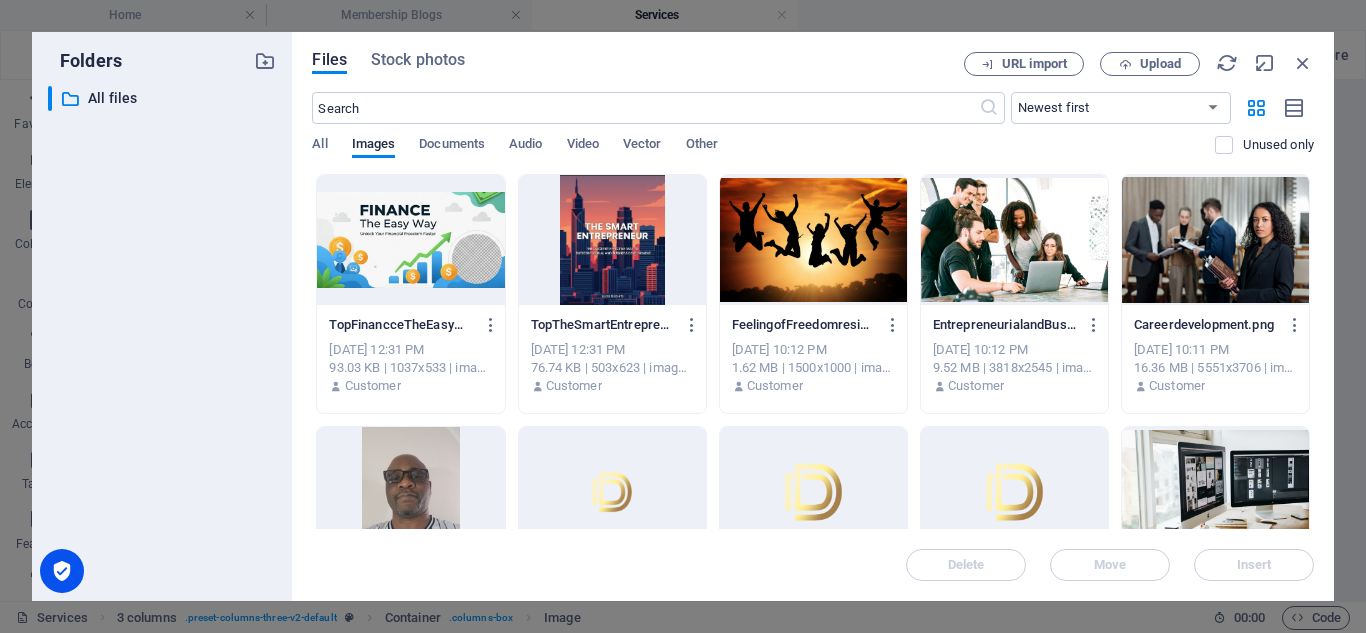 click at bounding box center [612, 240] 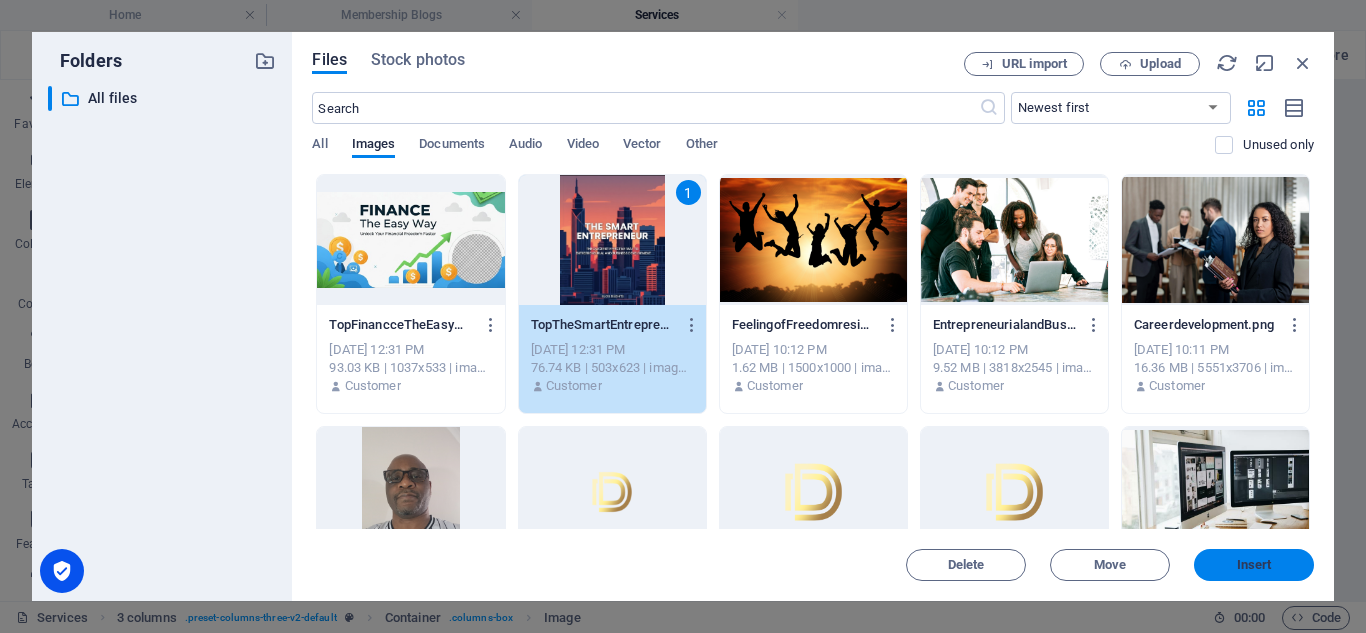 click on "Insert" at bounding box center (1254, 565) 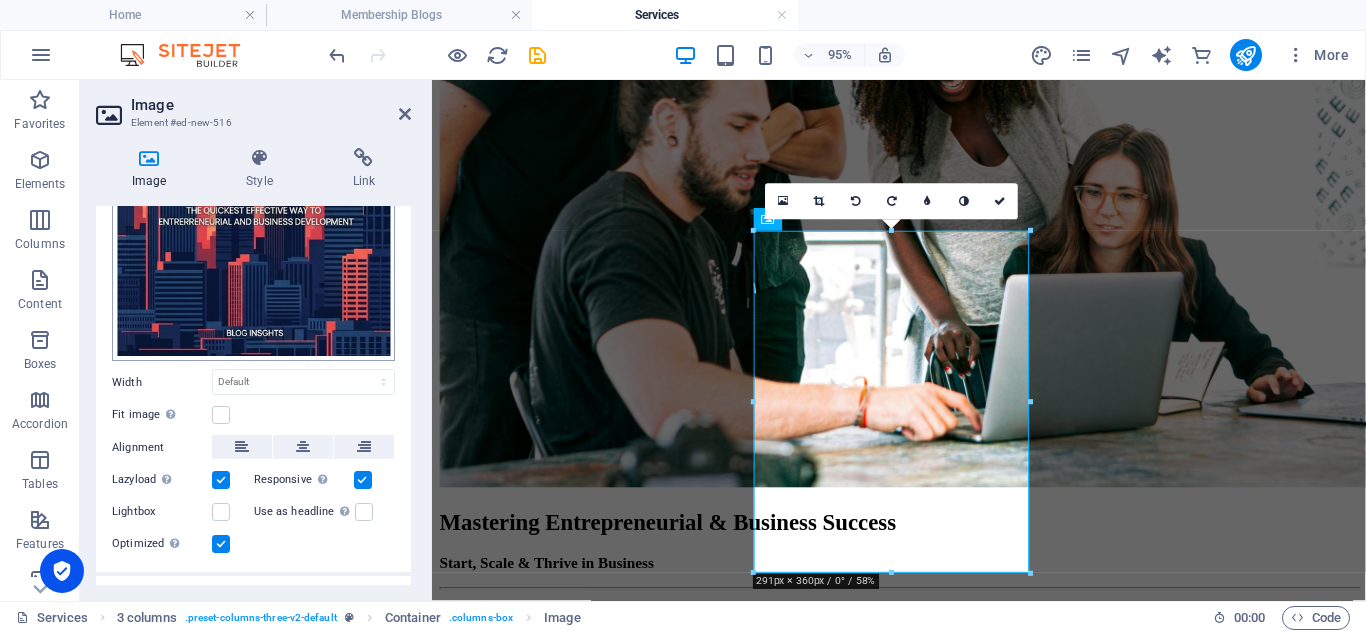 scroll, scrollTop: 278, scrollLeft: 0, axis: vertical 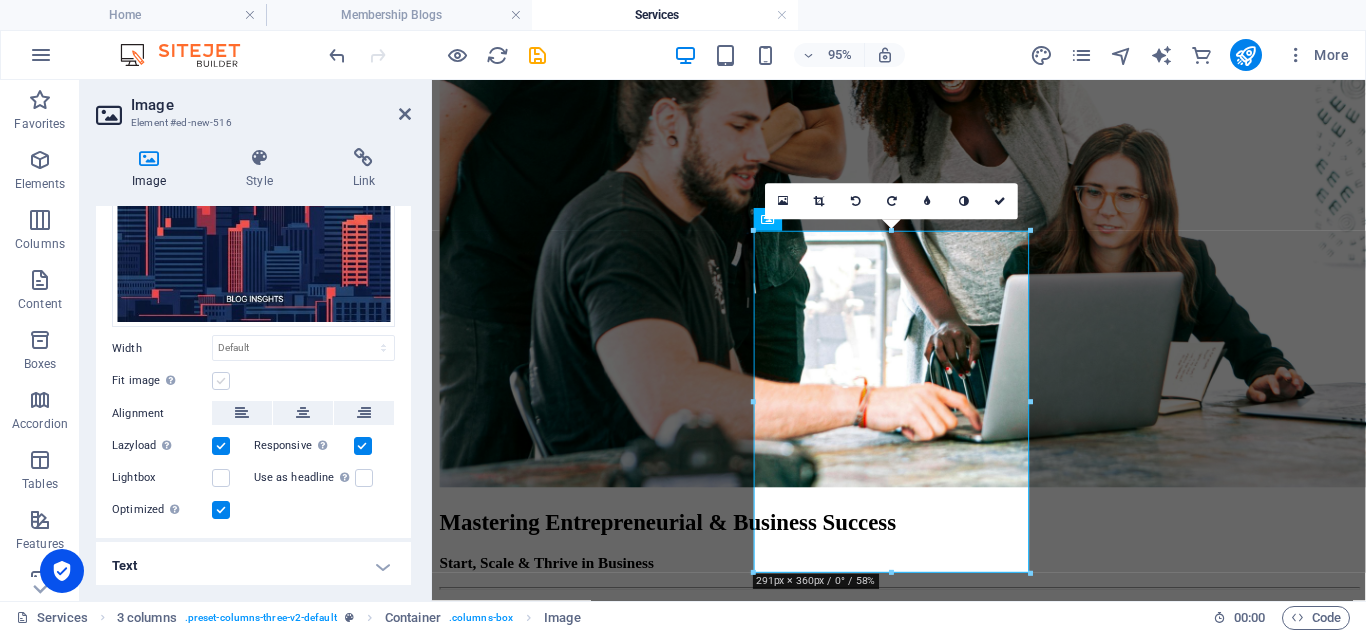 click at bounding box center (221, 381) 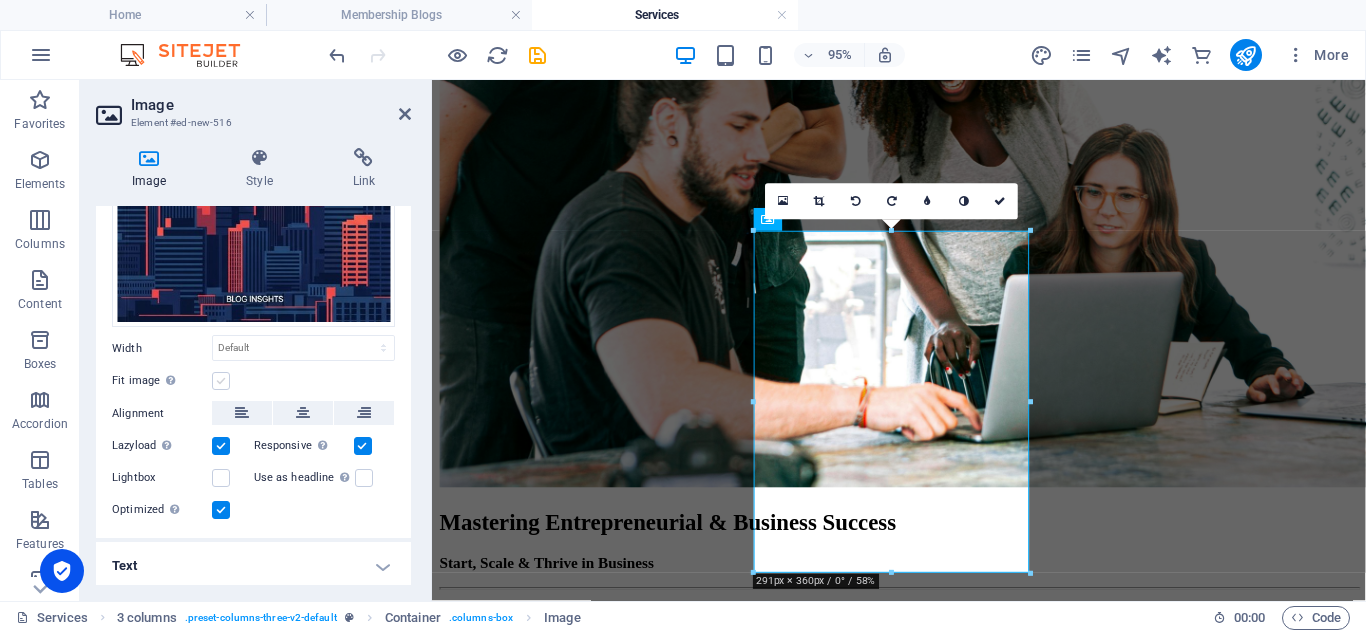 click on "Fit image Automatically fit image to a fixed width and height" at bounding box center (0, 0) 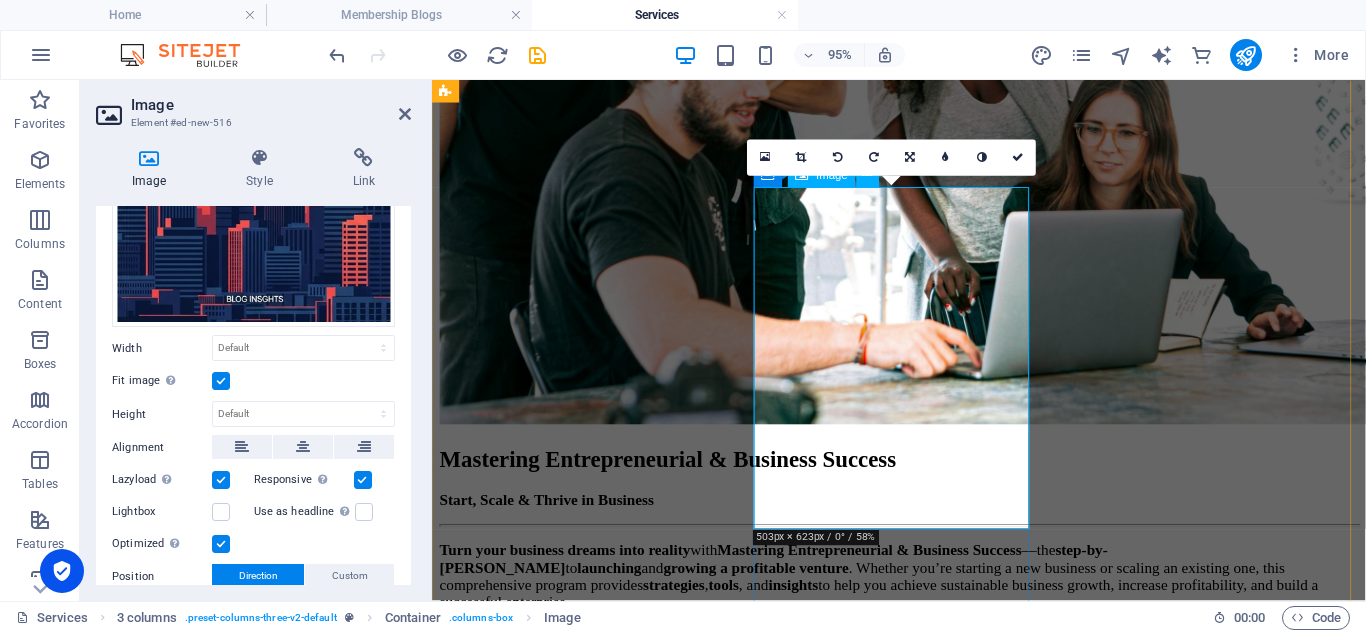 scroll, scrollTop: 2725, scrollLeft: 0, axis: vertical 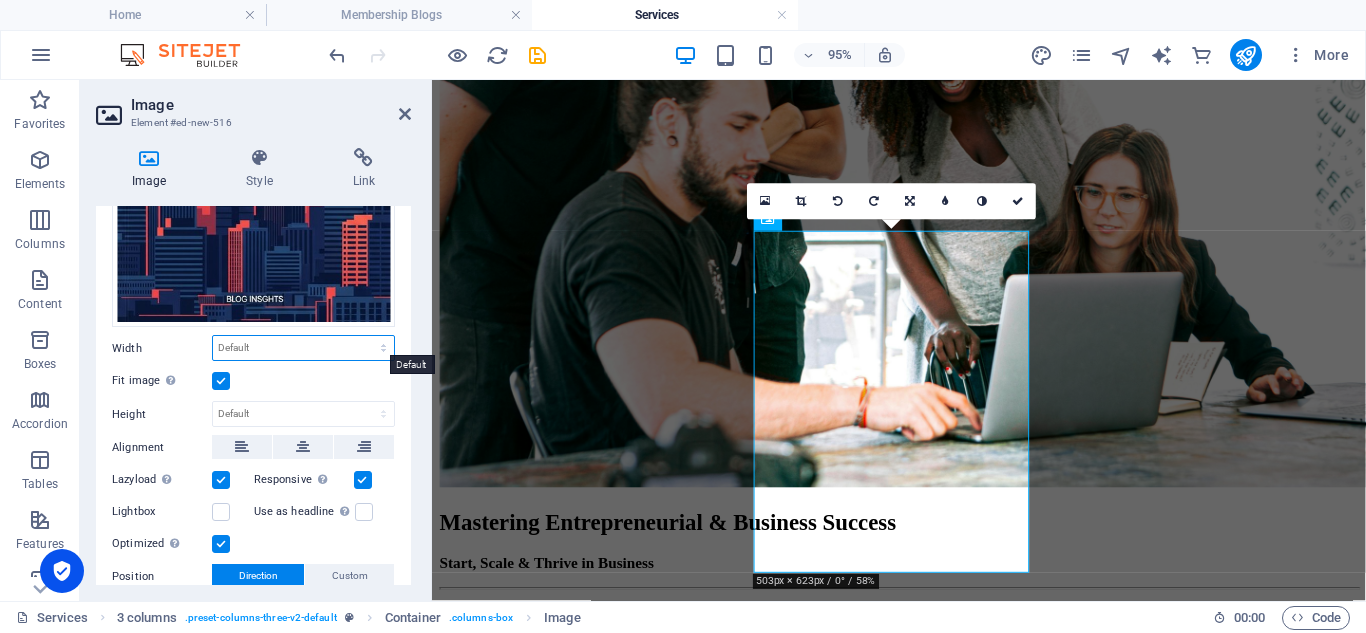 click on "Default auto px rem % em vh vw" at bounding box center [303, 348] 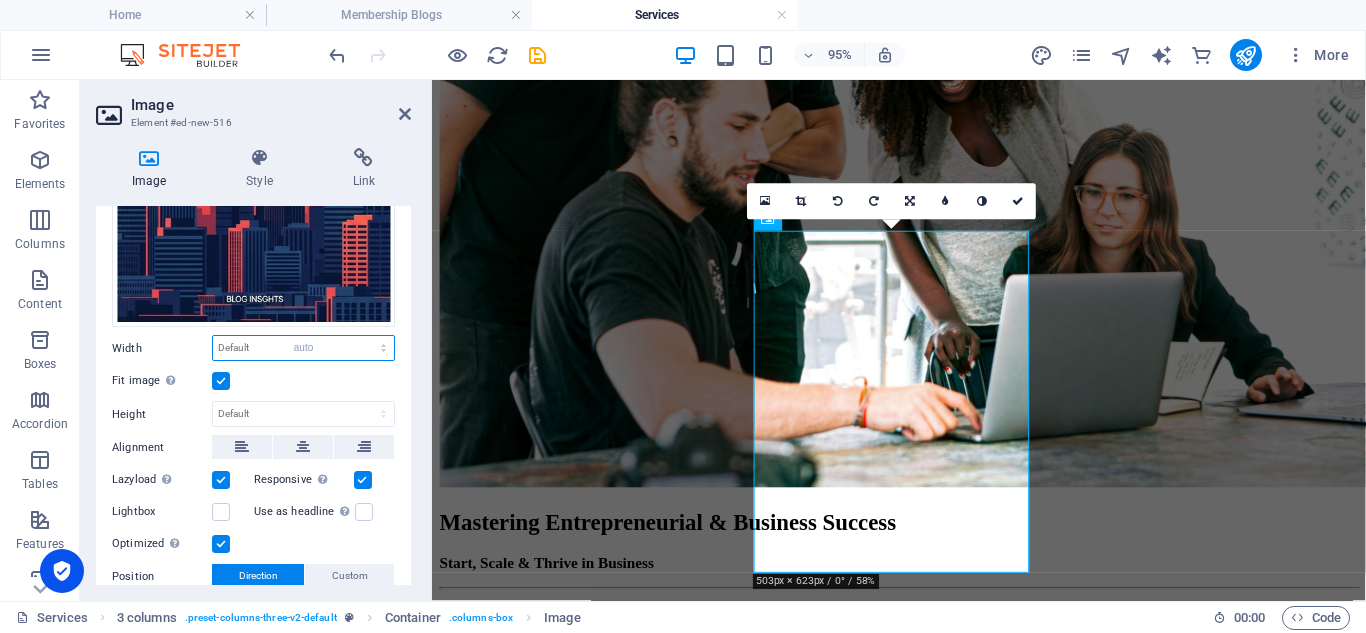 click on "Default auto px rem % em vh vw" at bounding box center [303, 348] 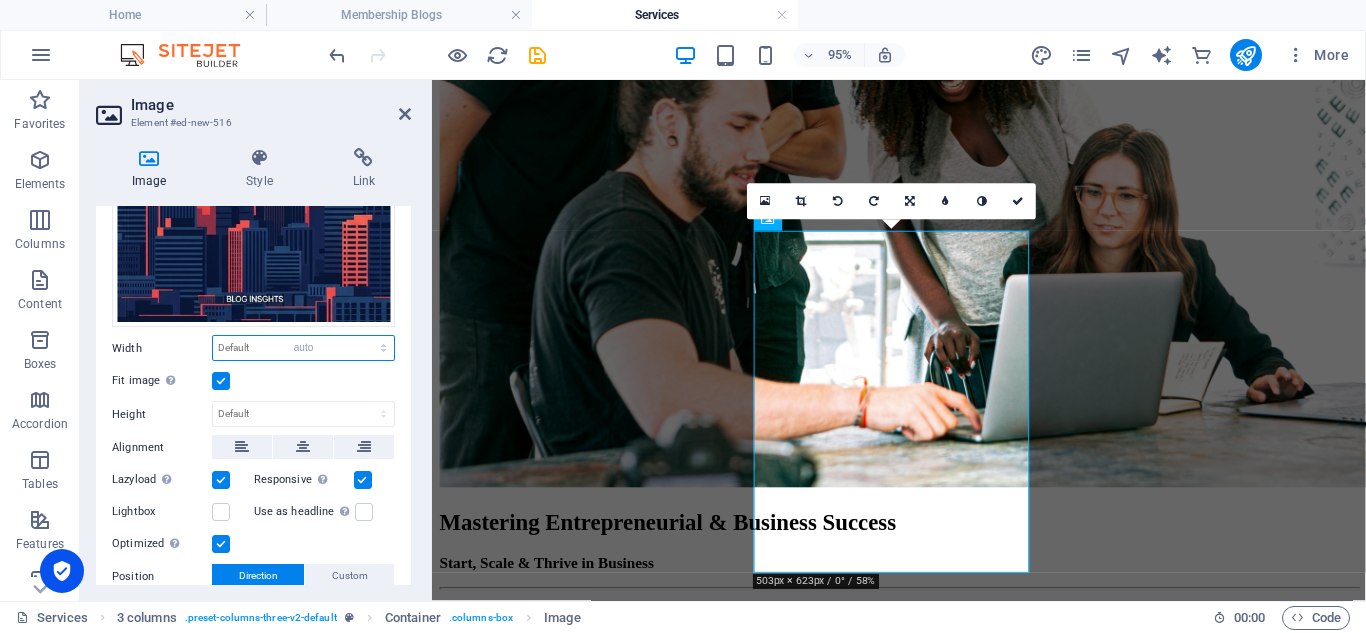 select on "DISABLED_OPTION_VALUE" 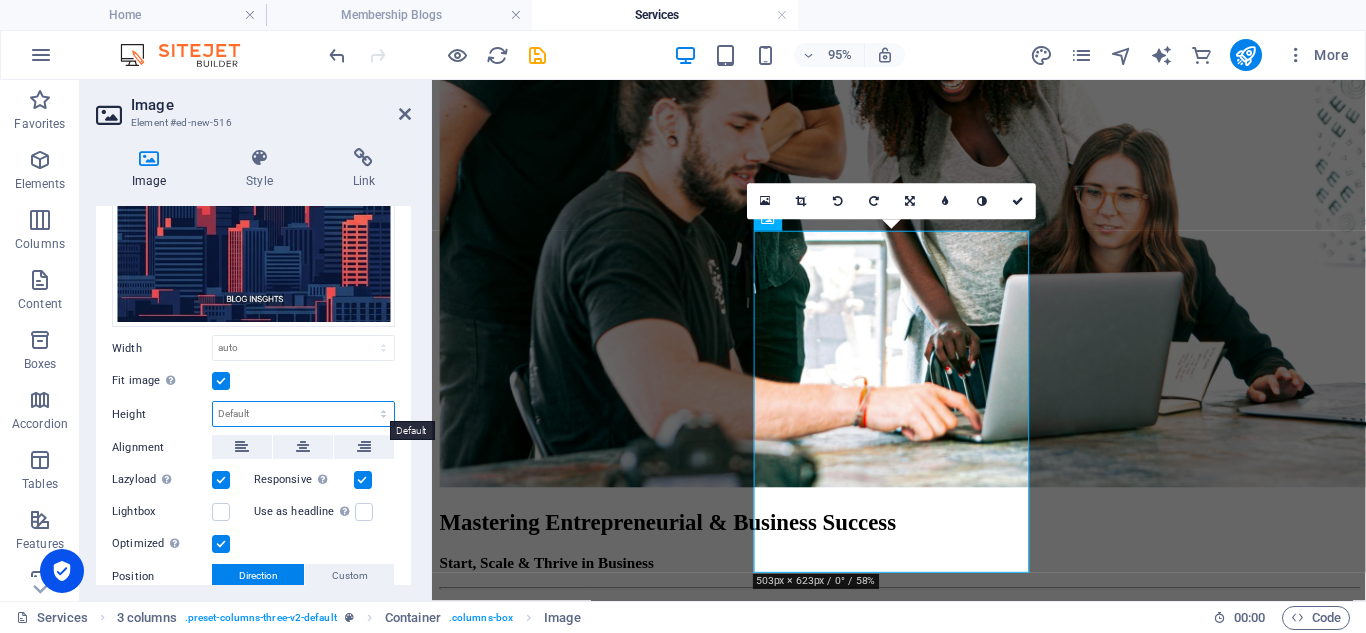 click on "Default auto px" at bounding box center [303, 414] 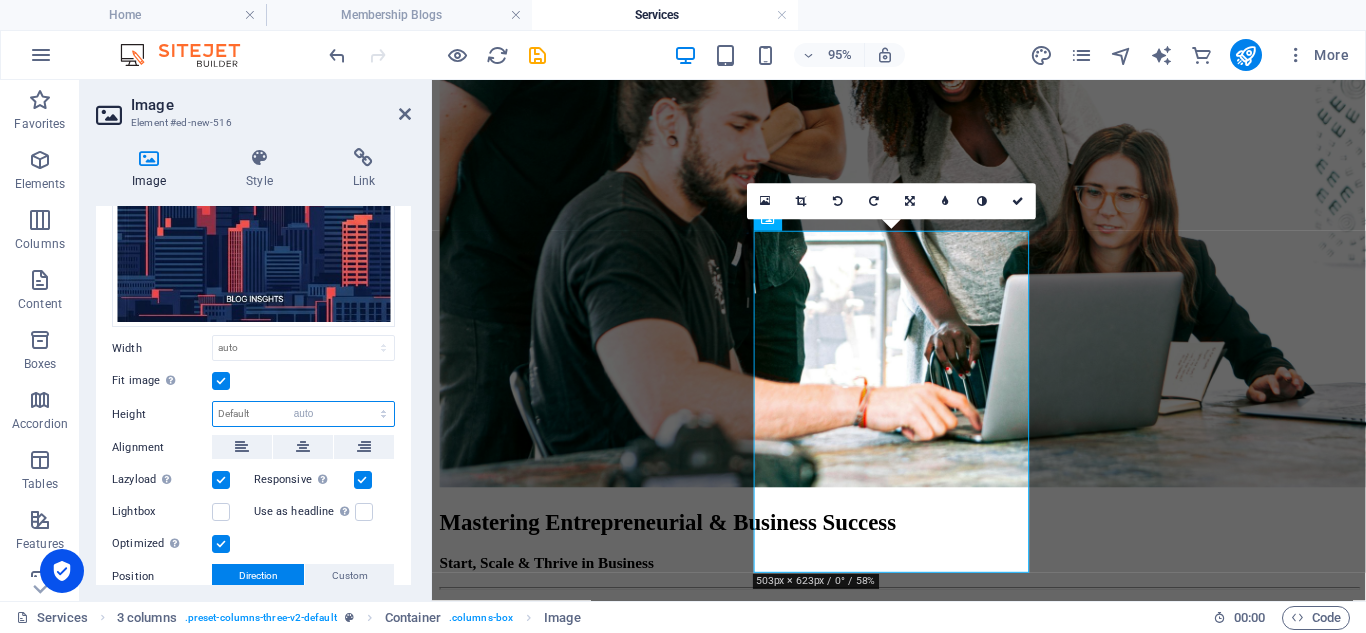 click on "Default auto px" at bounding box center (303, 414) 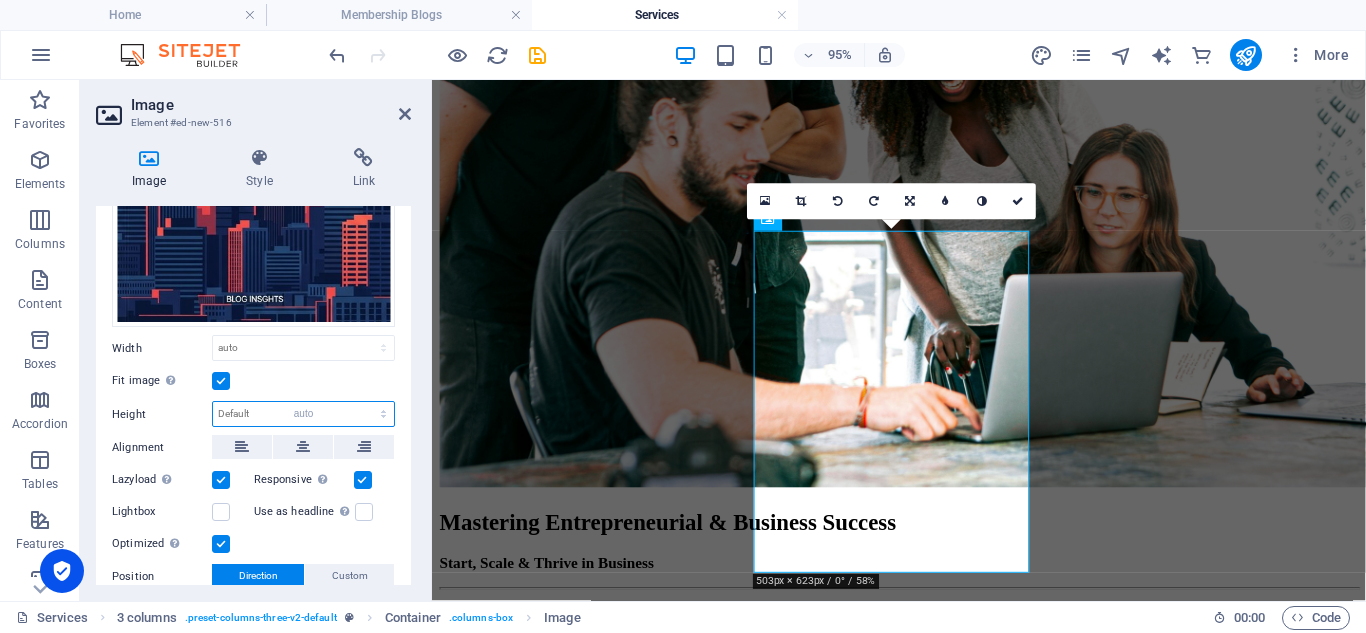 select on "DISABLED_OPTION_VALUE" 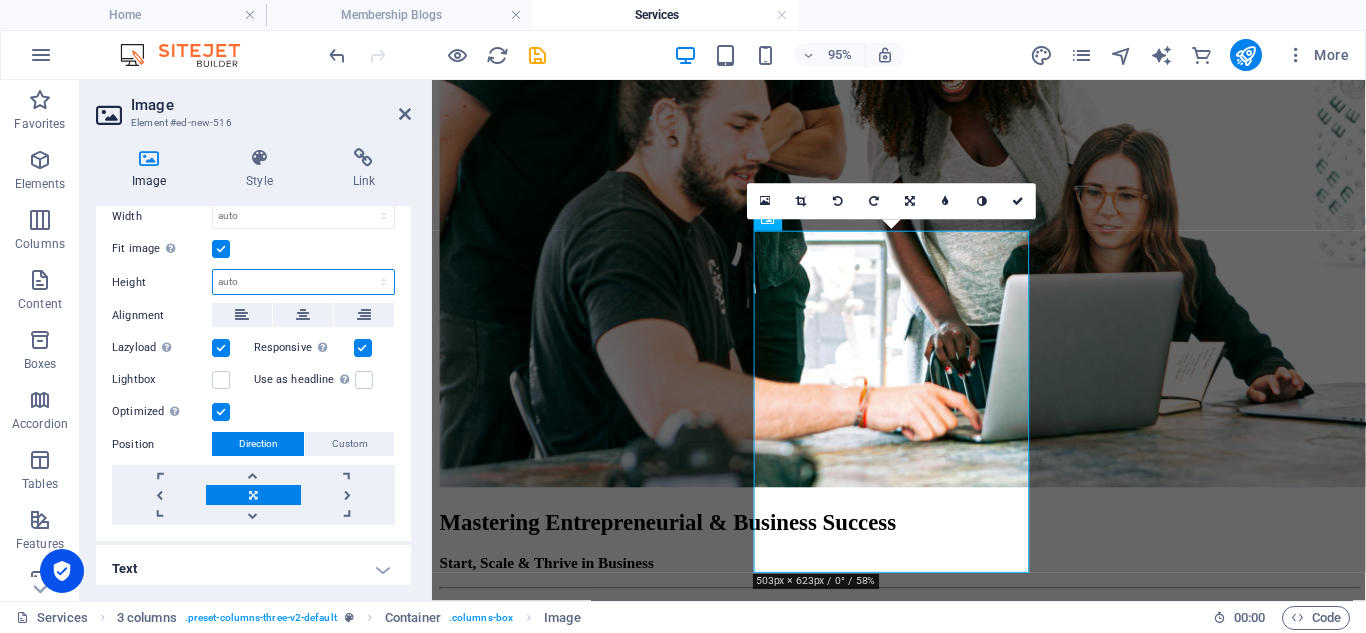 scroll, scrollTop: 413, scrollLeft: 0, axis: vertical 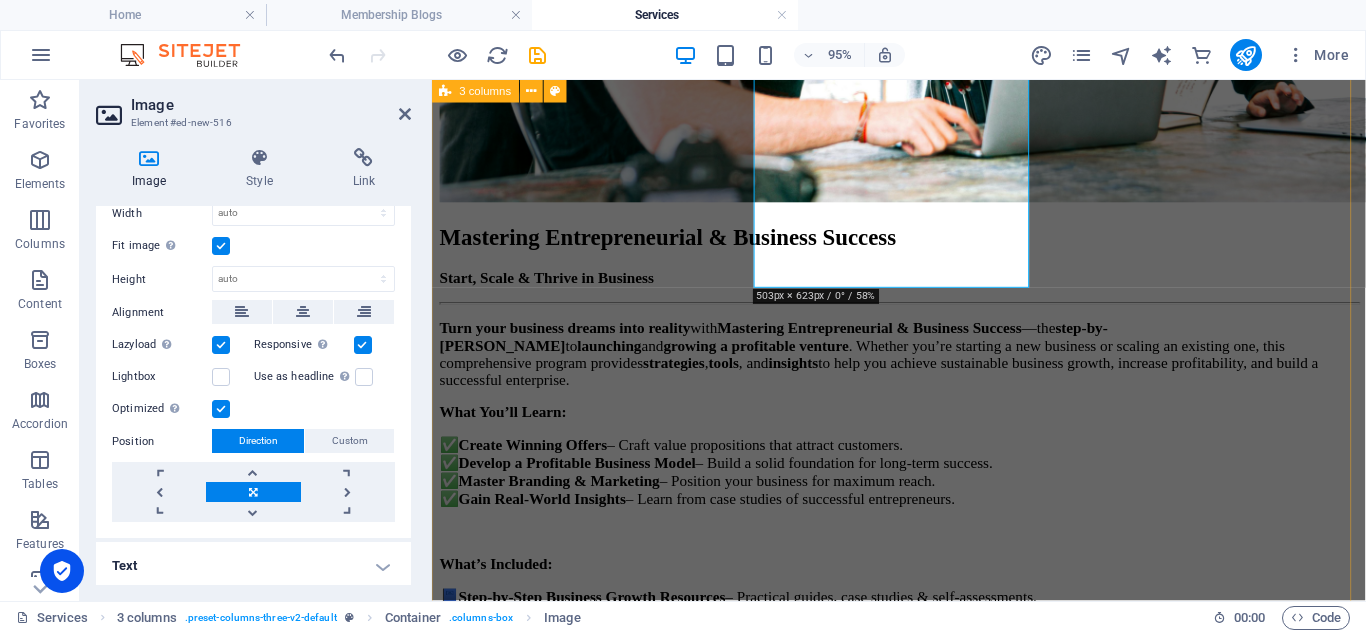 click on "Mastering Career Success Unlock Your Potential with Mastering Career Success Unlock Your Potential & Advance Your Career Success isn’t just about technical skills—it’s about strategy, adaptability, and leadership. The  Mastering Career Success Program  equips you with essential tools to  set clear career goals ,  build a strong personal brand , and  excel in today’s job market . Whether you're looking to  ace interviews ,  negotiate salaries , or  develop leadership skills , this program helps you stay  competitive  and  advance in your career . Learn how to stand out in interviews, manage workplace challenges, and gain the confidence to lead with impact. What You’ll Get: ✅  Career Strategy & Branding  – Practical guidance to set goals and stand out. ✅  Exclusive eBook by JB Malatji  –  Building a Successful Career in the Modern Workplace . ✅  Regular Insights  – Career tips from JB Malatji. Limited-Time Offer $47.50  (85% OFF the $324 value) Why Join? ✔  Comprehensive ✔  ✔" at bounding box center (923, 1592) 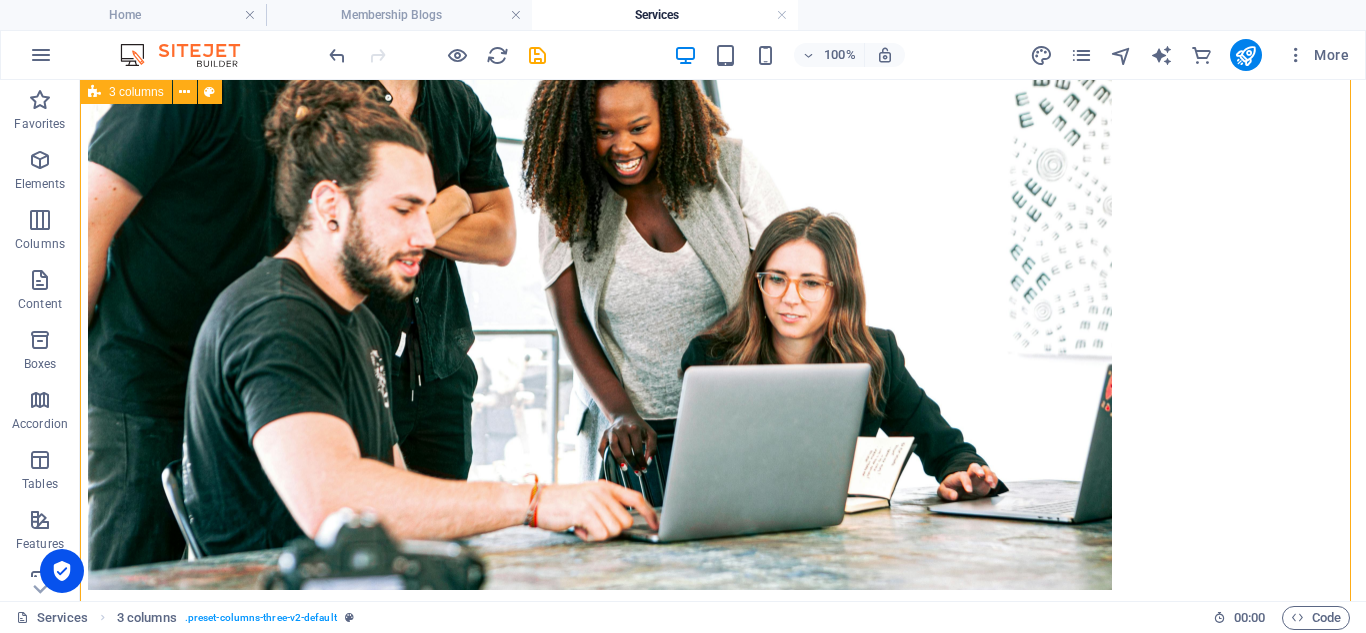 scroll, scrollTop: 2844, scrollLeft: 0, axis: vertical 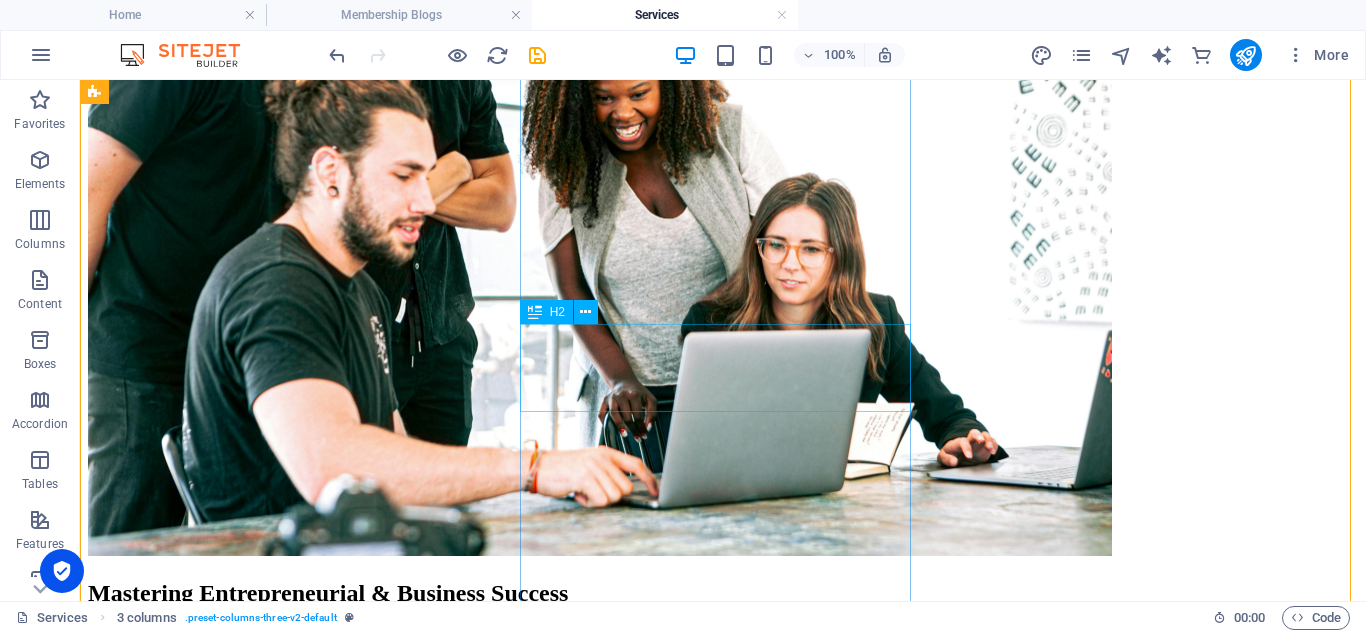 click on "Mastering Personal Finance Success" at bounding box center (723, 4828) 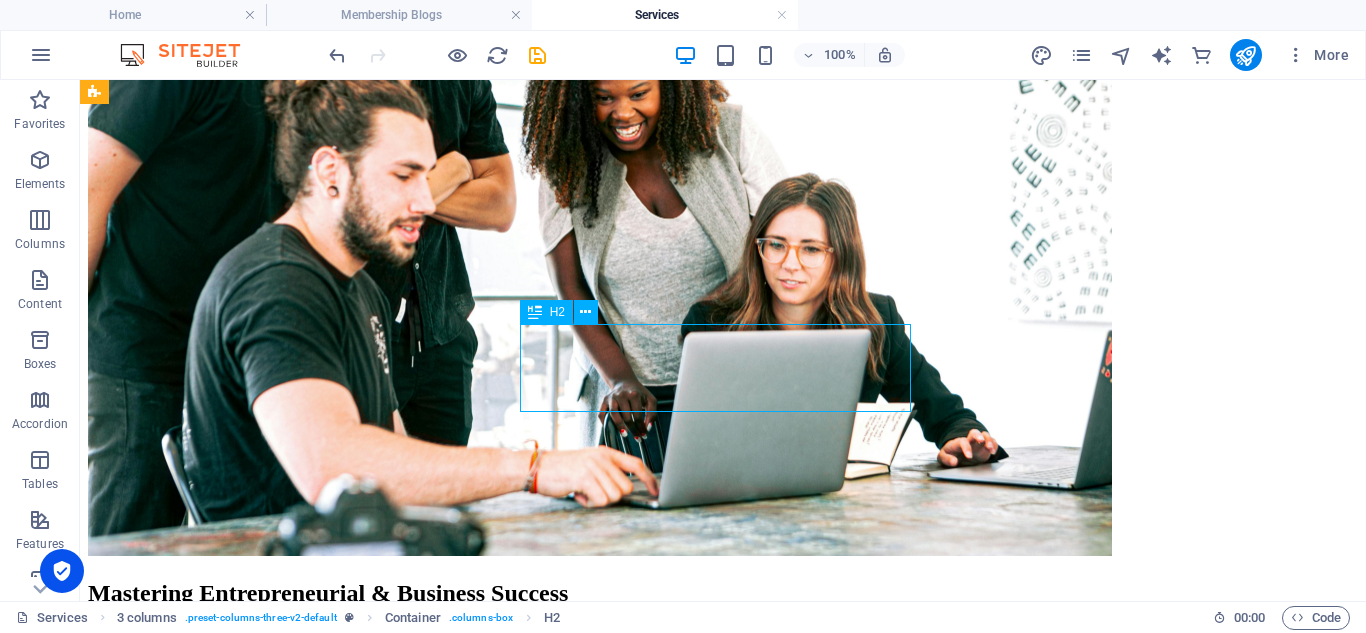 click on "Mastering Personal Finance Success" at bounding box center [723, 4828] 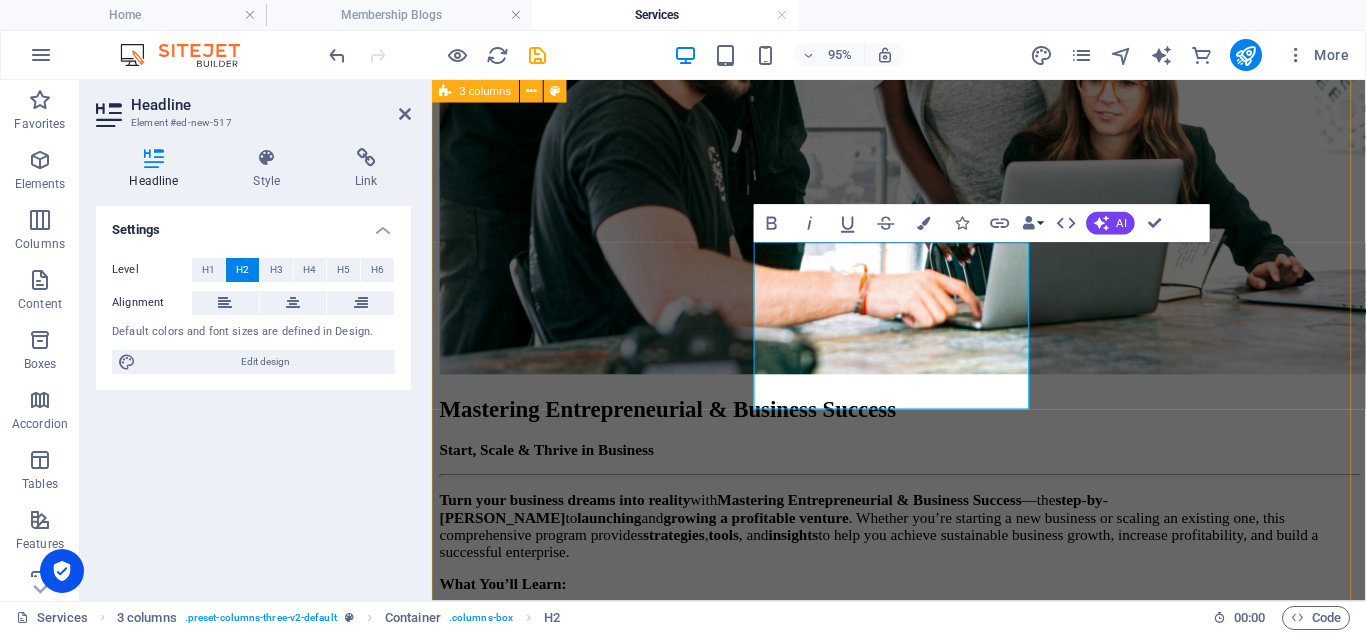 scroll, scrollTop: 3073, scrollLeft: 0, axis: vertical 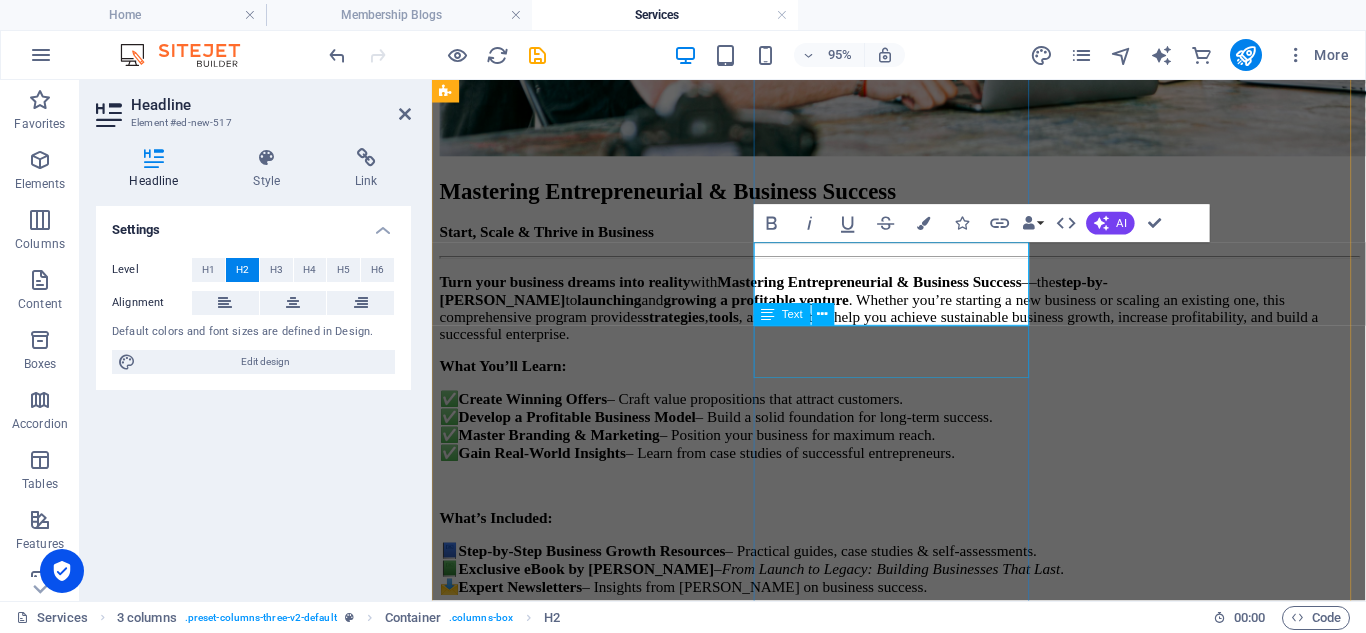 click on "Take Control of Your Finances Today" at bounding box center [923, 4328] 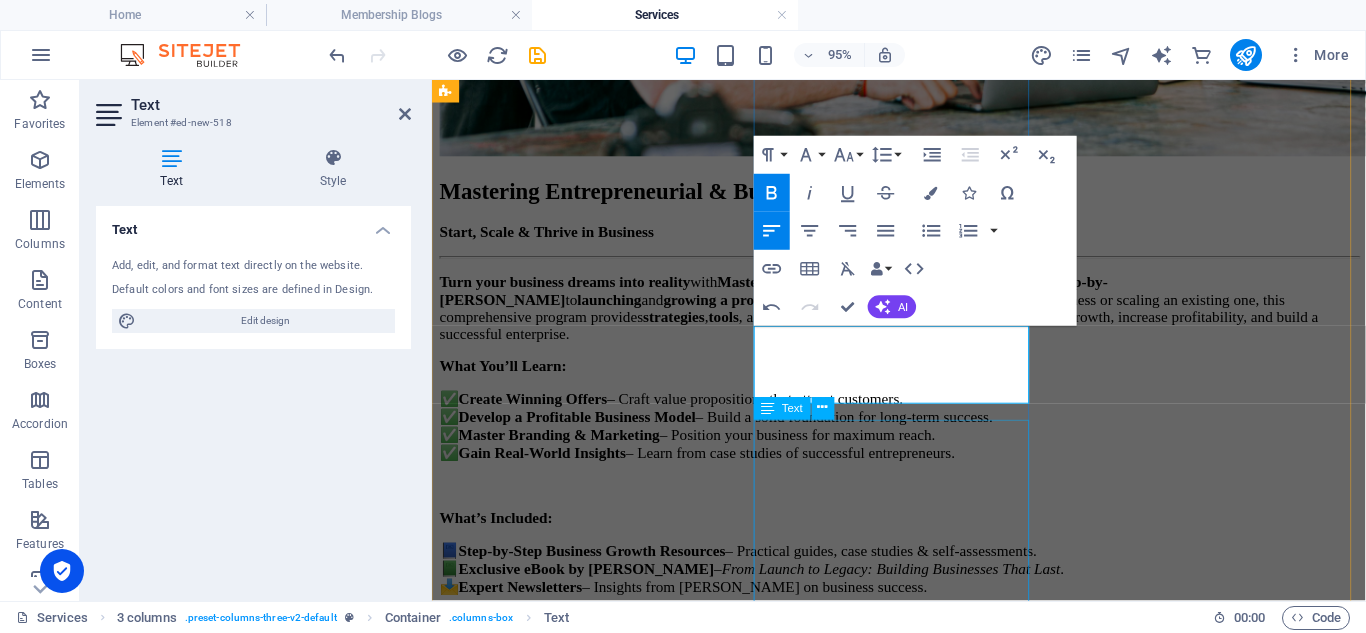 click on "Achieve financial independence  with  Mastering Personal Financial Success —a  step-by-step program  designed to help you  budget ,  save , and  invest effectively . Whether you're  tackling debt ,  planning for retirement , or  building wealth , this comprehensive program equips you with essential tools and strategies to achieve  lasting financial stability  and secure your financial future. What You’ll Learn Set & Achieve Financial Goals –  Create a roadmap to success . Master Budgeting & Saving –  Cut unnecessary expenses and grow wealth. Invest with Confidence –  Learn proven strategies for smart investing. Avoid Costly Mistakes –  Gain expert insights to sidestep financial pitfalls.   What’s Included? Personal Finance Mastery –  Practical guides, case studies, and self-assessments. Exclusive eBook by JB Malatji –  Financial Health Demystified: A Complete Beginner’s Guide. Expert Newsletters –  Regular insights on personal finance and wealth-building.   Unbeatable Value" at bounding box center [923, 4708] 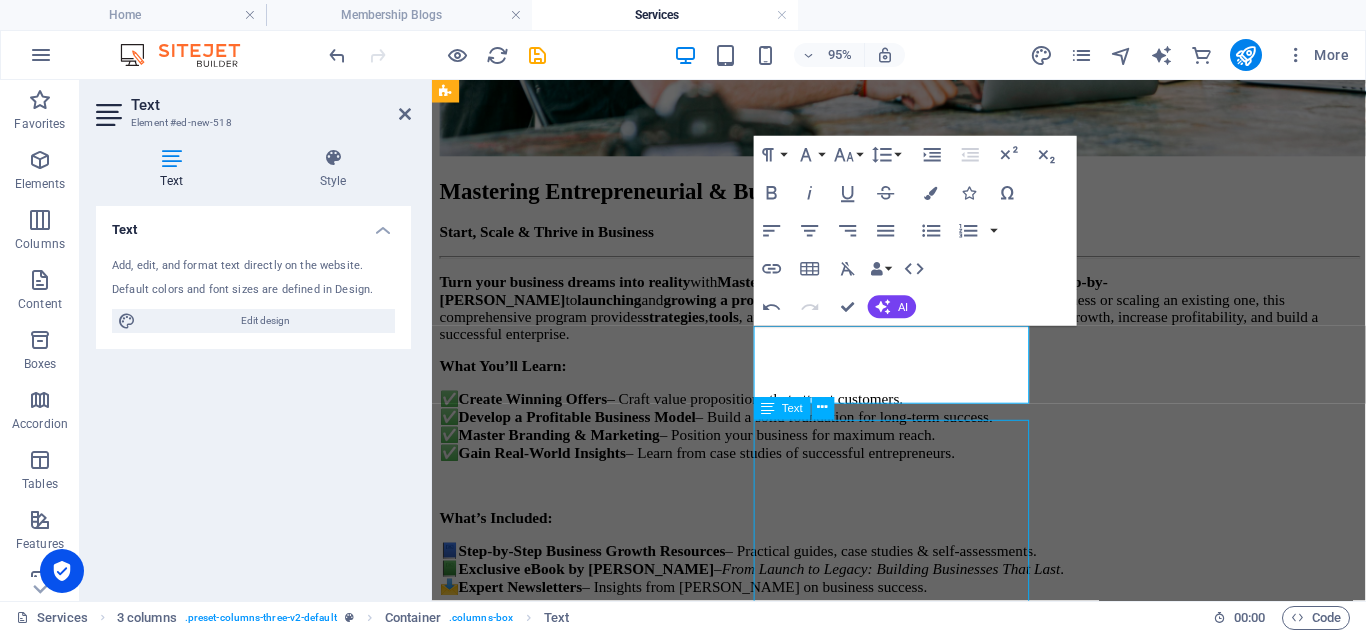 click on "Achieve financial independence  with  Mastering Personal Financial Success —a  step-by-step program  designed to help you  budget ,  save , and  invest effectively . Whether you're  tackling debt ,  planning for retirement , or  building wealth , this comprehensive program equips you with essential tools and strategies to achieve  lasting financial stability  and secure your financial future. What You’ll Learn Set & Achieve Financial Goals –  Create a roadmap to success . Master Budgeting & Saving –  Cut unnecessary expenses and grow wealth. Invest with Confidence –  Learn proven strategies for smart investing. Avoid Costly Mistakes –  Gain expert insights to sidestep financial pitfalls.   What’s Included? Personal Finance Mastery –  Practical guides, case studies, and self-assessments. Exclusive eBook by JB Malatji –  Financial Health Demystified: A Complete Beginner’s Guide. Expert Newsletters –  Regular insights on personal finance and wealth-building.   Unbeatable Value" at bounding box center (923, 4708) 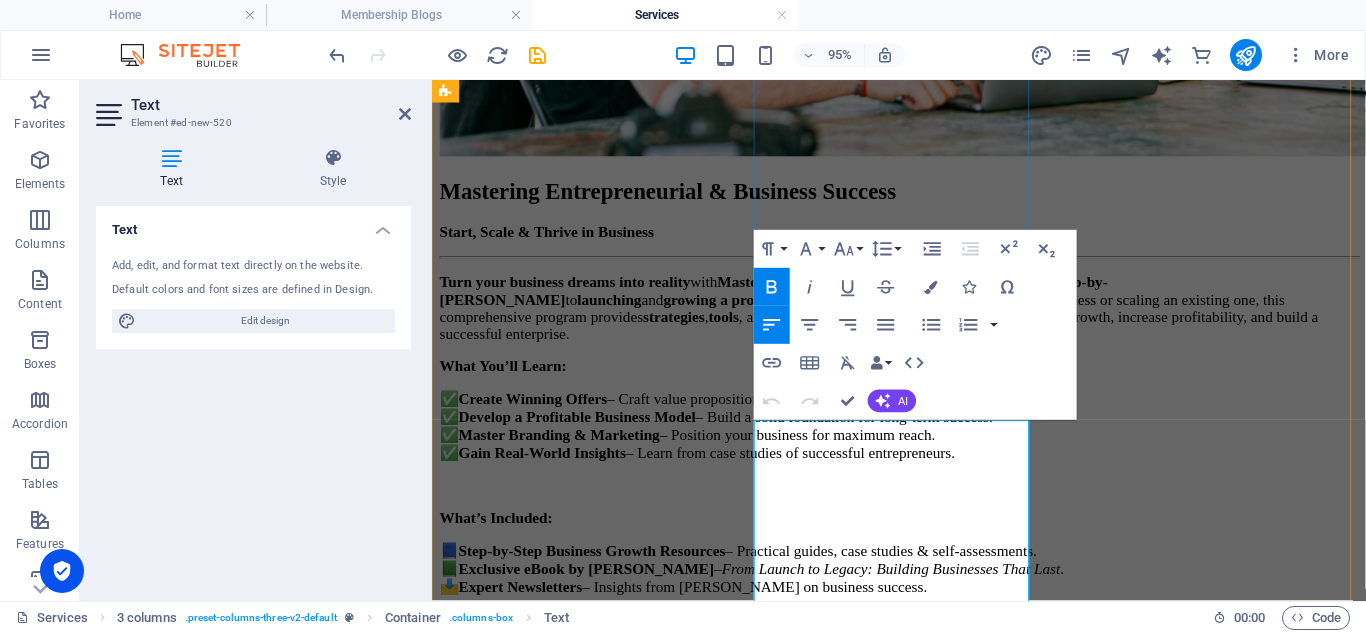 click on "Mastering Personal Financial Success" at bounding box center (812, 4380) 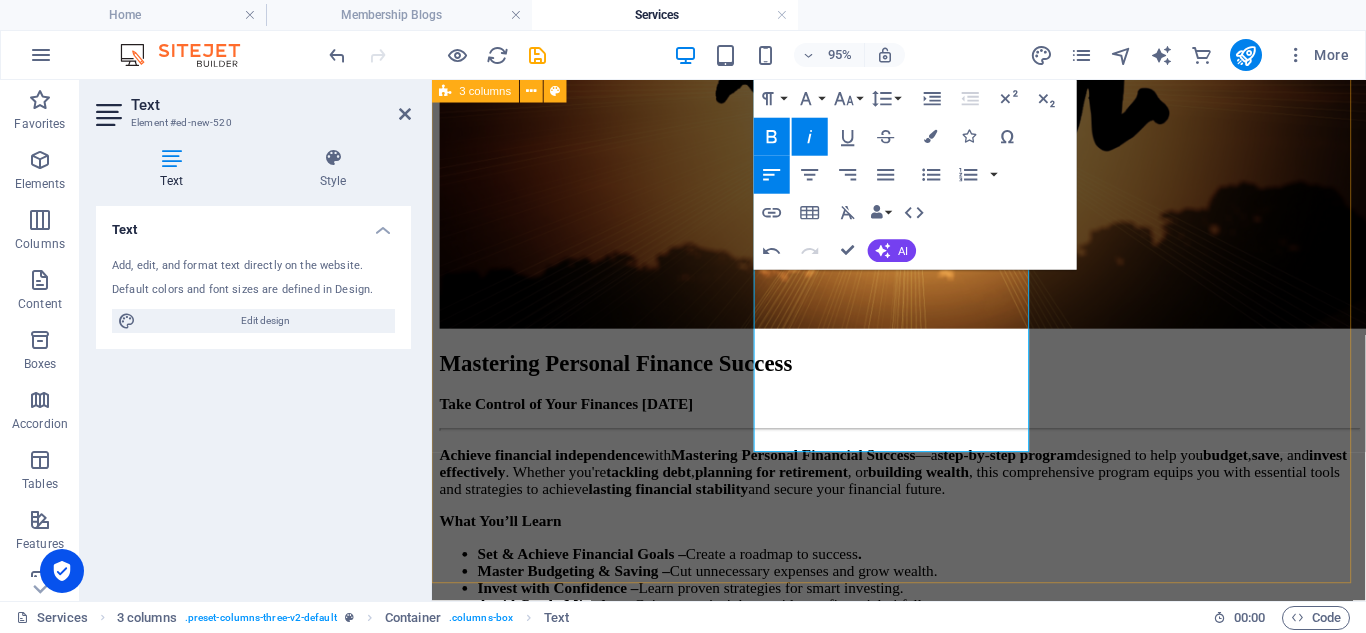 click on "Mastering Career Success Unlock Your Potential with Mastering Career Success Unlock Your Potential & Advance Your Career Success isn’t just about technical skills—it’s about strategy, adaptability, and leadership. The  Mastering Career Success Program  equips you with essential tools to  set clear career goals ,  build a strong personal brand , and  excel in today’s job market . Whether you're looking to  ace interviews ,  negotiate salaries , or  develop leadership skills , this program helps you stay  competitive  and  advance in your career . Learn how to stand out in interviews, manage workplace challenges, and gain the confidence to lead with impact. What You’ll Get: ✅  Career Strategy & Branding  – Practical guidance to set goals and stand out. ✅  Exclusive eBook by JB Malatji  –  Building a Successful Career in the Modern Workplace . ✅  Regular Insights  – Career tips from JB Malatji. Limited-Time Offer $47.50  (85% OFF the $324 value) Why Join? ✔  Comprehensive ✔  ✔" at bounding box center (923, 86) 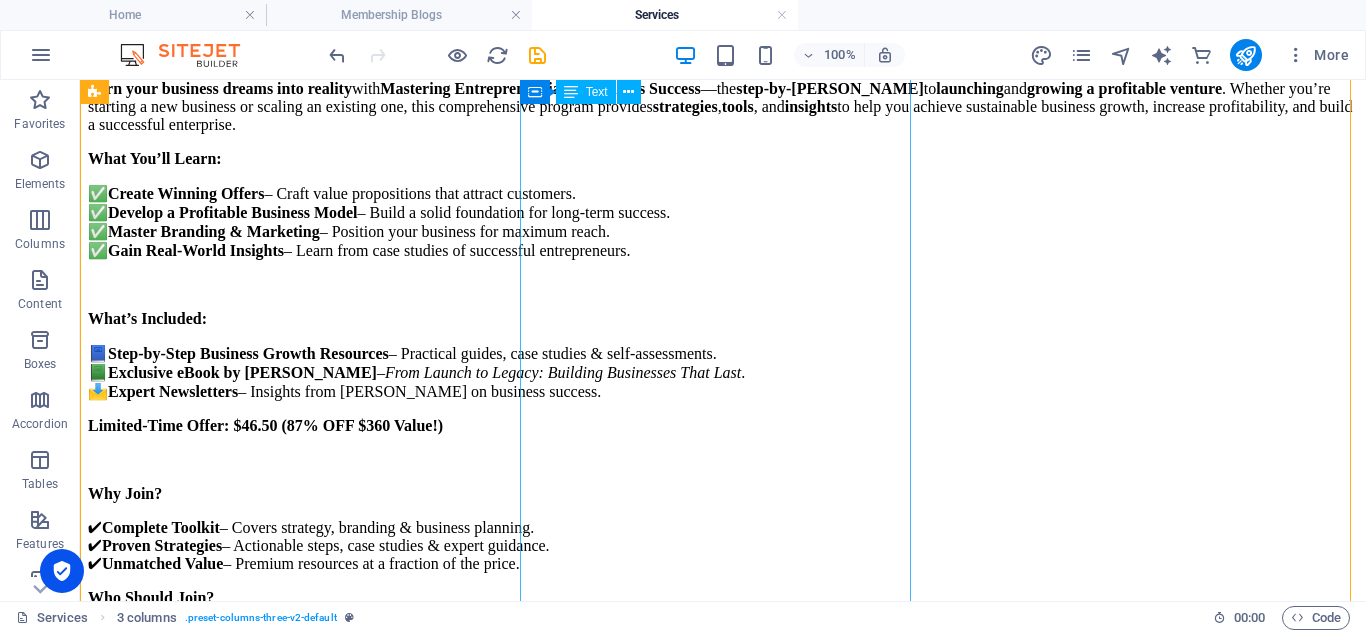 scroll, scrollTop: 3625, scrollLeft: 0, axis: vertical 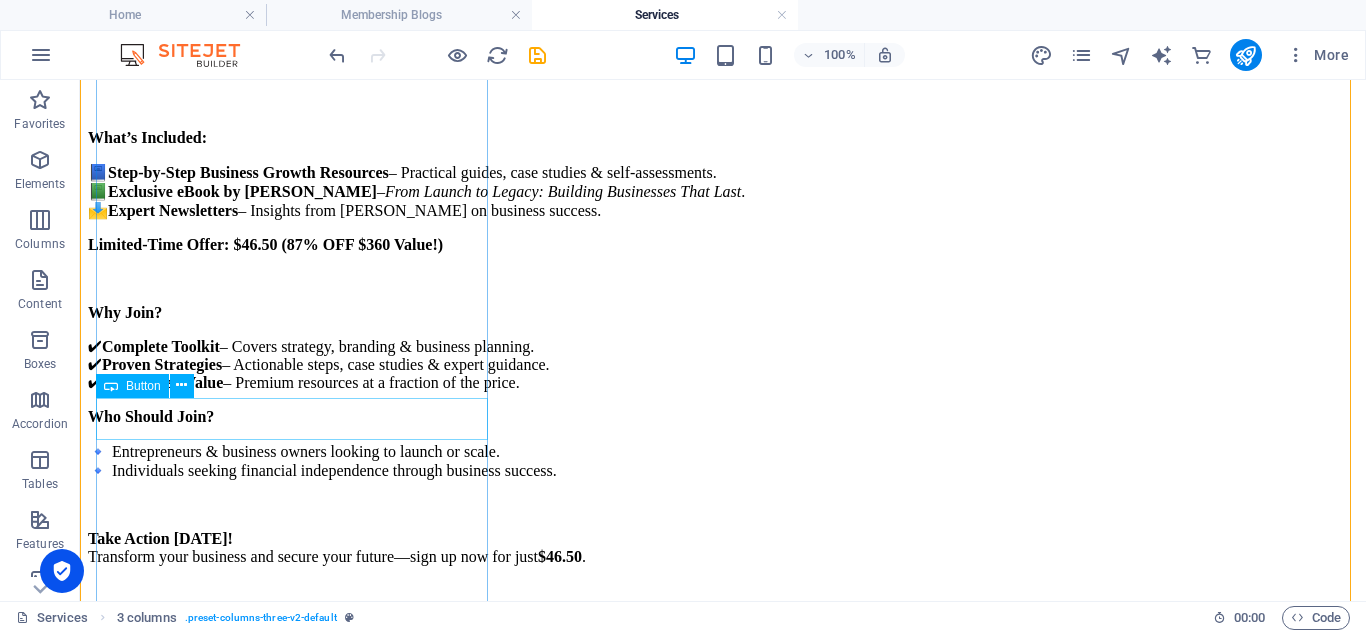 click on "sign up" at bounding box center [723, 3401] 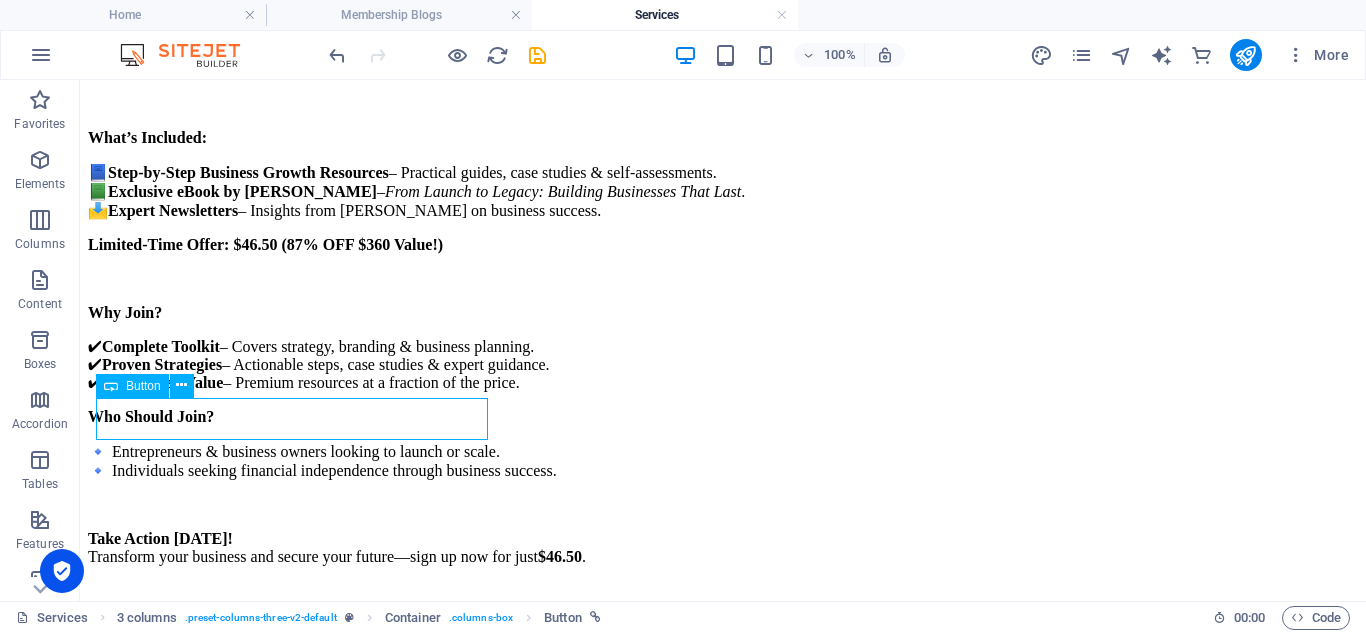click on "sign up" at bounding box center (723, 3401) 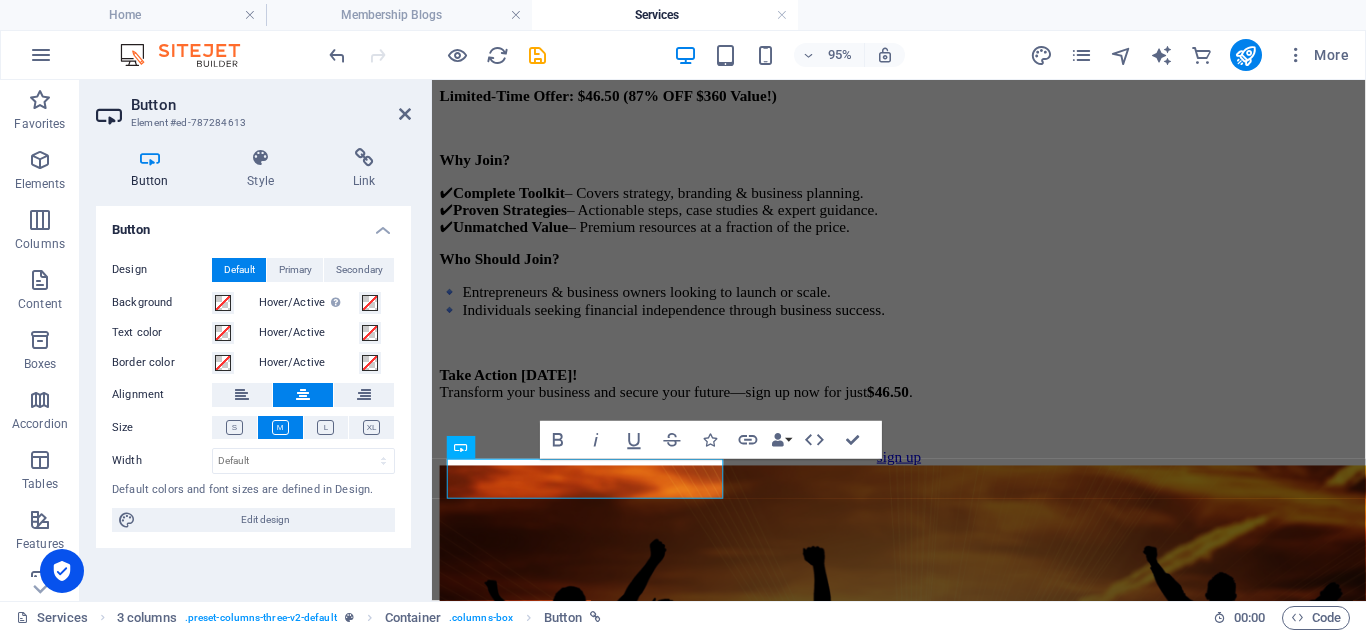 scroll, scrollTop: 4045, scrollLeft: 0, axis: vertical 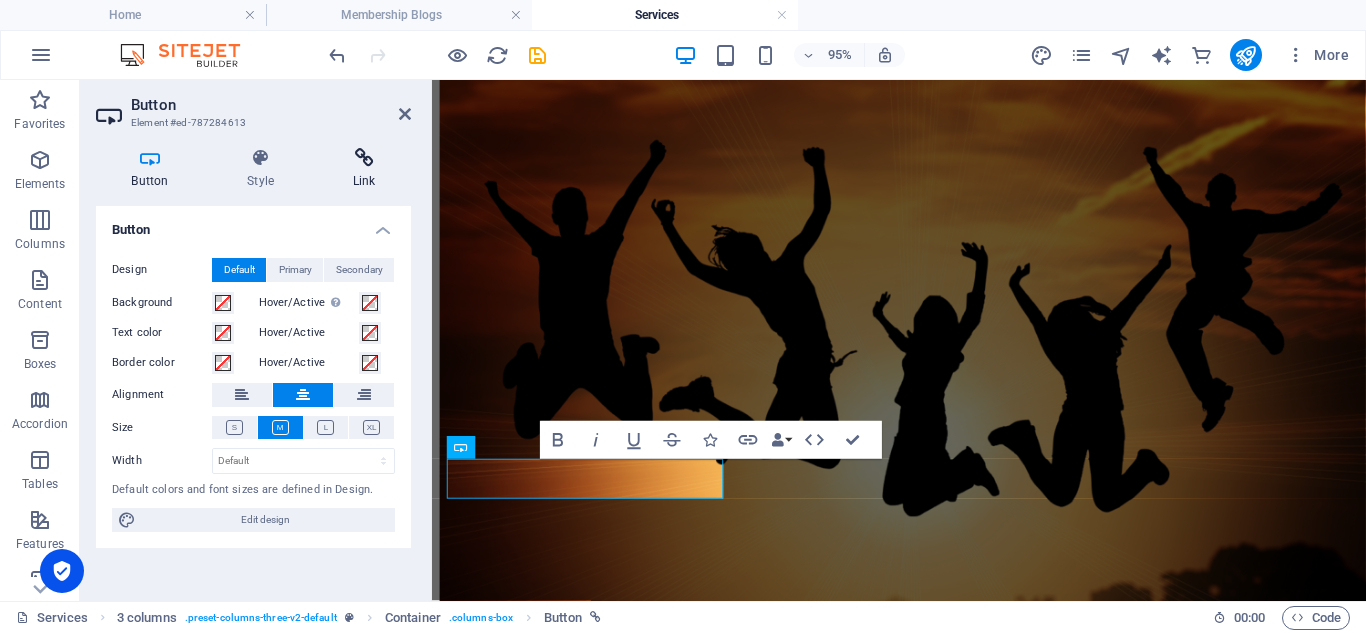 click at bounding box center (364, 158) 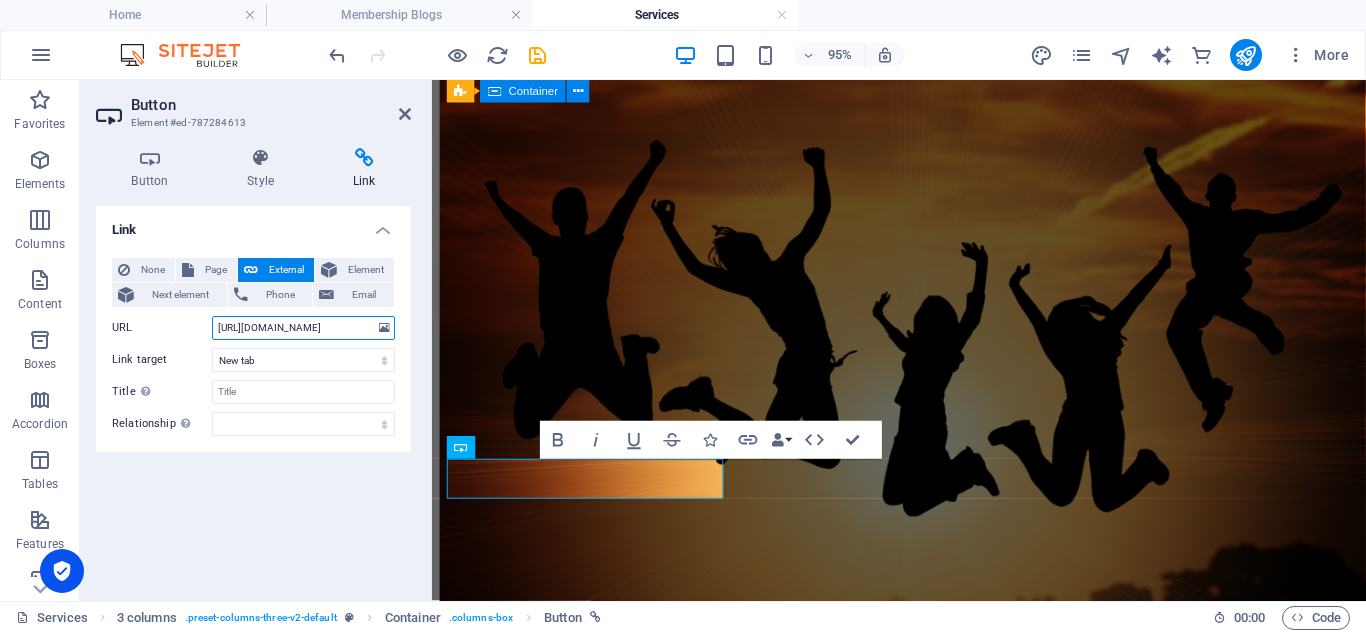 click on "https://payhip.com/order?link=DM1gC" at bounding box center (303, 328) 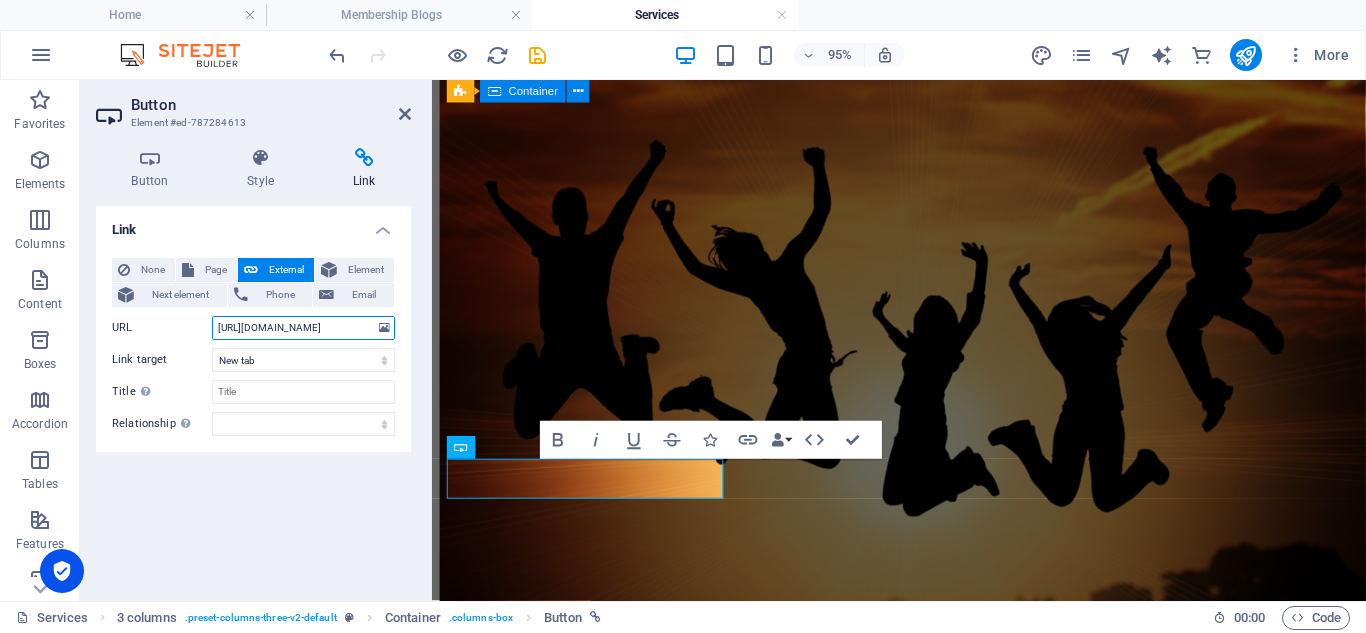 drag, startPoint x: 222, startPoint y: 326, endPoint x: 233, endPoint y: 326, distance: 11 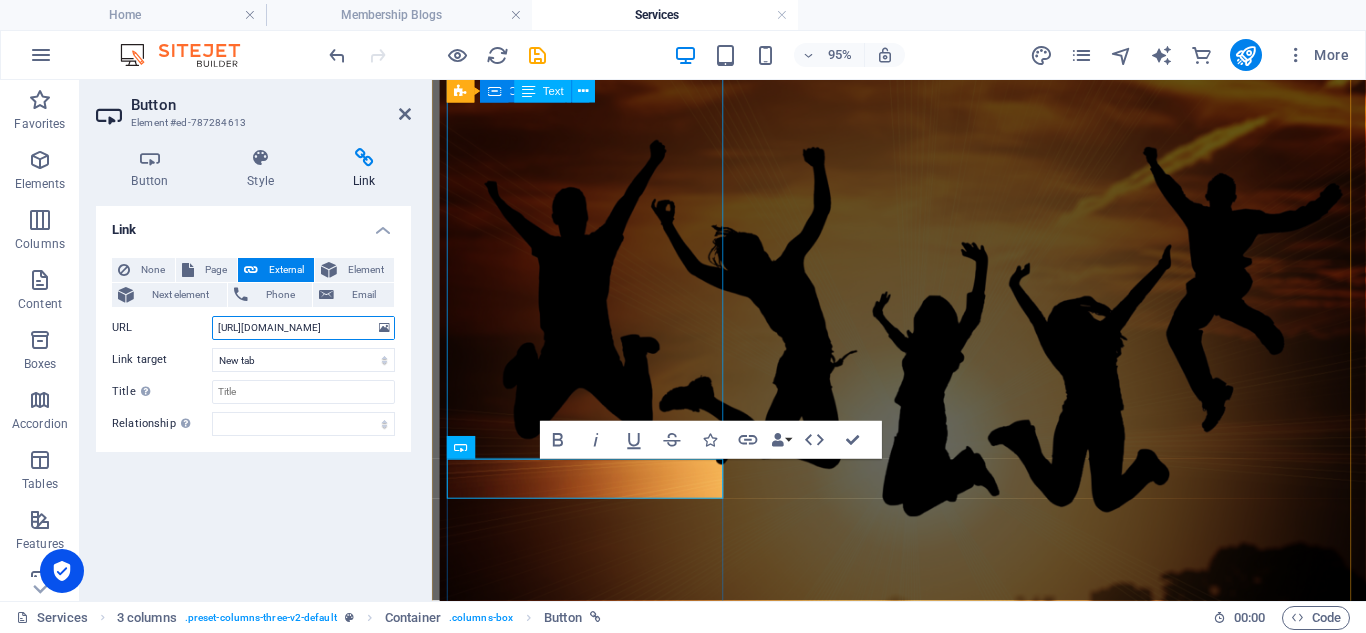 drag, startPoint x: 650, startPoint y: 408, endPoint x: 533, endPoint y: 341, distance: 134.82582 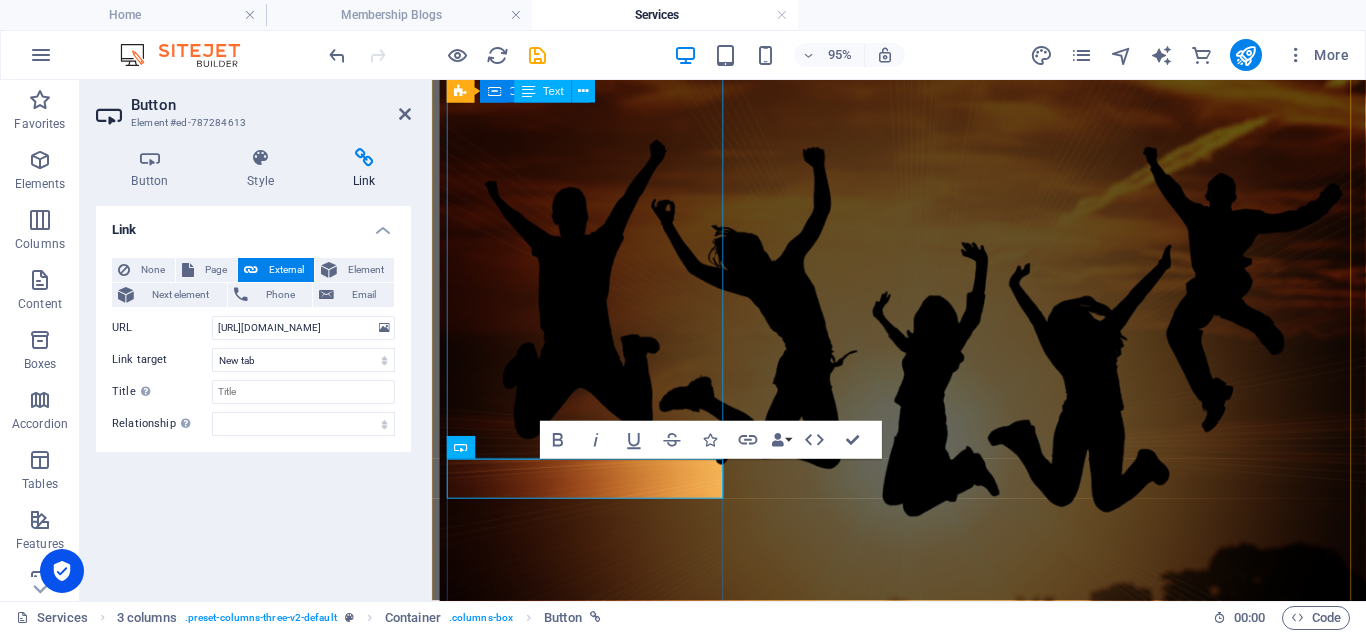 scroll, scrollTop: 0, scrollLeft: 0, axis: both 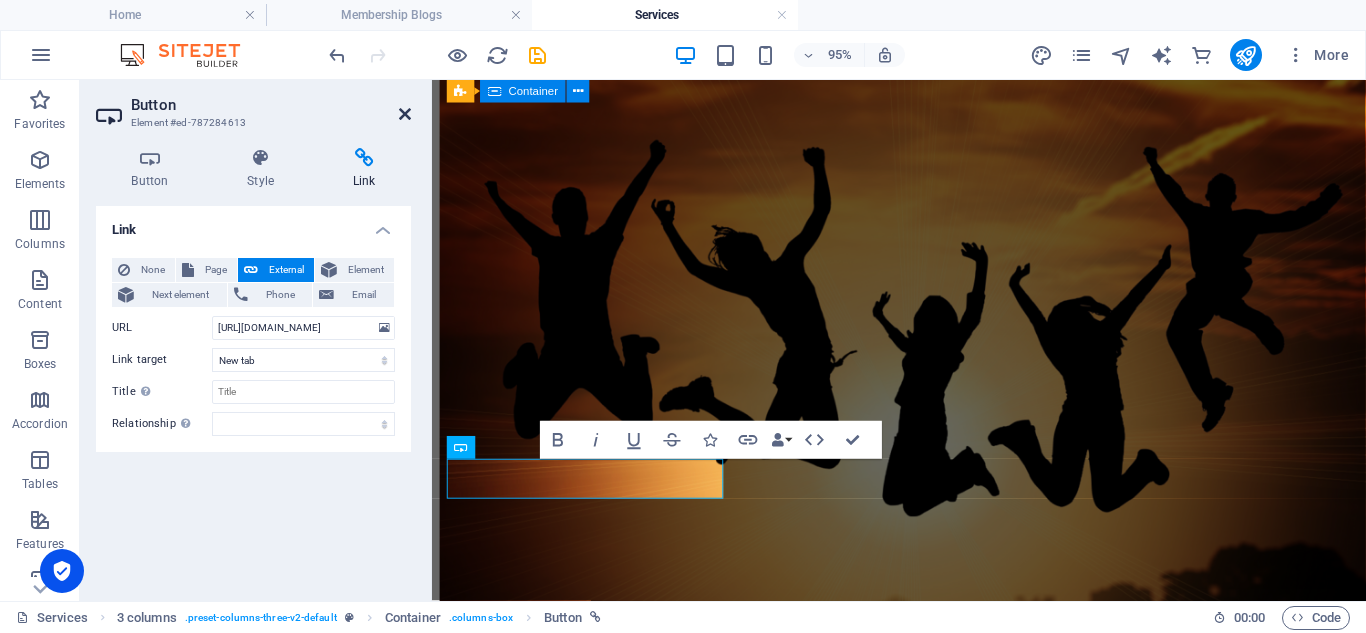 click at bounding box center (405, 114) 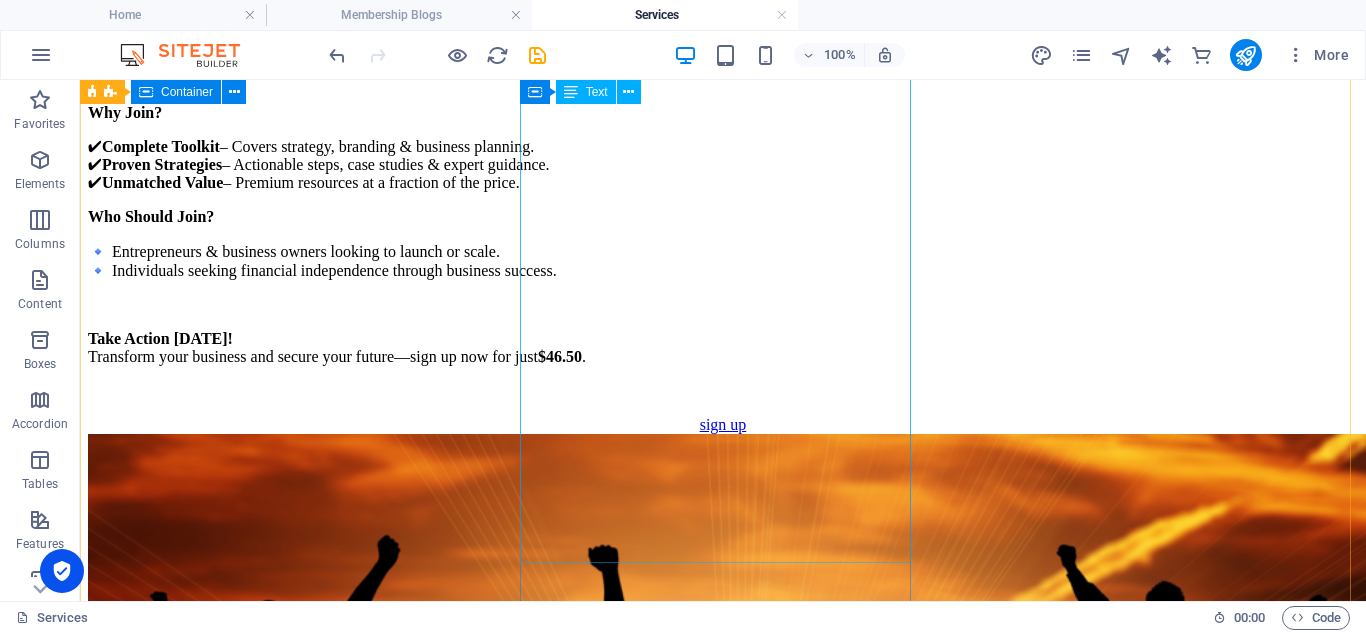 scroll, scrollTop: 4025, scrollLeft: 0, axis: vertical 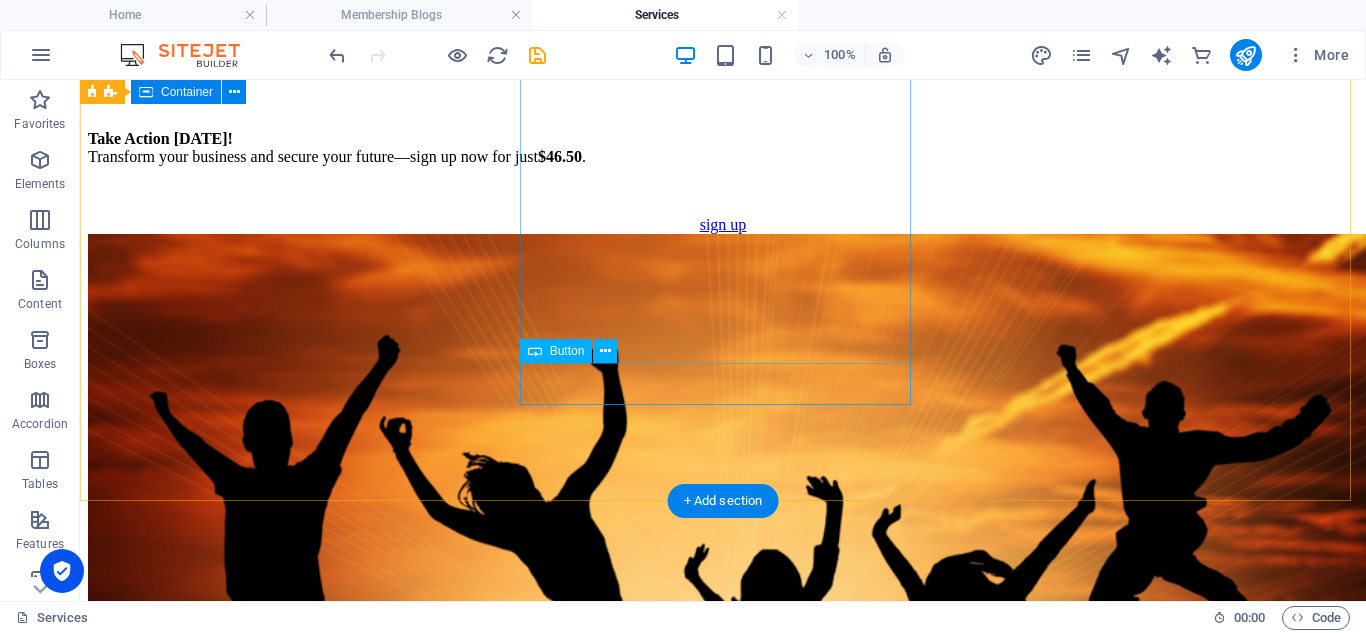 click on "sign up" at bounding box center (723, 4165) 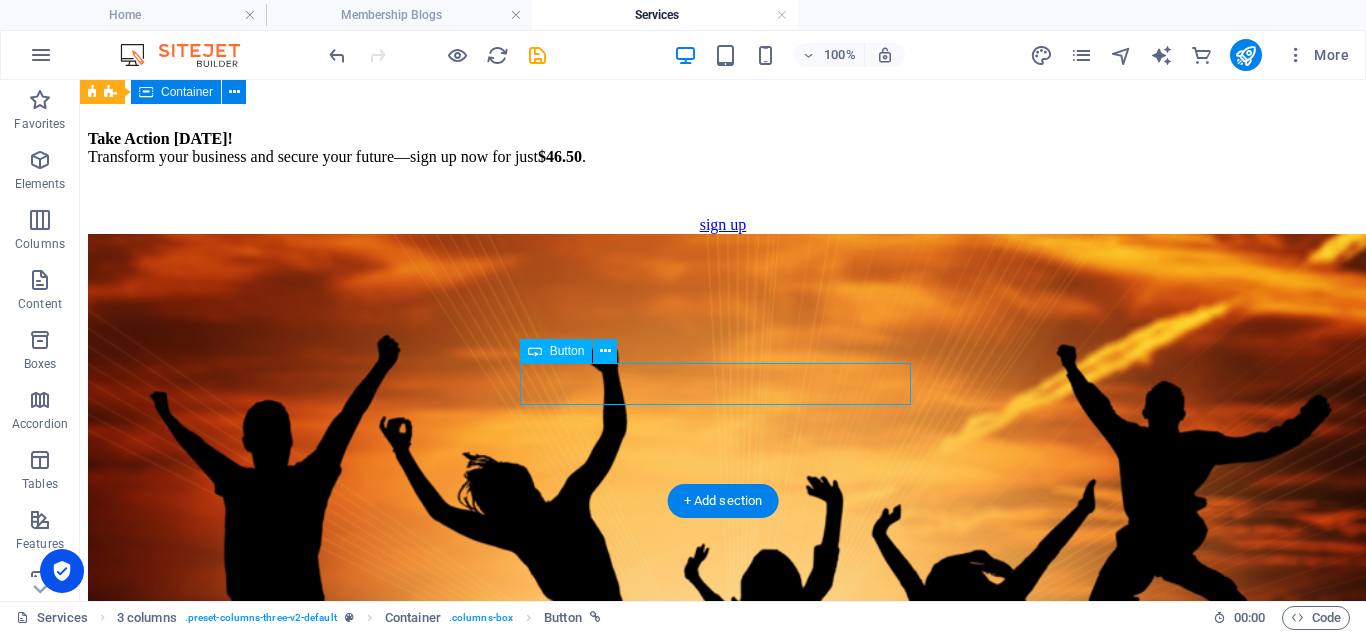 click on "sign up" at bounding box center [723, 4165] 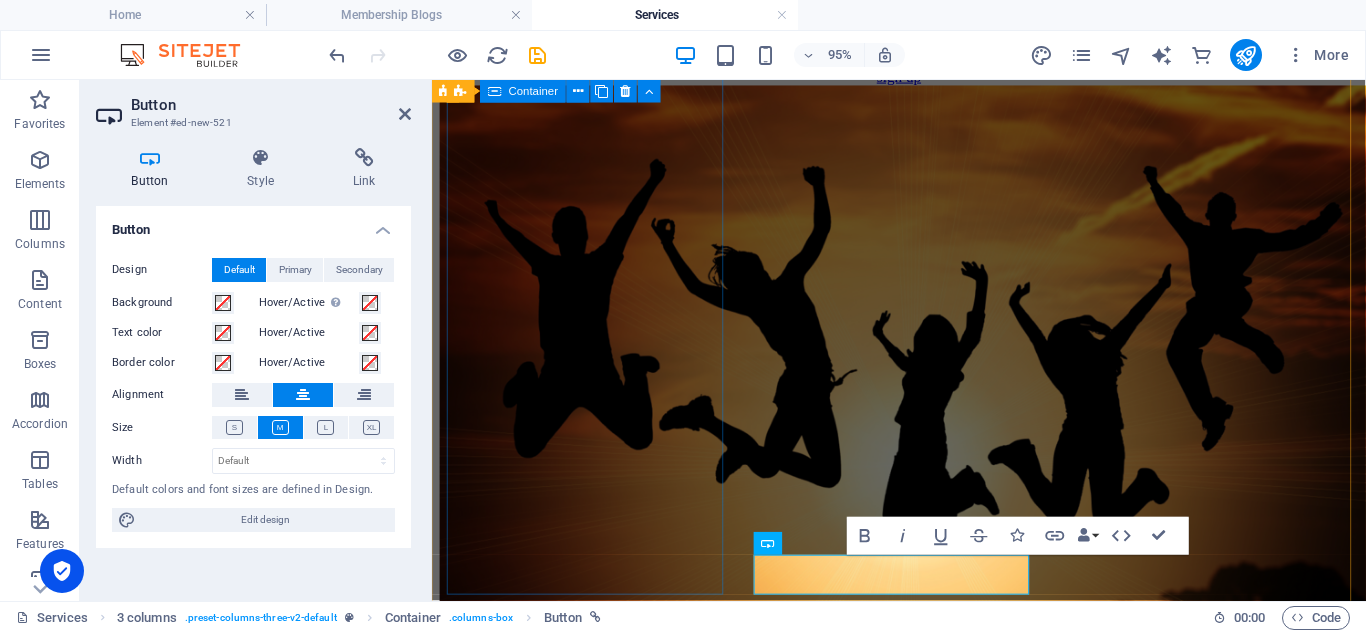 scroll, scrollTop: 4317, scrollLeft: 0, axis: vertical 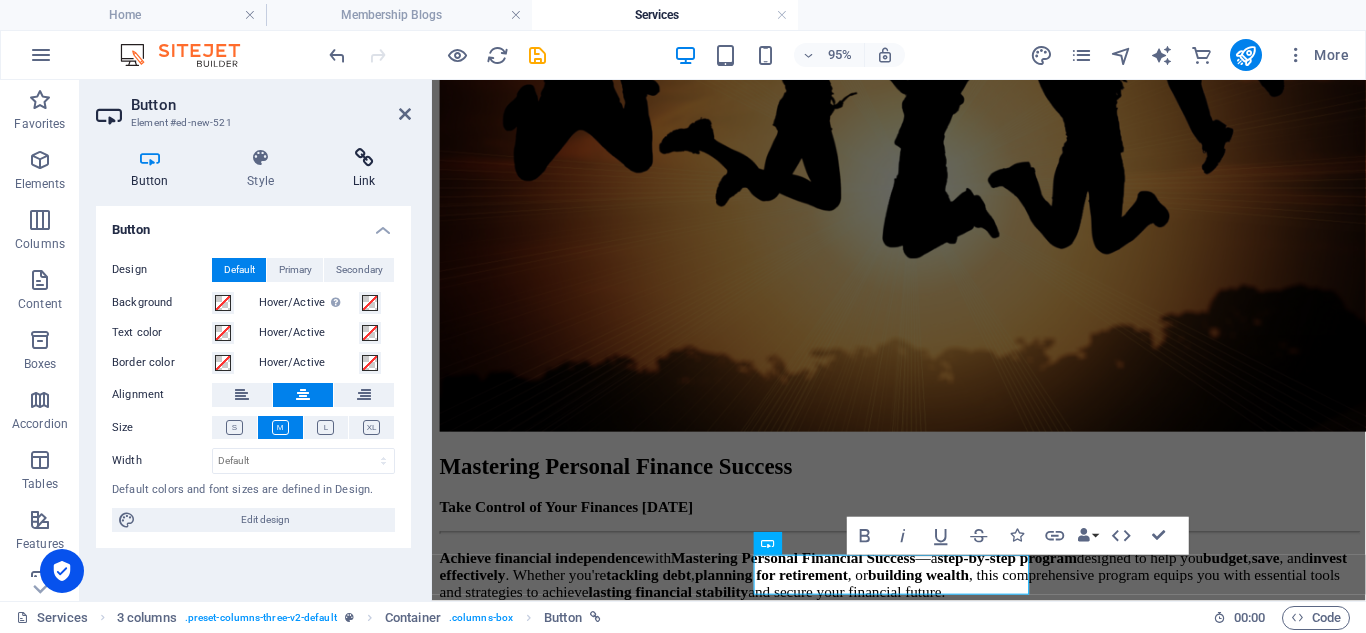 click on "Link" at bounding box center [364, 169] 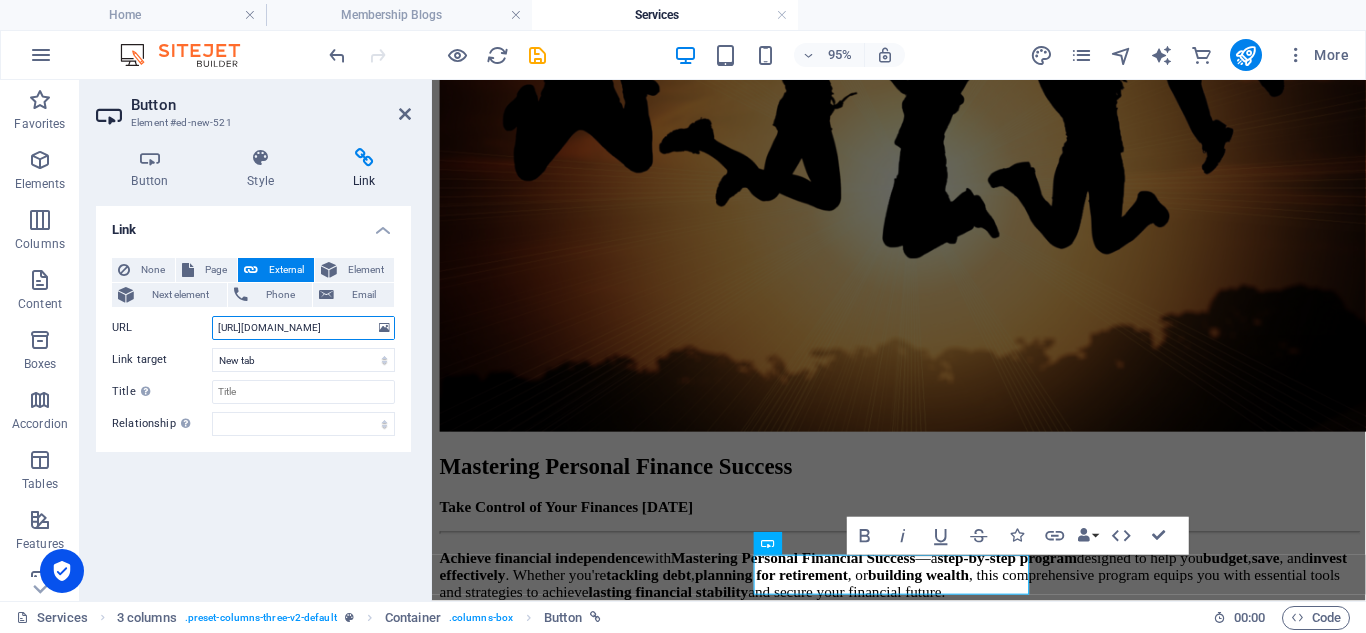 scroll, scrollTop: 0, scrollLeft: 19, axis: horizontal 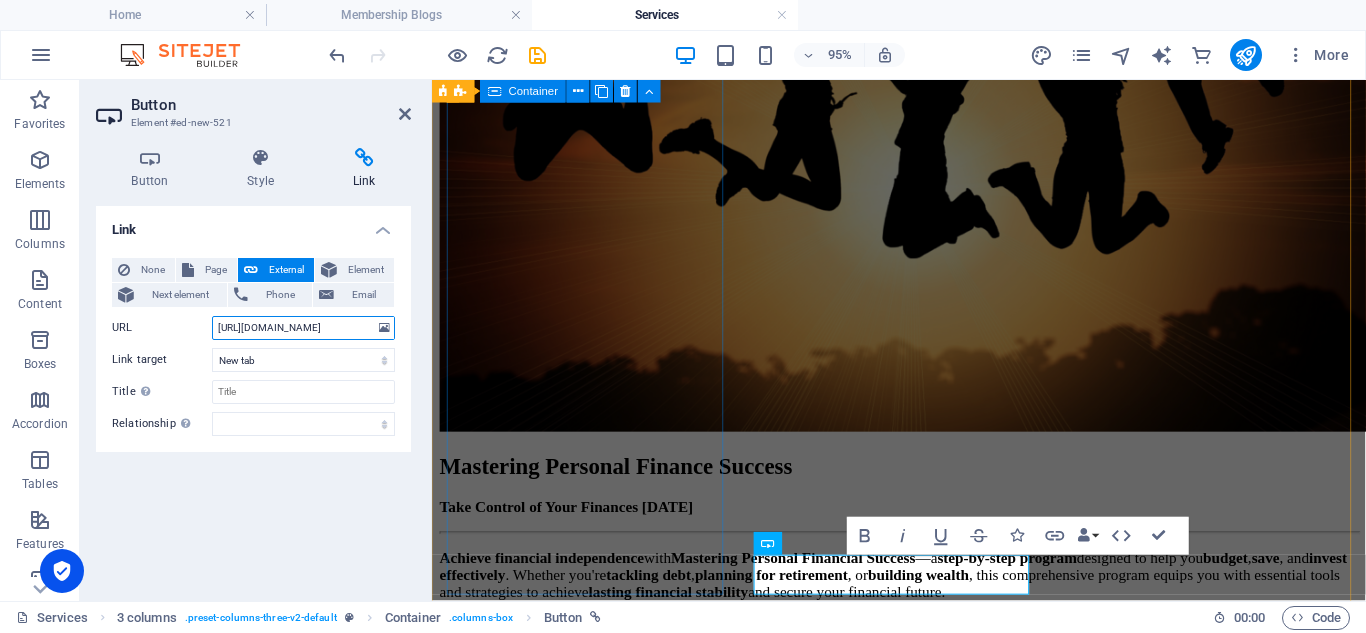 drag, startPoint x: 648, startPoint y: 410, endPoint x: 459, endPoint y: 382, distance: 191.06282 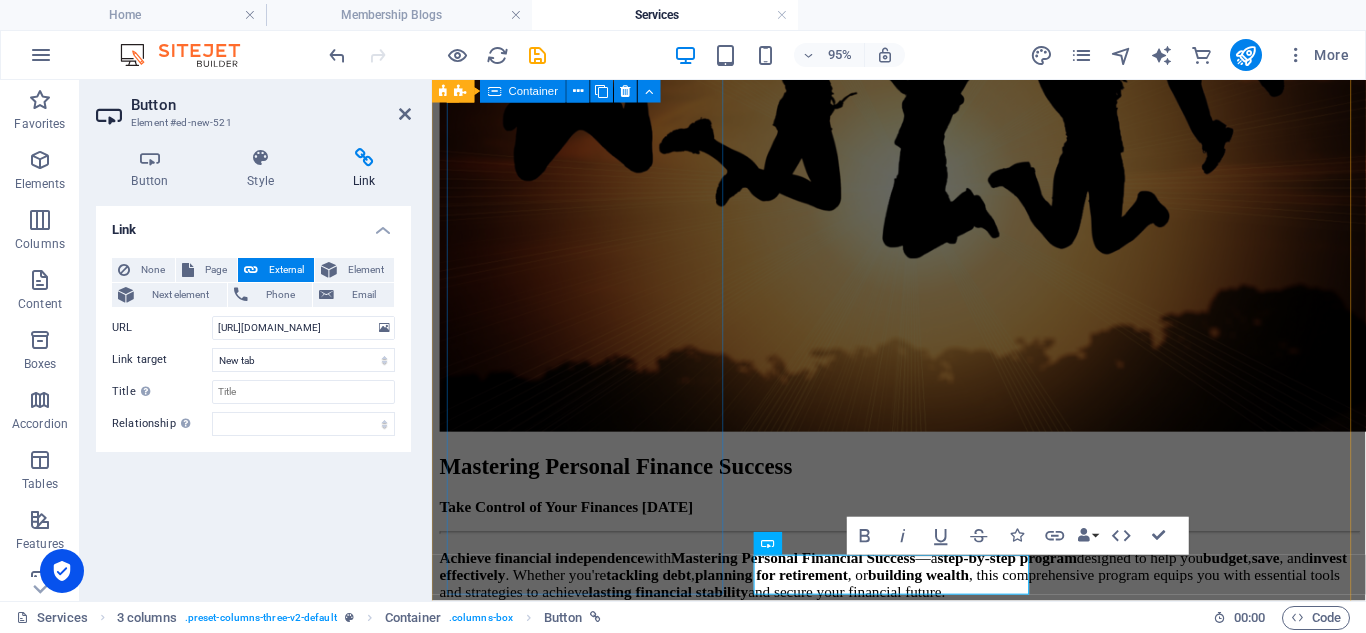 scroll, scrollTop: 0, scrollLeft: 0, axis: both 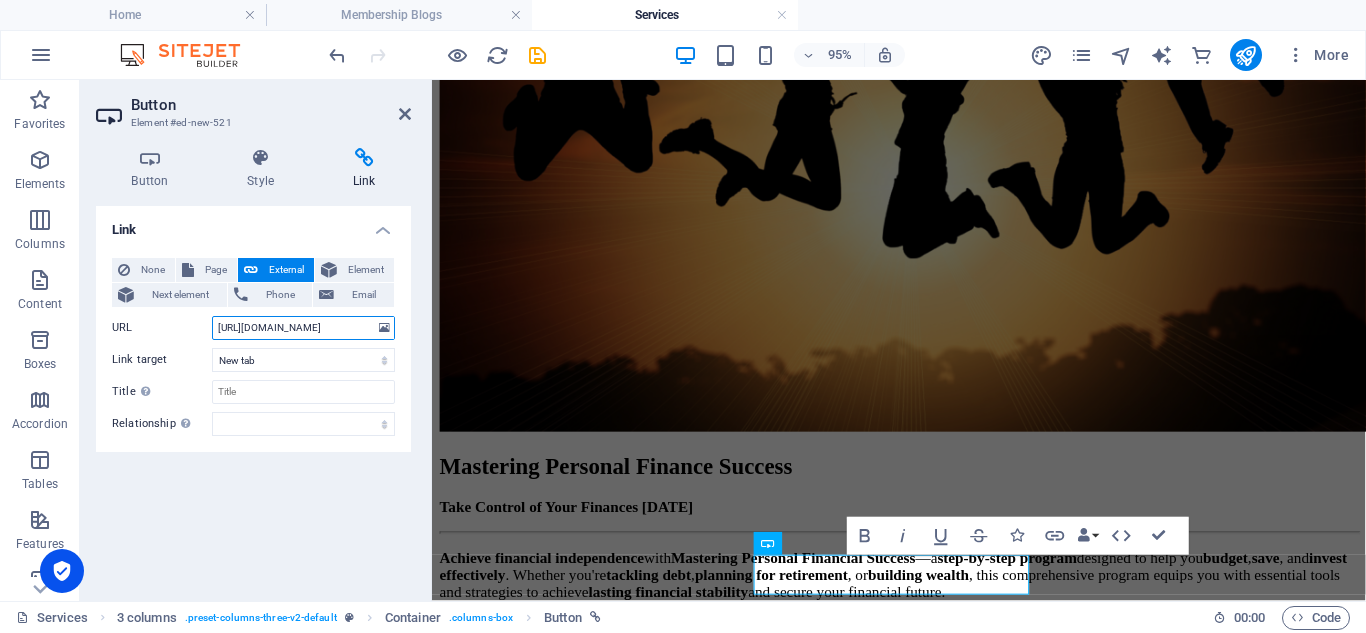paste on "b/3lfuG" 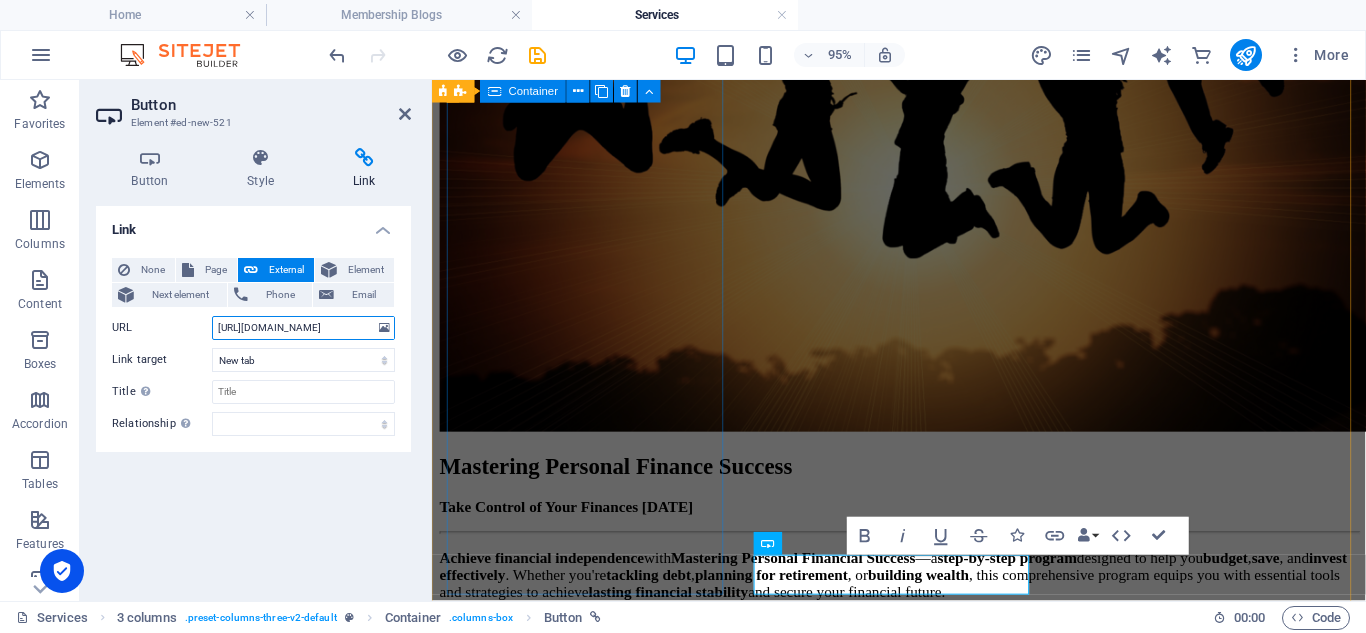 type on "[URL][DOMAIN_NAME]" 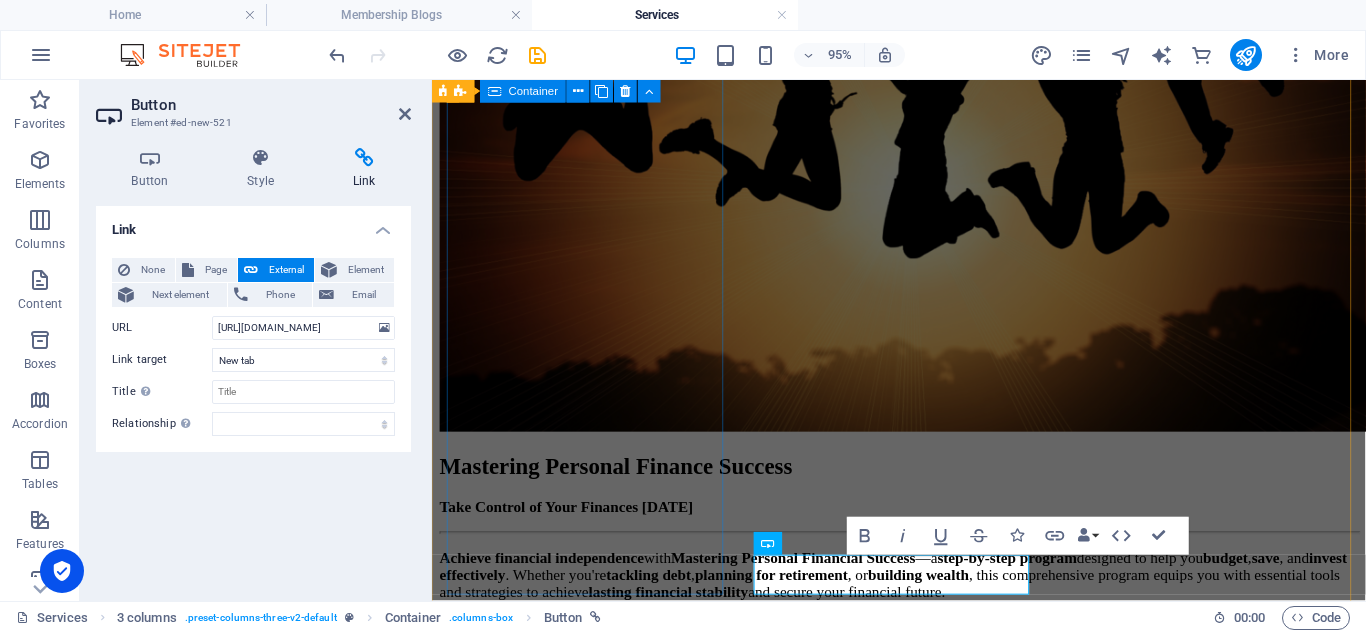 click on "Finance the Easy Way Unlock Financial Freedom Faster  – Welcome to “ Finance The Easy Way” membership blog Tired of complicated financial advice that leads nowhere?  Finance The Easy Way  membership blog is your shortcut to personal financial success—curated by  [PERSON_NAME] , a trusted voice in financial education. This powerful blog delivers  tried-and-tested strategies  designed to help to quickly and effectively take control of your finances. Built on an outcome-based approach, every post is short, focused, and packed with  practical tools, real-world examples, and self-assessment tasks  to guide you step-by-step toward financial mastery. Whether you're a student, graduate, or working professional, this is  financial literacy made easy —and made to work for you. What You'll Learn: Smart Money Management Budgeting That Actually Works Winning Strategies for Debt Elimination Practical Saving & Investing Tips Retirement Planning You Can Start [DATE] 💵  🎁  Bonus:  Sign up before  FREE eBook th" at bounding box center (923, 1842) 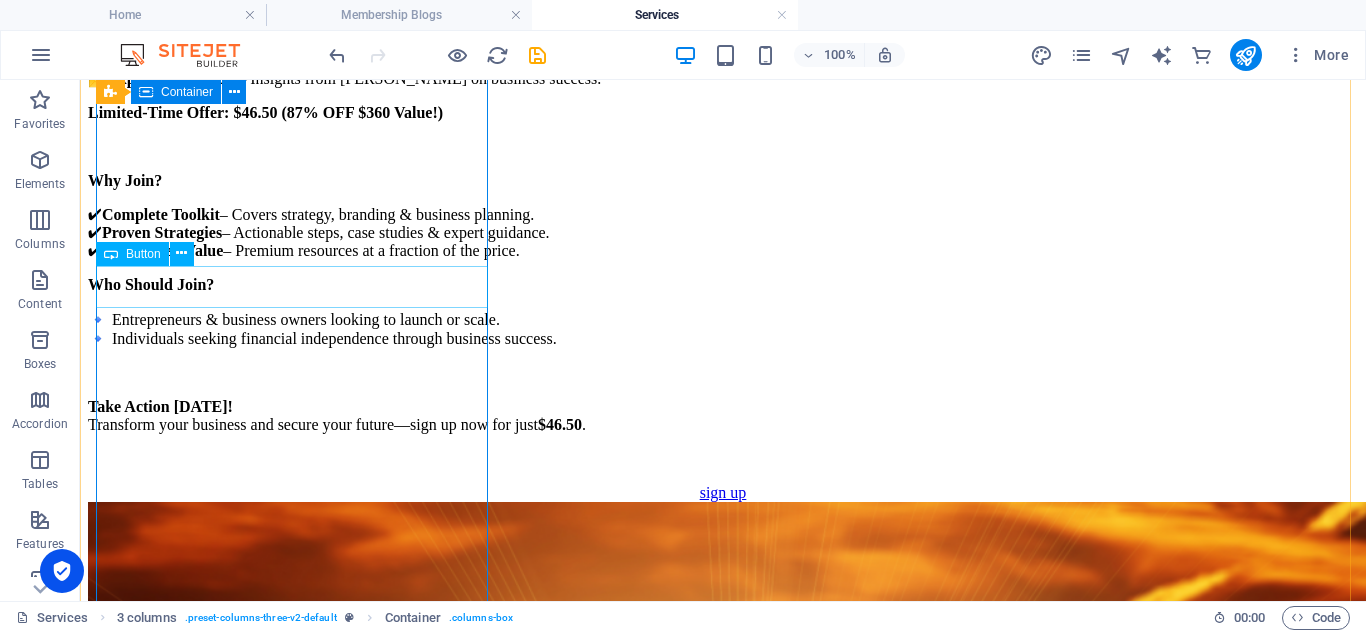 scroll, scrollTop: 3644, scrollLeft: 0, axis: vertical 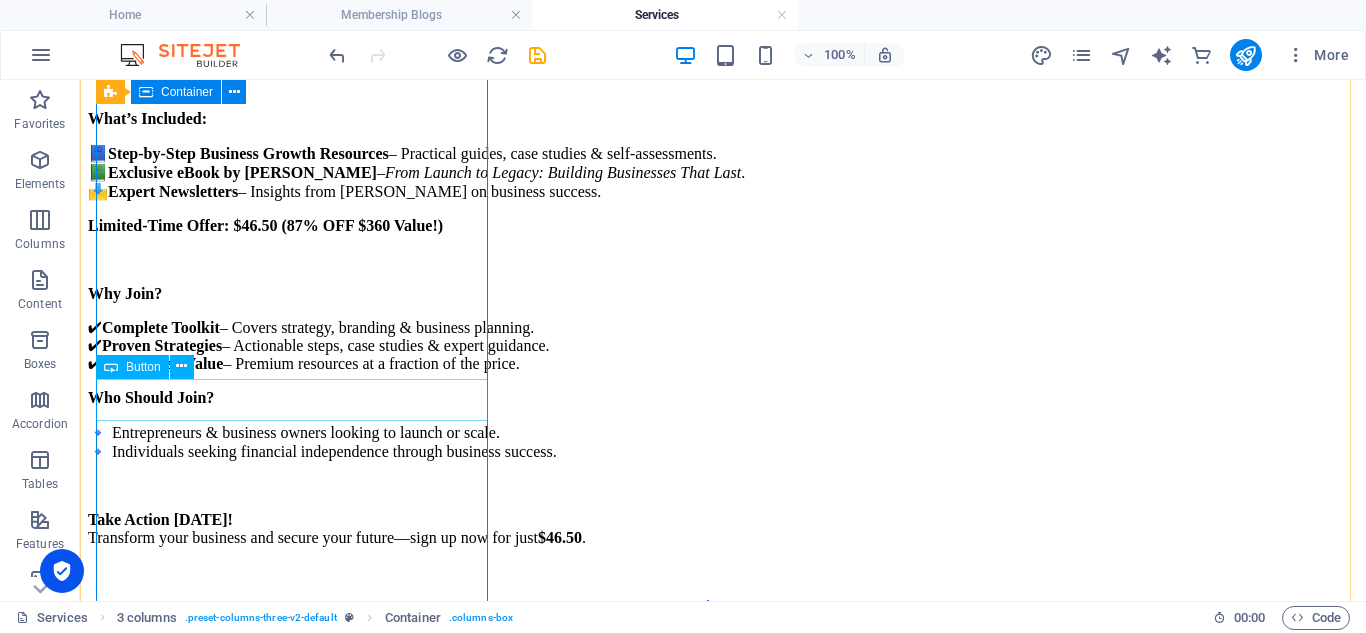 click on "sign up" at bounding box center [723, 3382] 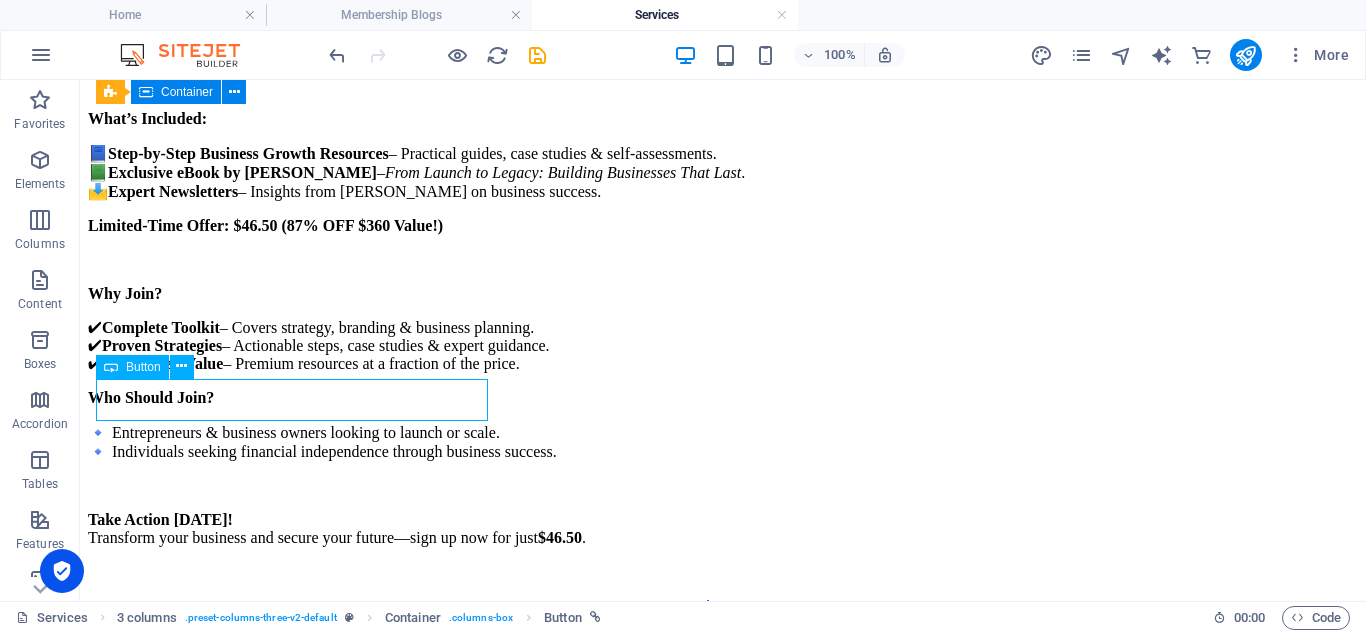 click on "sign up" at bounding box center (723, 3382) 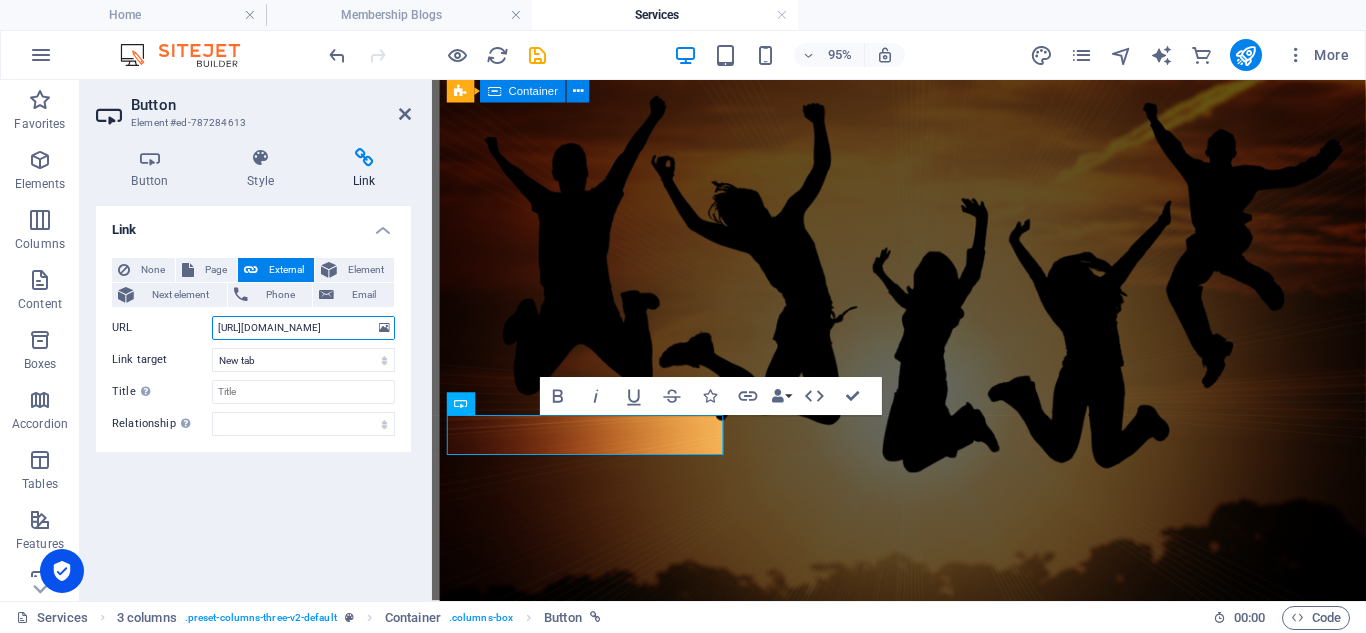 click on "https://payhip.com/order?link=DM1gC" at bounding box center (303, 328) 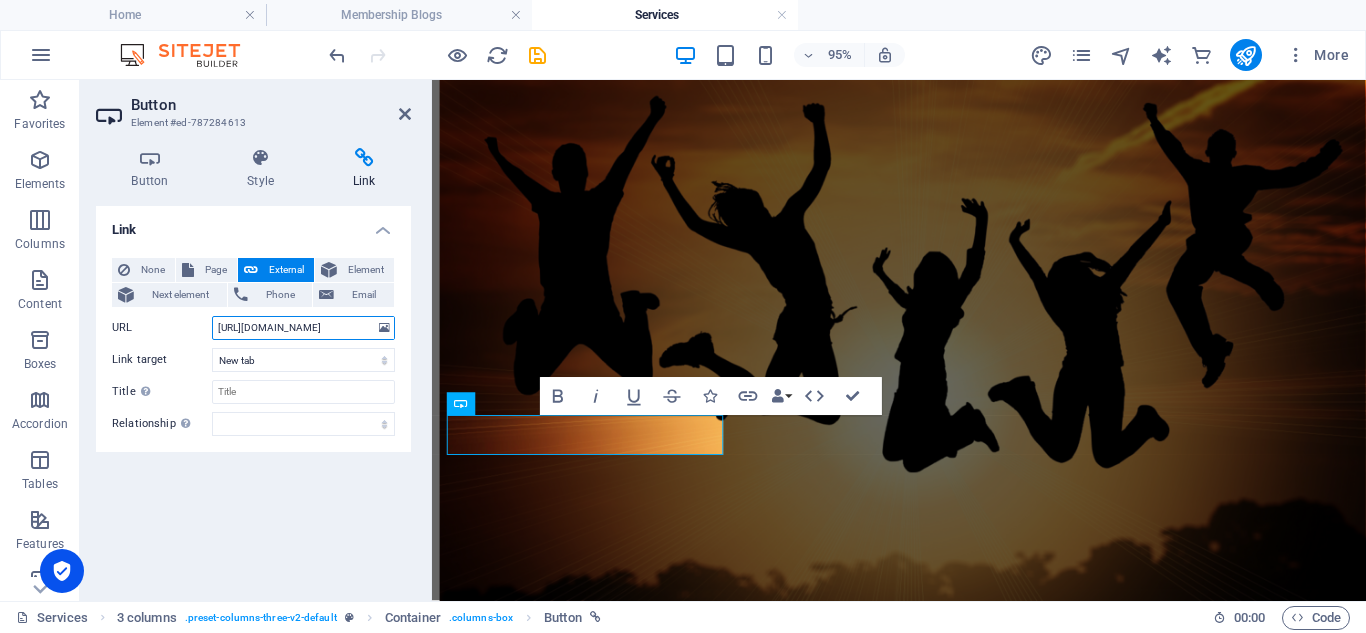scroll, scrollTop: 0, scrollLeft: 19, axis: horizontal 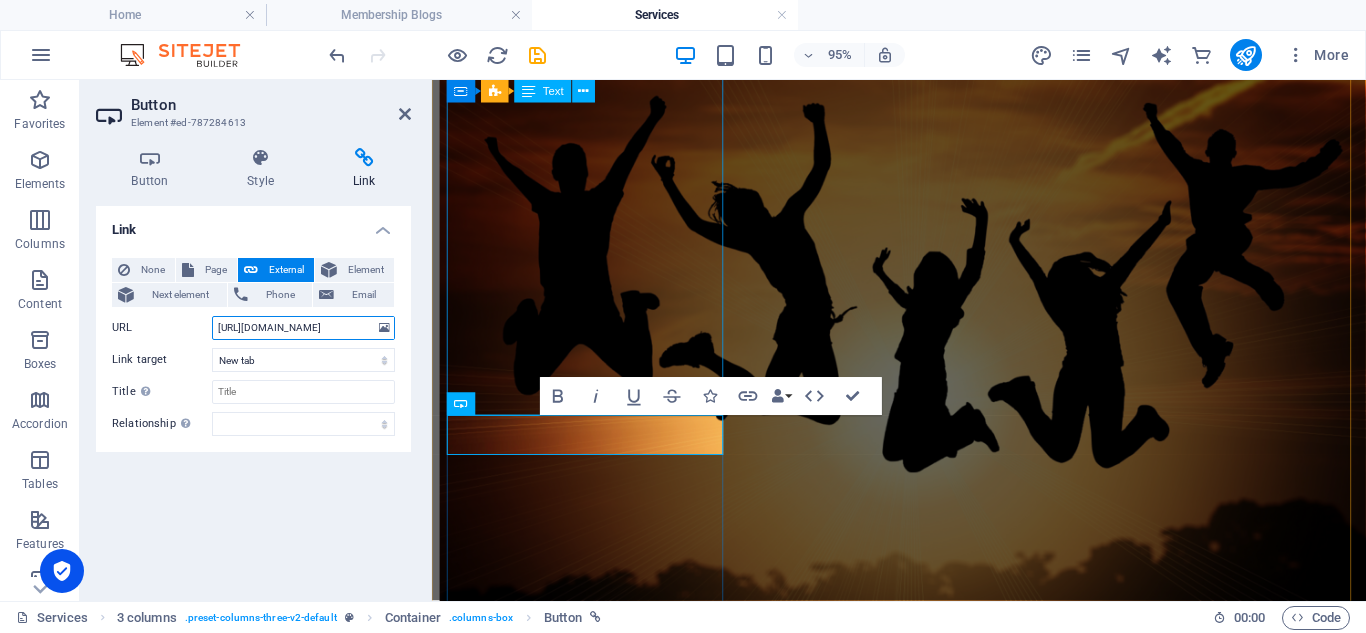drag, startPoint x: 646, startPoint y: 412, endPoint x: 471, endPoint y: 367, distance: 180.69312 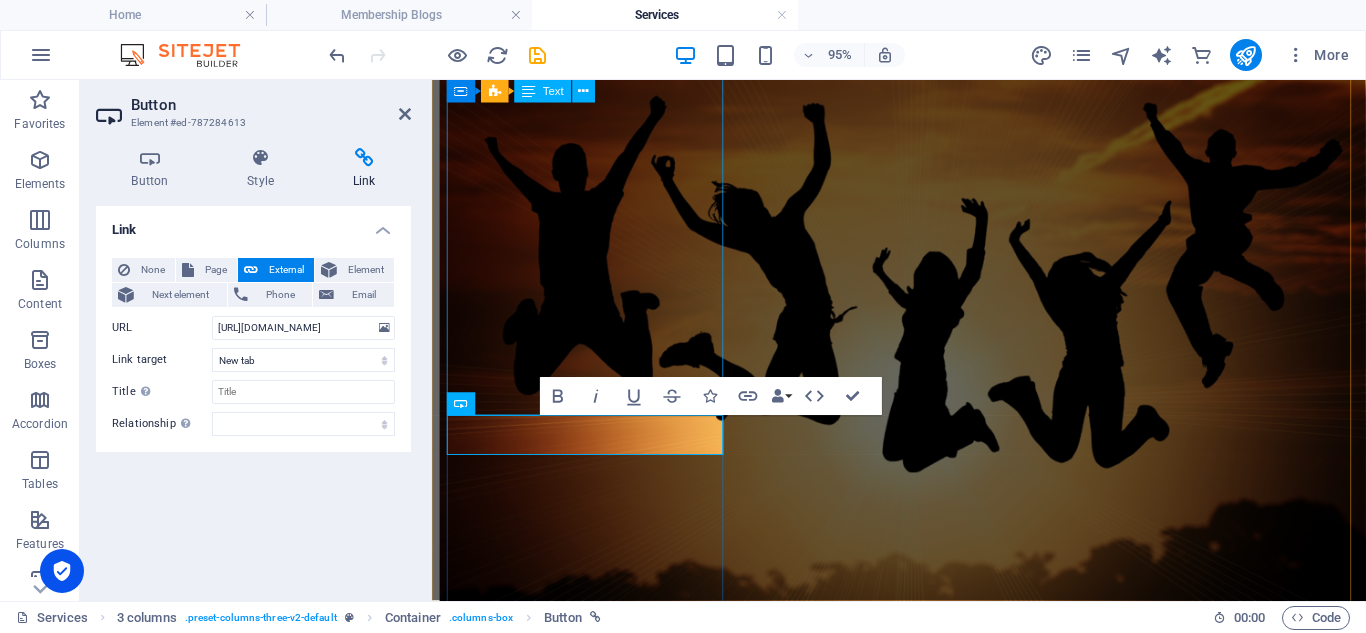 scroll, scrollTop: 0, scrollLeft: 0, axis: both 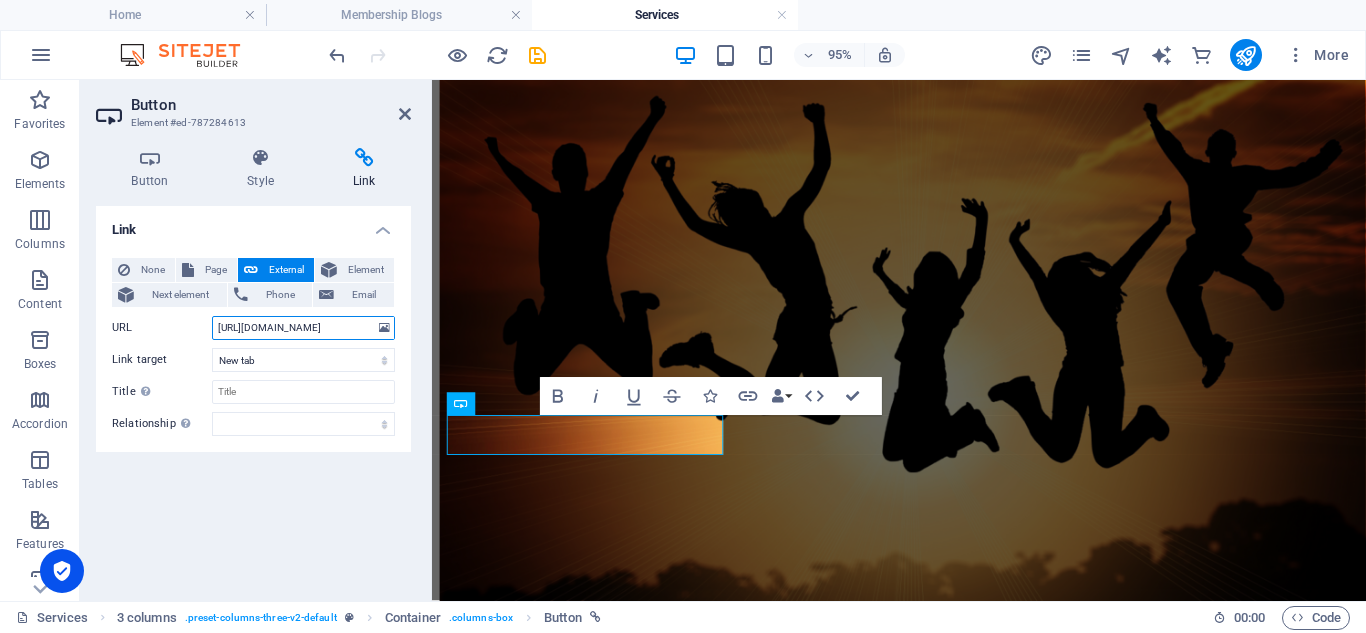 paste on "b/P5mjg" 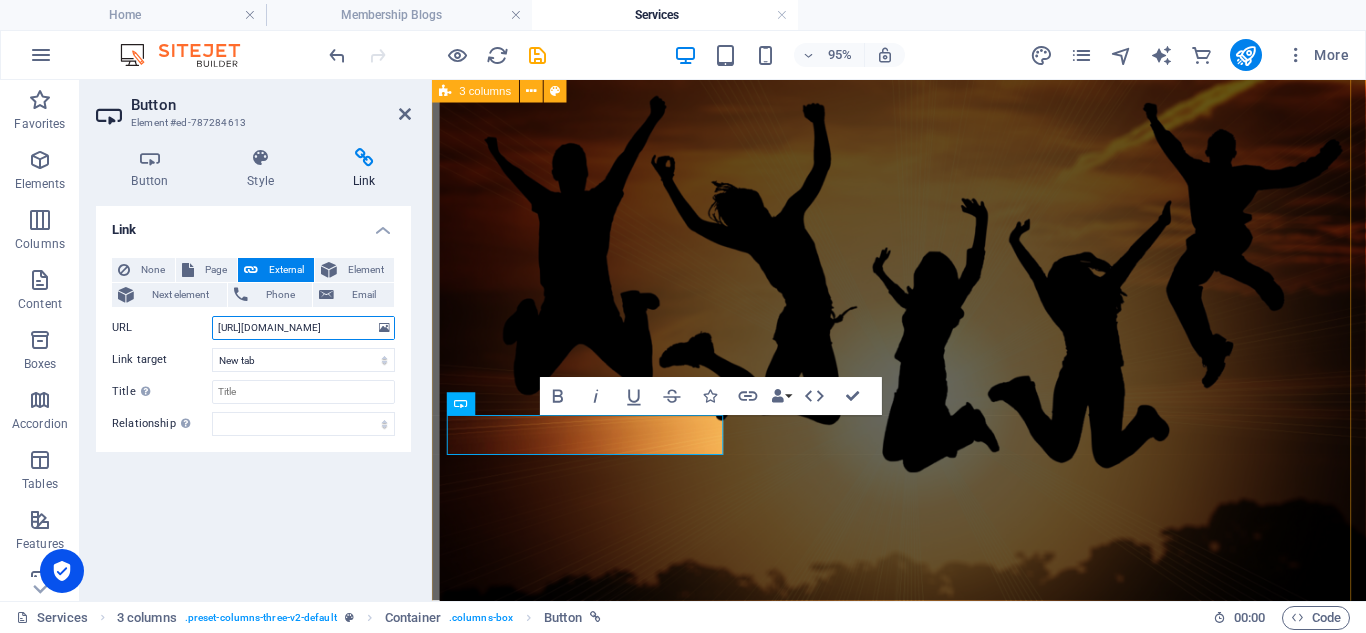 type on "[URL][DOMAIN_NAME]" 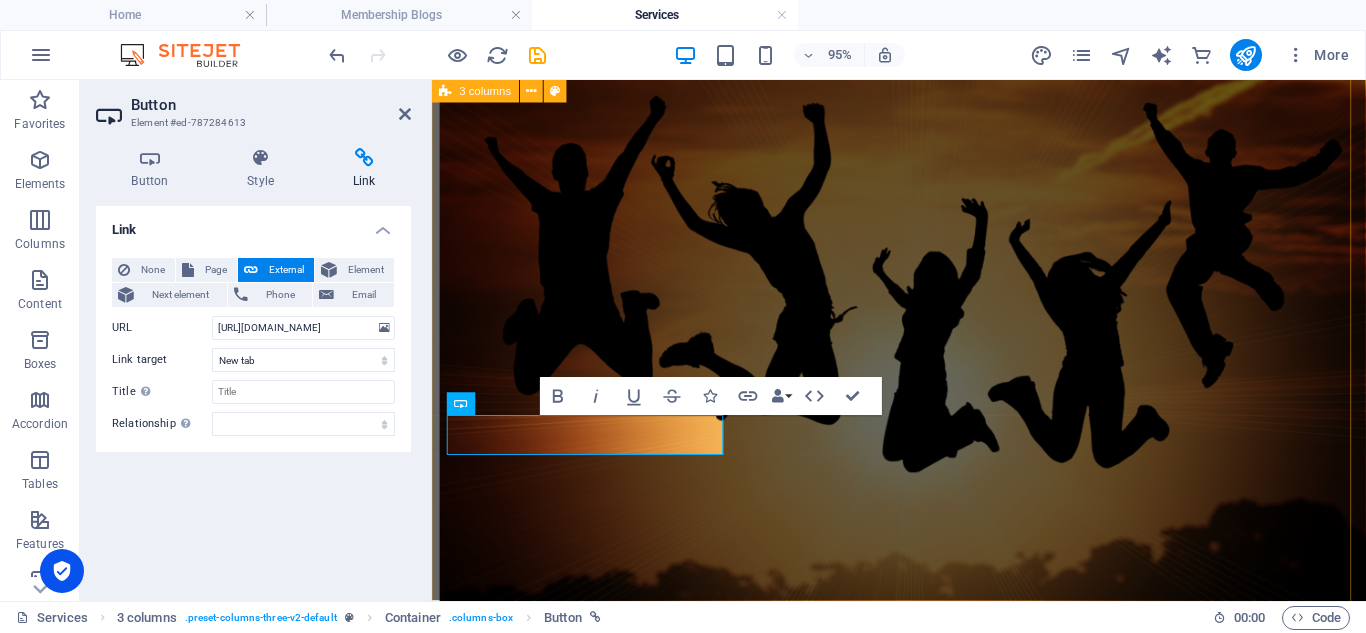 click on "Mastering Career Success Unlock Your Potential with Mastering Career Success Unlock Your Potential & Advance Your Career Success isn’t just about technical skills—it’s about strategy, adaptability, and leadership. The  Mastering Career Success Program  equips you with essential tools to  set clear career goals ,  build a strong personal brand , and  excel in today’s job market . Whether you're looking to  ace interviews ,  negotiate salaries , or  develop leadership skills , this program helps you stay  competitive  and  advance in your career . Learn how to stand out in interviews, manage workplace challenges, and gain the confidence to lead with impact. What You’ll Get: ✅  Career Strategy & Branding  – Practical guidance to set goals and stand out. ✅  Exclusive eBook by JB Malatji  –  Building a Successful Career in the Modern Workplace . ✅  Regular Insights  – Career tips from JB Malatji. Limited-Time Offer $47.50  (85% OFF the $324 value) Why Join? ✔  Comprehensive ✔  ✔" at bounding box center [923, 420] 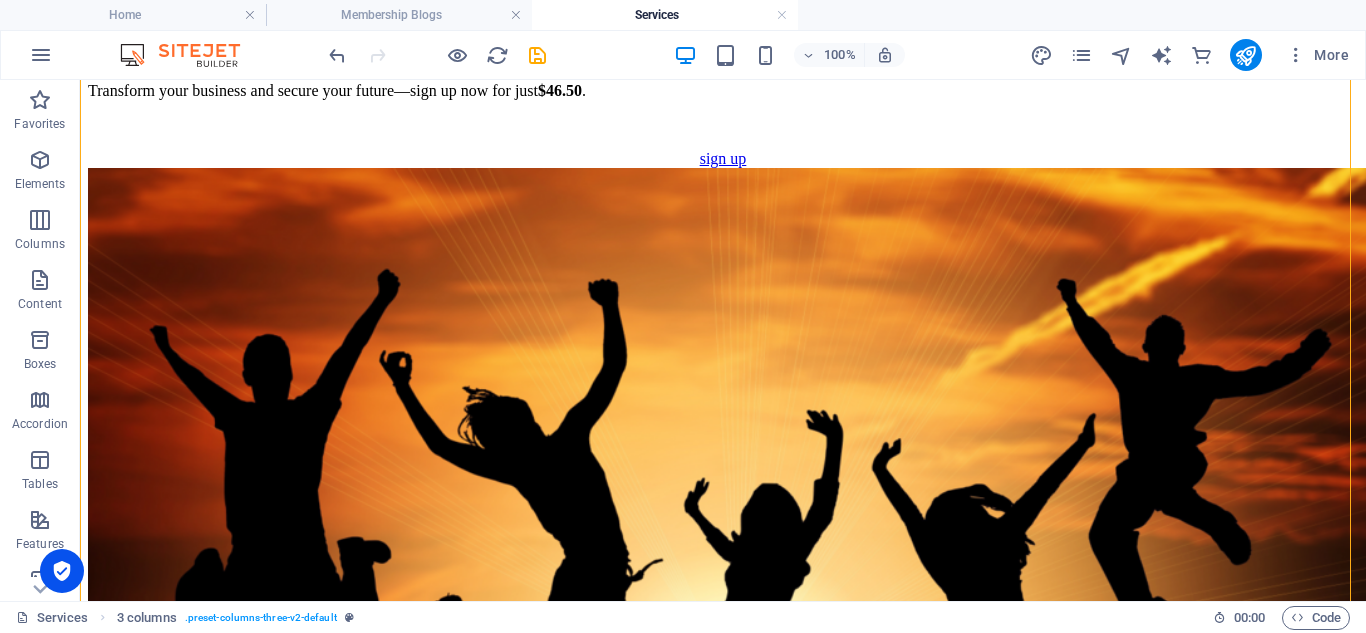 scroll, scrollTop: 3644, scrollLeft: 0, axis: vertical 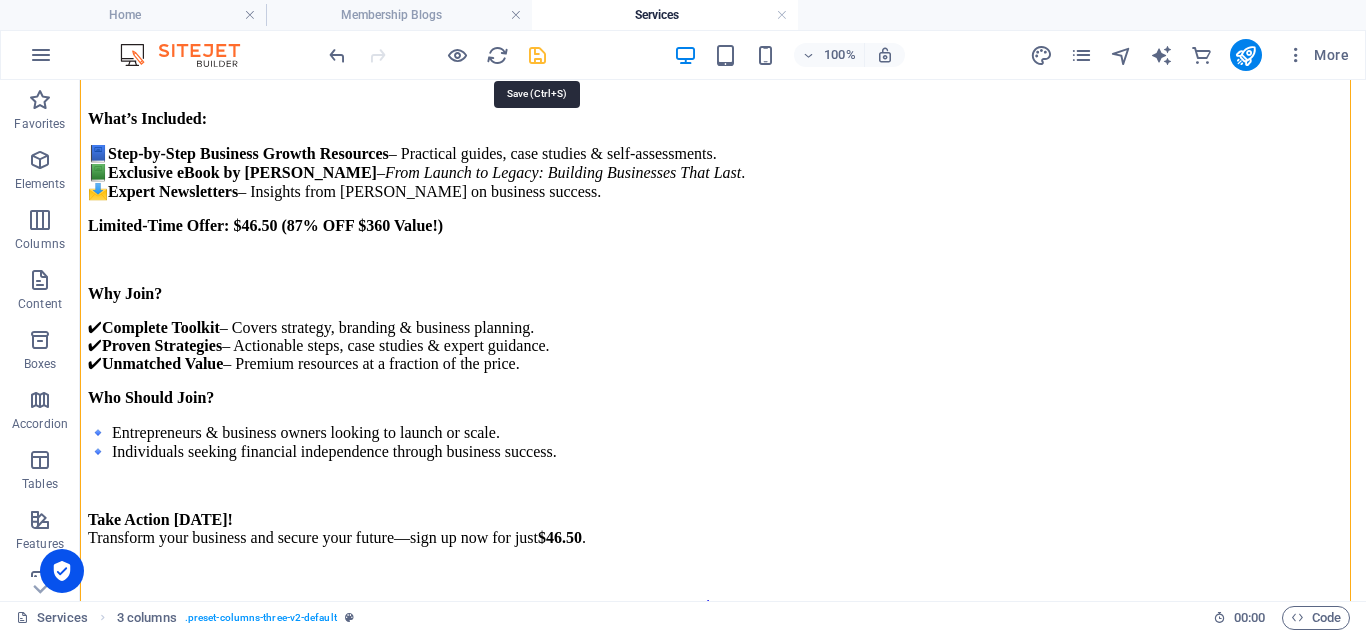 click at bounding box center (537, 55) 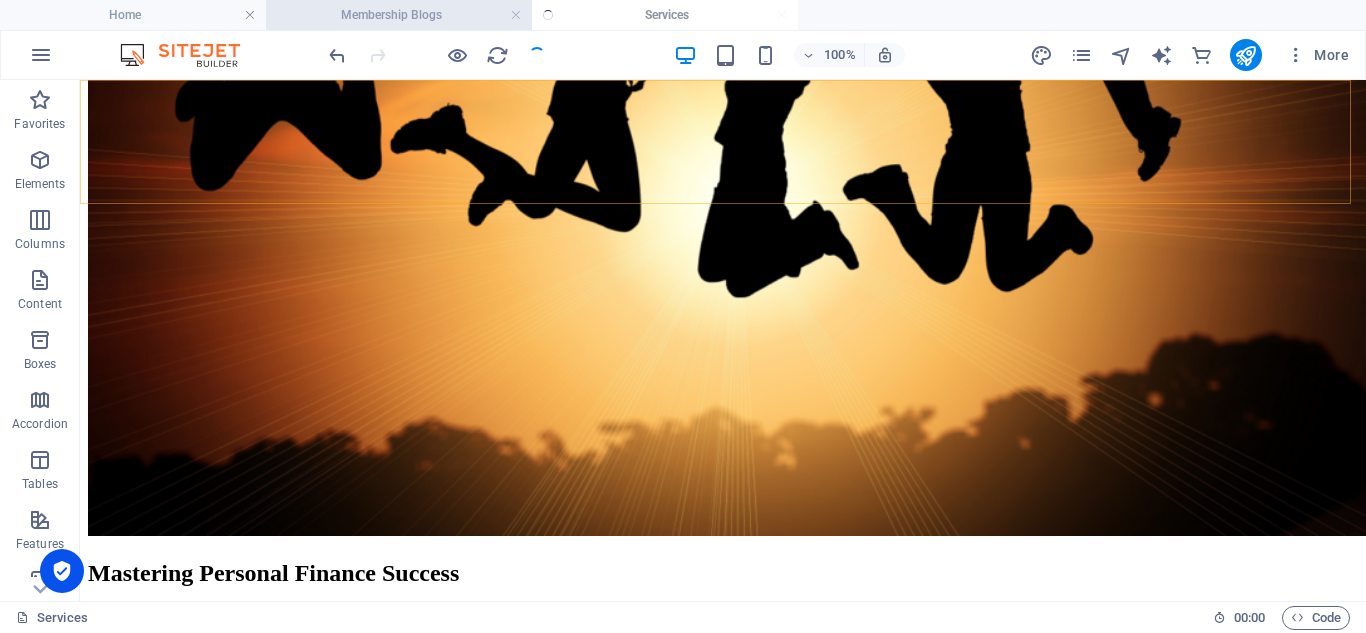 scroll, scrollTop: 4579, scrollLeft: 0, axis: vertical 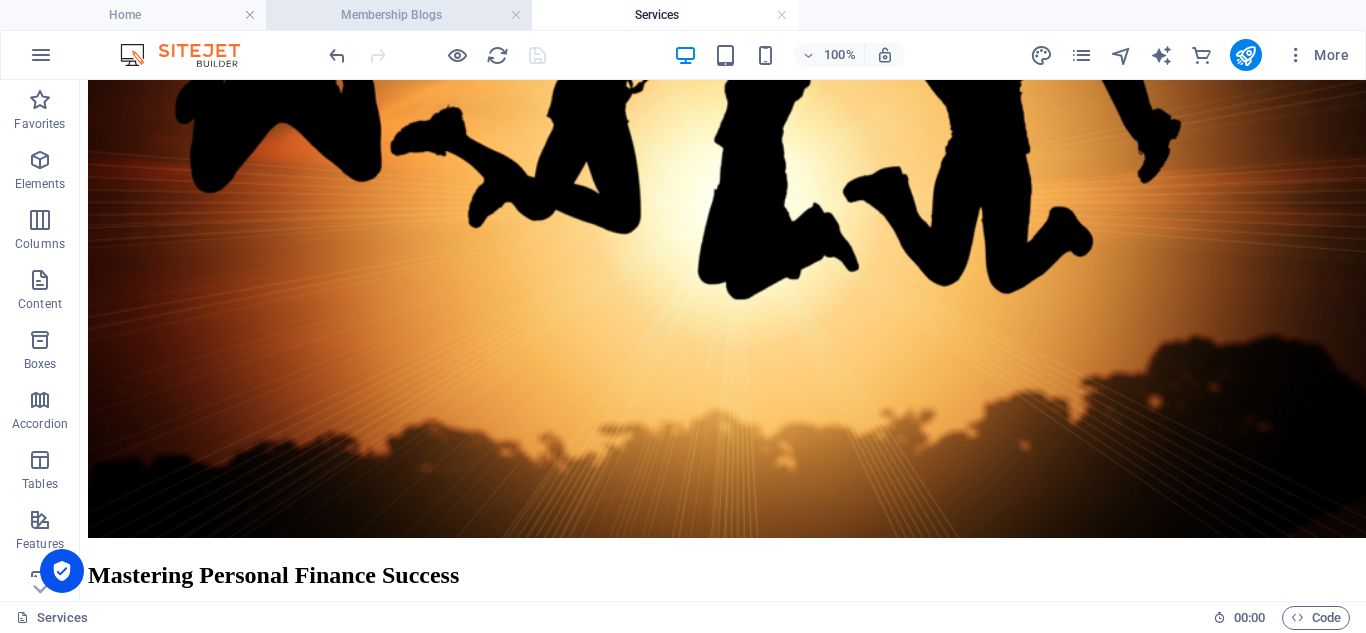 click on "Membership Blogs" at bounding box center [399, 15] 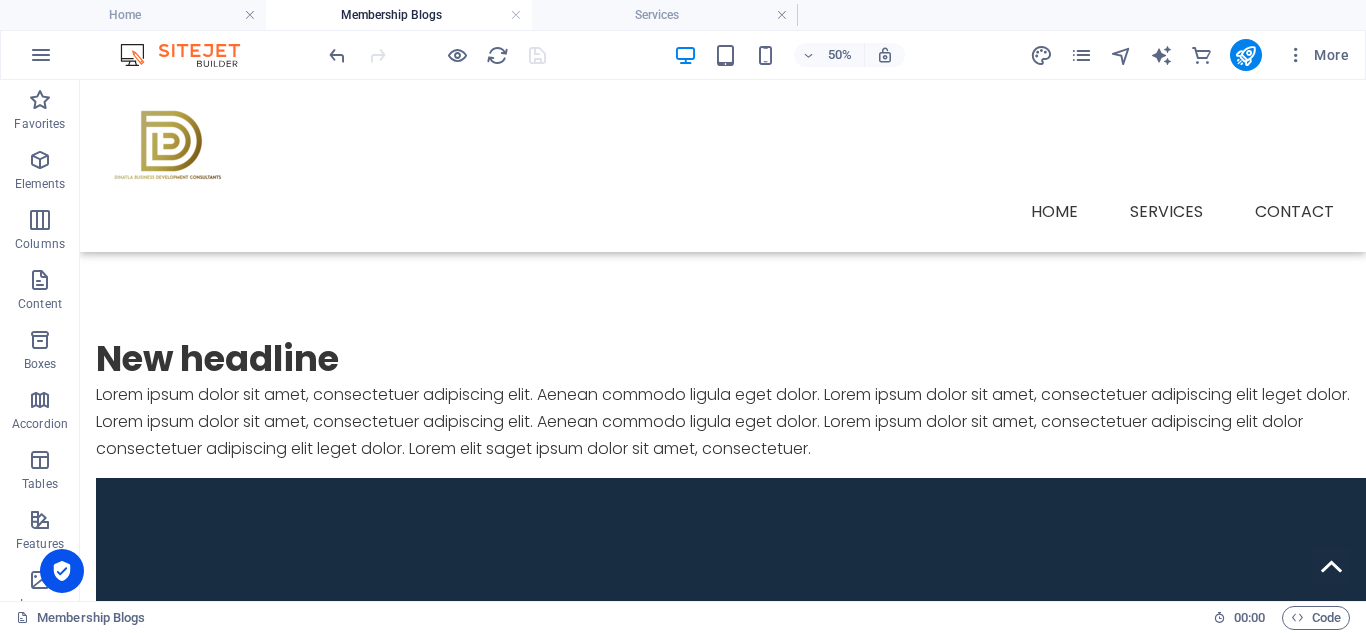 scroll, scrollTop: 0, scrollLeft: 0, axis: both 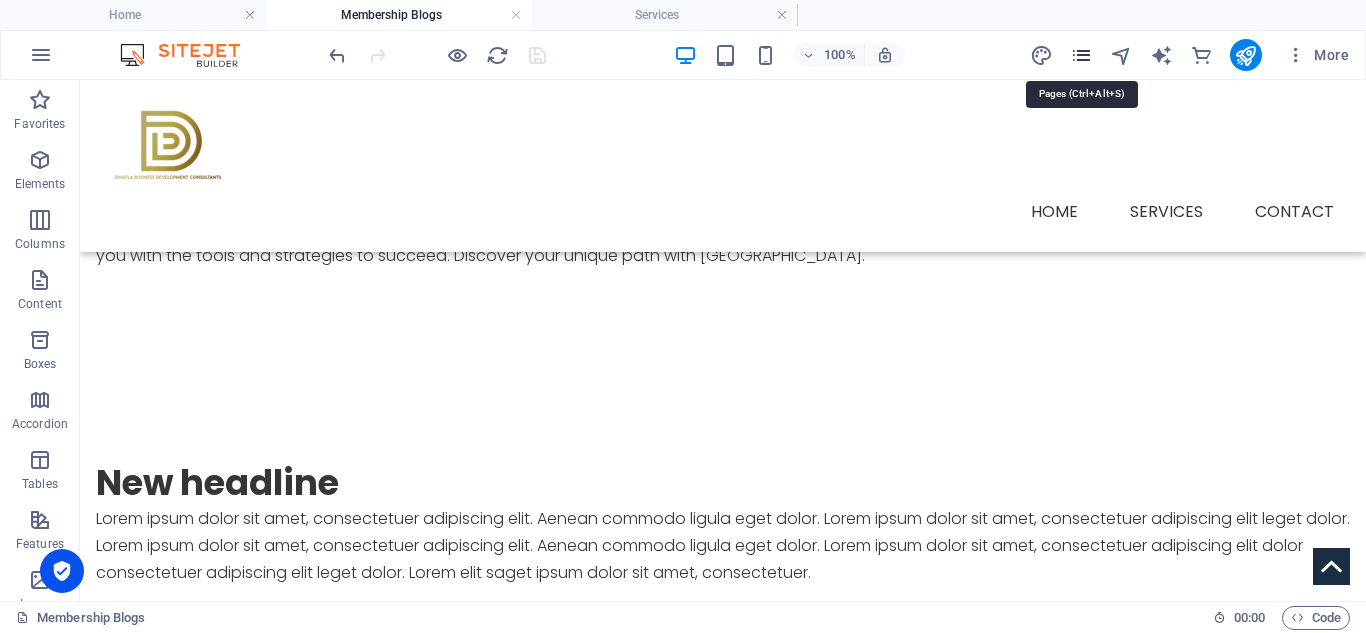 click at bounding box center [1081, 55] 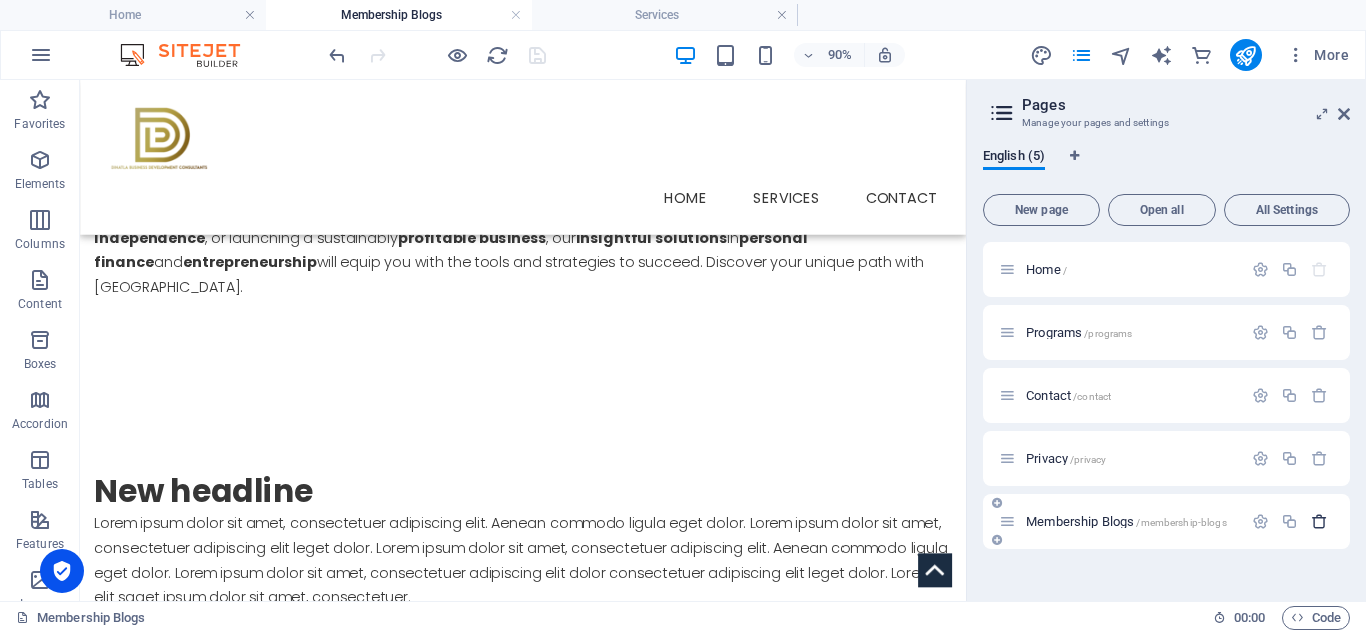 click at bounding box center [1319, 521] 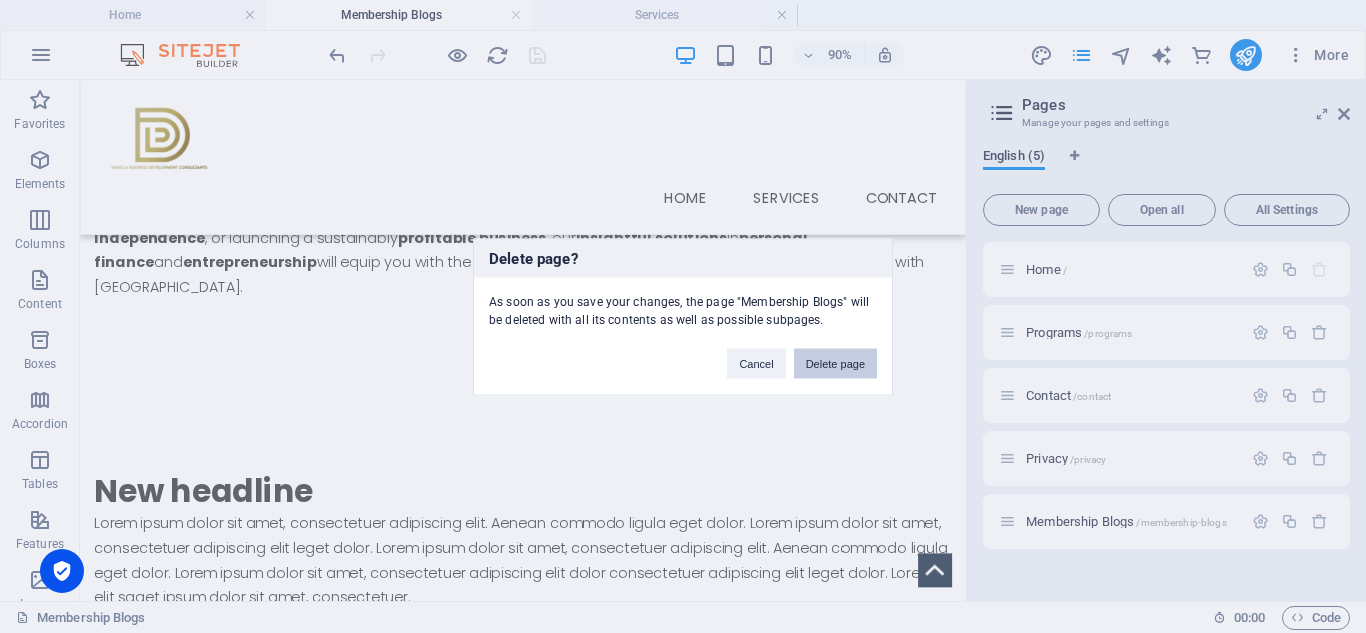 drag, startPoint x: 825, startPoint y: 366, endPoint x: 536, endPoint y: 396, distance: 290.55292 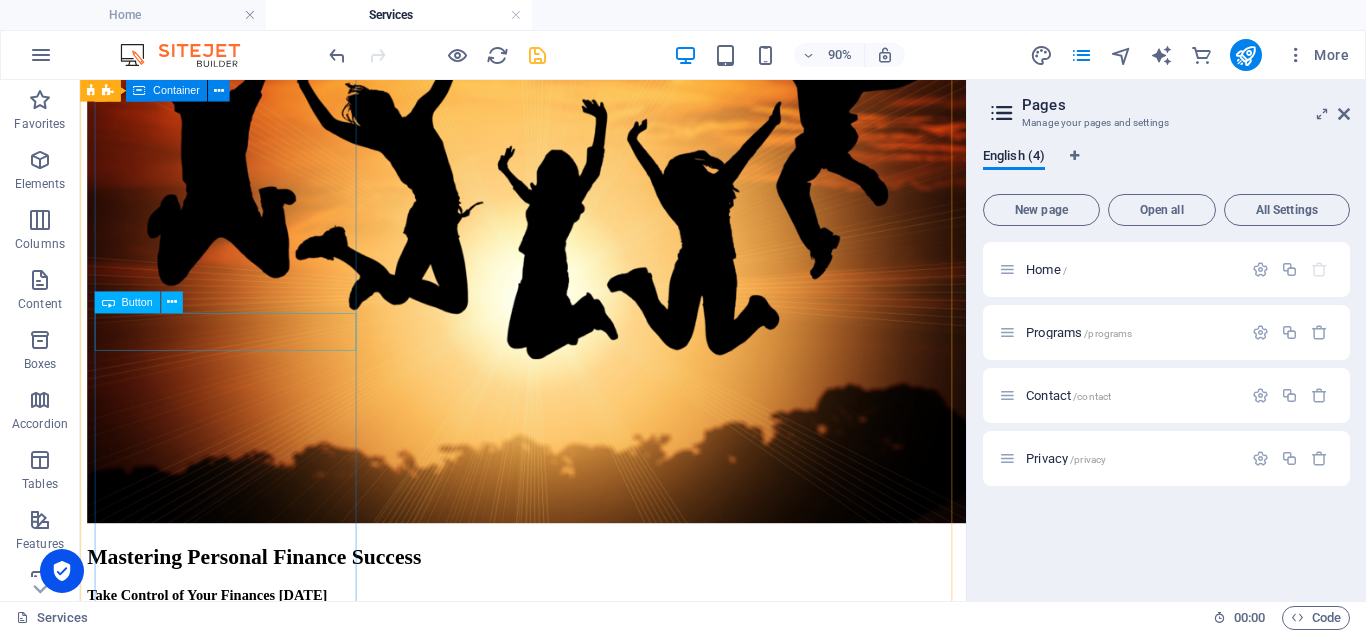 scroll, scrollTop: 4179, scrollLeft: 0, axis: vertical 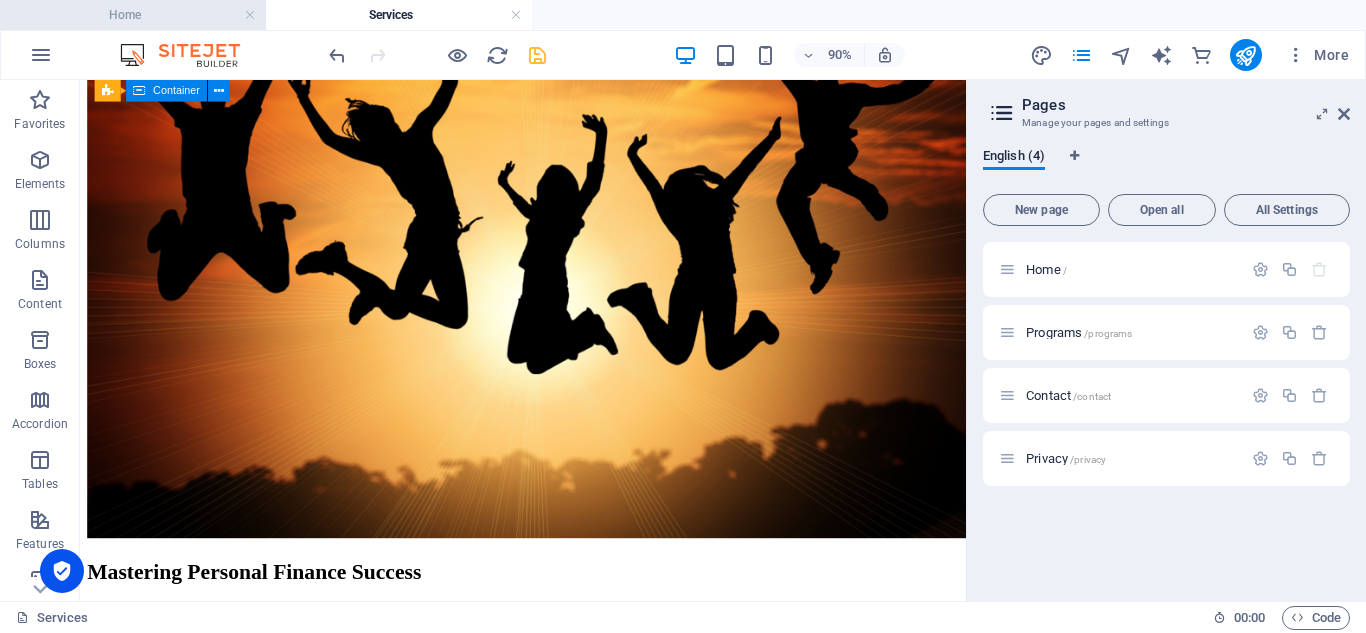 click on "Home" at bounding box center [133, 15] 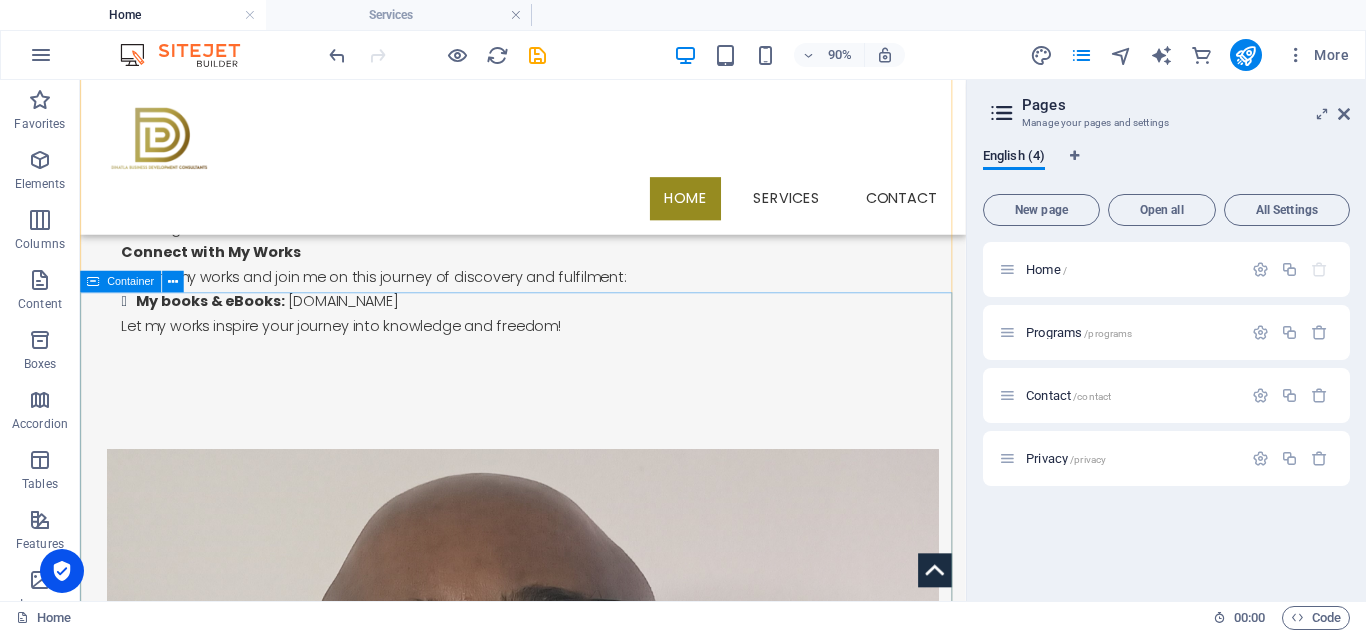 scroll, scrollTop: 1244, scrollLeft: 0, axis: vertical 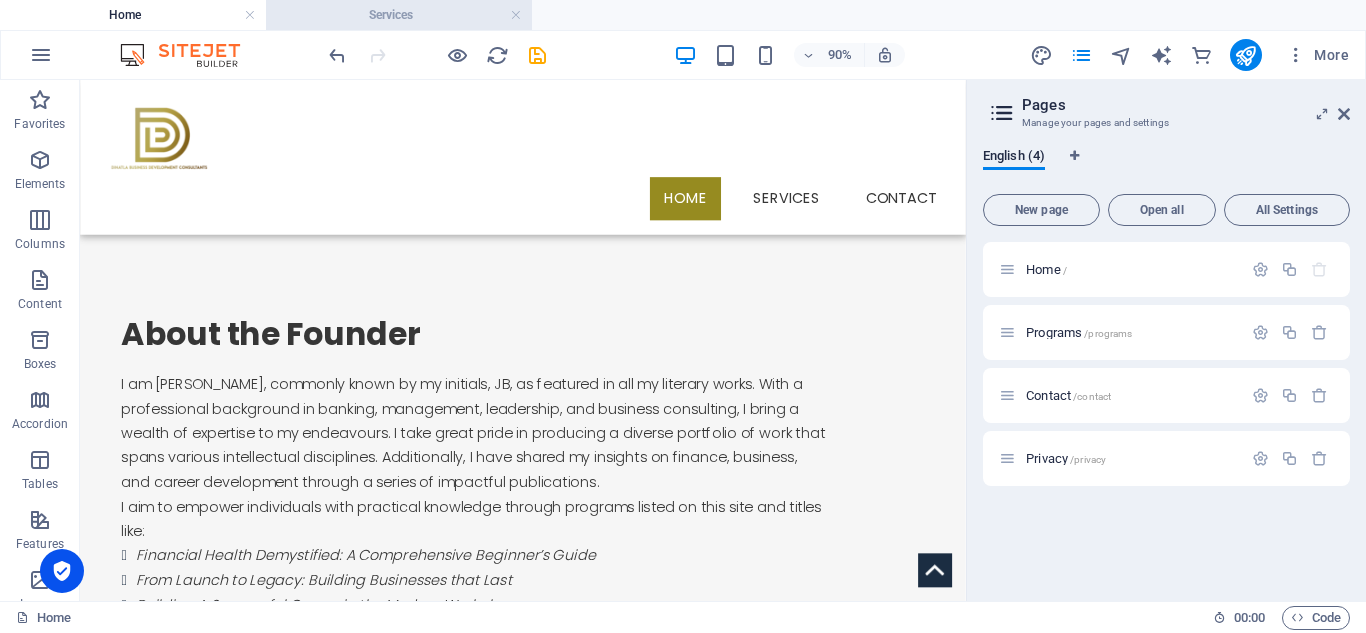 click on "Services" at bounding box center (399, 15) 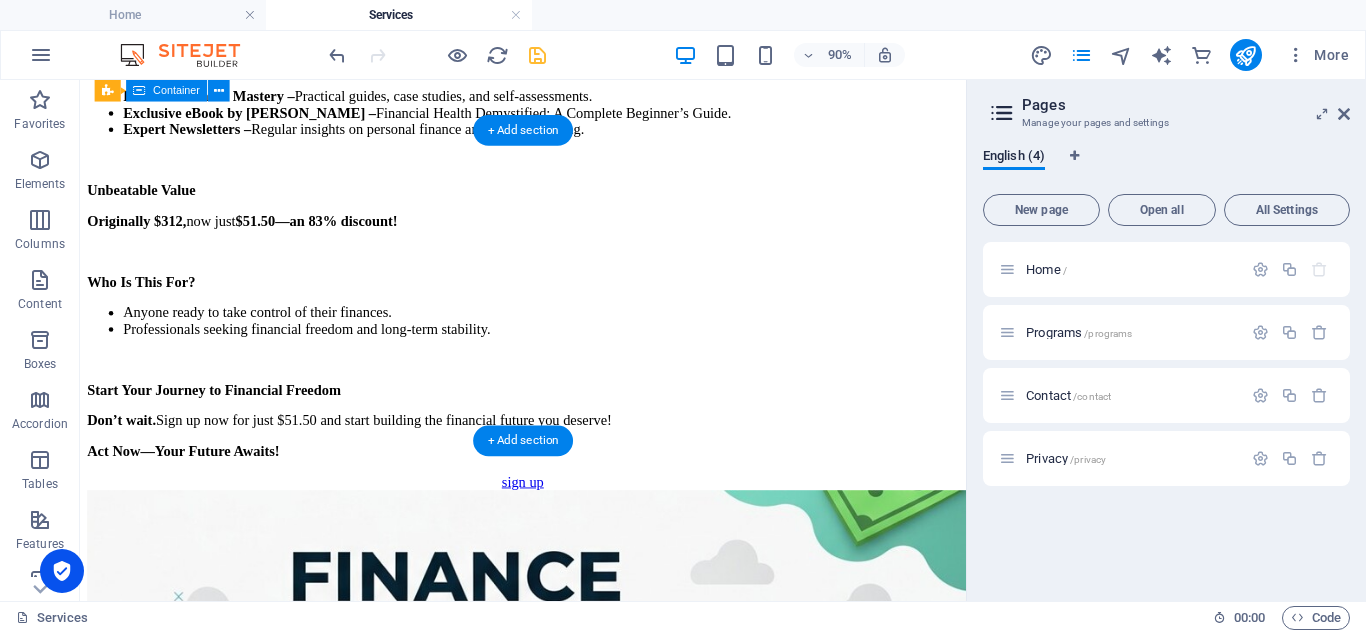 scroll, scrollTop: 5458, scrollLeft: 0, axis: vertical 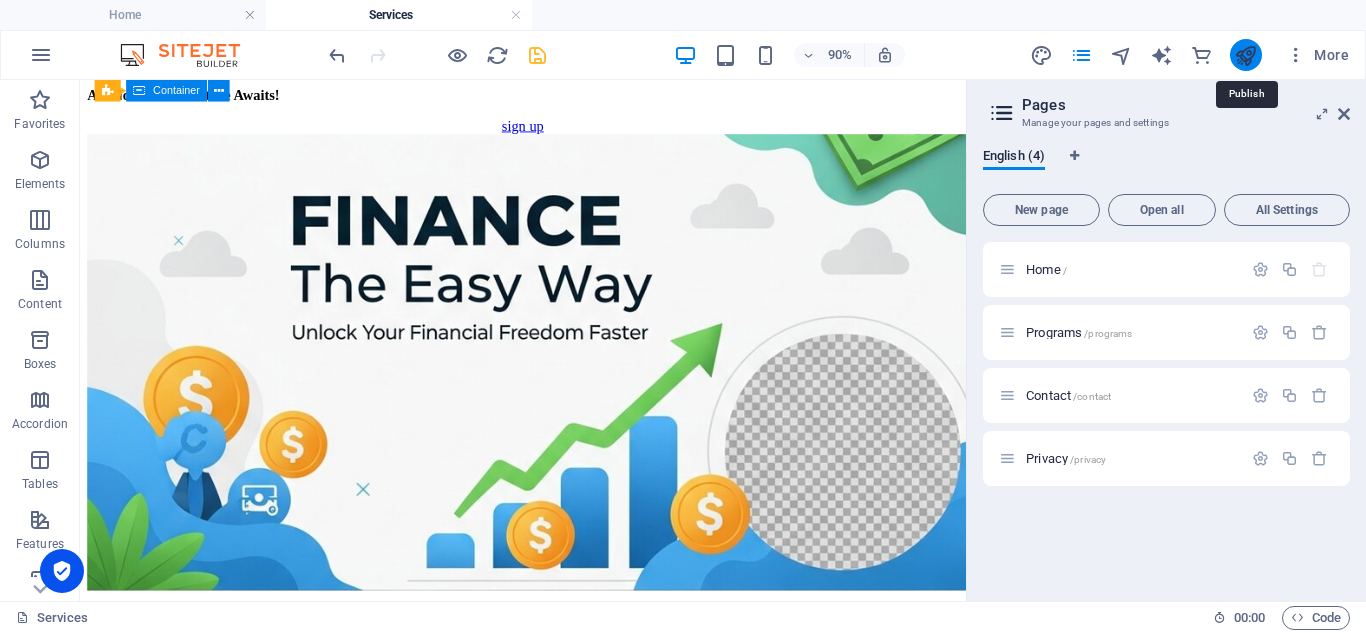 click at bounding box center [1245, 55] 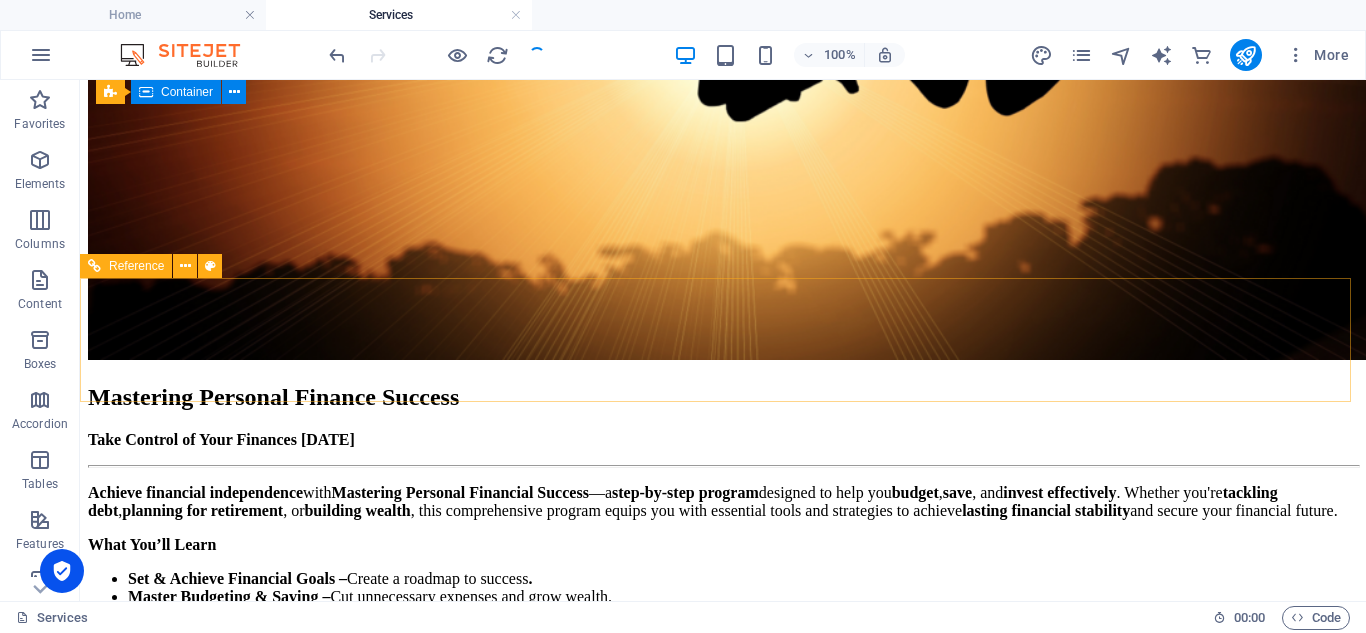 scroll, scrollTop: 4748, scrollLeft: 0, axis: vertical 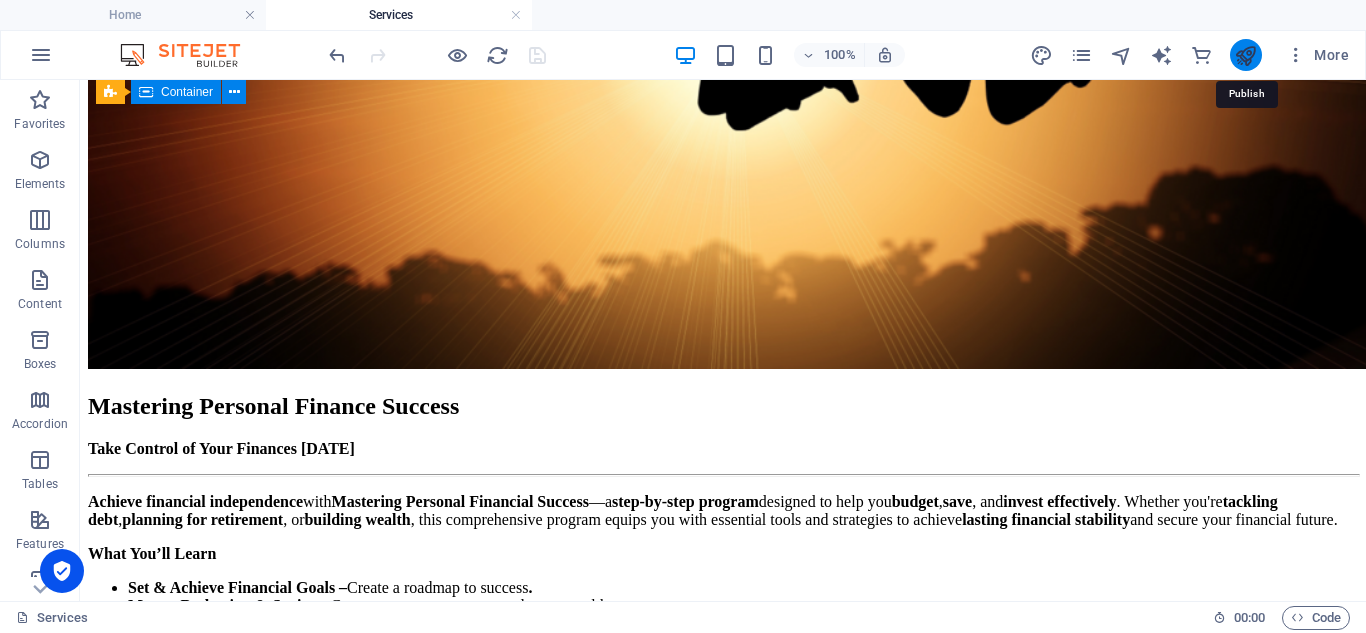 click at bounding box center [1245, 55] 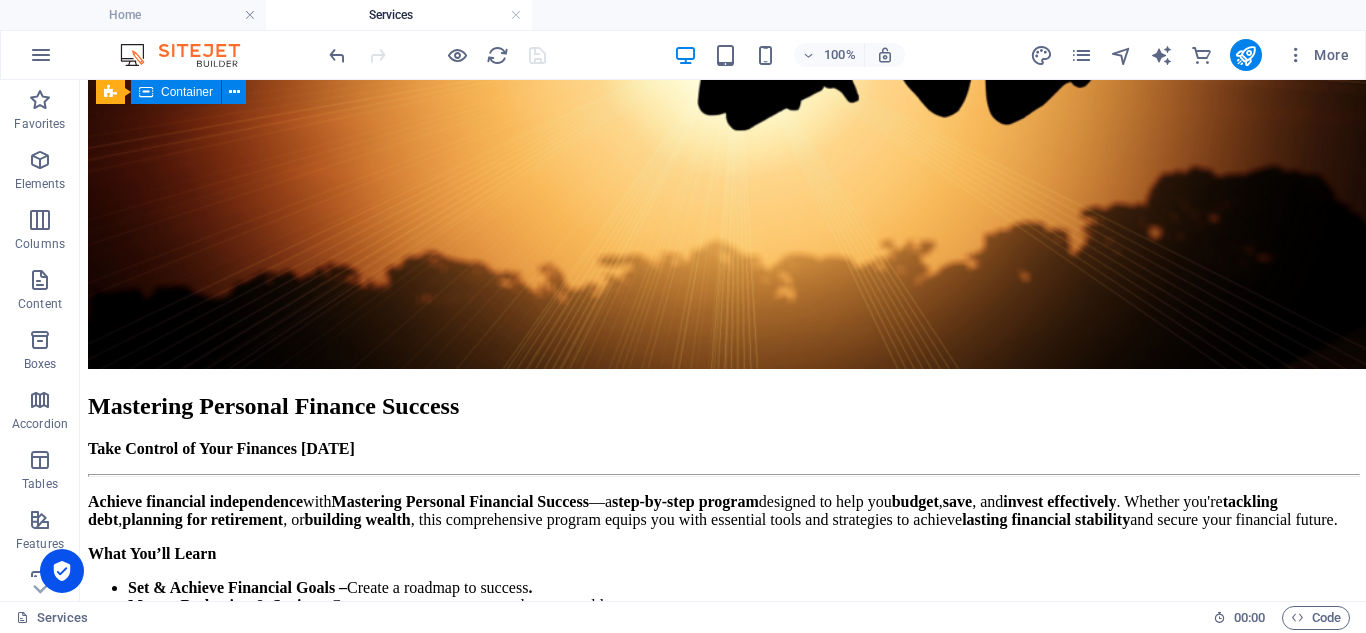 click at bounding box center [437, 55] 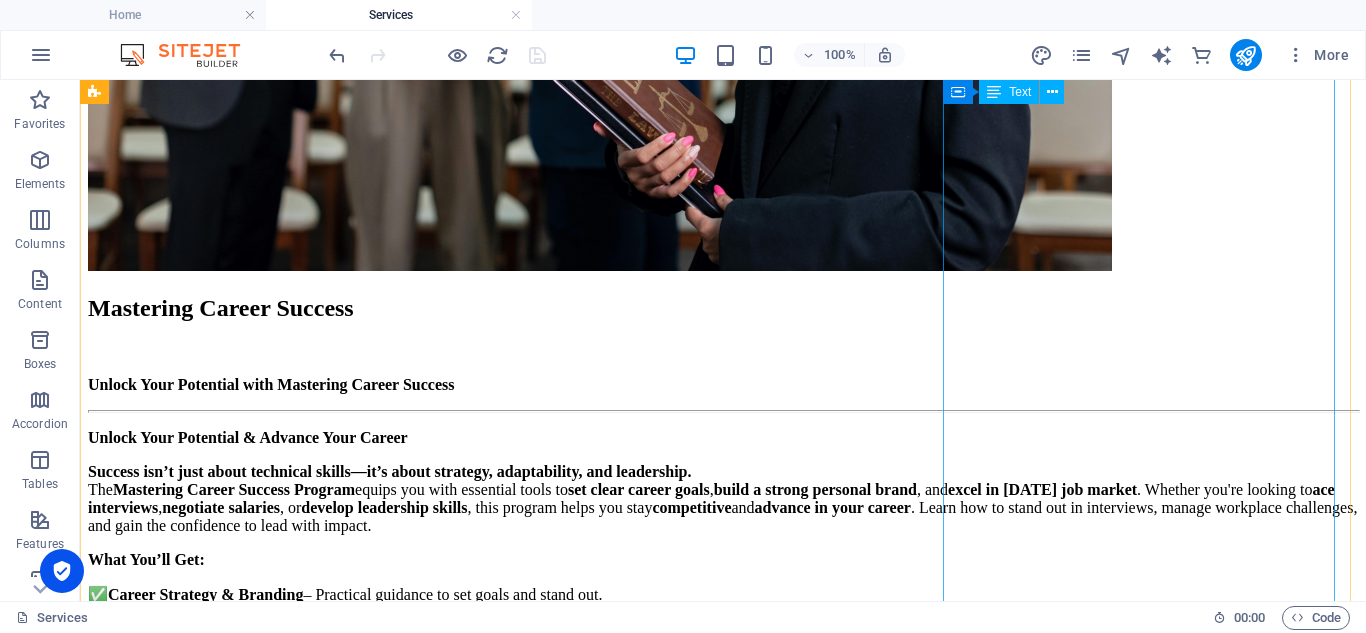 scroll, scrollTop: 1679, scrollLeft: 0, axis: vertical 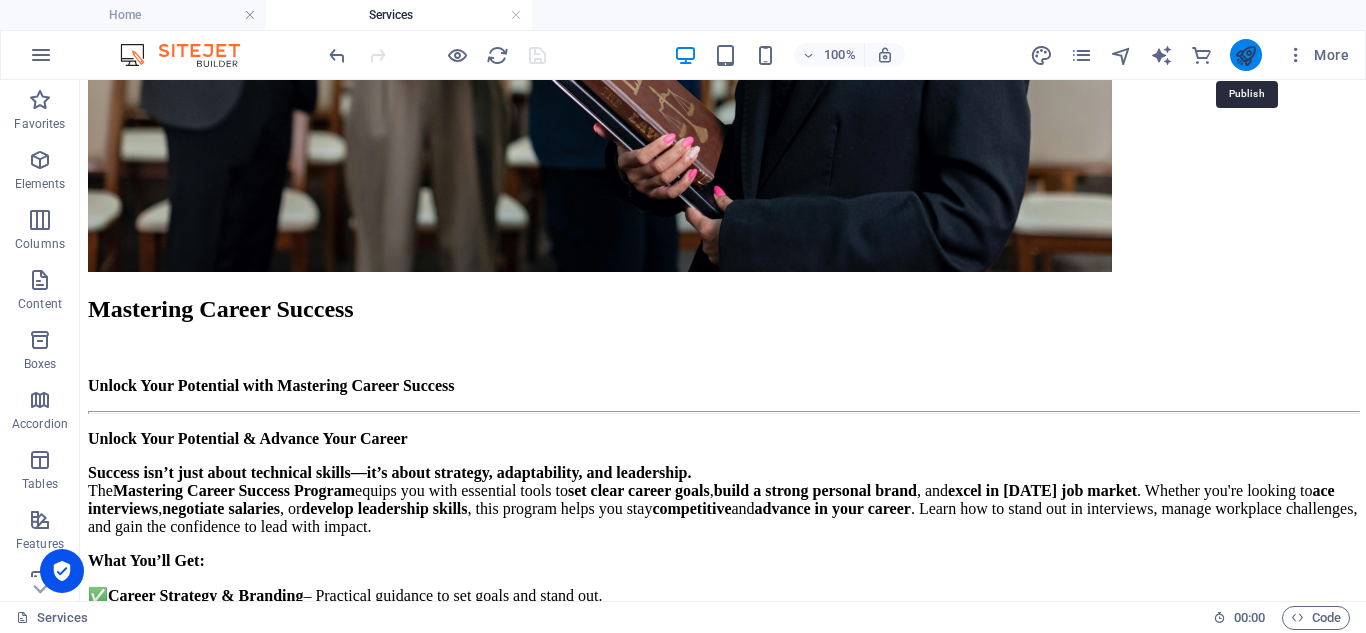 click at bounding box center [1245, 55] 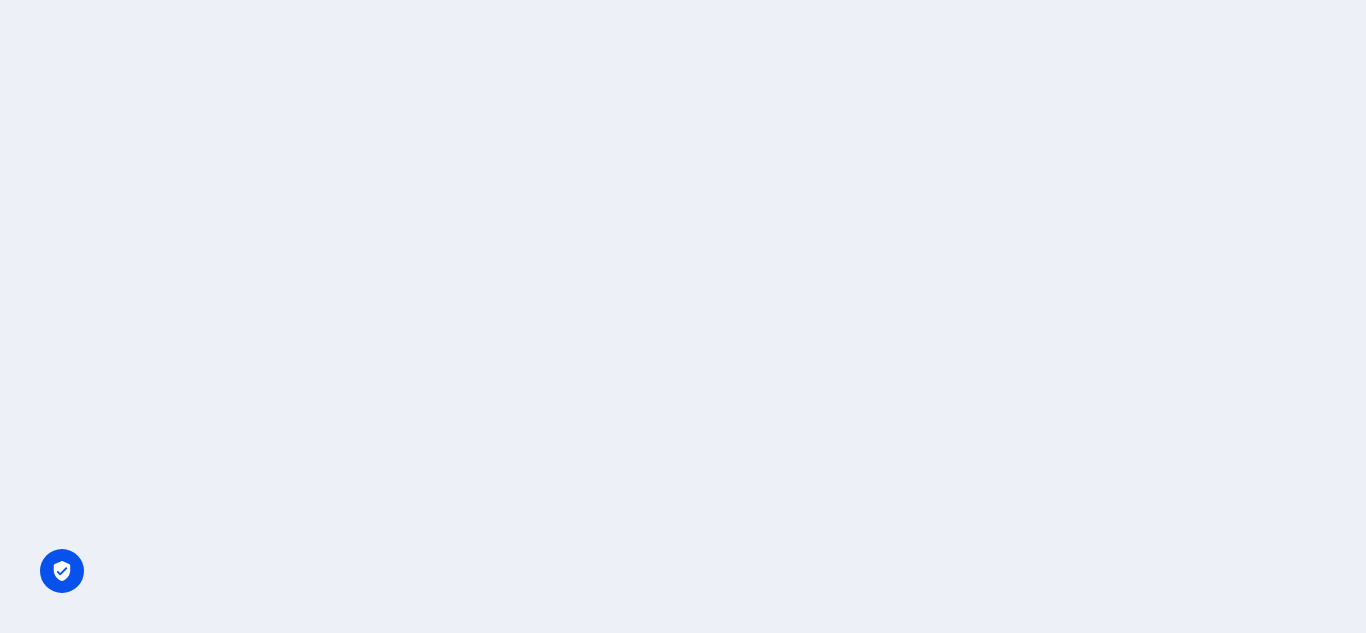 scroll, scrollTop: 0, scrollLeft: 0, axis: both 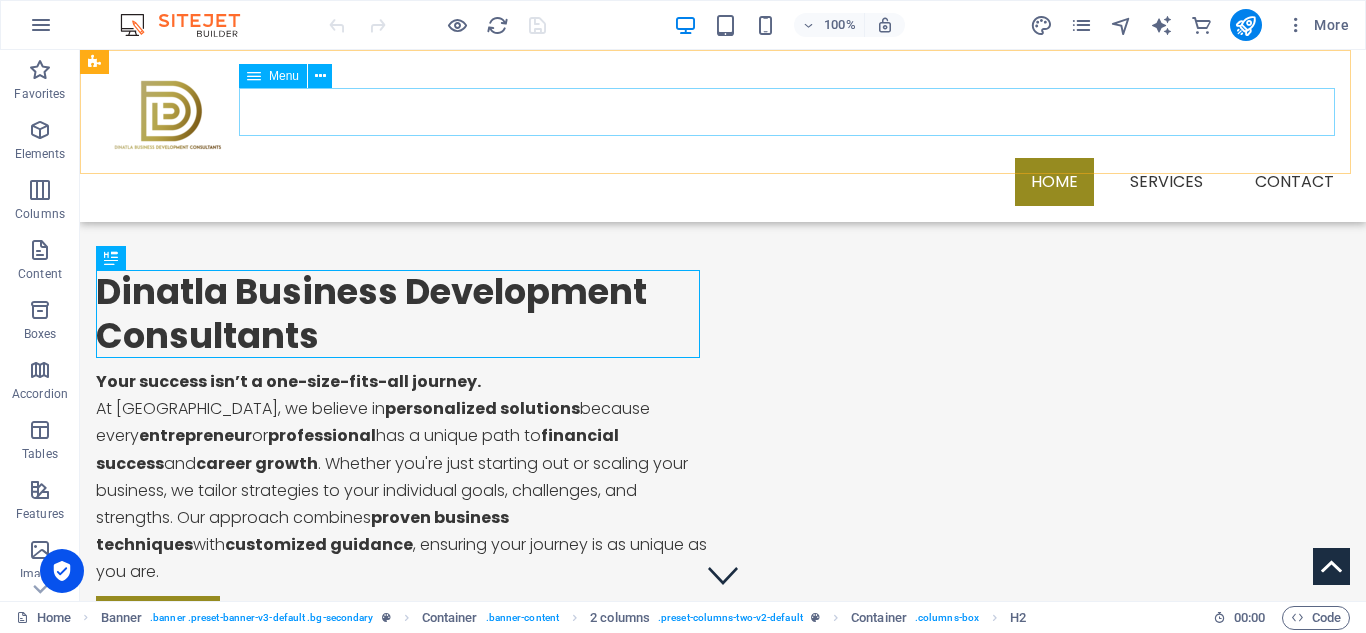 click on "Home Services Contact" at bounding box center (723, 182) 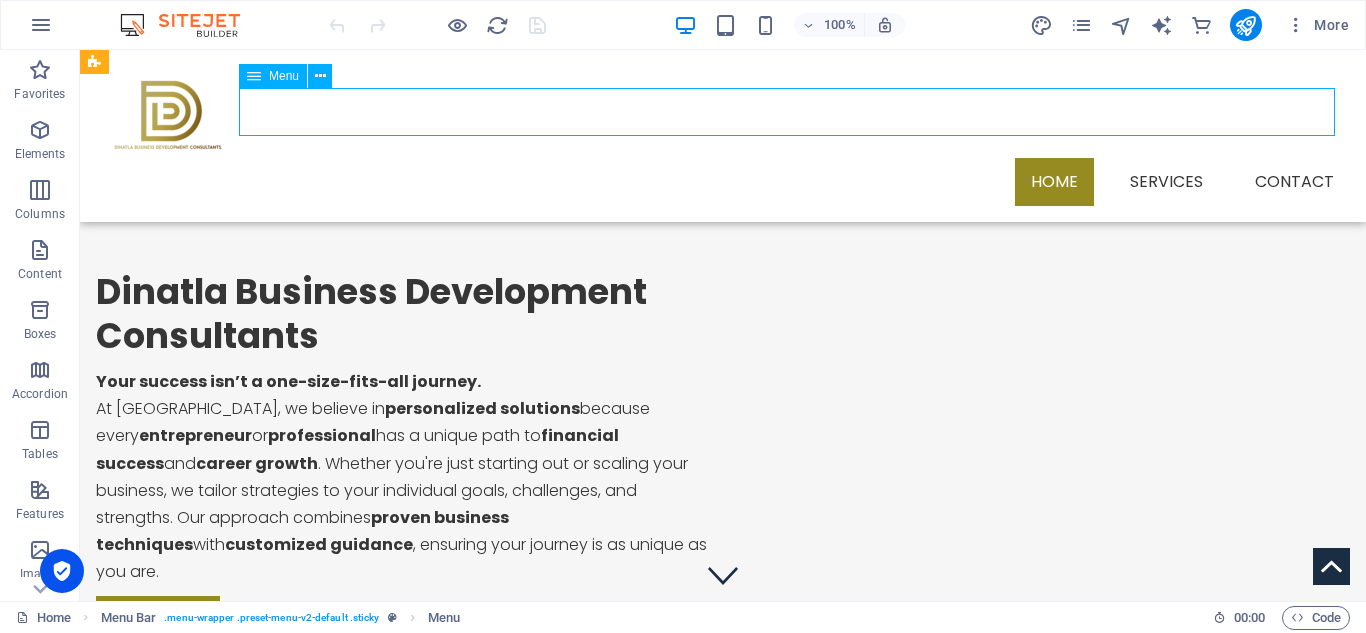 click on "Home Services Contact" at bounding box center (723, 182) 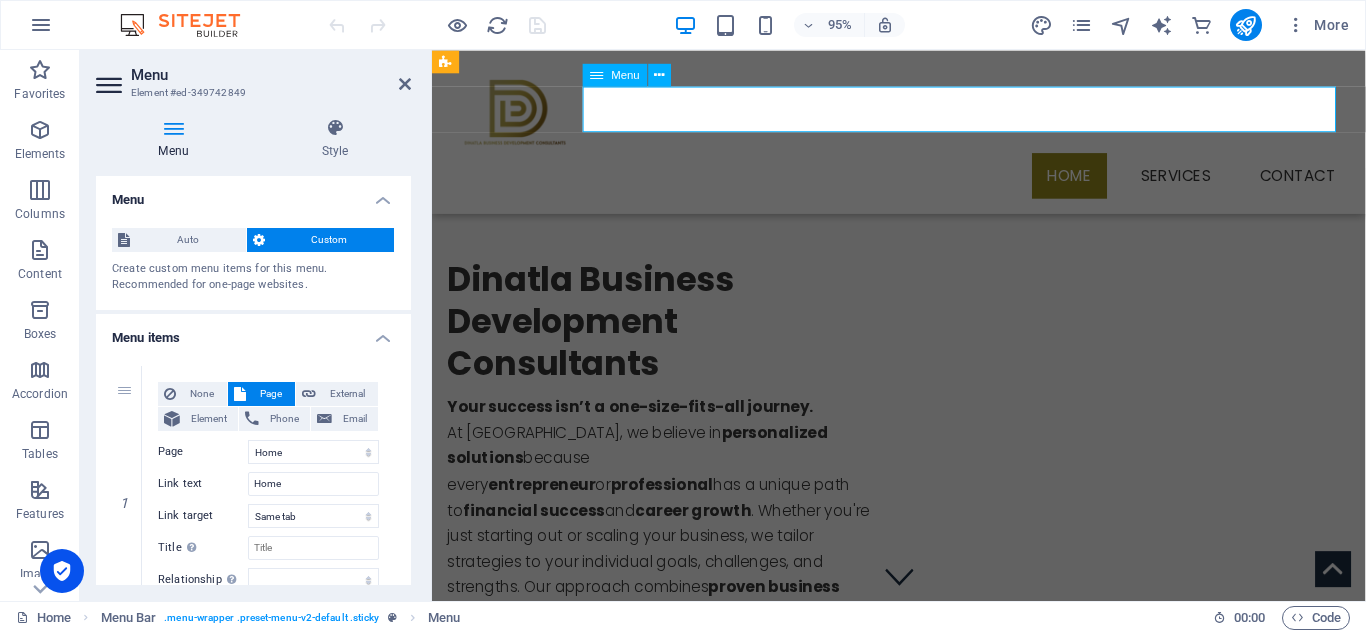 click on "Home Services Contact" at bounding box center (923, 182) 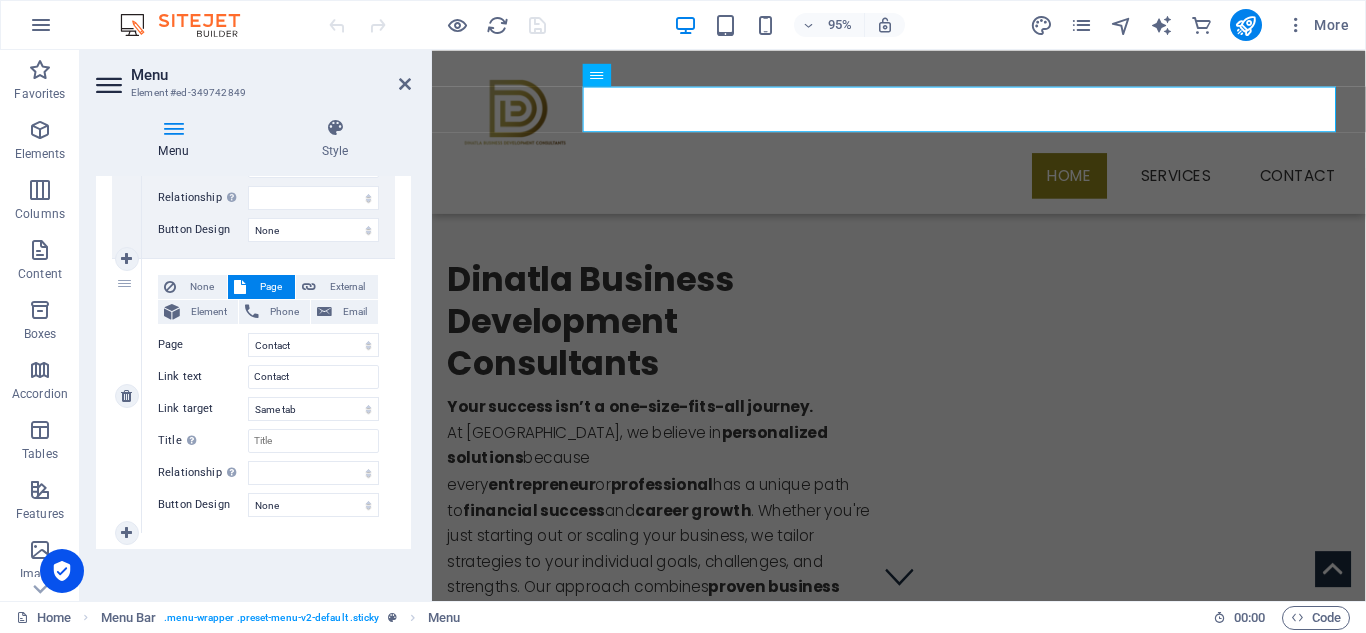 scroll, scrollTop: 661, scrollLeft: 0, axis: vertical 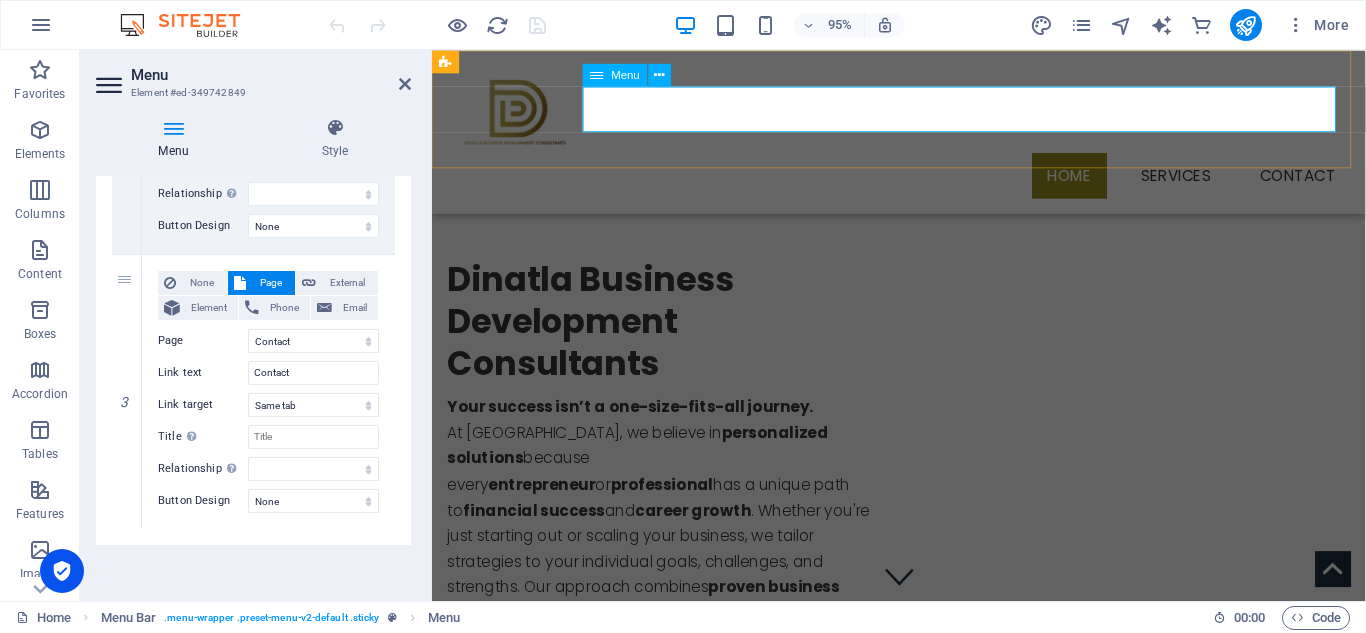 click on "Home Services Contact" at bounding box center [923, 182] 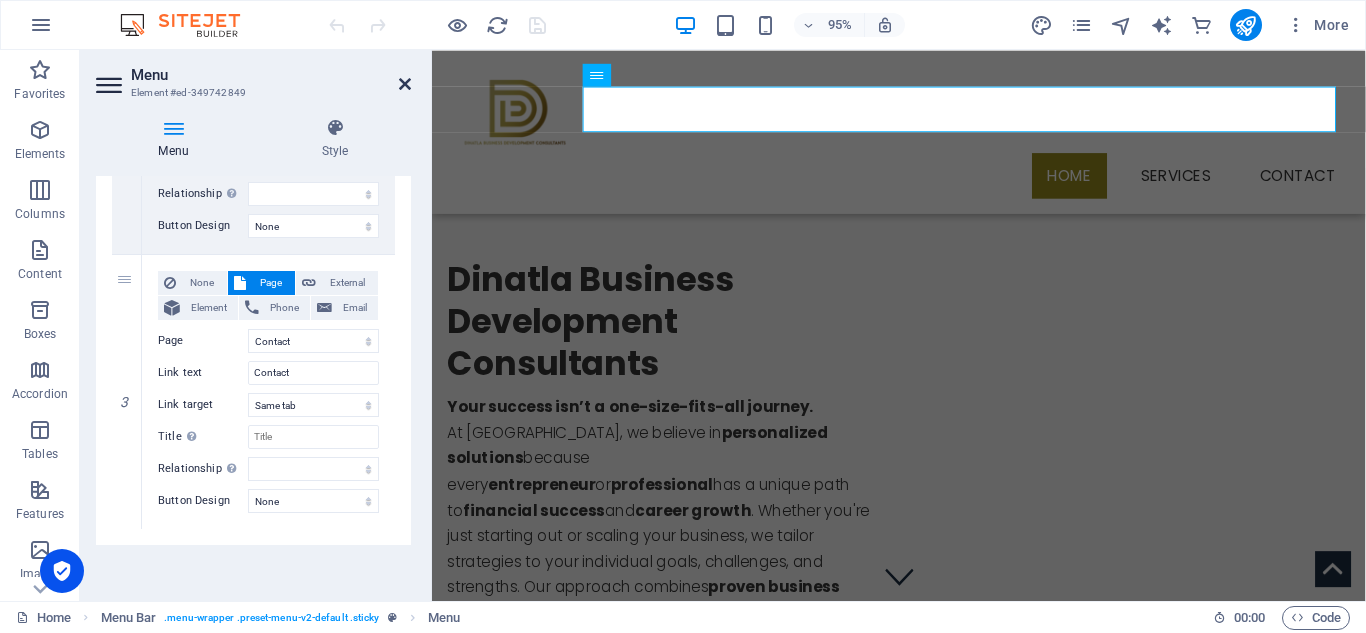 click at bounding box center [405, 84] 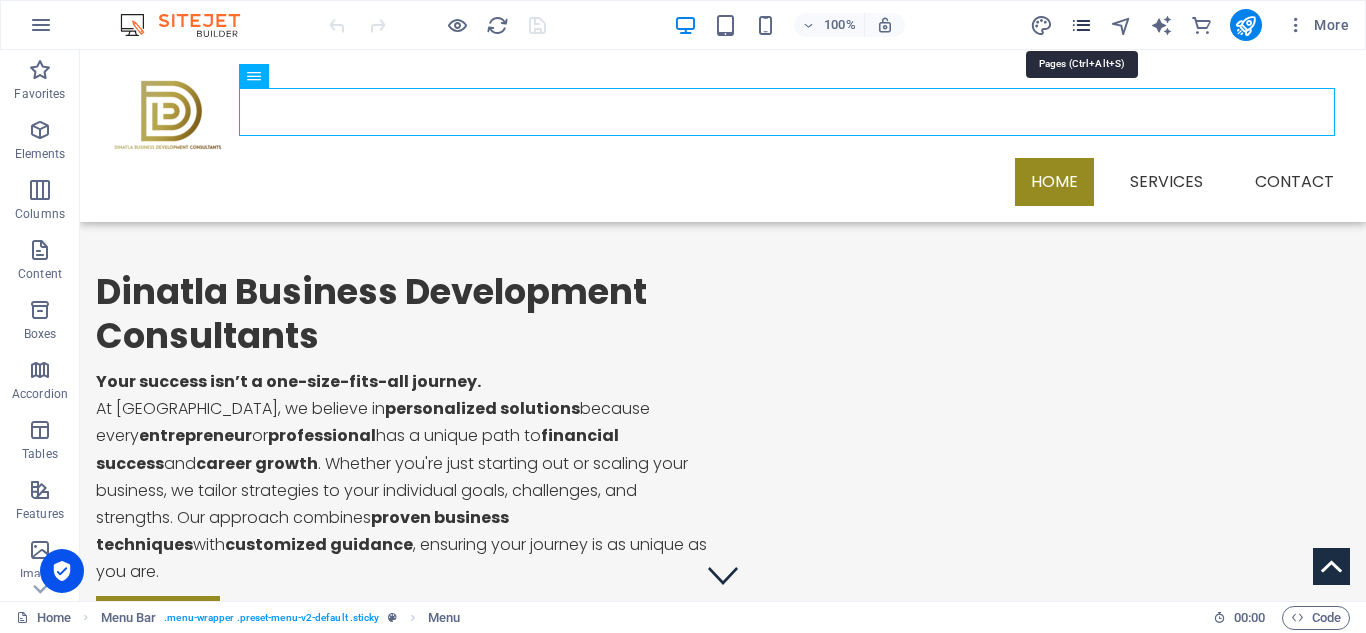 click at bounding box center [1081, 25] 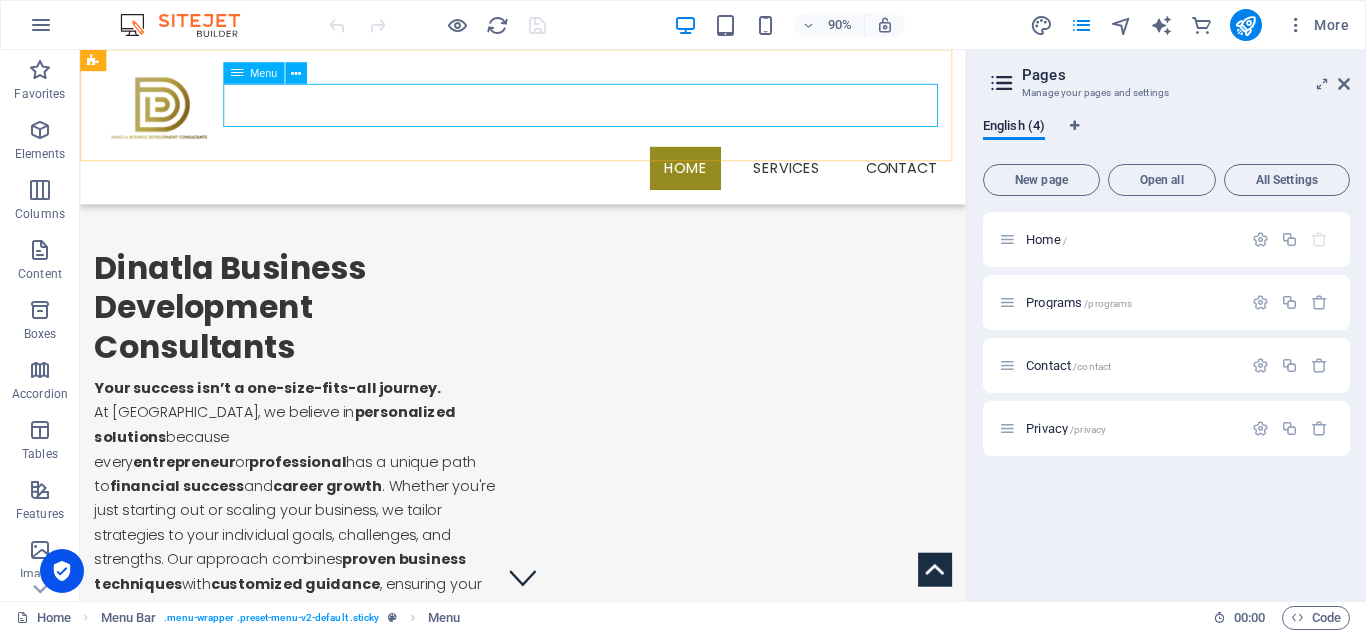 click on "Home Services Contact" at bounding box center [572, 182] 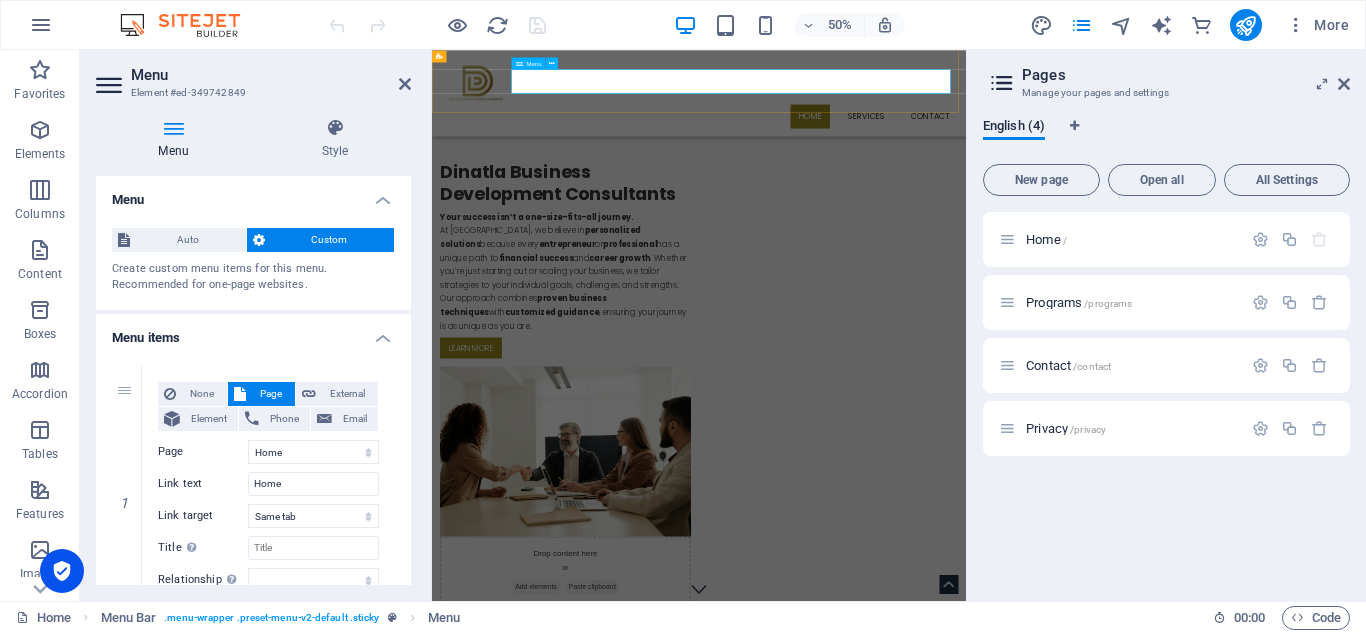 click on "Home Services Contact" at bounding box center (966, 182) 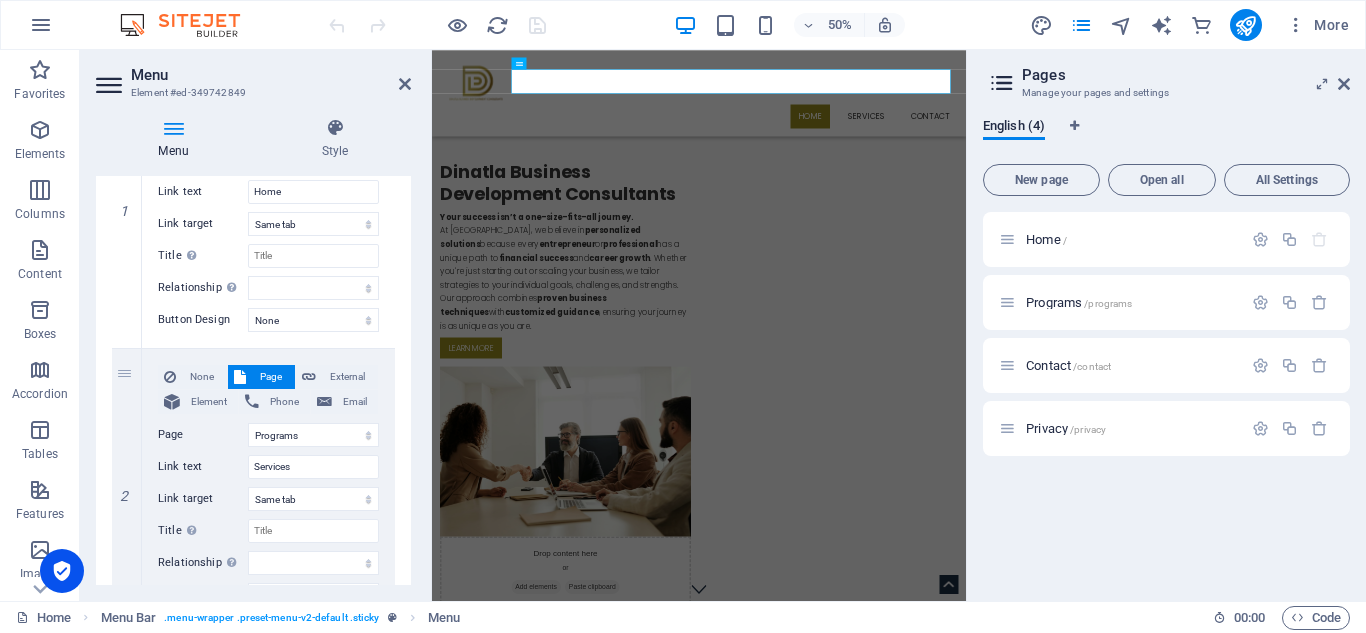 scroll, scrollTop: 300, scrollLeft: 0, axis: vertical 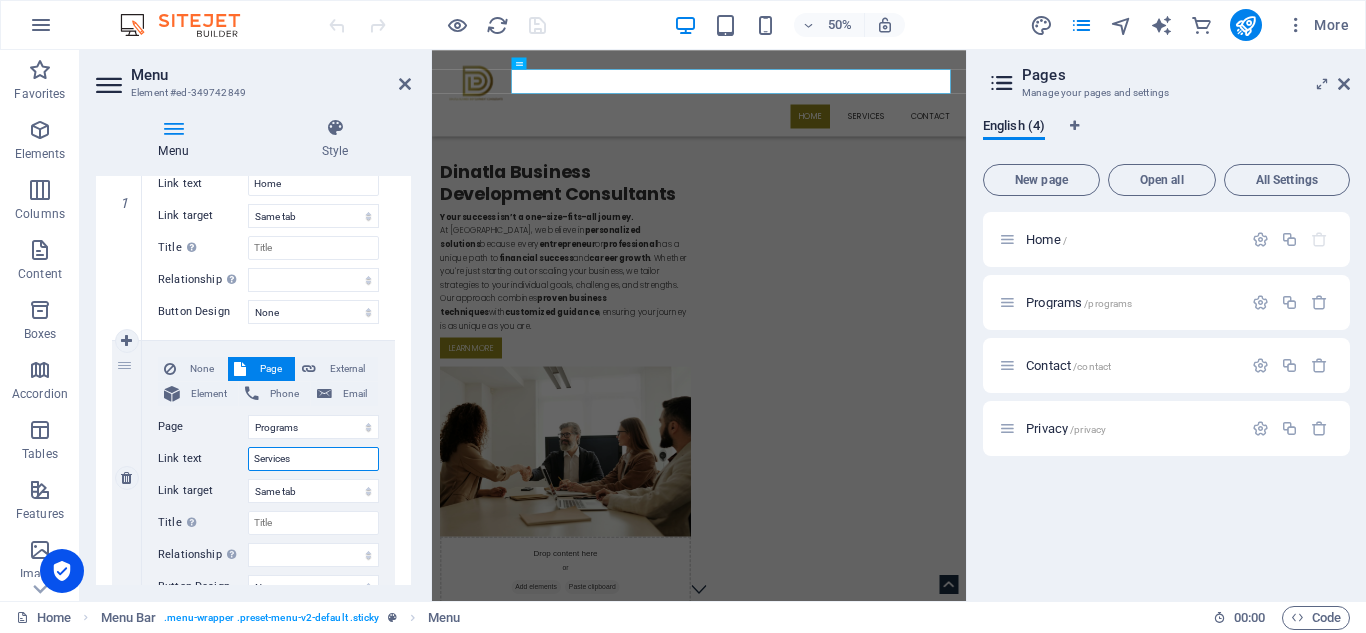 drag, startPoint x: 315, startPoint y: 463, endPoint x: 224, endPoint y: 487, distance: 94.11163 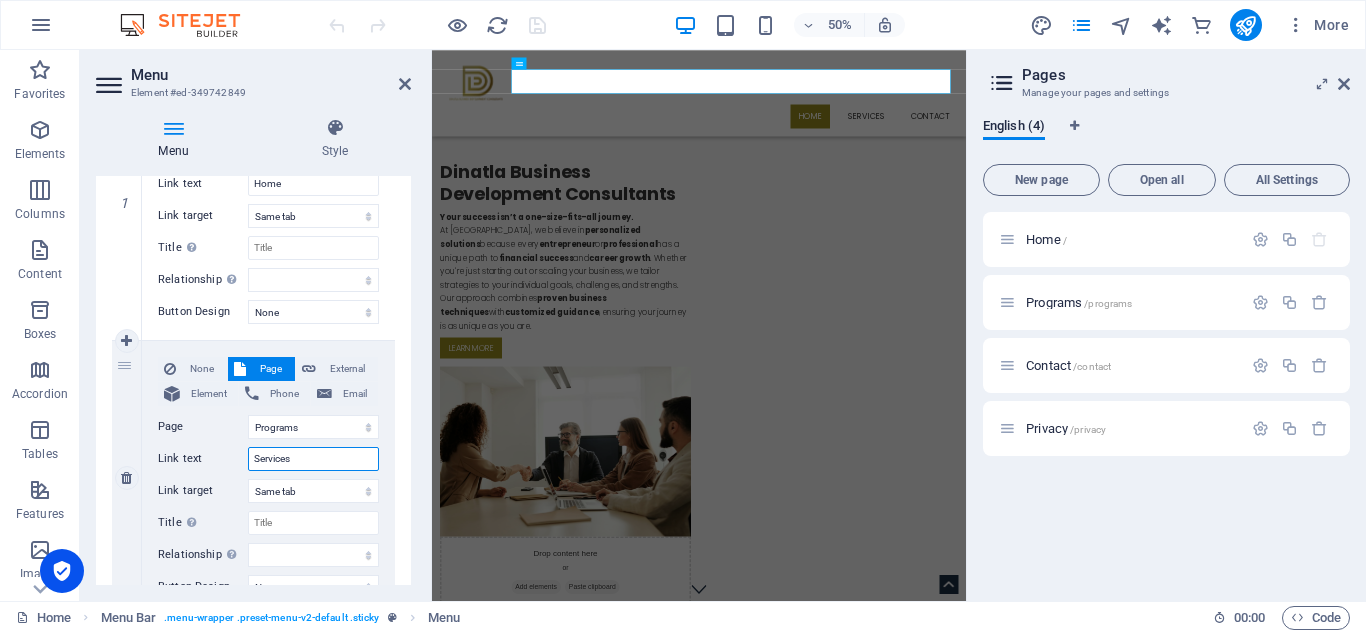 type on "P" 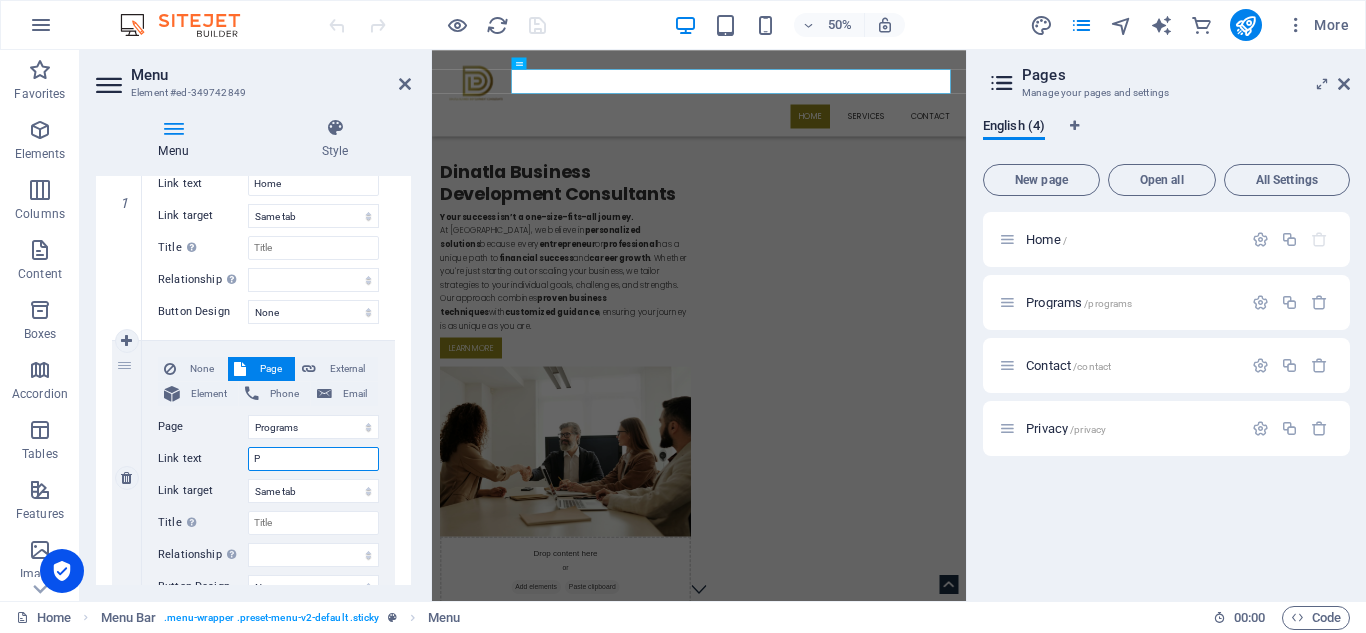 select 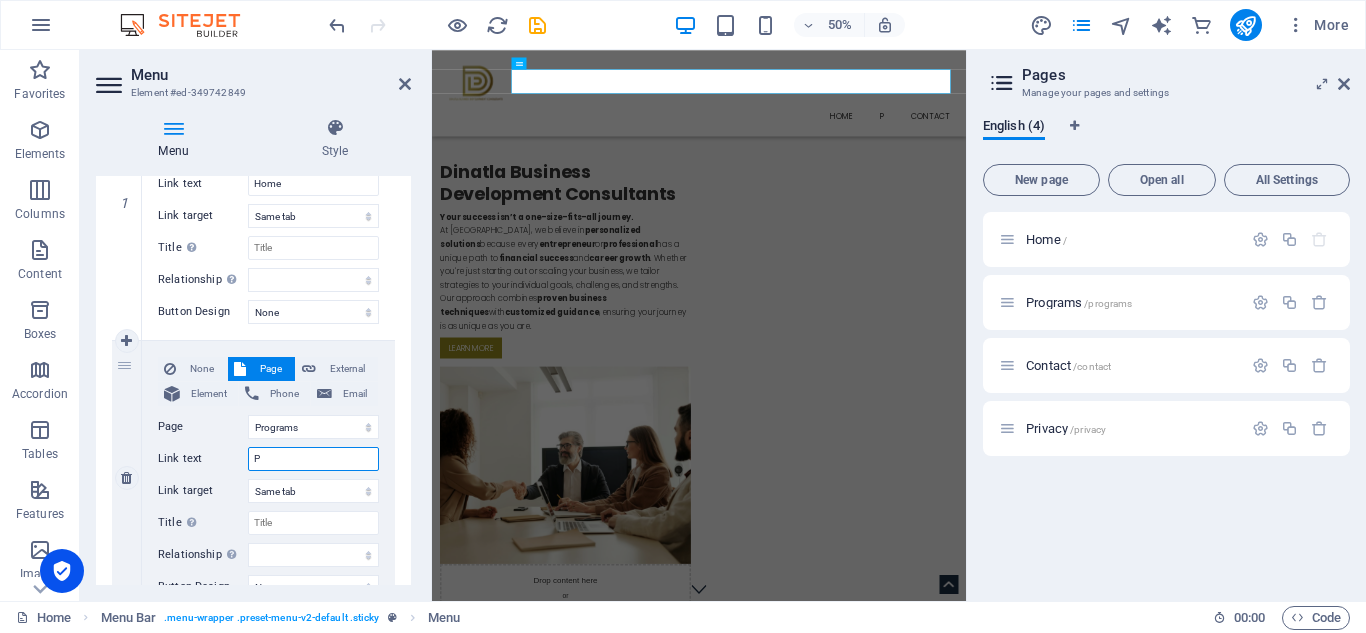 type on "Pr" 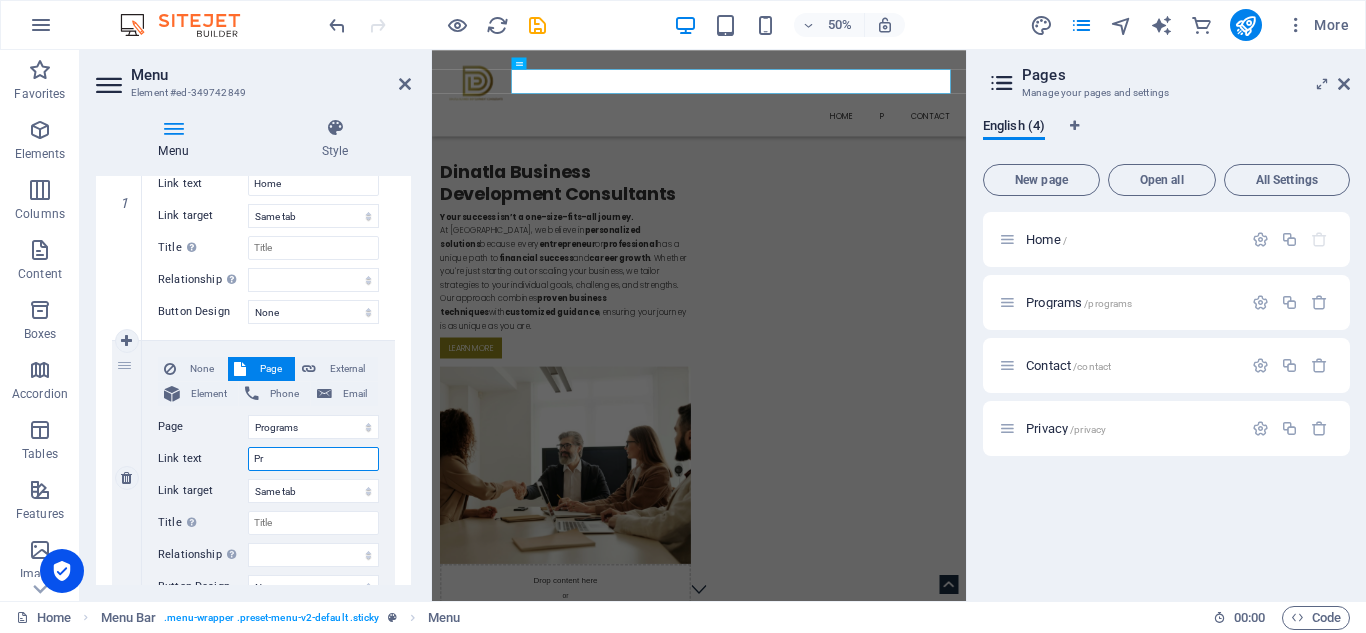 select 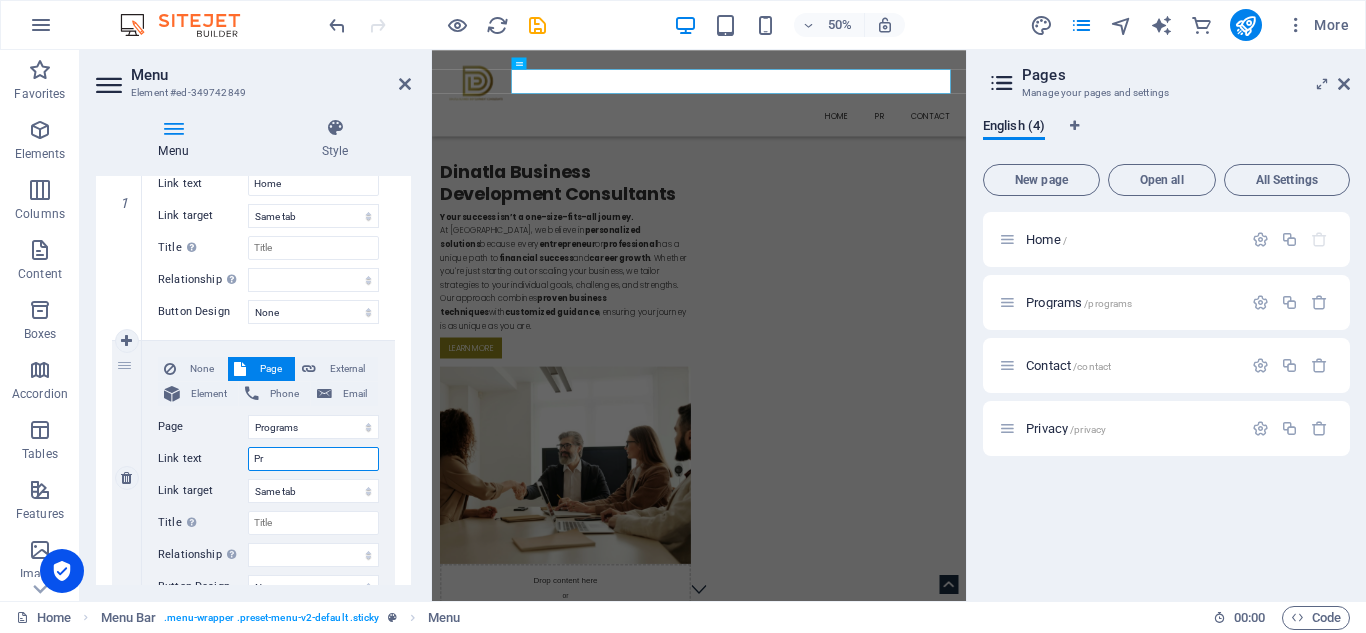 type on "Pro" 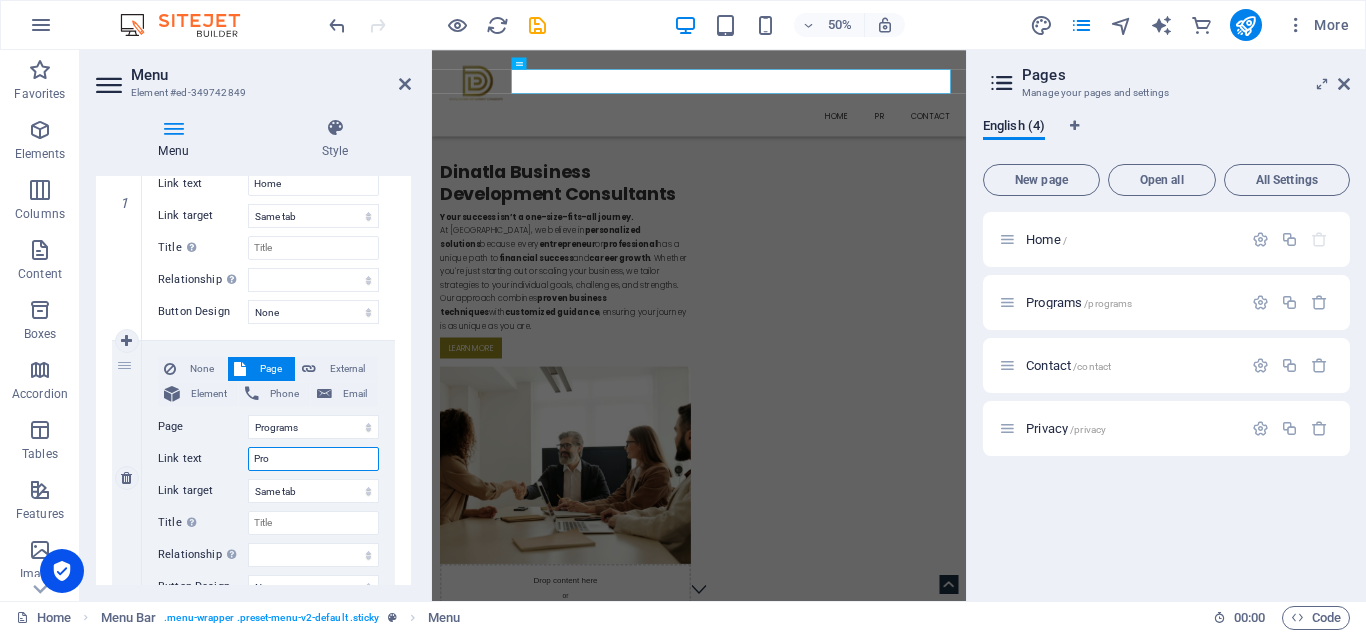 select 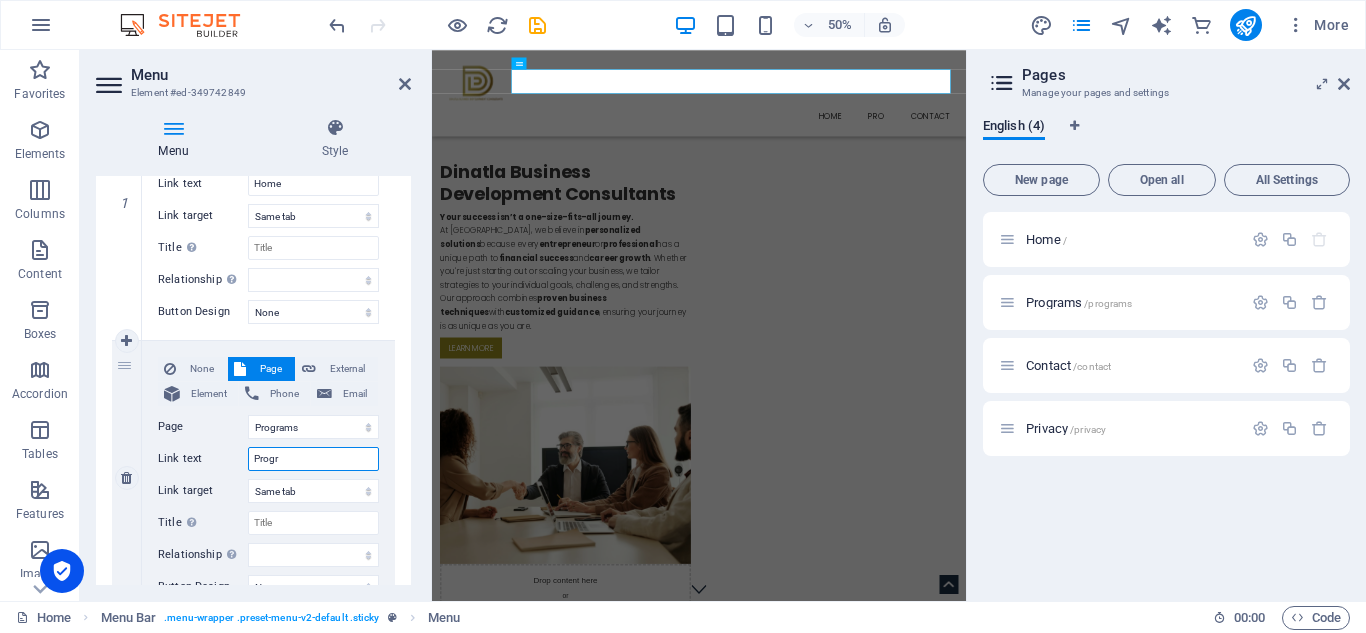 type on "Progra" 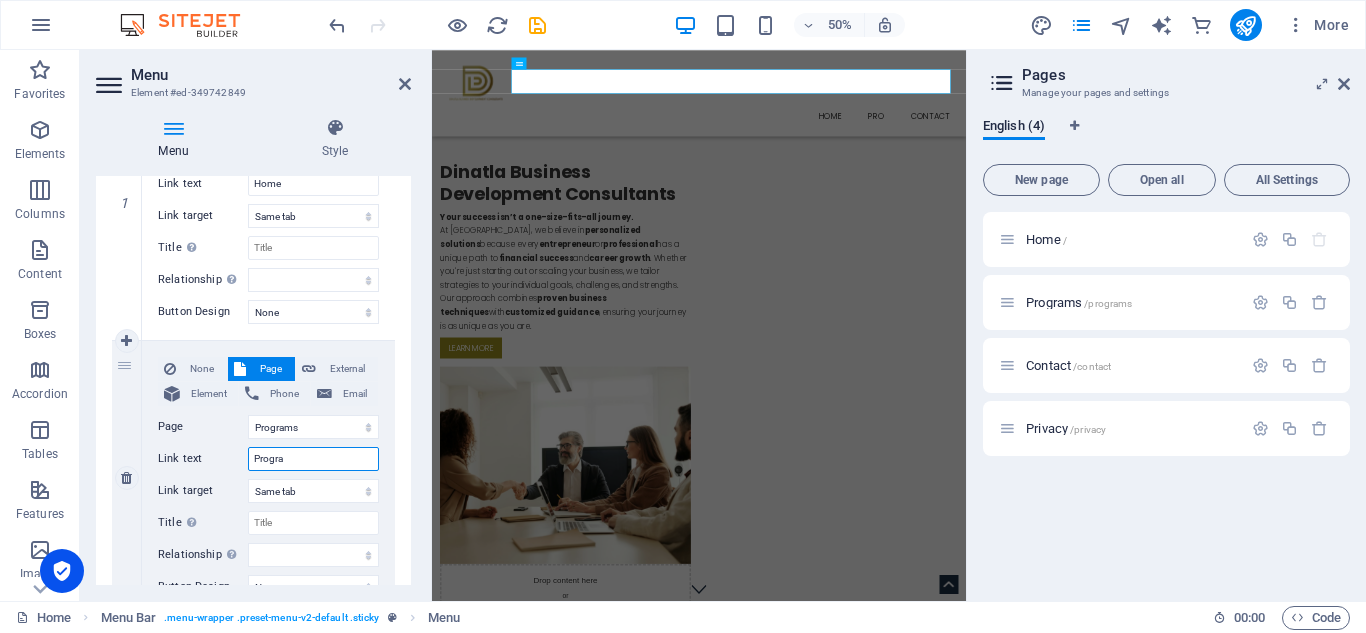 select 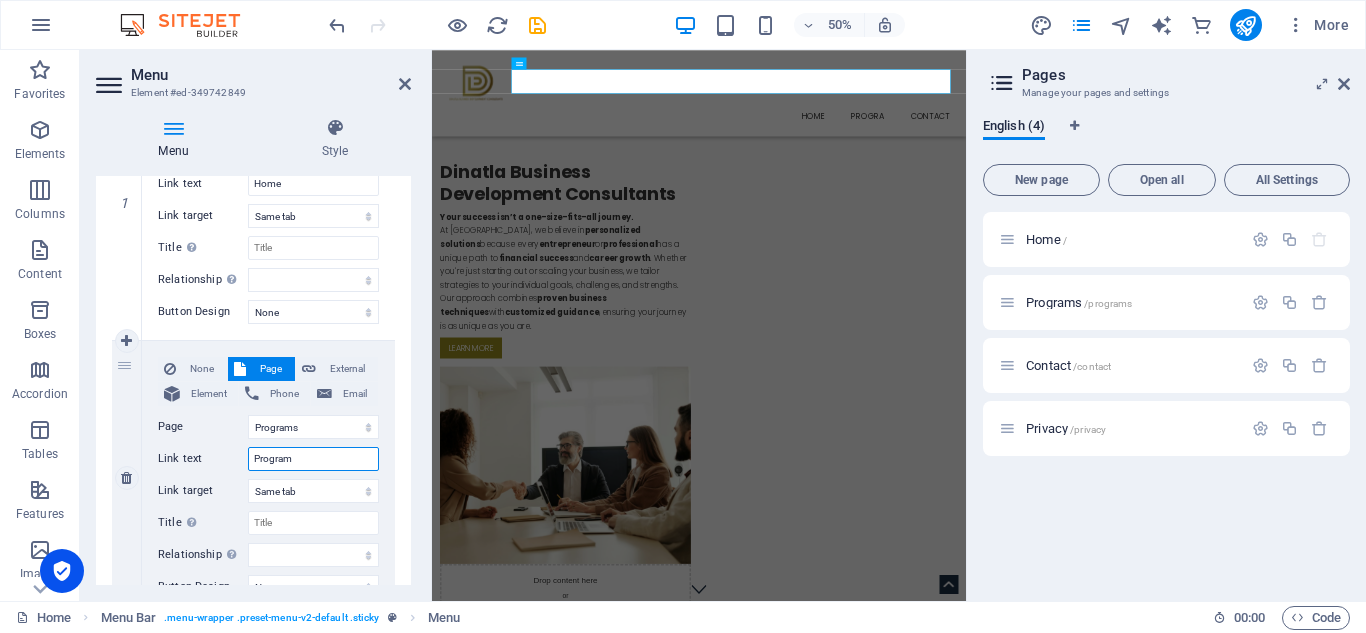 type on "Programs" 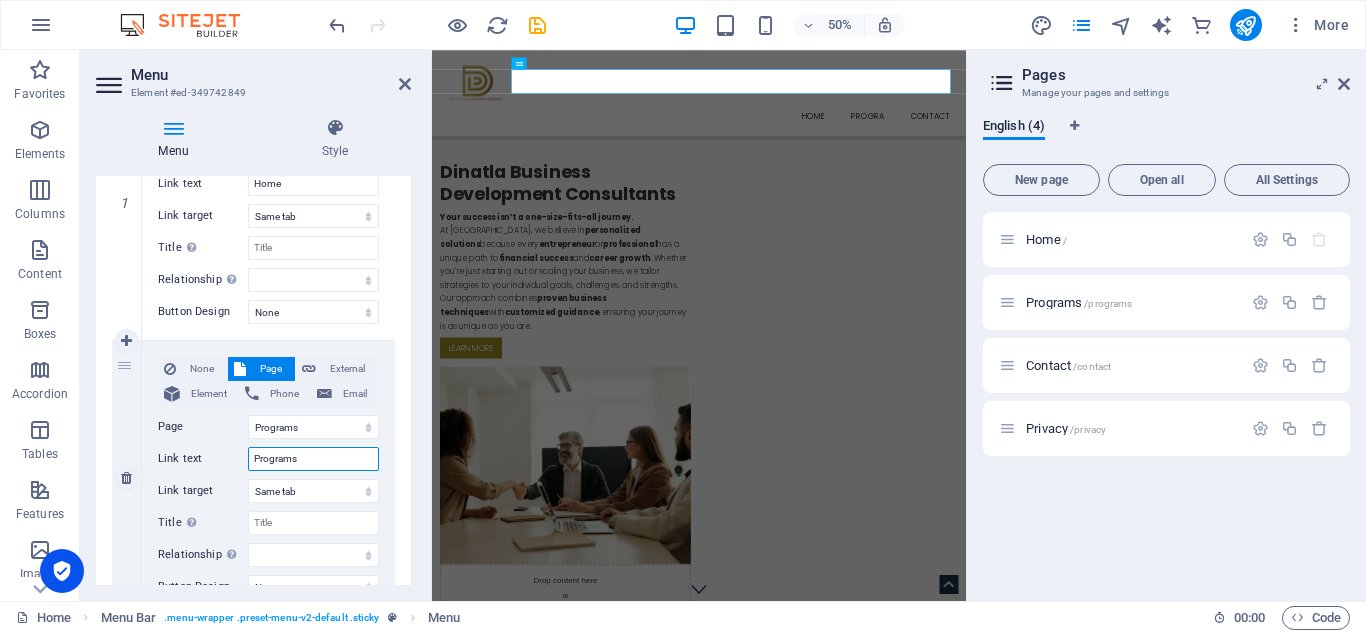 select 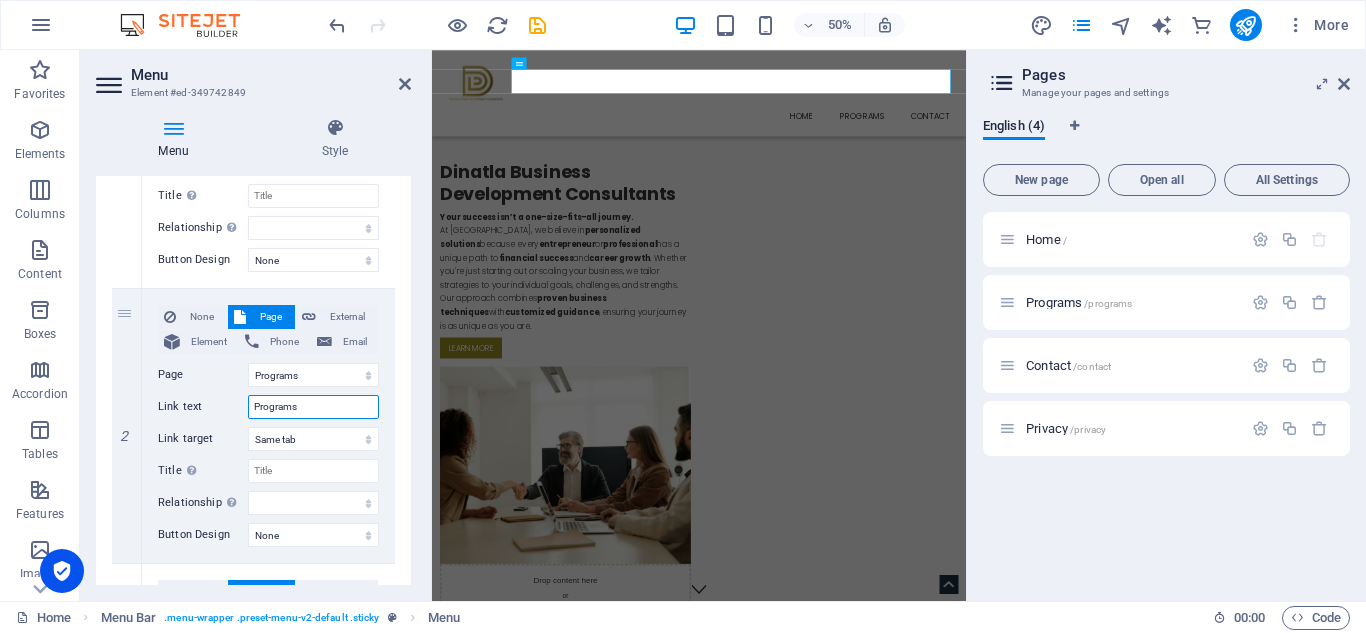 scroll, scrollTop: 400, scrollLeft: 0, axis: vertical 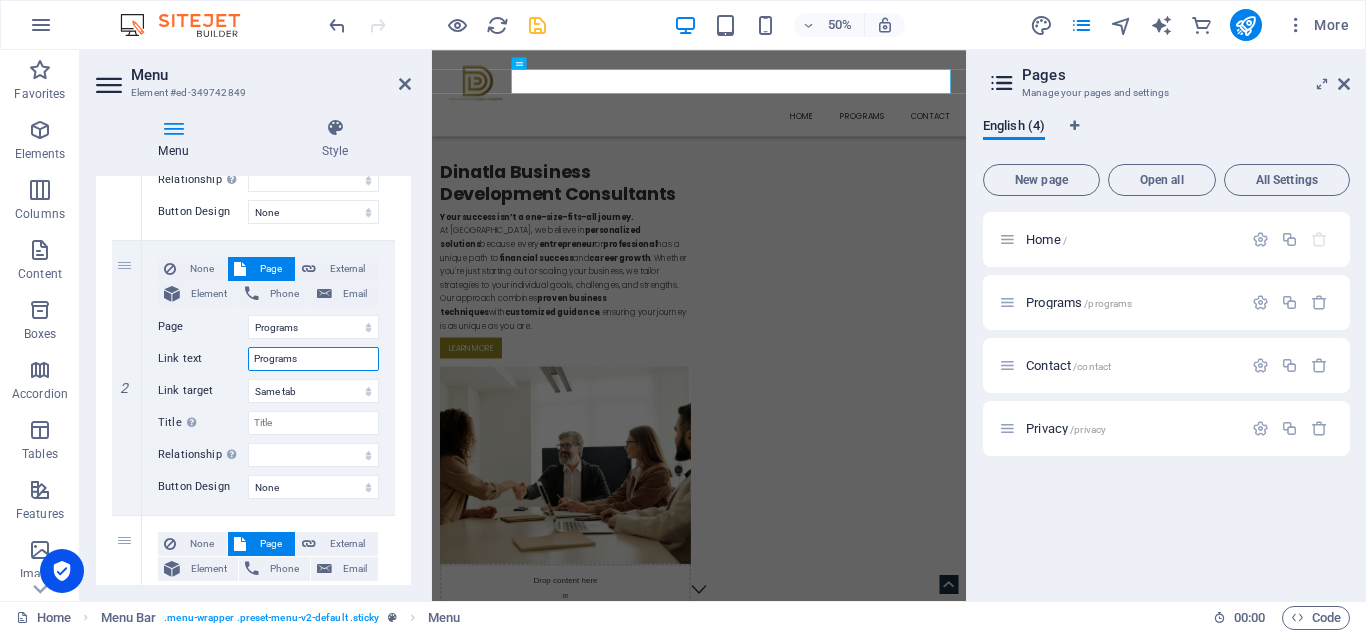 type on "Programs" 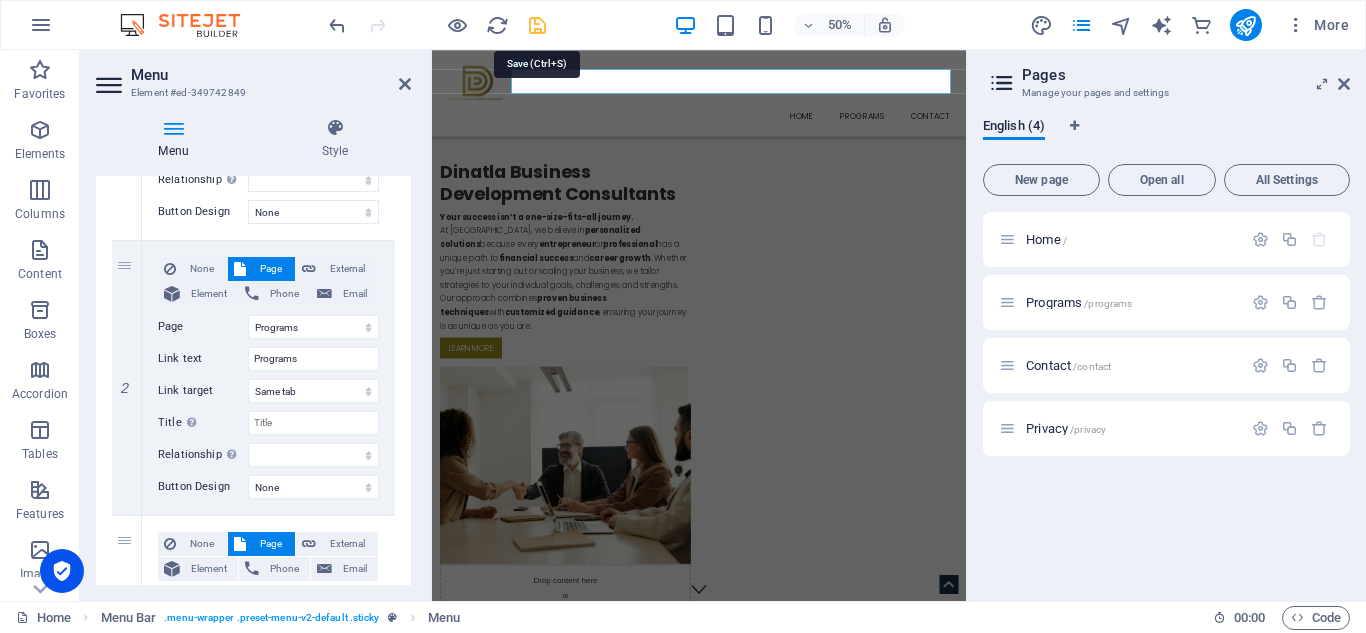 click at bounding box center [537, 25] 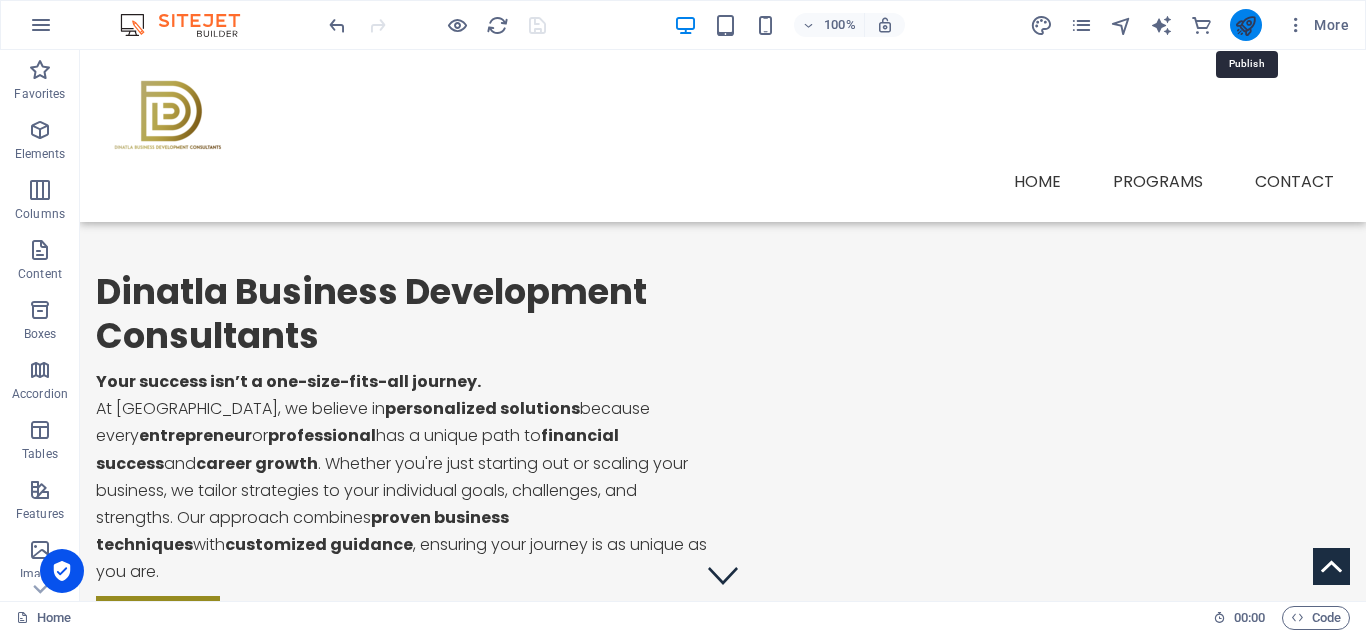 click at bounding box center [1245, 25] 